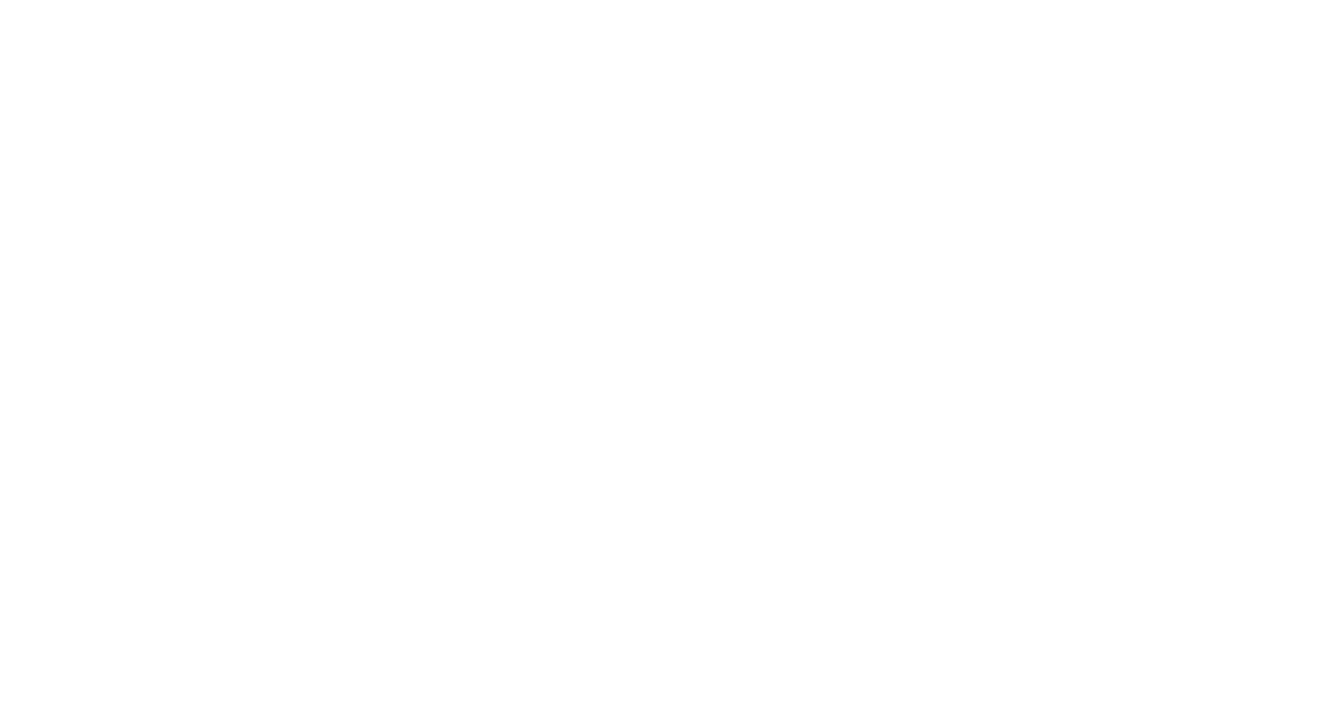 scroll, scrollTop: 0, scrollLeft: 0, axis: both 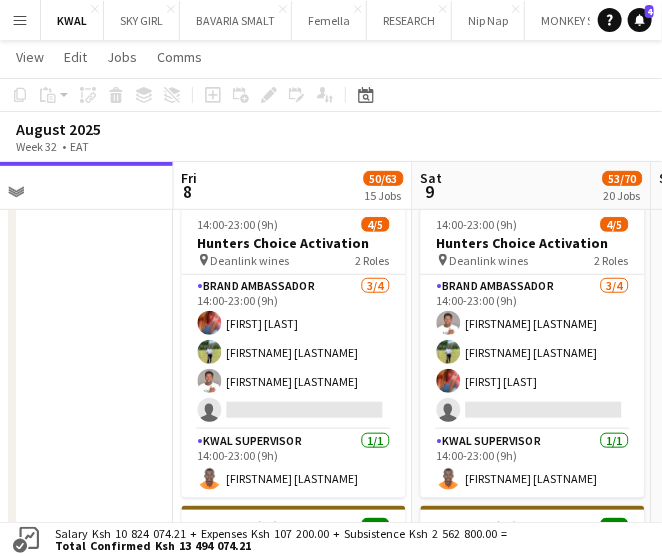 drag, startPoint x: 350, startPoint y: 356, endPoint x: 136, endPoint y: 281, distance: 226.762 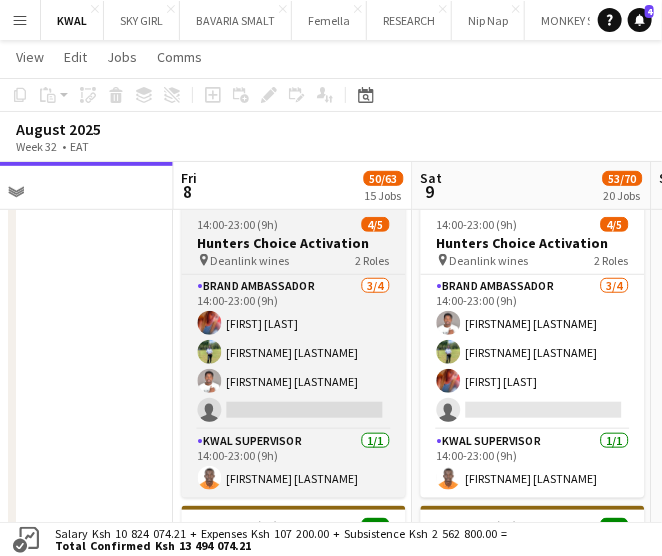 scroll, scrollTop: 0, scrollLeft: 775, axis: horizontal 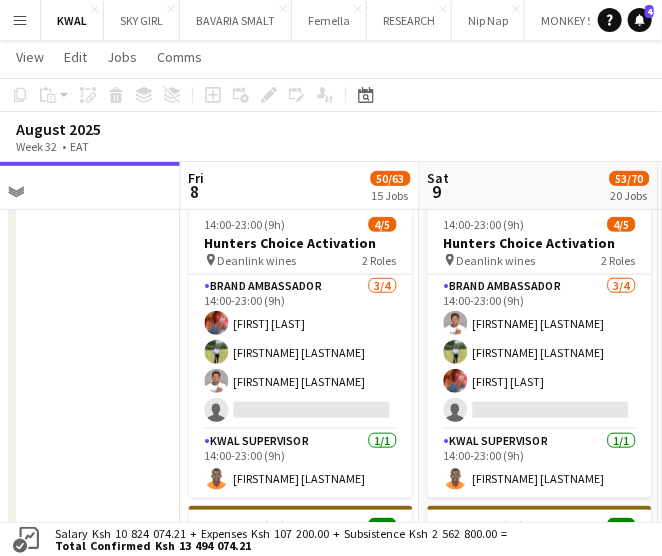 click at bounding box center [61, 1585] 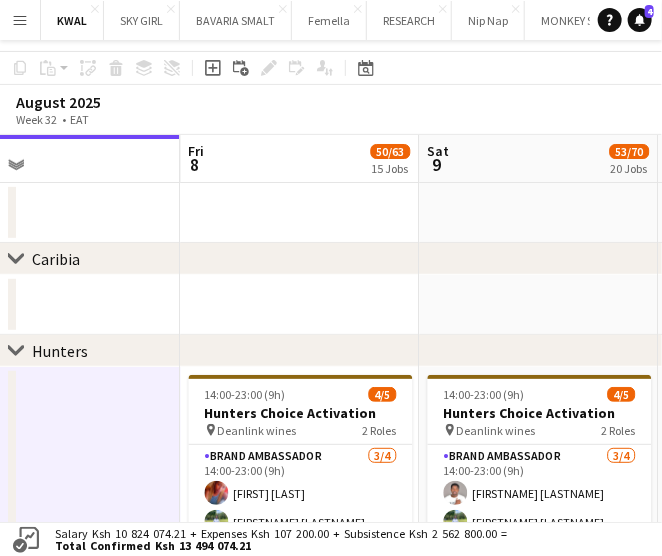 scroll, scrollTop: 0, scrollLeft: 0, axis: both 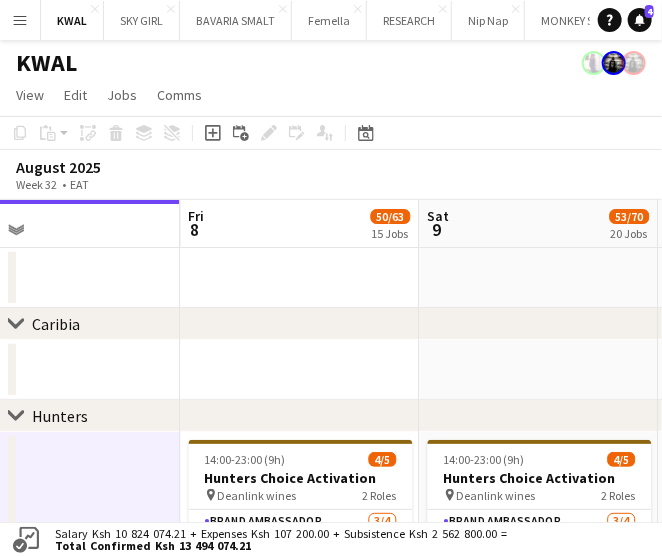 click on "chevron-right
[COUNTRY]" 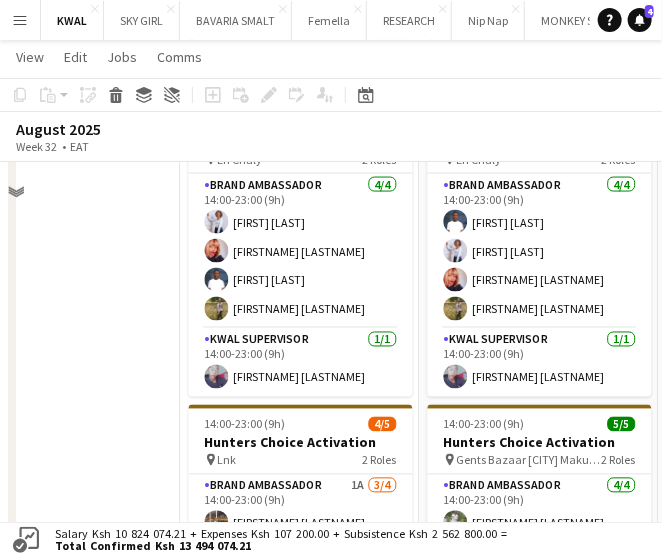 scroll, scrollTop: 800, scrollLeft: 0, axis: vertical 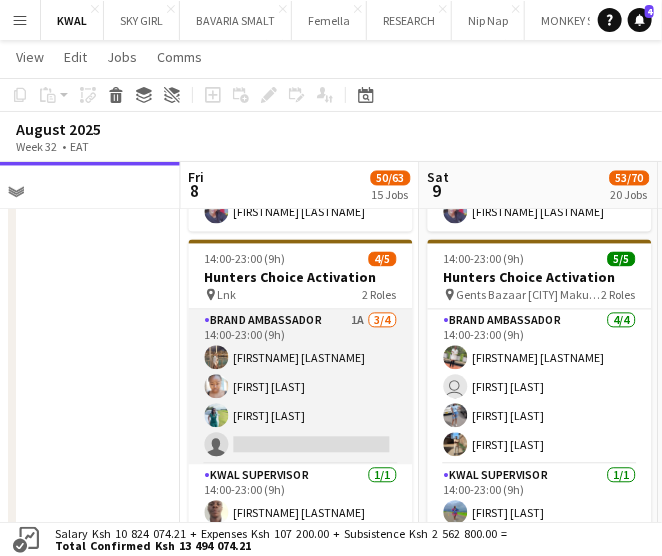 click on "Brand Ambassador 1A 3/4 14:00-23:00 (9h)
[FIRST] [LAST] [FIRST] [LAST]
single-neutral-actions" at bounding box center (301, 387) 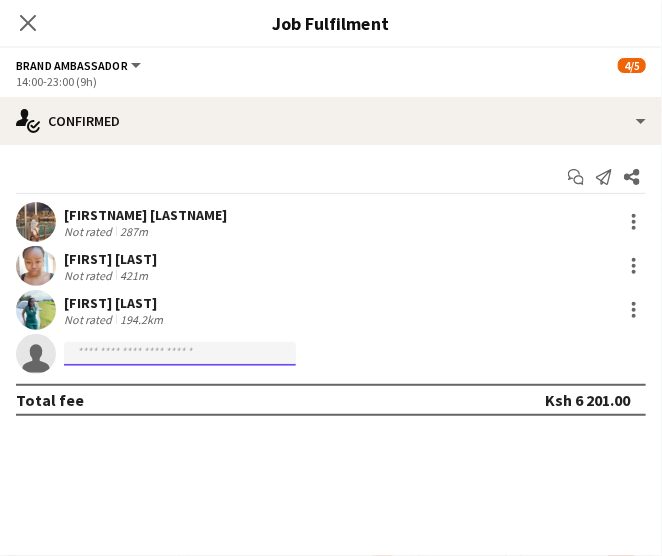 click 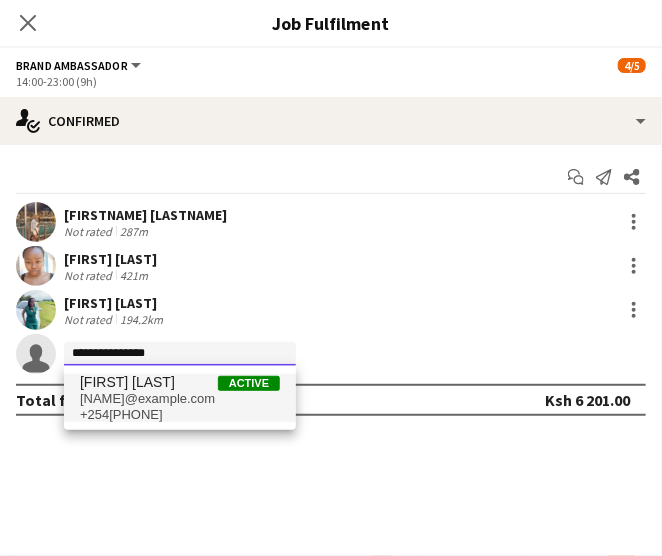 type on "**********" 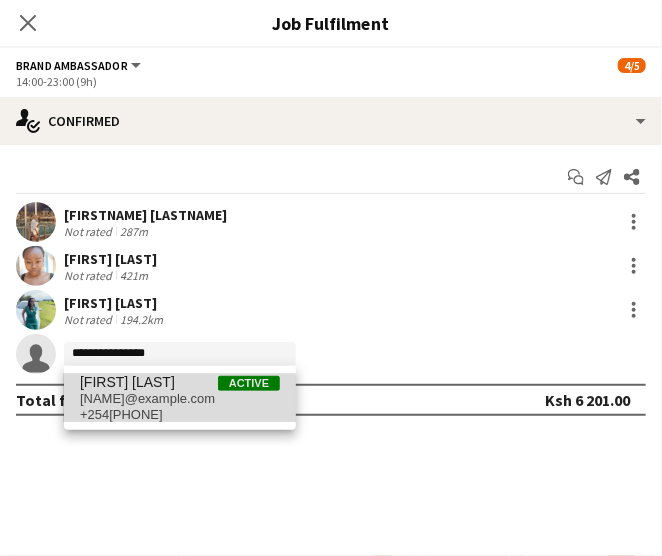 click on "anzimbusydney25@gmail.com" at bounding box center [180, 399] 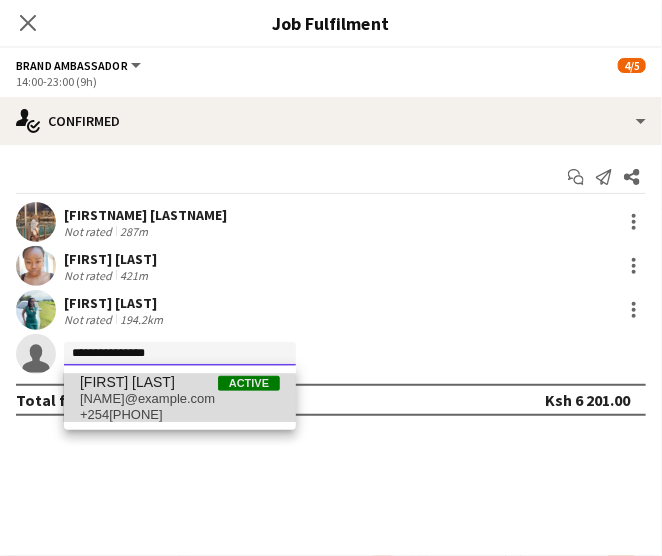 type 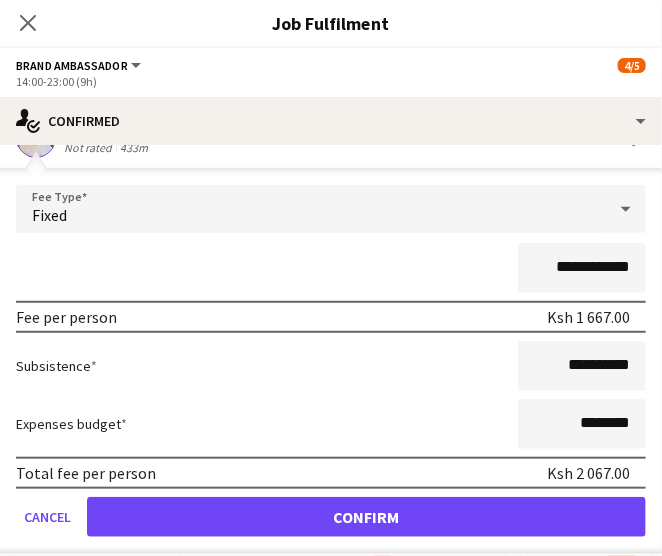 scroll, scrollTop: 269, scrollLeft: 0, axis: vertical 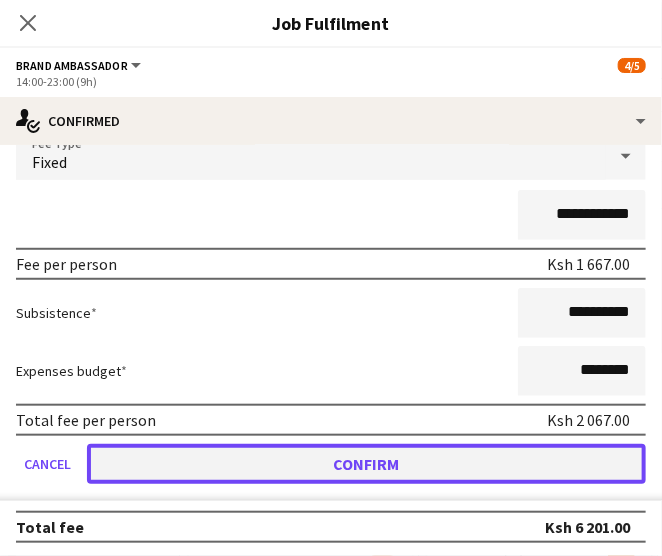 click on "Confirm" at bounding box center (366, 464) 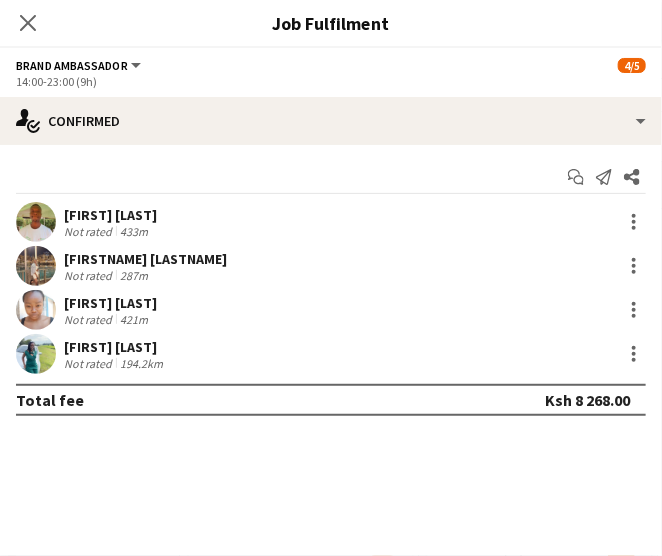 scroll, scrollTop: 0, scrollLeft: 0, axis: both 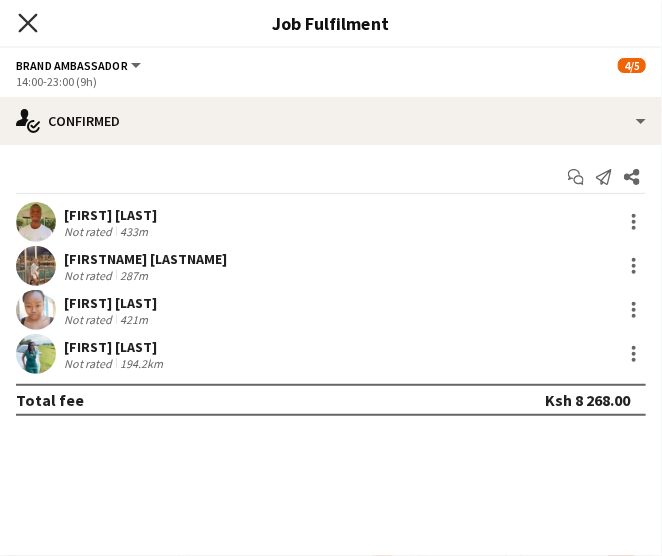 click on "Close pop-in" 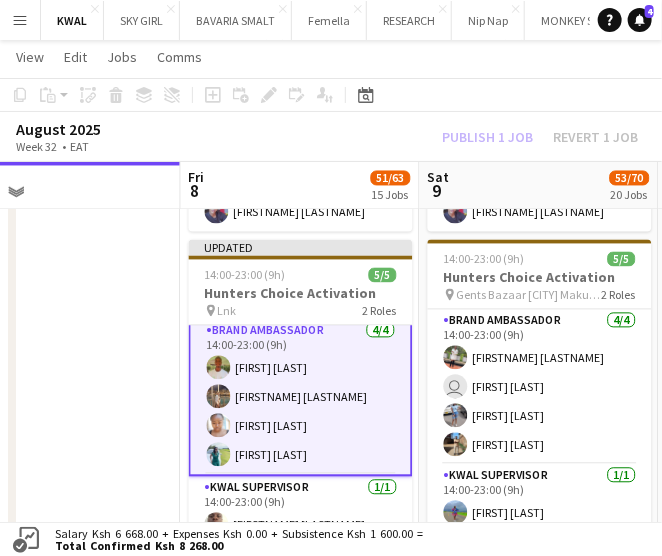 scroll, scrollTop: 0, scrollLeft: 0, axis: both 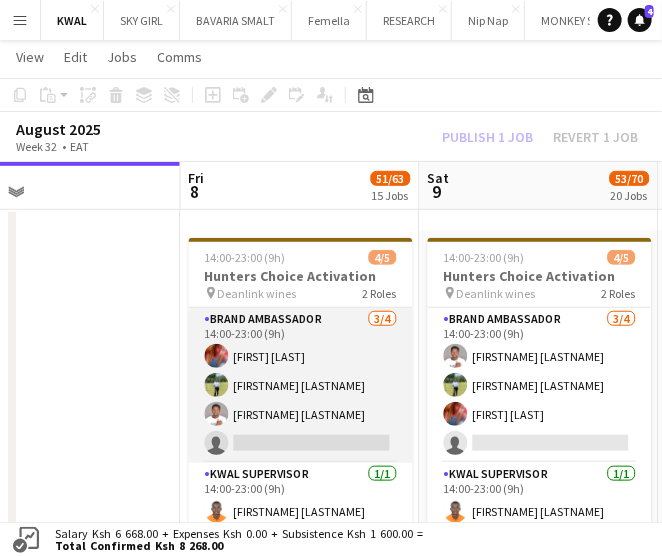 click on "Brand Ambassador   3/4   14:00-23:00 (9h)
Melissa nasambu JUNE SAGALA ROBERT NYARIKI
single-neutral-actions" at bounding box center [301, 385] 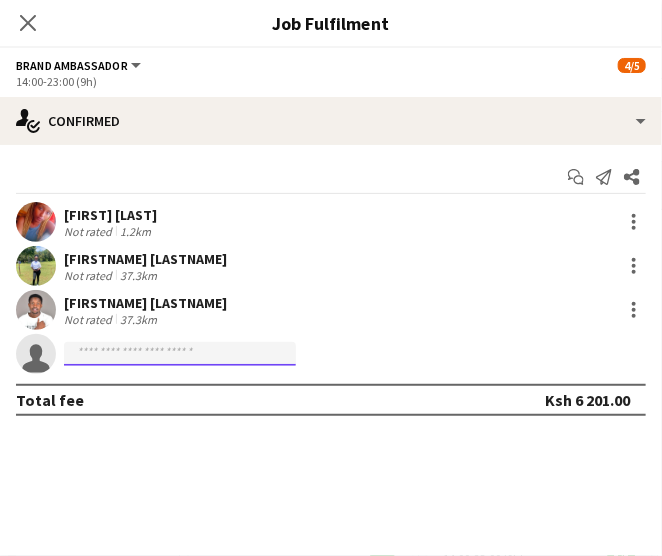 click 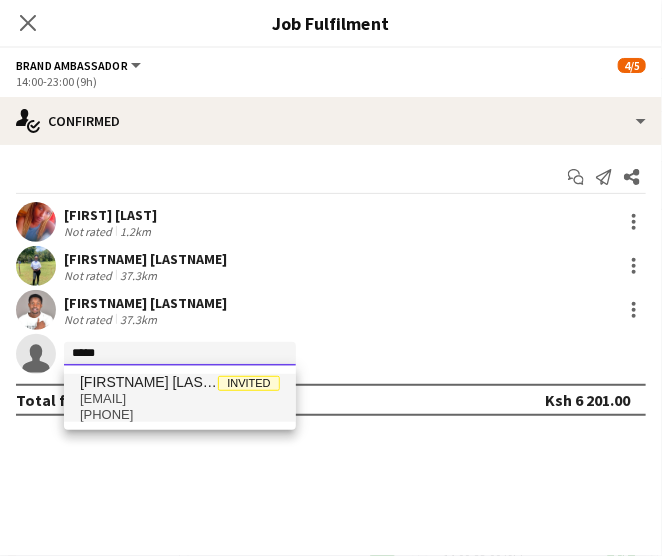 type on "*****" 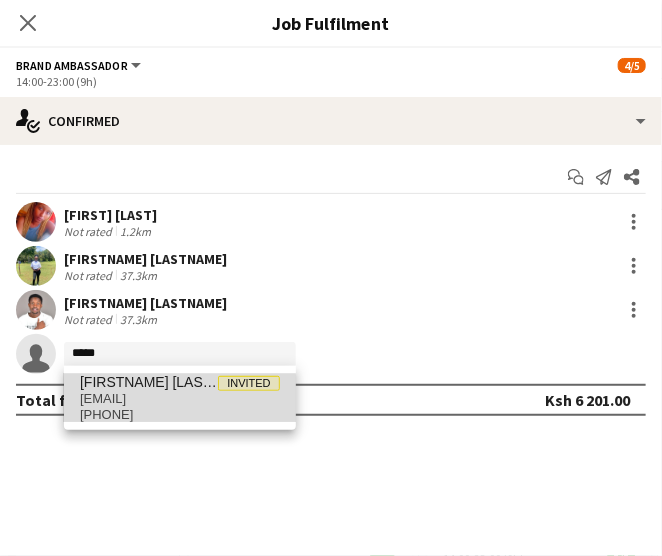 click on "wavinyadoris1@gmail.com" at bounding box center (180, 399) 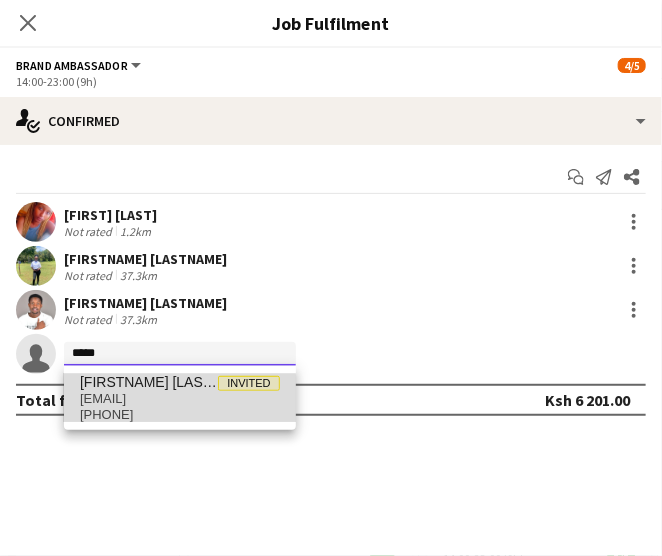 type 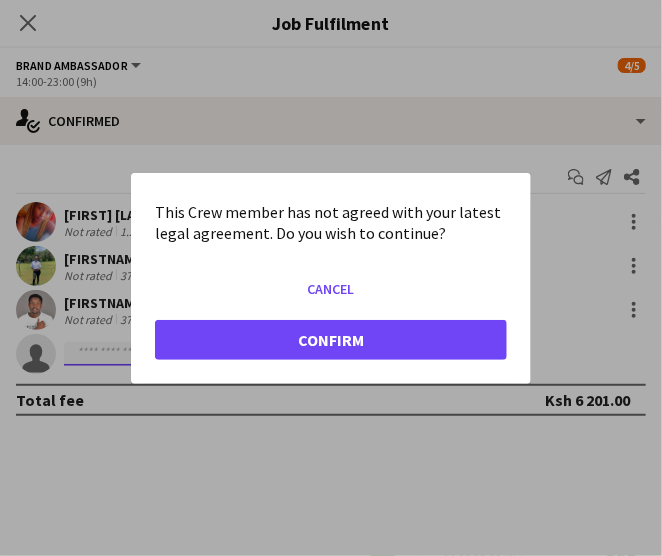 scroll, scrollTop: 0, scrollLeft: 0, axis: both 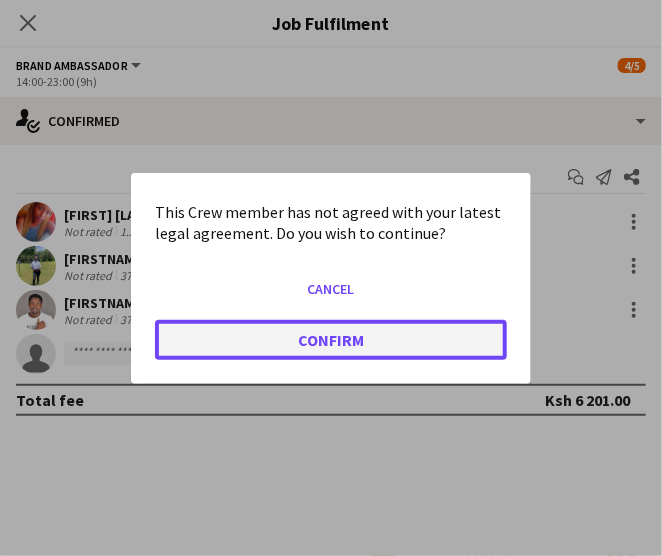 click on "Confirm" 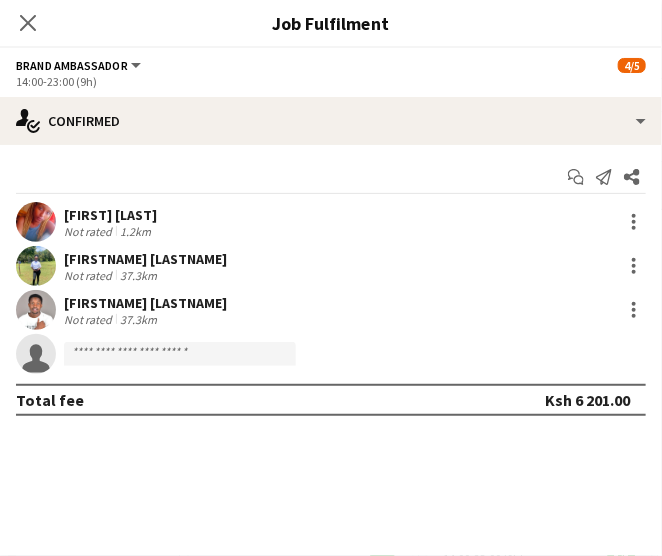 scroll, scrollTop: 200, scrollLeft: 0, axis: vertical 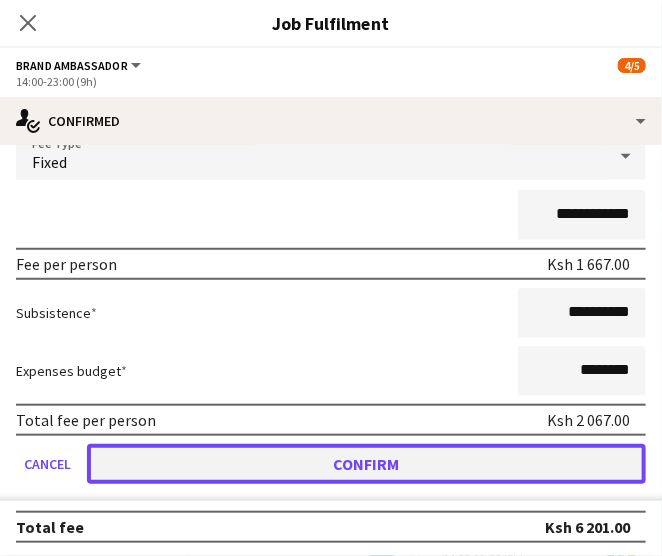drag, startPoint x: 451, startPoint y: 467, endPoint x: 370, endPoint y: 462, distance: 81.154175 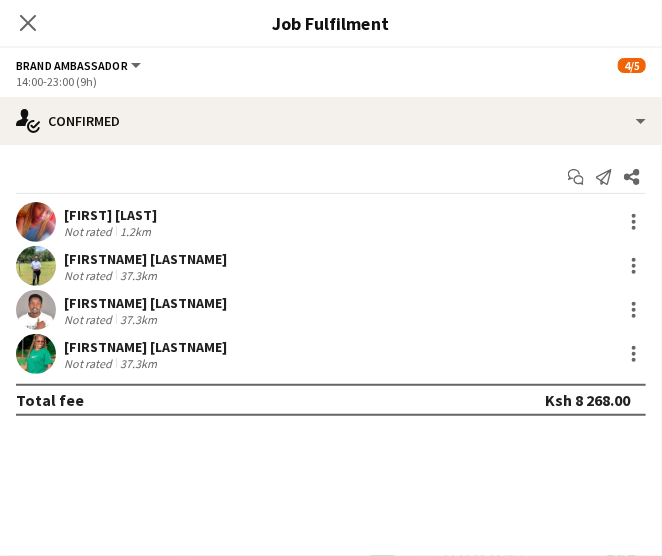 scroll, scrollTop: 0, scrollLeft: 0, axis: both 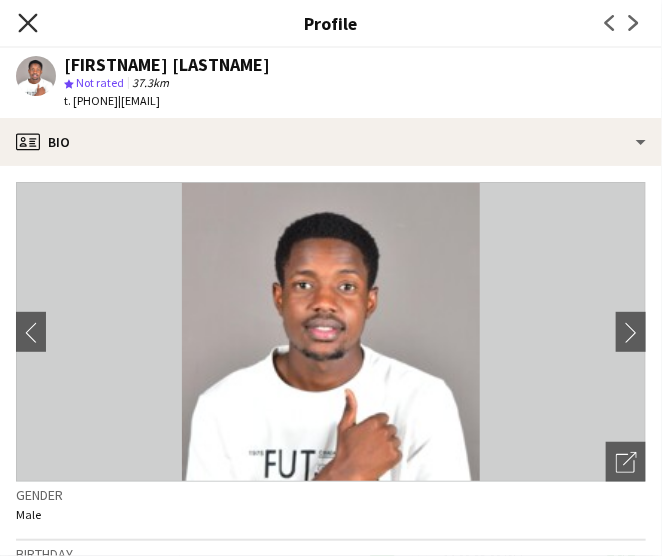 click 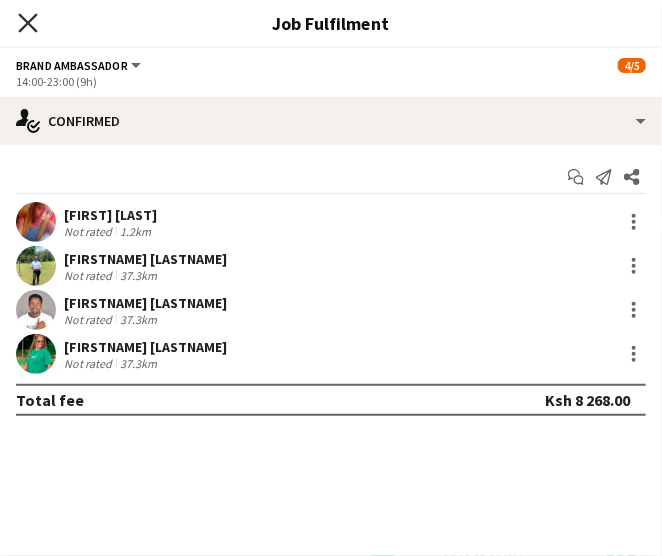 click on "Close pop-in" 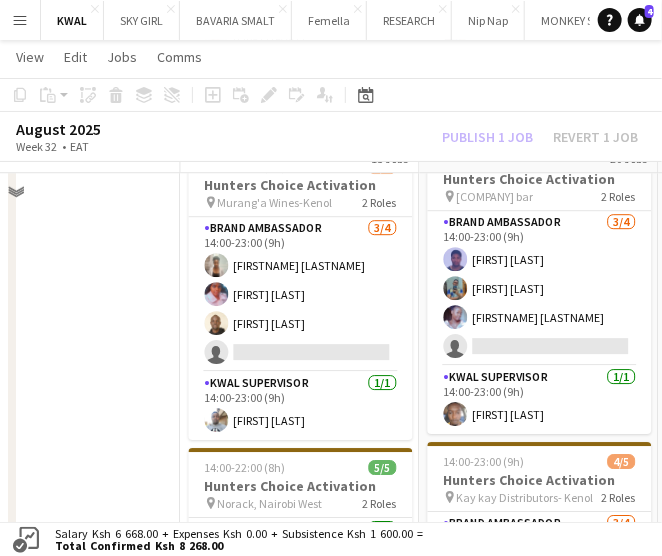 scroll, scrollTop: 1100, scrollLeft: 0, axis: vertical 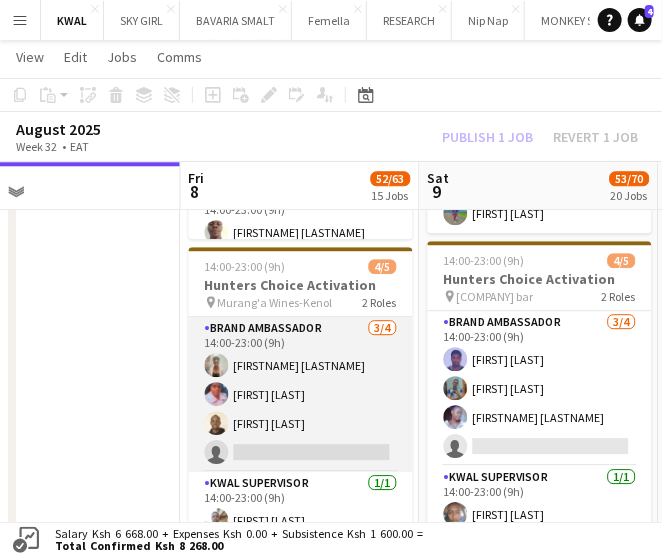click on "Brand Ambassador   3/4   14:00-23:00 (9h)
Christine Mwangi Purity Ntinyari Julius Nyerere
single-neutral-actions" at bounding box center [301, 394] 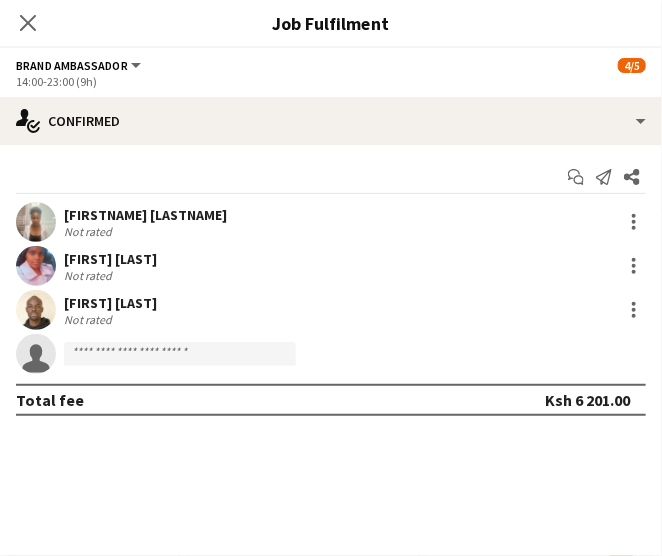 scroll, scrollTop: 0, scrollLeft: 776, axis: horizontal 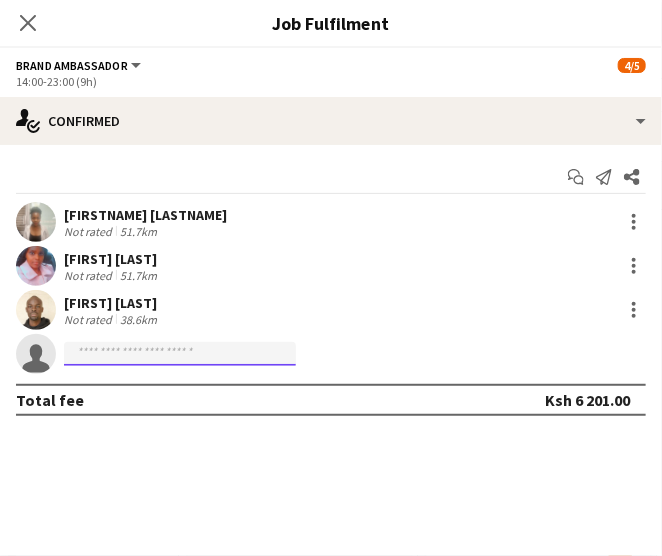 click 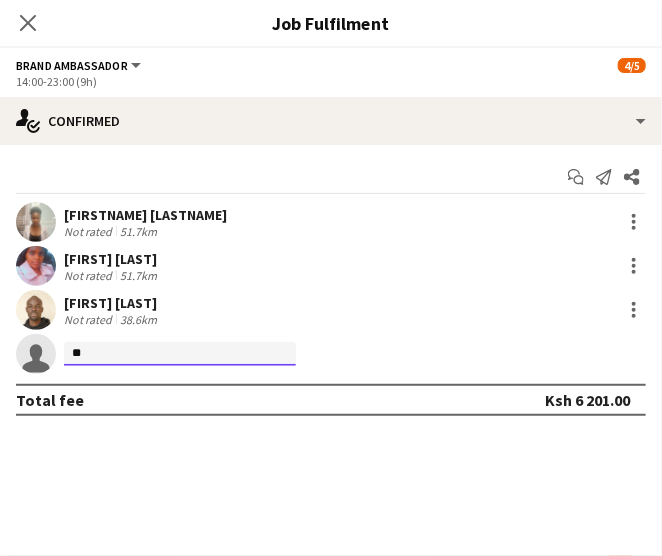 type on "*" 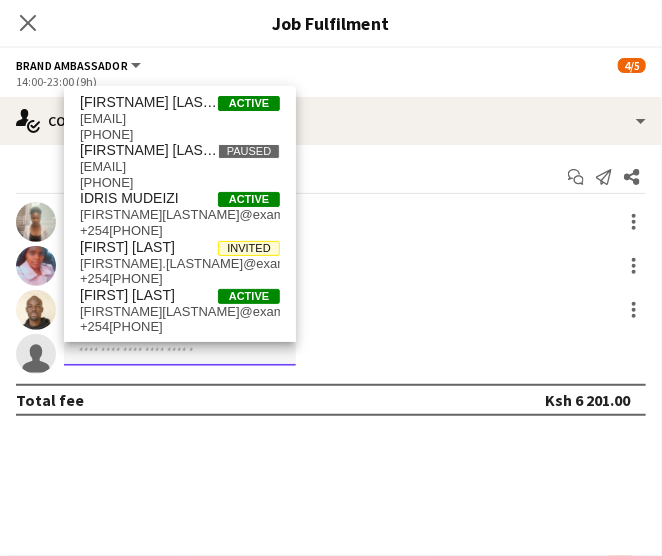 click 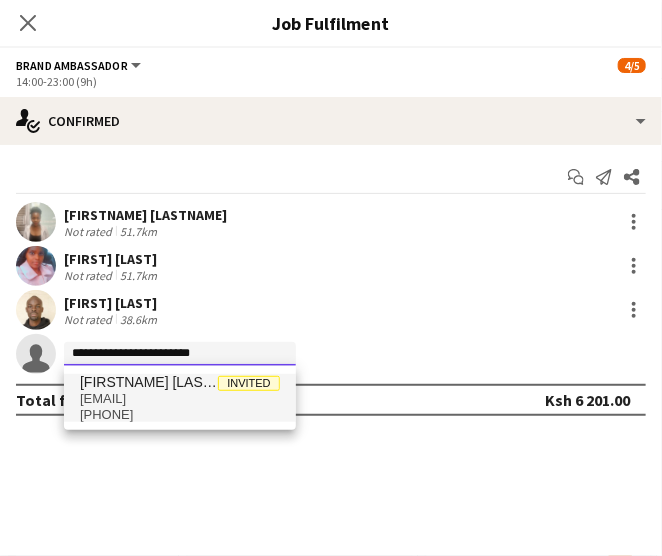 type on "**********" 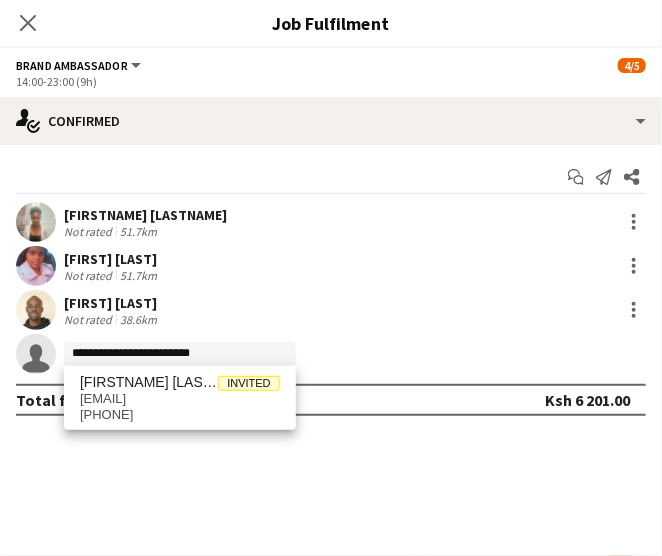 click on "rosewangari841@gmail.com" at bounding box center [180, 399] 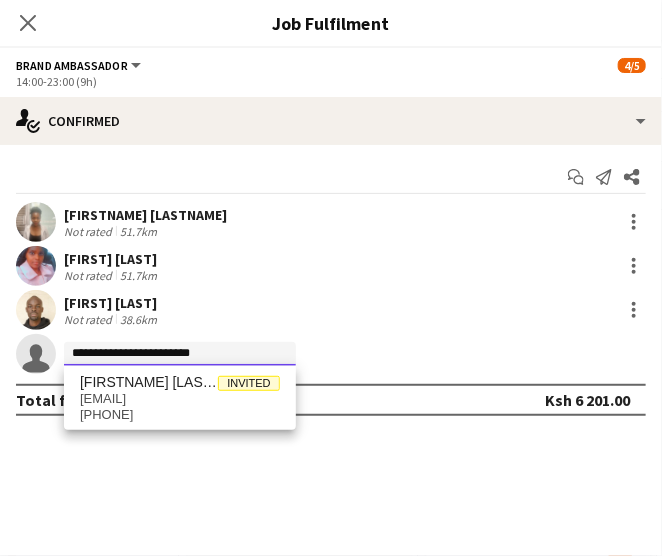 type 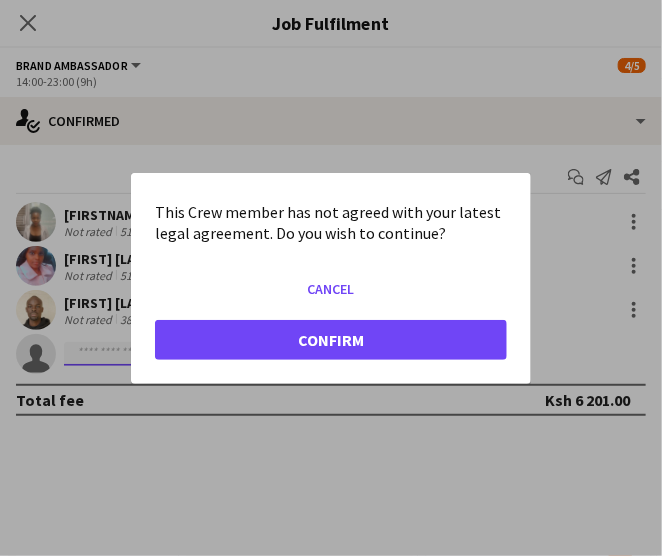 scroll, scrollTop: 0, scrollLeft: 0, axis: both 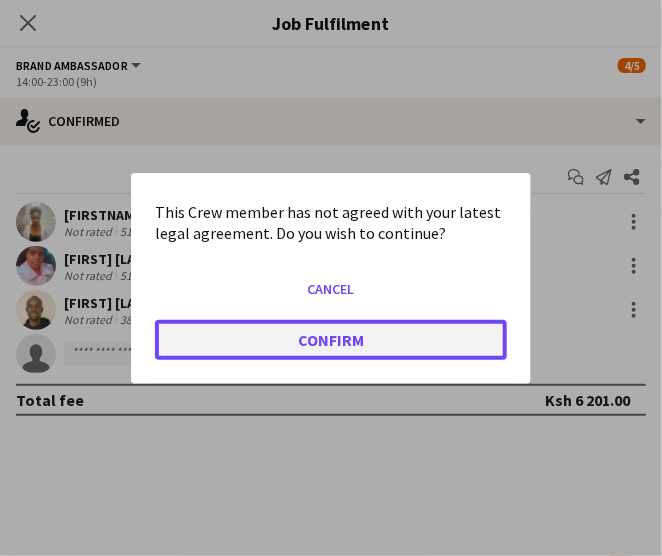 click on "Confirm" 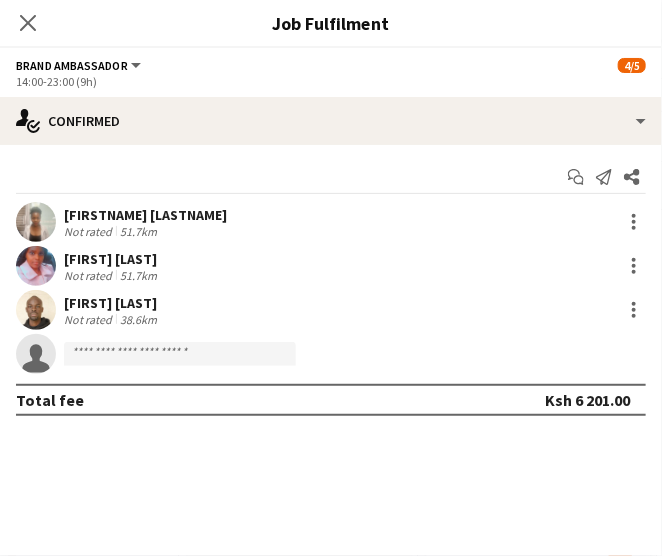 scroll, scrollTop: 1100, scrollLeft: 0, axis: vertical 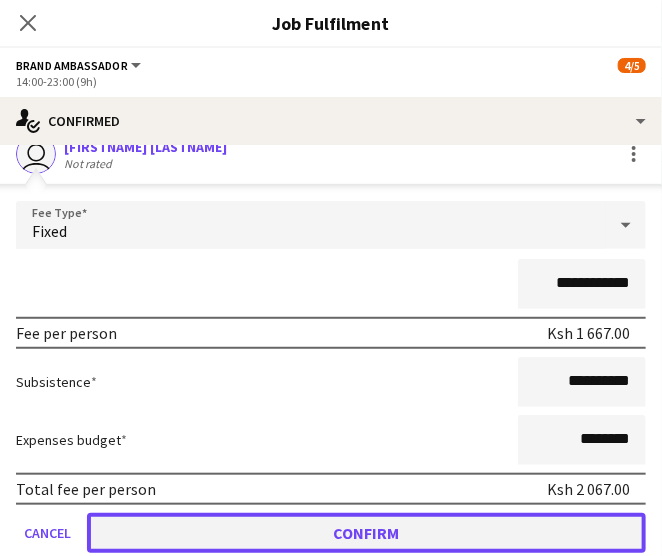click on "Confirm" at bounding box center (366, 533) 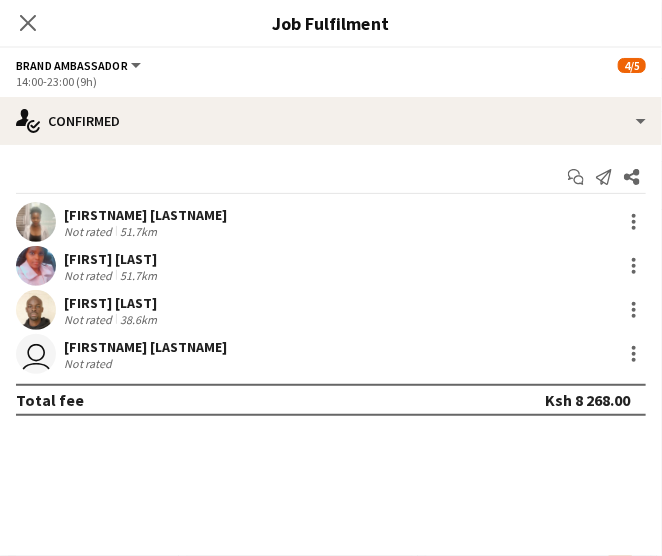 scroll, scrollTop: 0, scrollLeft: 0, axis: both 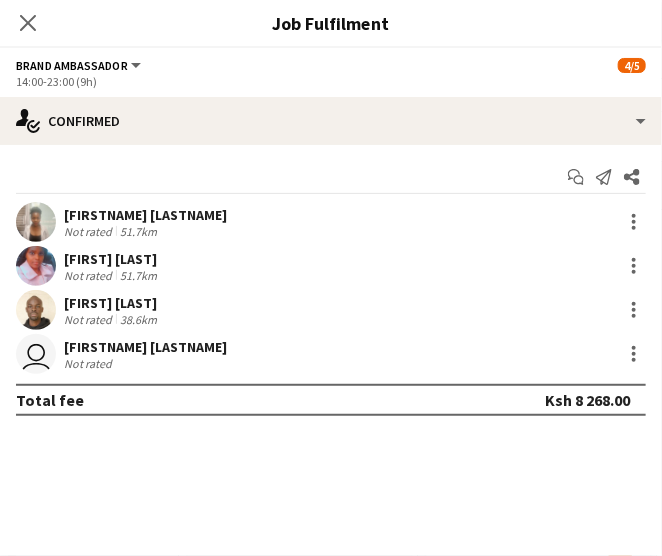 click on "Close pop-in" 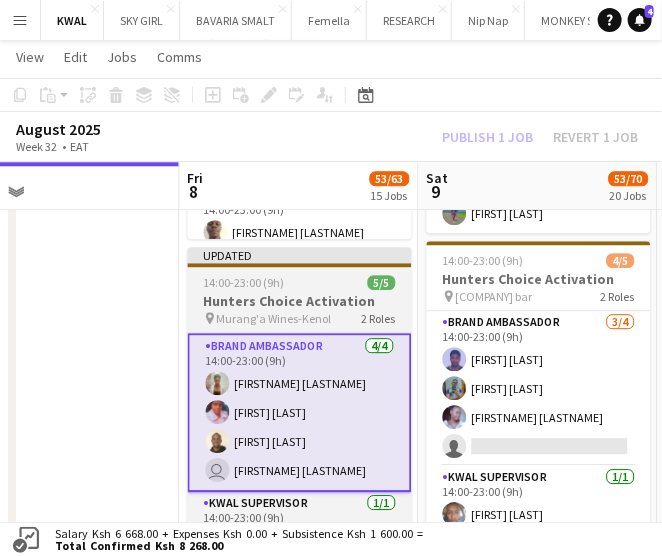 drag, startPoint x: 253, startPoint y: 306, endPoint x: 251, endPoint y: 293, distance: 13.152946 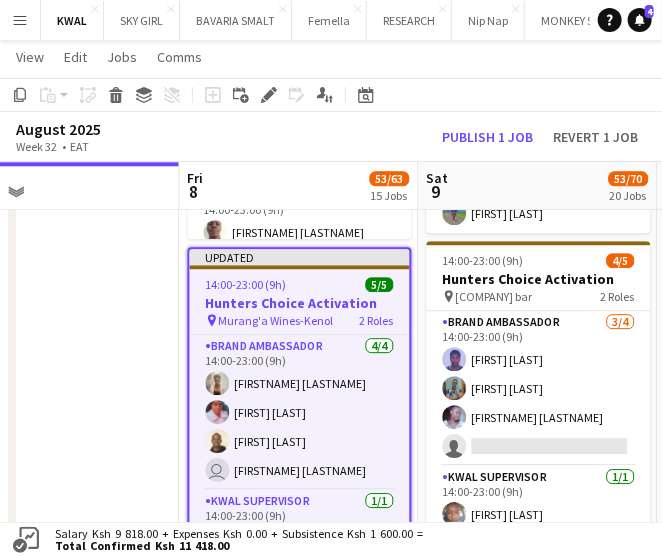 scroll, scrollTop: 0, scrollLeft: 778, axis: horizontal 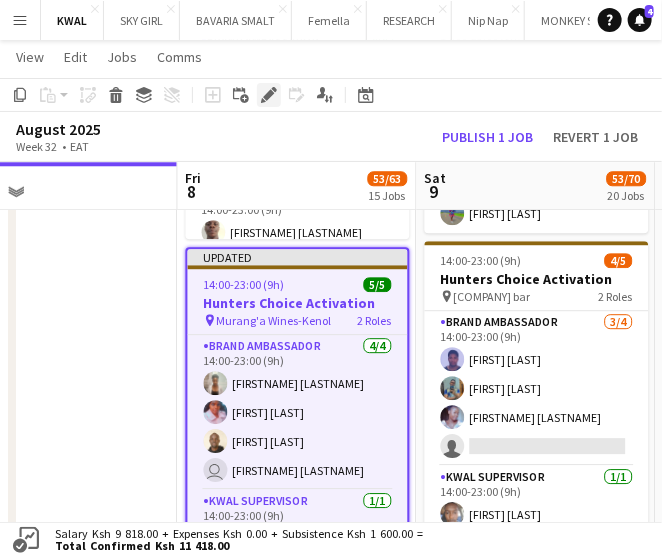 click on "Edit" at bounding box center (269, 95) 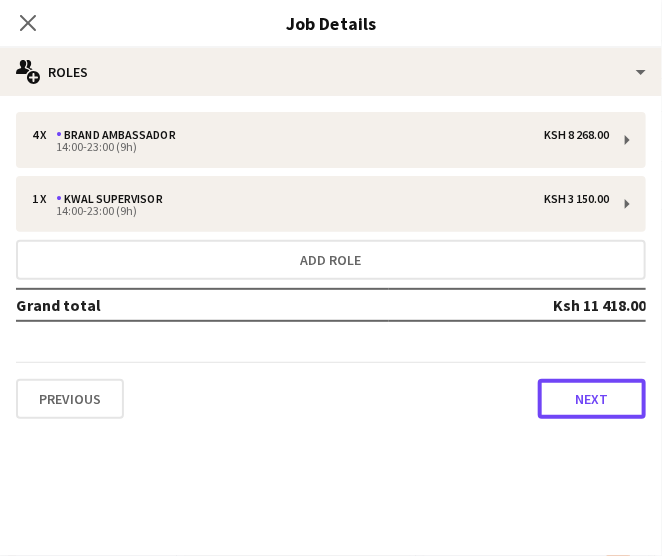 click on "Next" at bounding box center [592, 399] 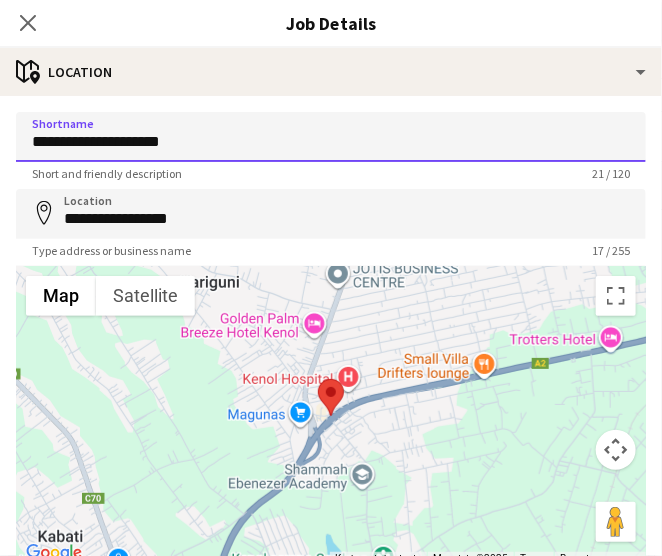 drag, startPoint x: 213, startPoint y: 145, endPoint x: -158, endPoint y: 124, distance: 371.59387 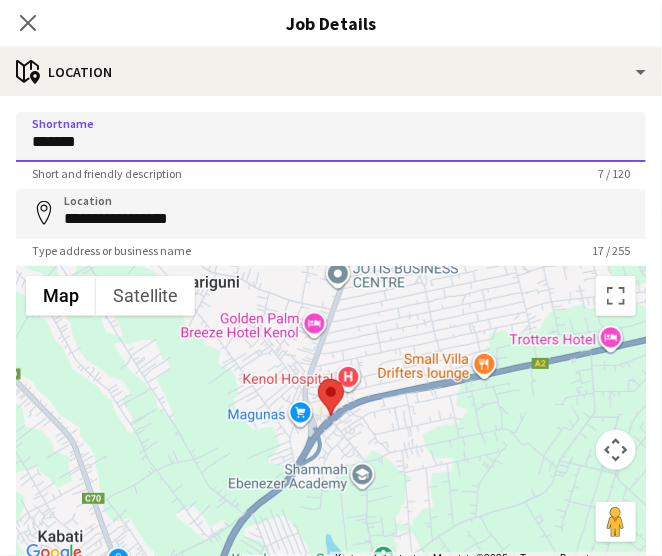 type on "*******" 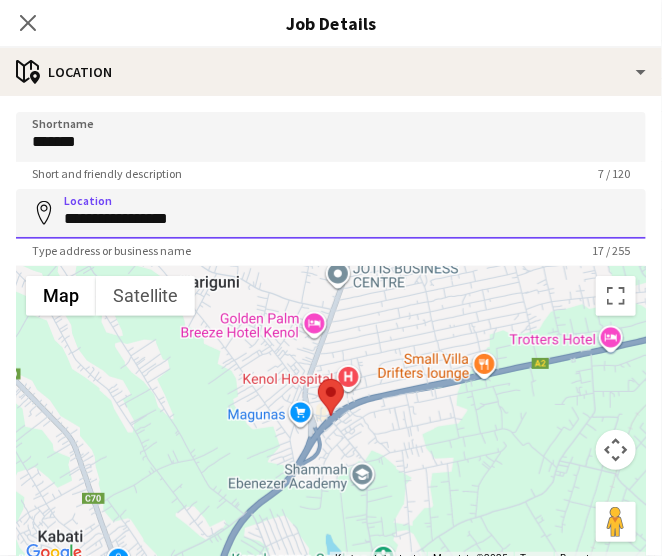 drag, startPoint x: 90, startPoint y: 212, endPoint x: -53, endPoint y: 189, distance: 144.83784 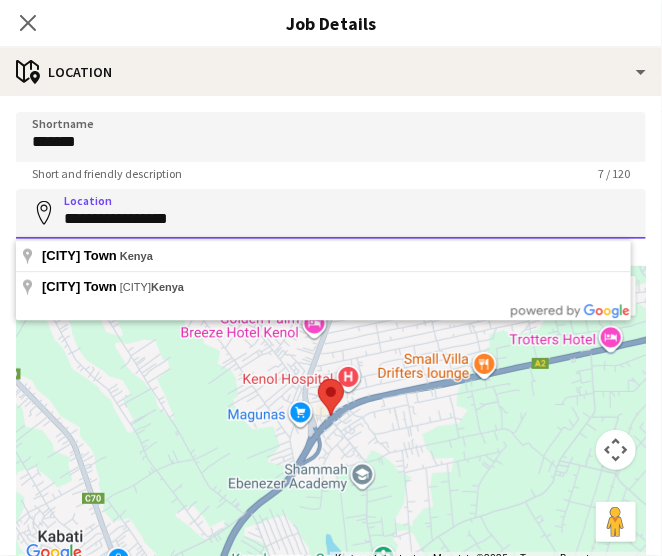 paste 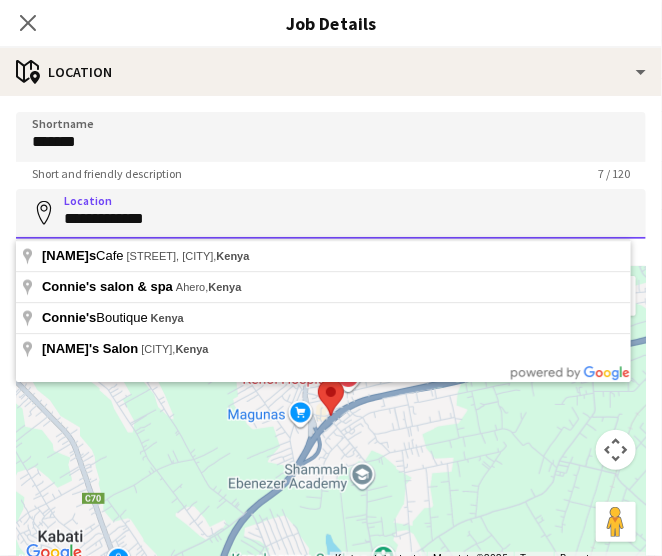 drag, startPoint x: 187, startPoint y: 229, endPoint x: -64, endPoint y: 218, distance: 251.24092 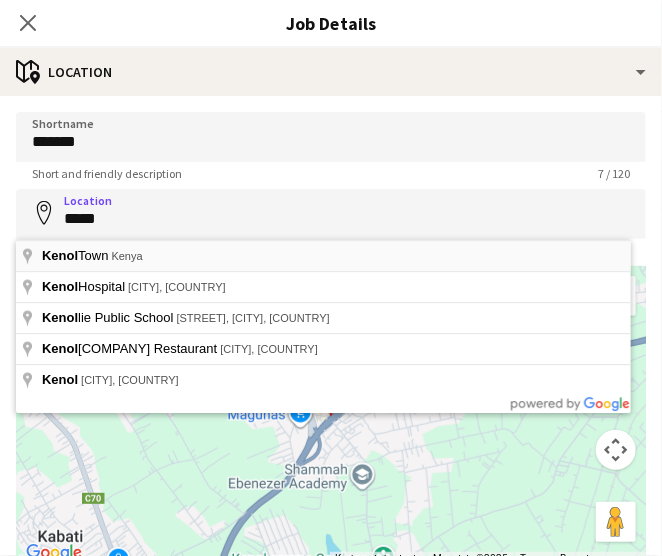type on "**********" 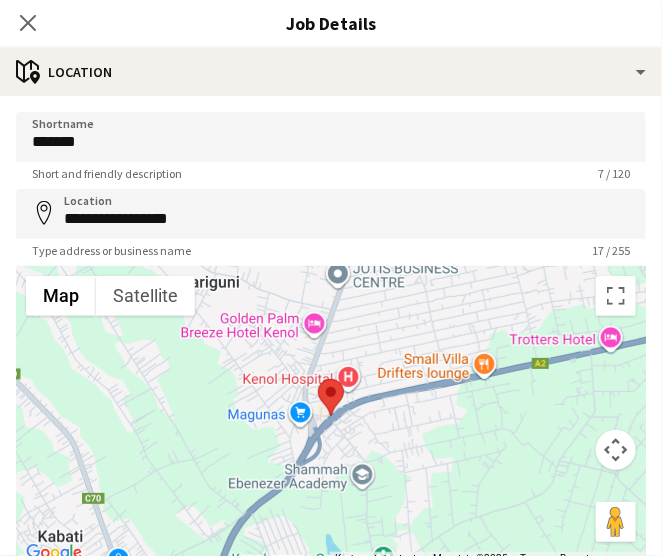 click on "Job Details" 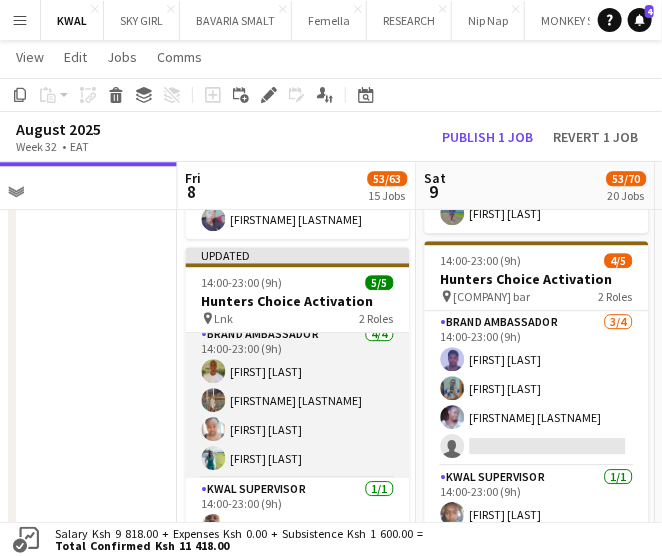 scroll, scrollTop: 12, scrollLeft: 0, axis: vertical 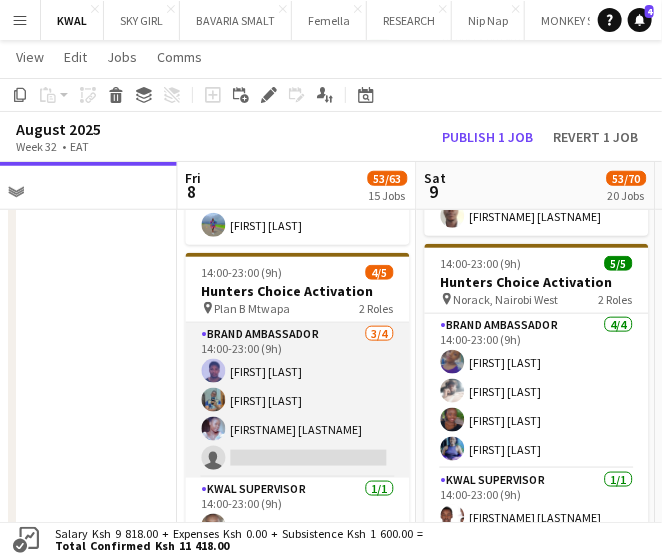 click on "Brand Ambassador   3/4   14:00-23:00 (9h)
Mohammed Hussein Morris Kirimi Faiza Boto
single-neutral-actions" at bounding box center (298, 400) 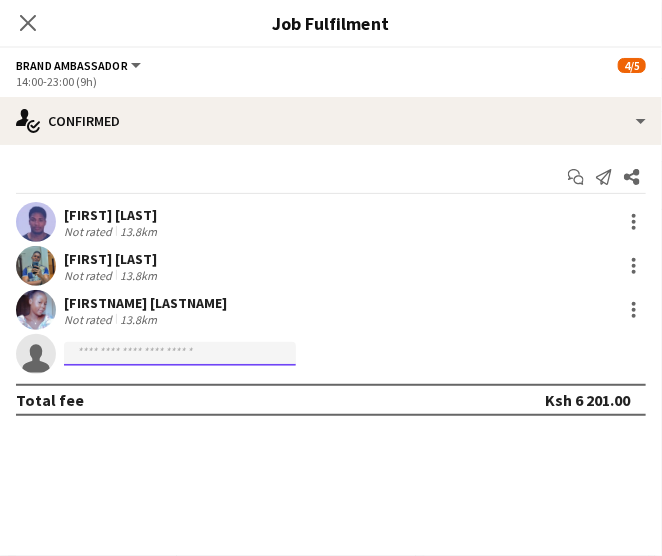 click 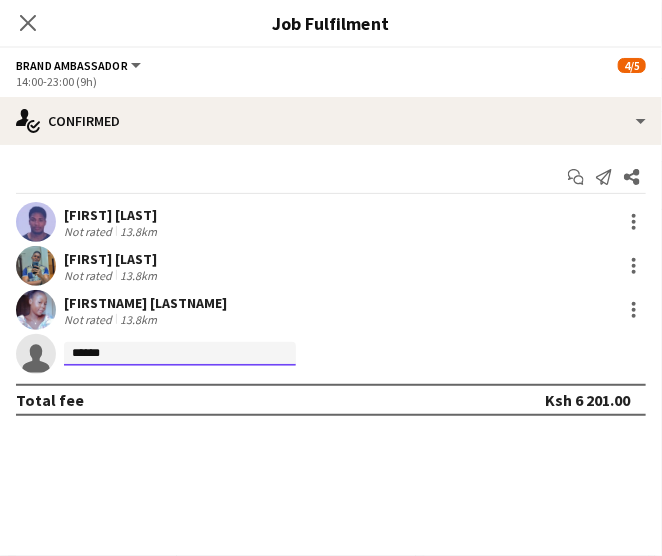 click on "******" 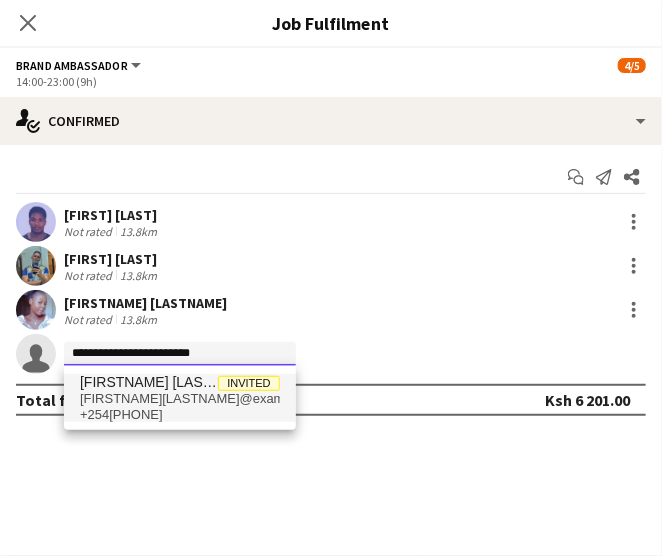 type on "**********" 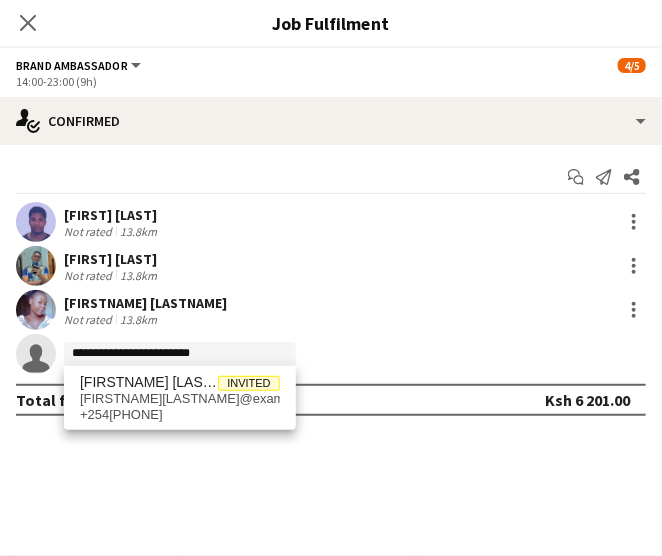 click on "Silvia ngugi  Invited" at bounding box center (180, 382) 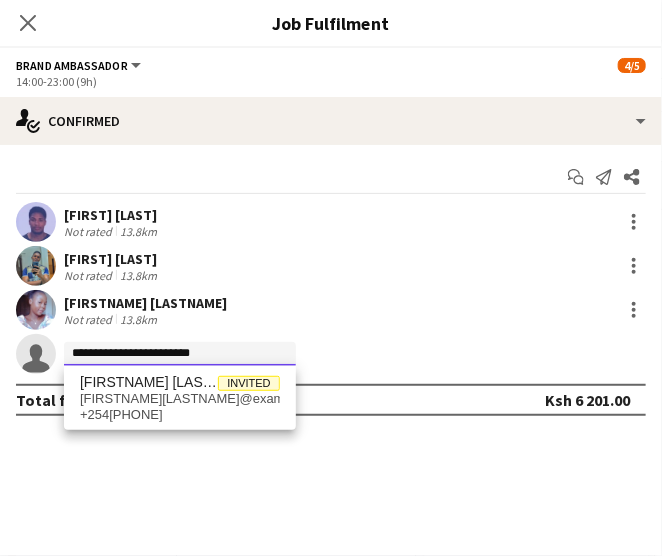 type 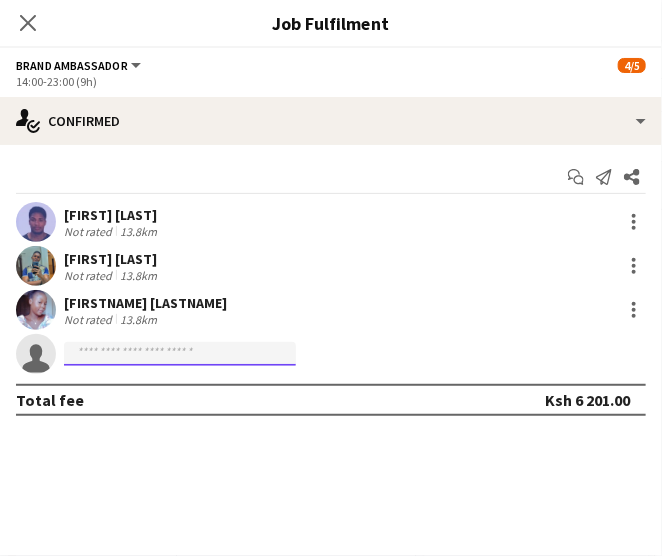 scroll, scrollTop: 0, scrollLeft: 0, axis: both 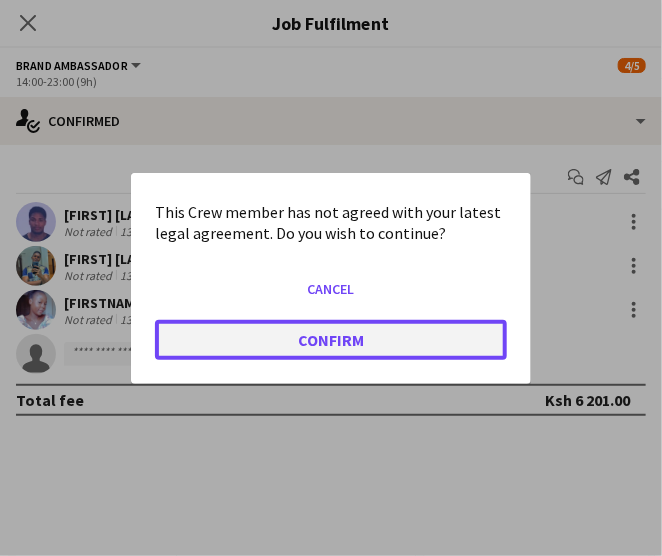 click on "Confirm" 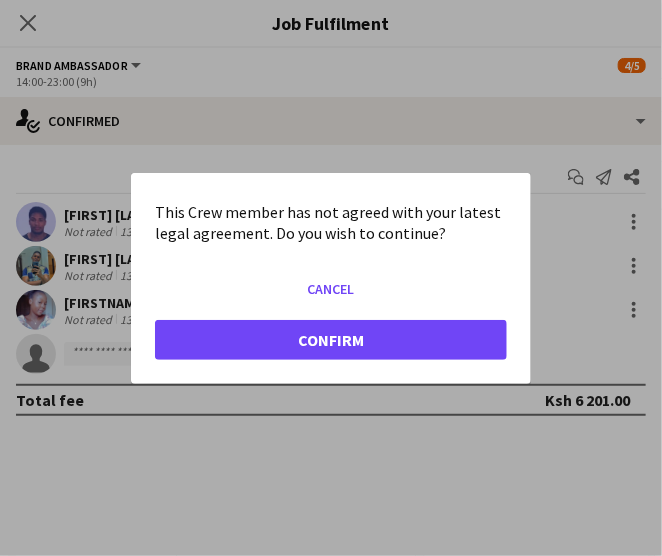 scroll, scrollTop: 2000, scrollLeft: 0, axis: vertical 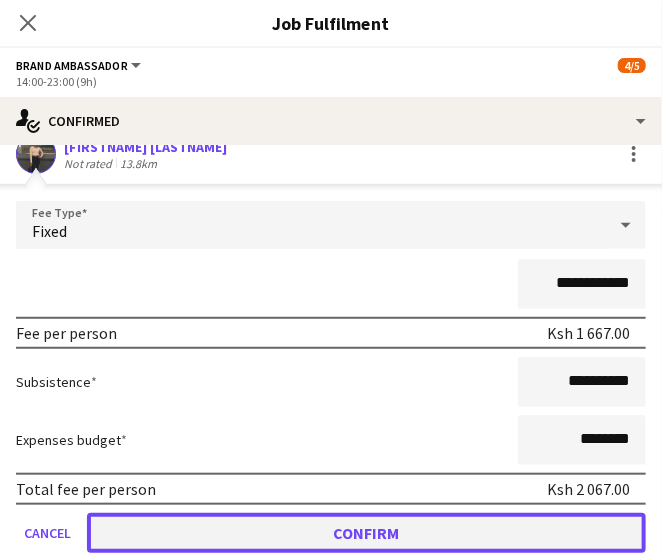 click on "Confirm" at bounding box center (366, 533) 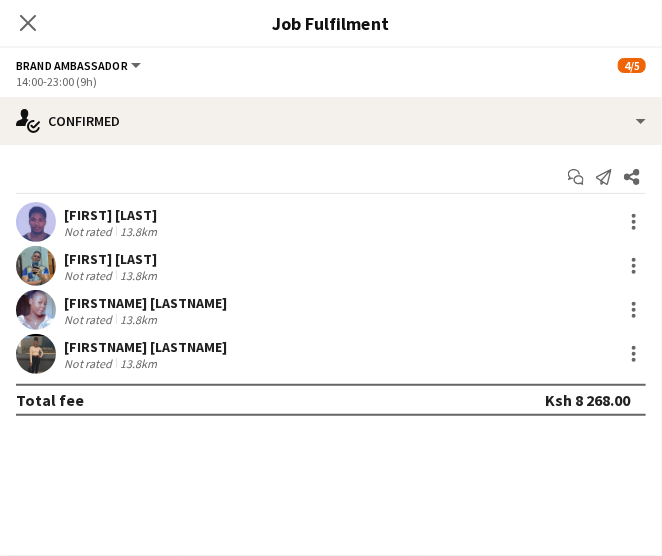 scroll, scrollTop: 0, scrollLeft: 0, axis: both 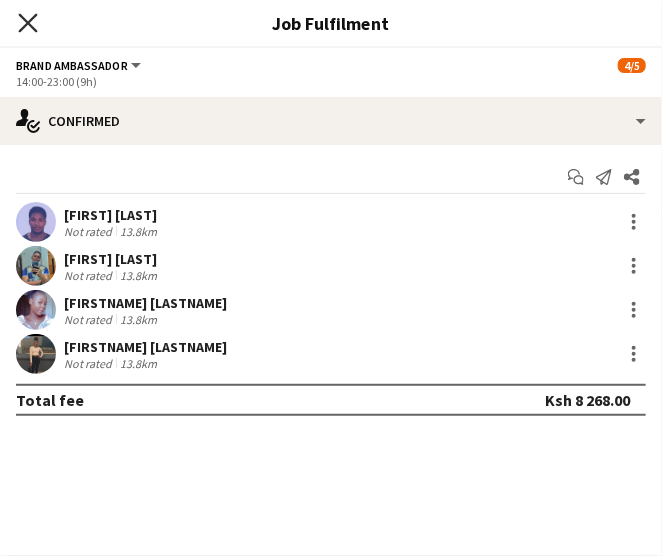 click 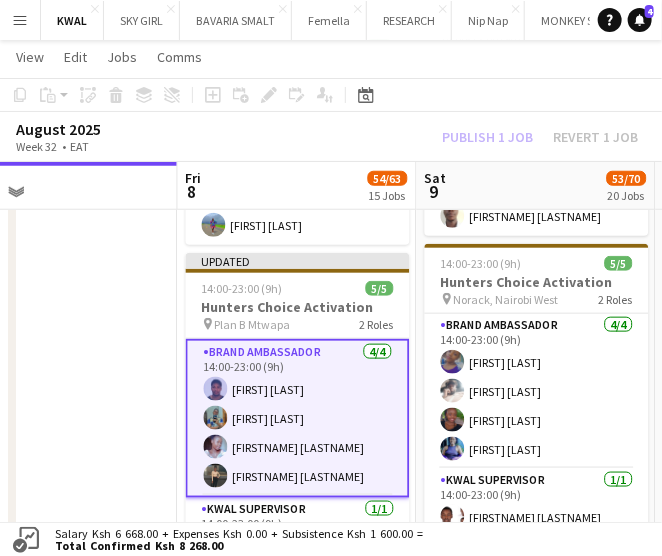 scroll, scrollTop: 16, scrollLeft: 0, axis: vertical 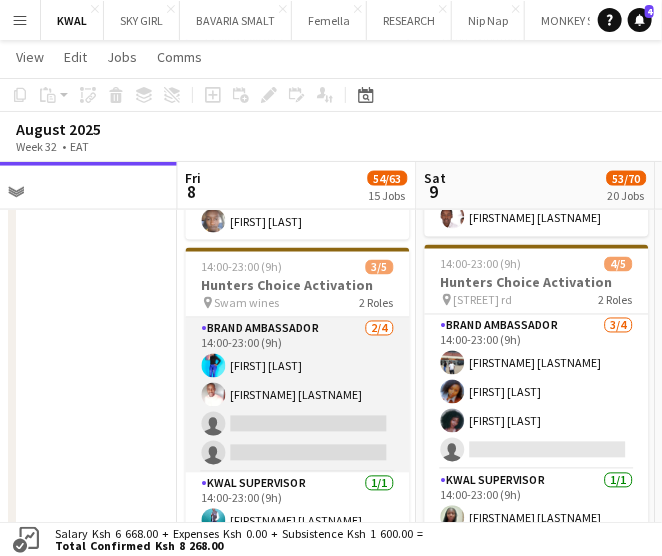click on "Brand Ambassador   2/4   14:00-23:00 (9h)
Lilian Ogarrah Brian Khisa
single-neutral-actions
single-neutral-actions" at bounding box center [298, 395] 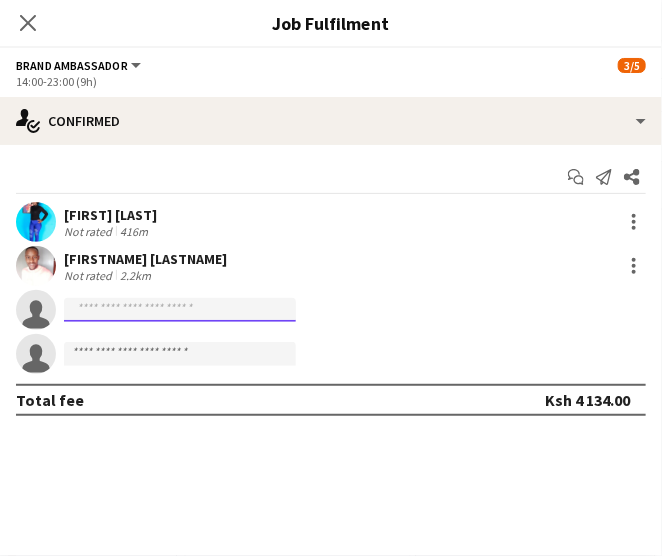 click 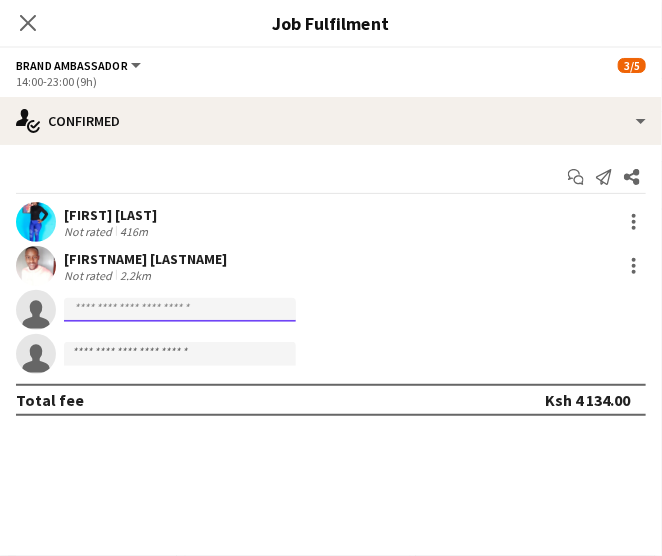 drag, startPoint x: 118, startPoint y: 293, endPoint x: 117, endPoint y: 312, distance: 19.026299 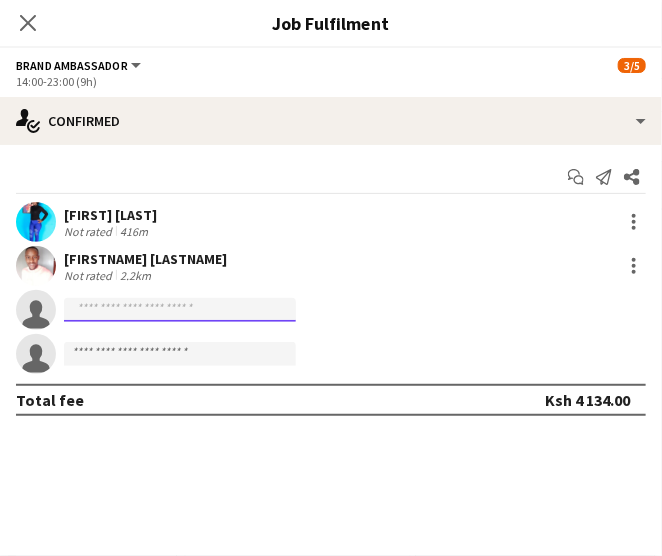 paste on "**********" 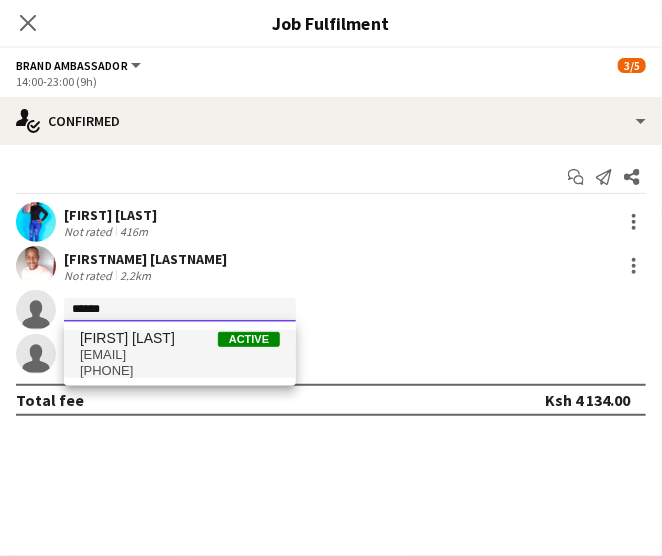 type on "******" 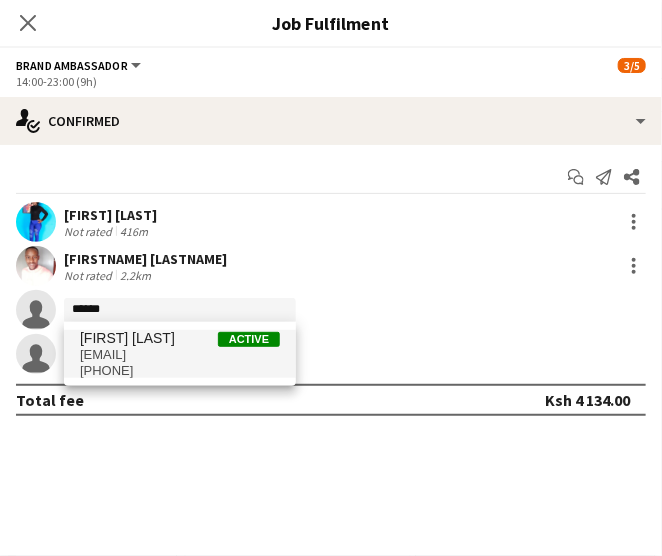 click on "osubopriscilah@gmail.com" at bounding box center (180, 355) 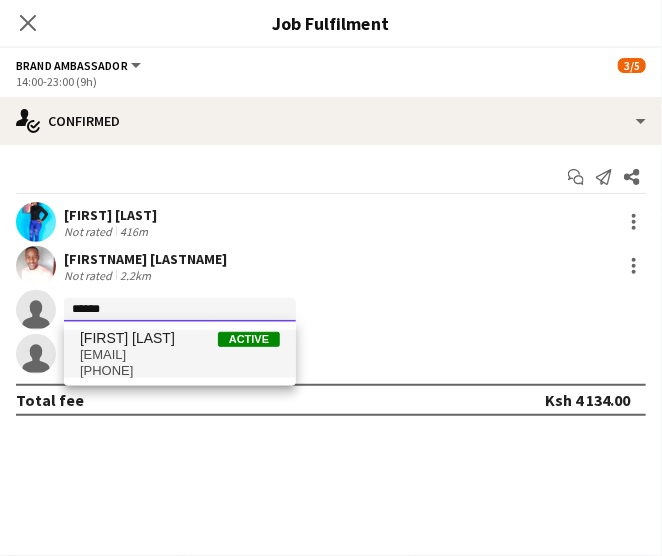 type 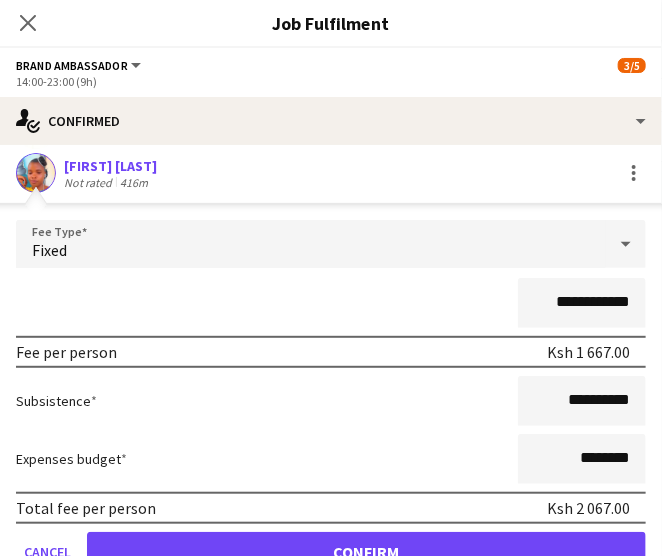 scroll, scrollTop: 269, scrollLeft: 0, axis: vertical 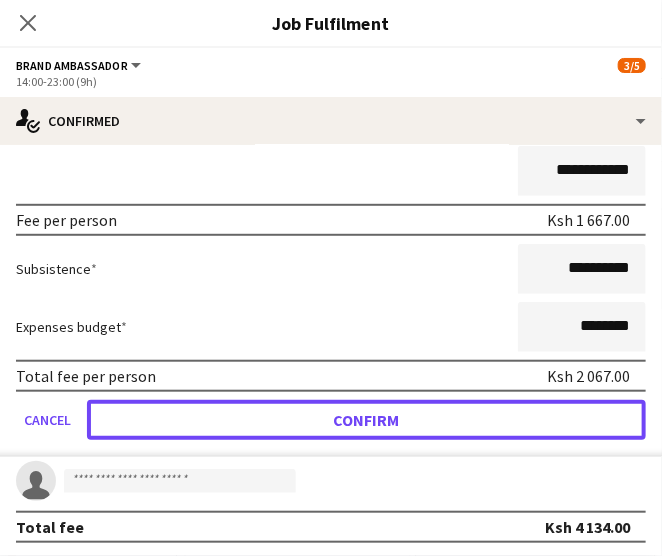 drag, startPoint x: 391, startPoint y: 416, endPoint x: 2, endPoint y: 393, distance: 389.67935 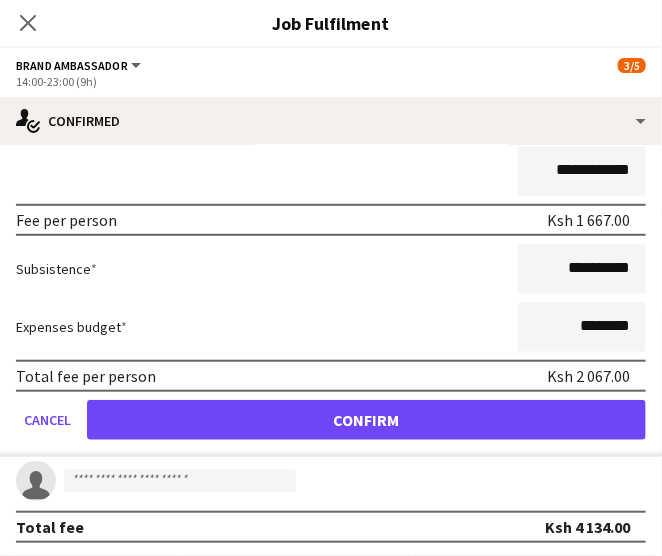 scroll, scrollTop: 0, scrollLeft: 0, axis: both 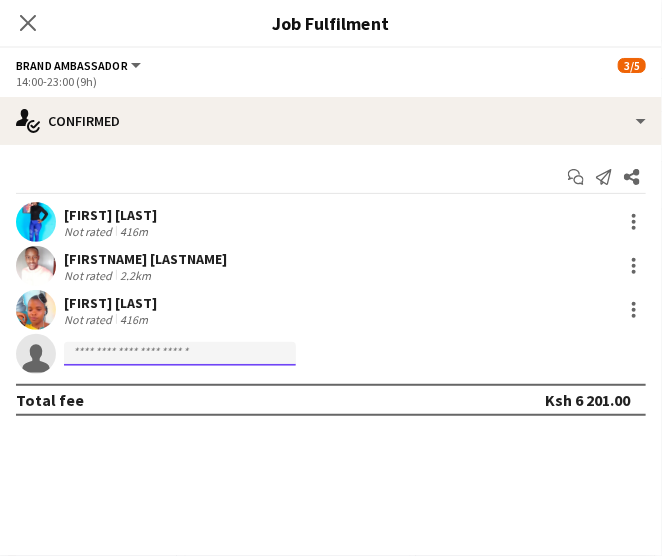 click 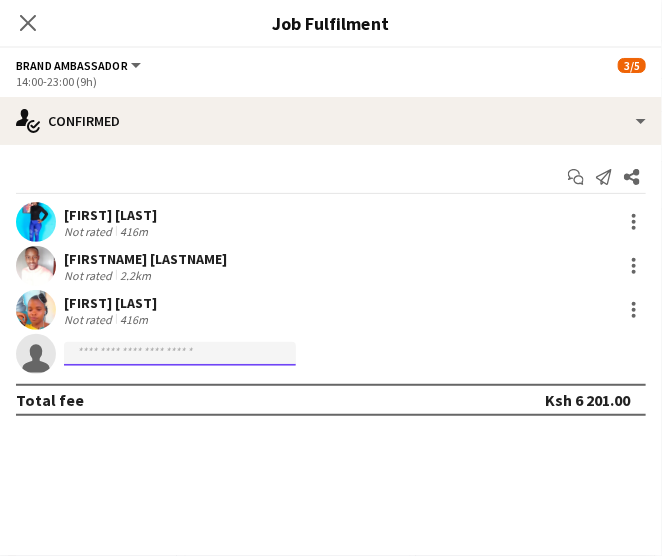 paste on "**********" 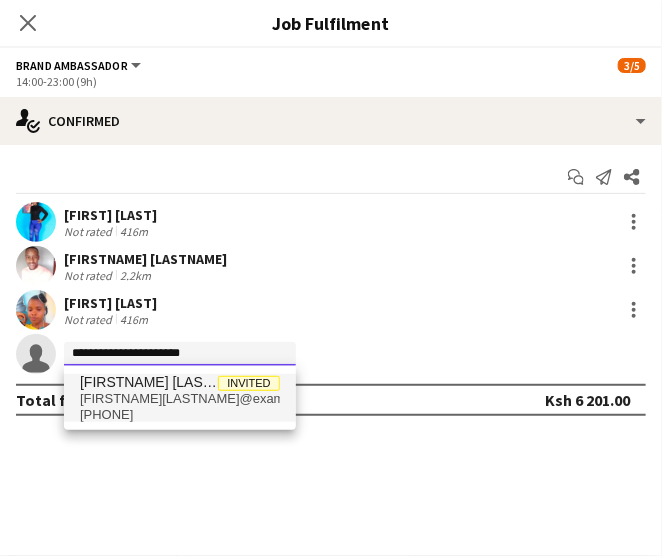 type on "**********" 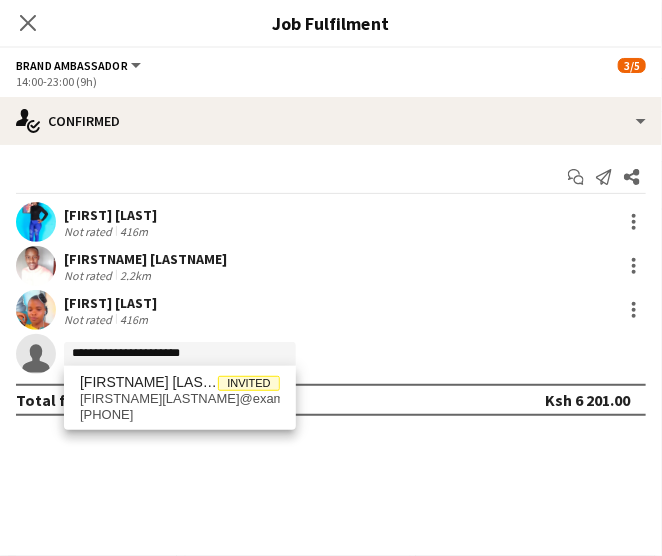 click on "juliettorori@gmail.com" at bounding box center [180, 399] 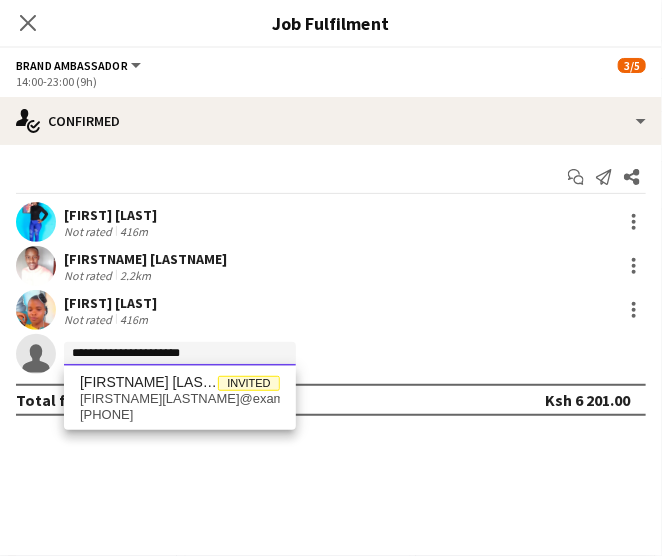 type 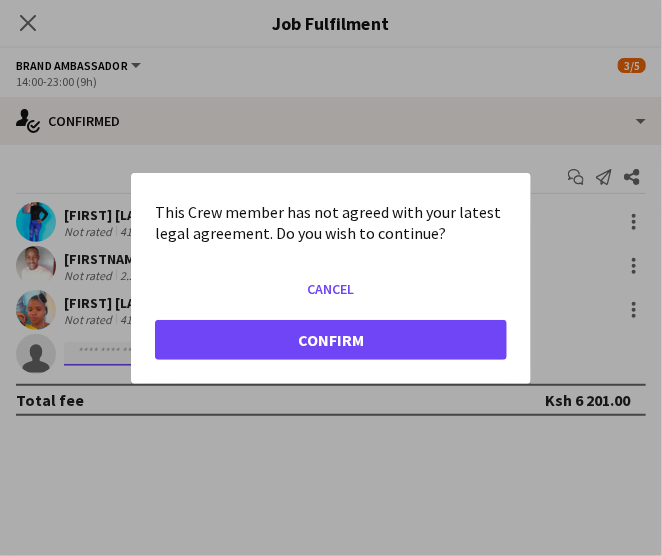 scroll, scrollTop: 0, scrollLeft: 0, axis: both 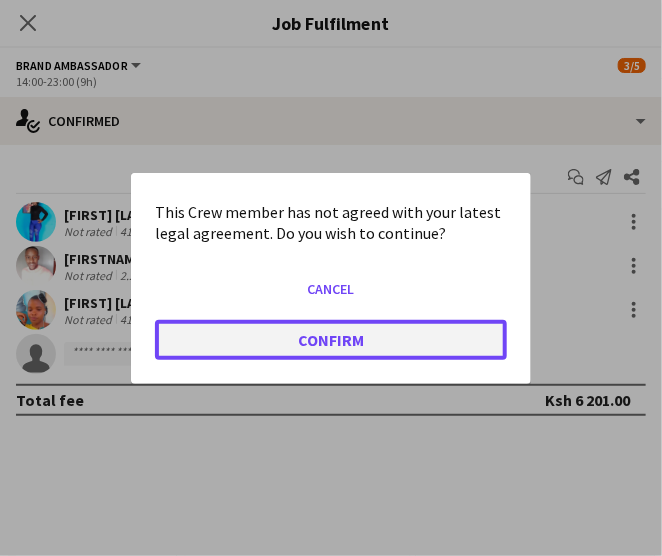click on "Confirm" 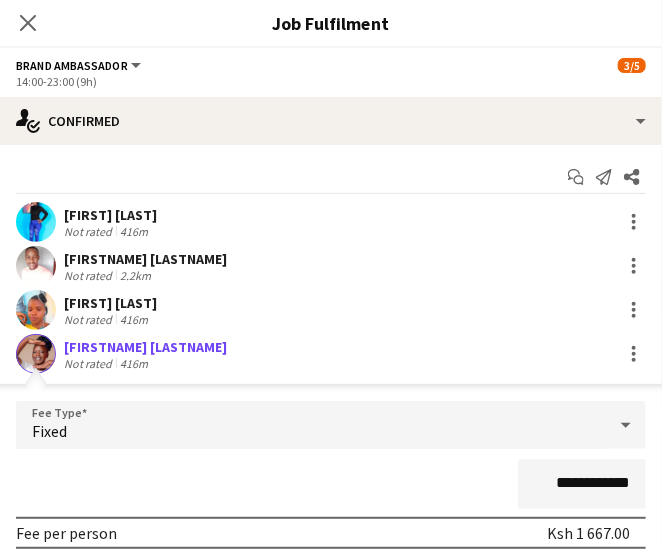 scroll, scrollTop: 2300, scrollLeft: 0, axis: vertical 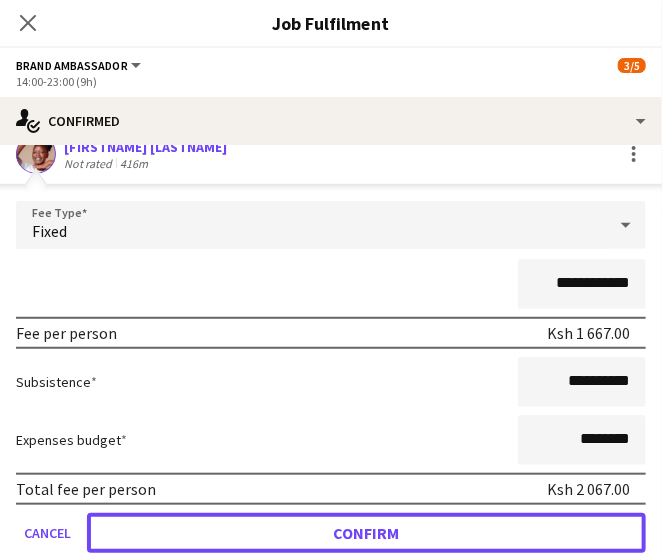 drag, startPoint x: 516, startPoint y: 522, endPoint x: 348, endPoint y: 472, distance: 175.28262 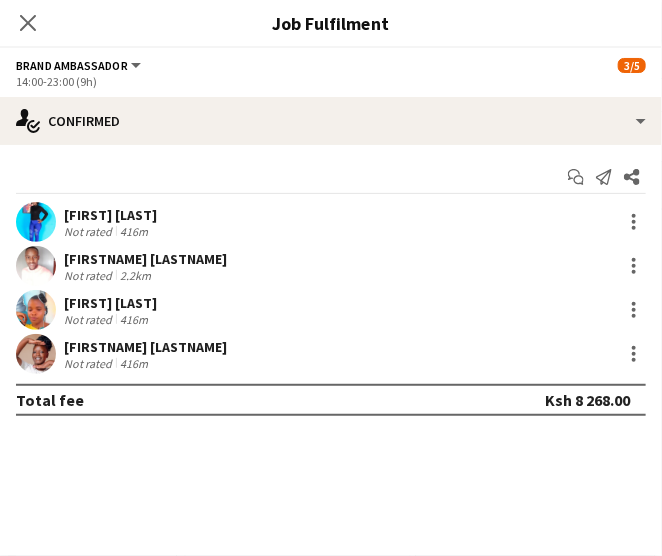 scroll, scrollTop: 0, scrollLeft: 0, axis: both 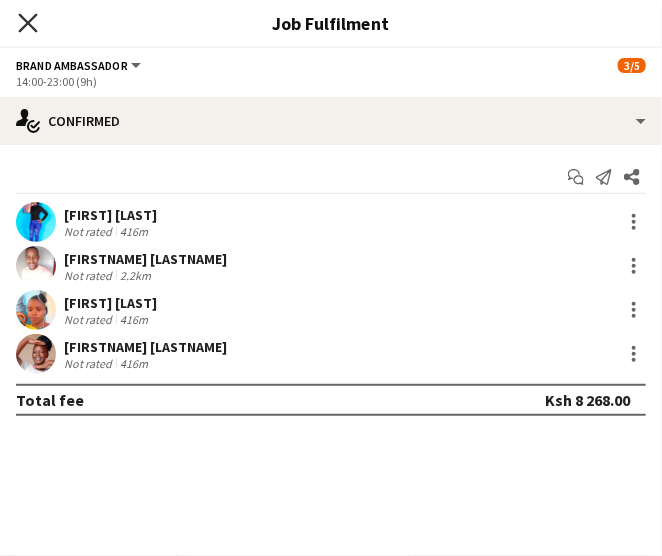 click on "Close pop-in" 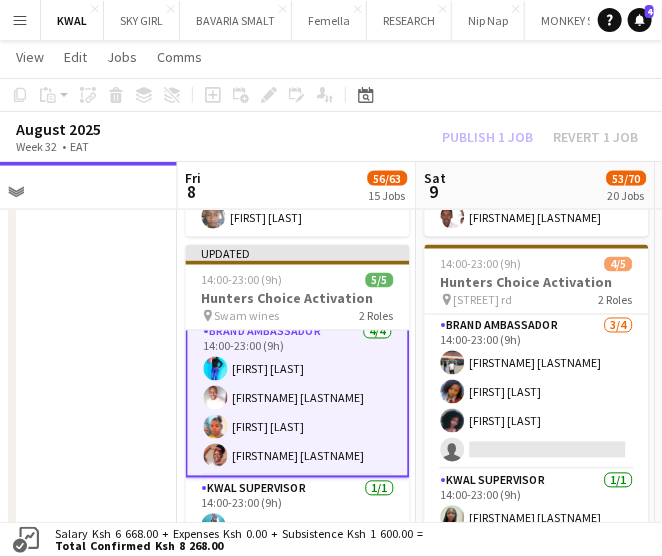 scroll, scrollTop: 16, scrollLeft: 0, axis: vertical 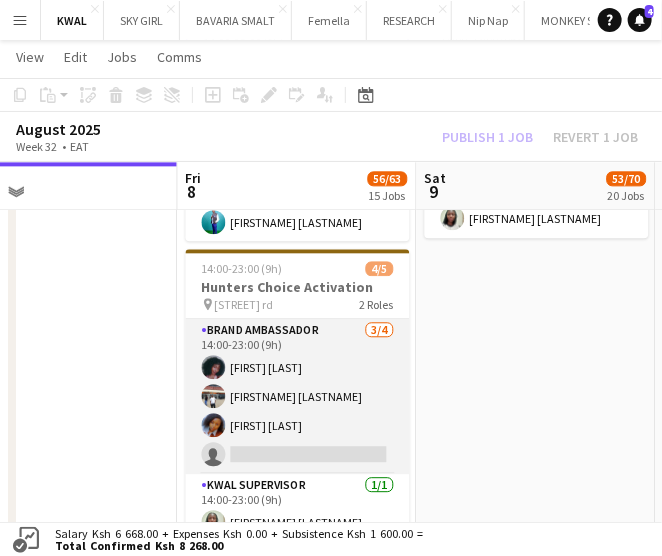 click on "Brand Ambassador   3/4   14:00-23:00 (9h)
Patience Ssemogerere Robbinson Wachira Mary Ndung'u
single-neutral-actions" at bounding box center [298, 396] 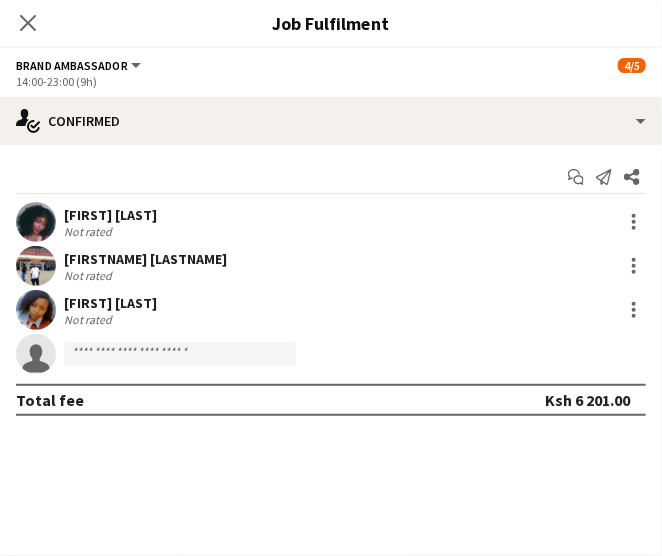 scroll, scrollTop: 12, scrollLeft: 0, axis: vertical 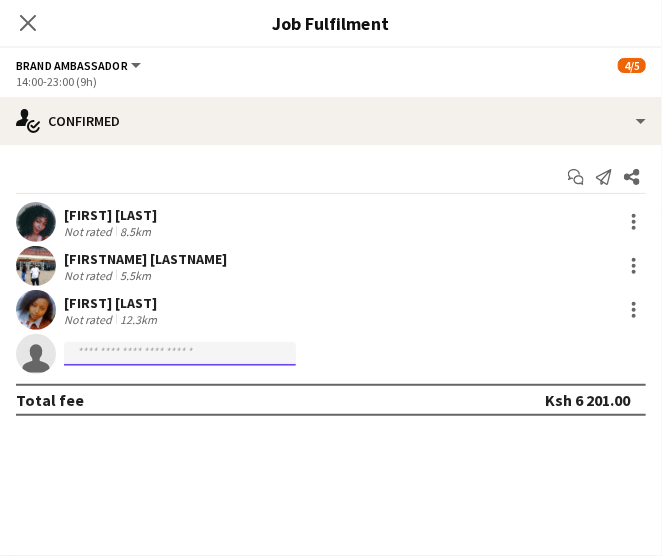 click 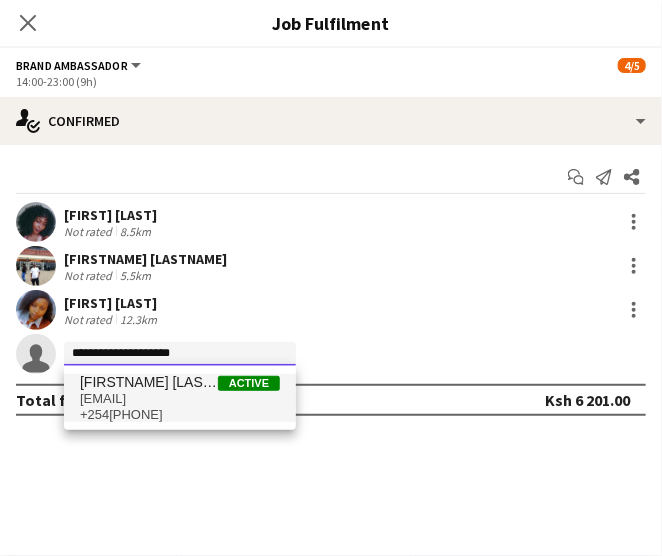 type on "**********" 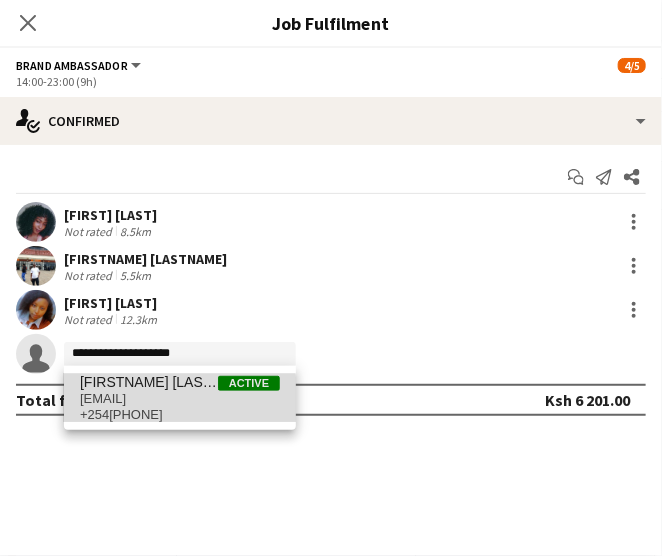 click on "mamelauryn@gmail.com" at bounding box center (180, 399) 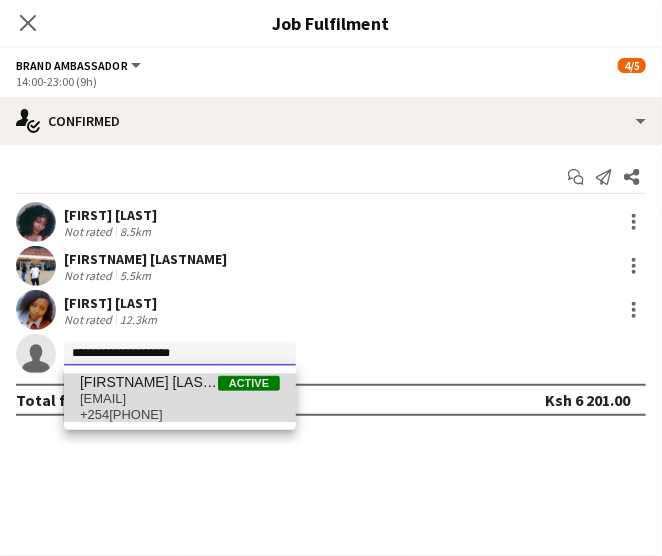 type 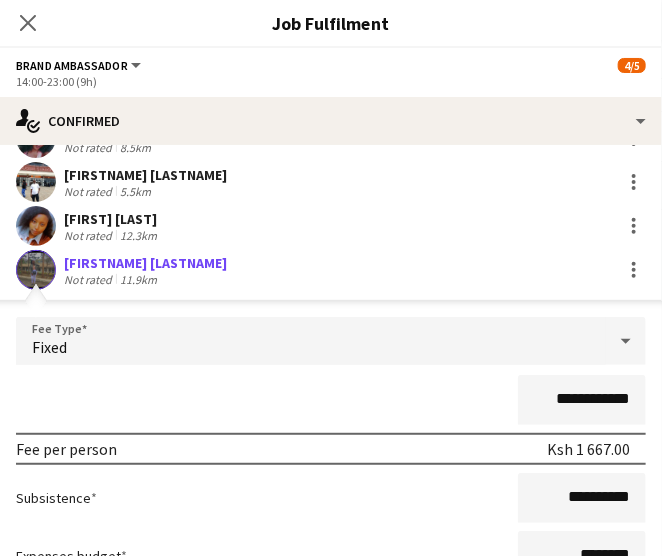 scroll, scrollTop: 200, scrollLeft: 0, axis: vertical 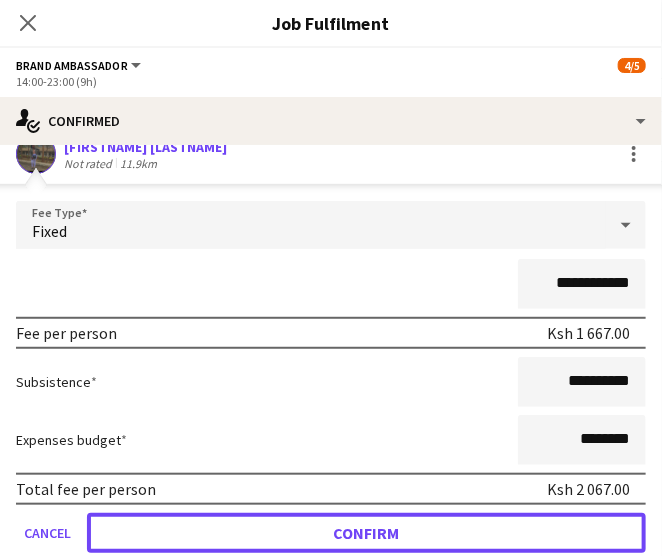 drag, startPoint x: 476, startPoint y: 523, endPoint x: 460, endPoint y: 524, distance: 16.03122 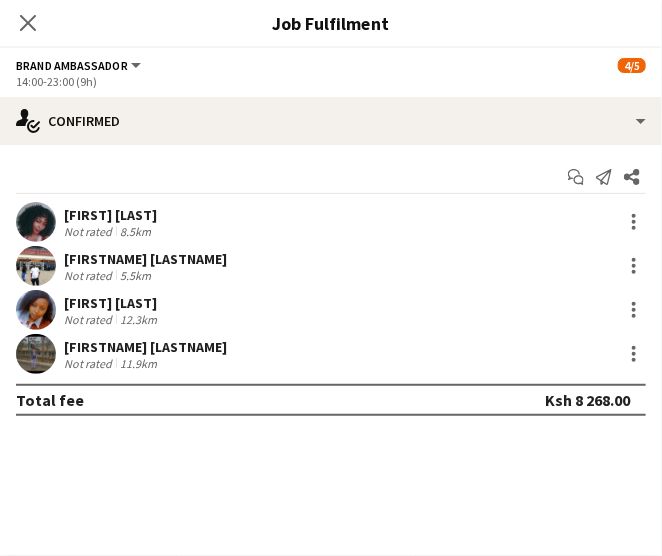 scroll, scrollTop: 0, scrollLeft: 0, axis: both 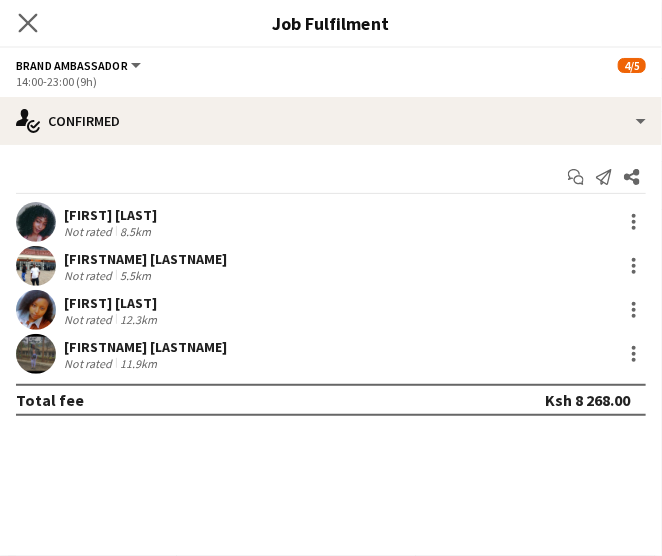 click on "Close pop-in" 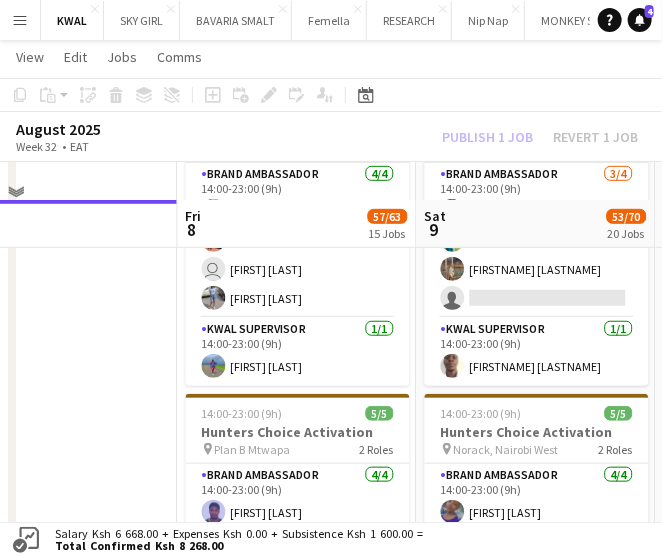 scroll, scrollTop: 1800, scrollLeft: 0, axis: vertical 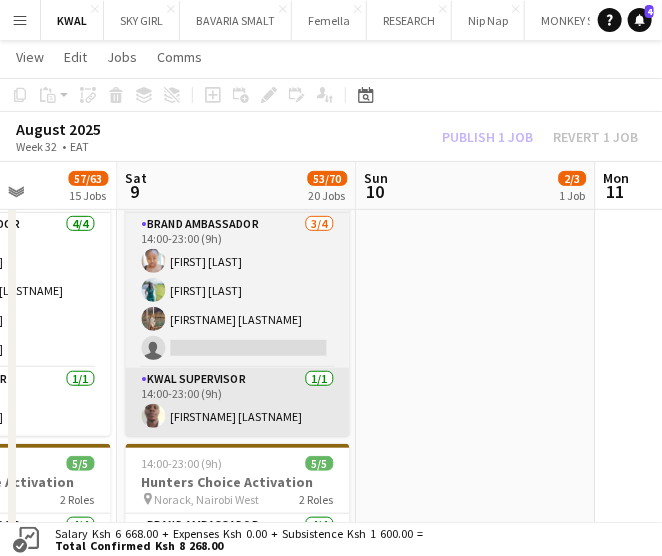 drag, startPoint x: 555, startPoint y: 404, endPoint x: 277, endPoint y: 404, distance: 278 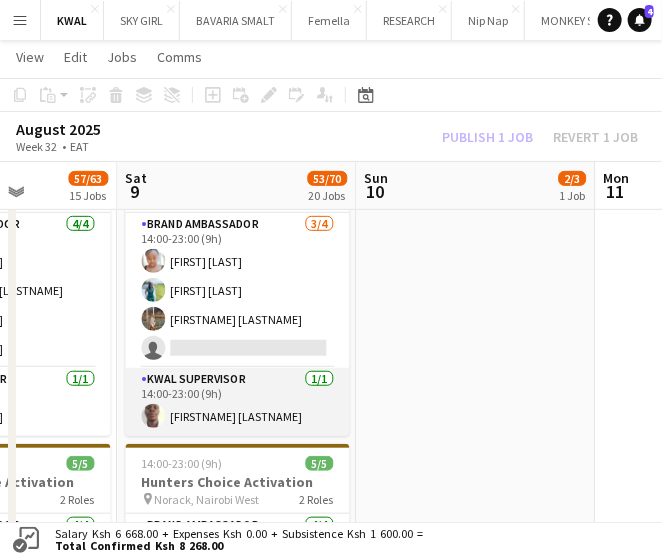 scroll, scrollTop: 0, scrollLeft: 838, axis: horizontal 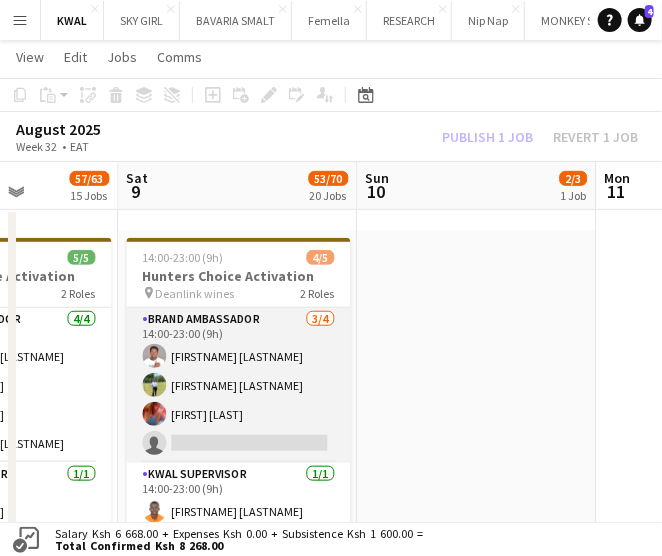 click on "Brand Ambassador   3/4   14:00-23:00 (9h)
ROBERT NYARIKI JUNE SAGALA Melissa nasambu
single-neutral-actions" at bounding box center [238, 385] 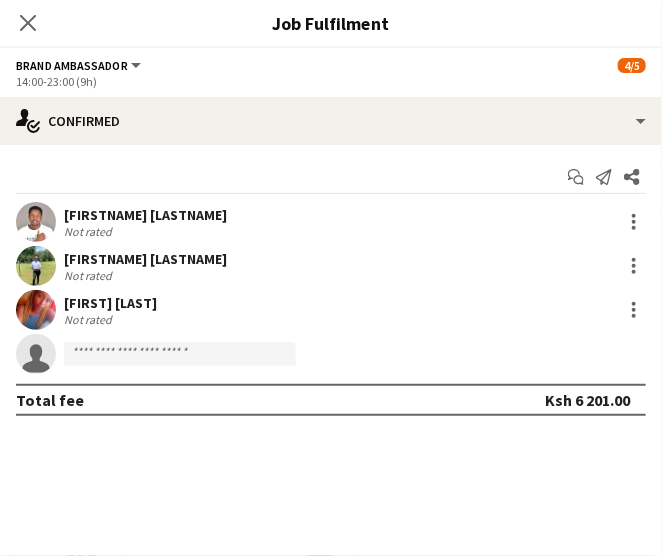 scroll, scrollTop: 0, scrollLeft: 840, axis: horizontal 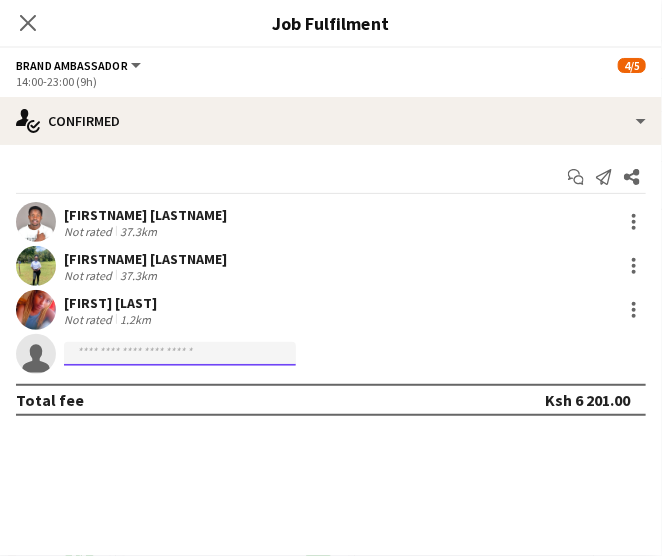 click 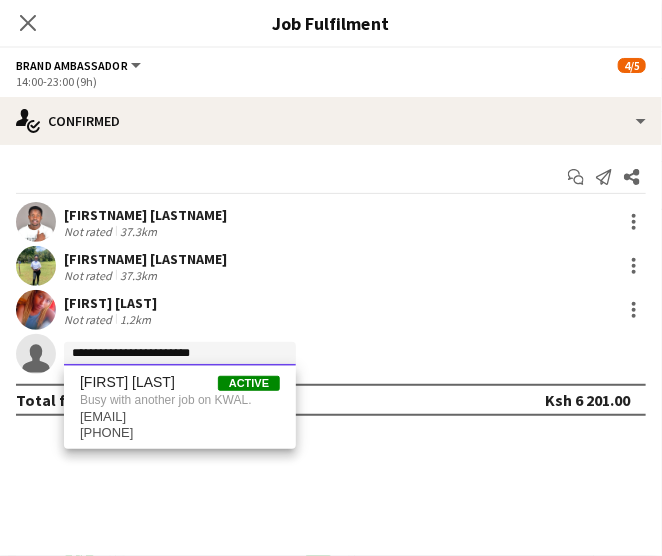 type on "**********" 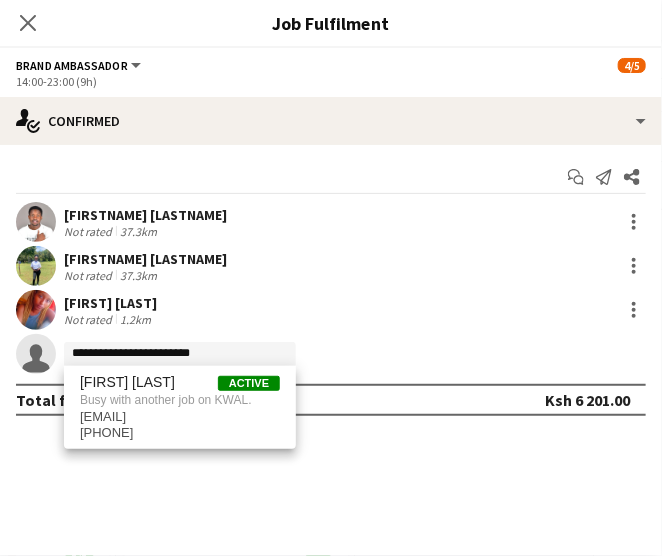 click on "Start chat
Send notification
Share" at bounding box center [331, 177] 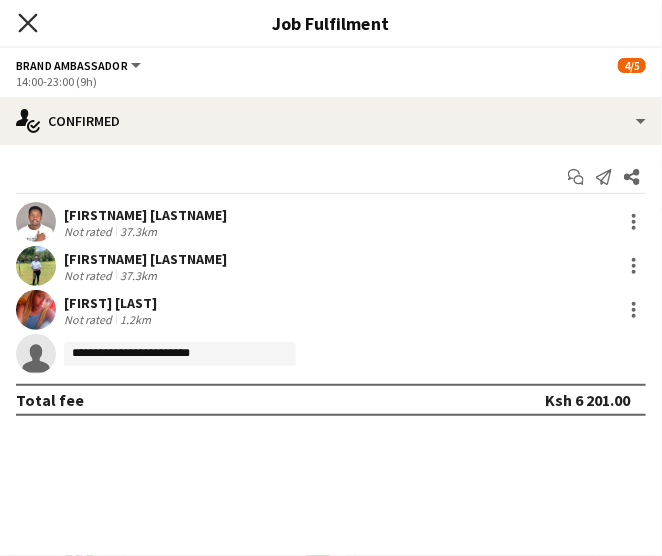click on "Close pop-in" 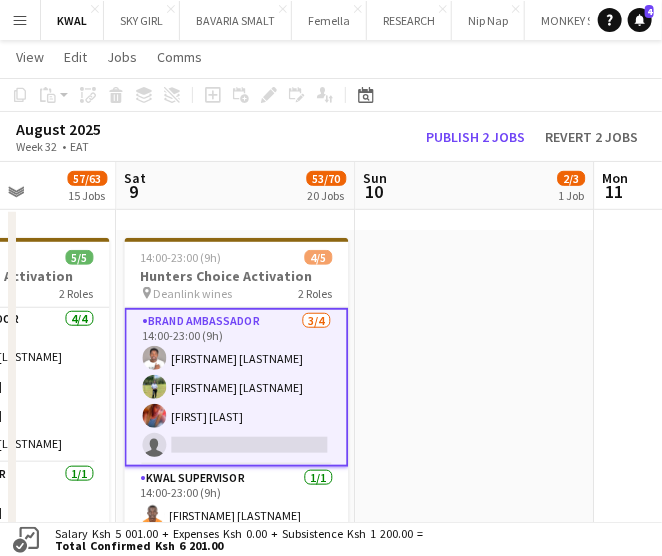 drag, startPoint x: 481, startPoint y: 300, endPoint x: 462, endPoint y: 291, distance: 21.023796 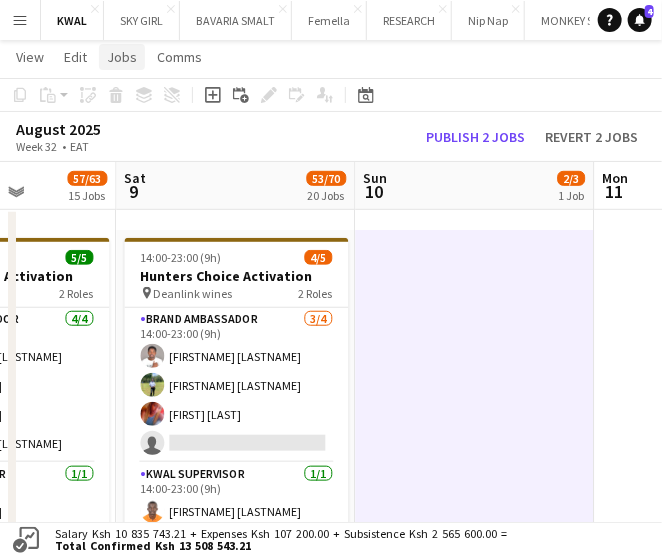 scroll, scrollTop: 0, scrollLeft: 841, axis: horizontal 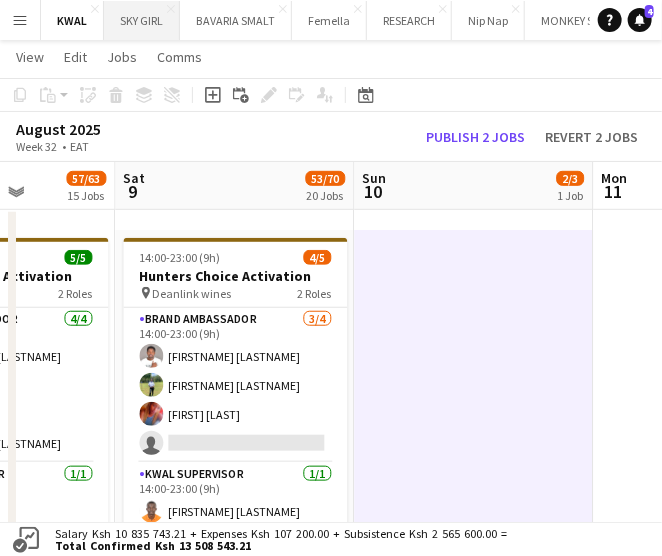 click on "SKY GIRL
Close" at bounding box center (142, 20) 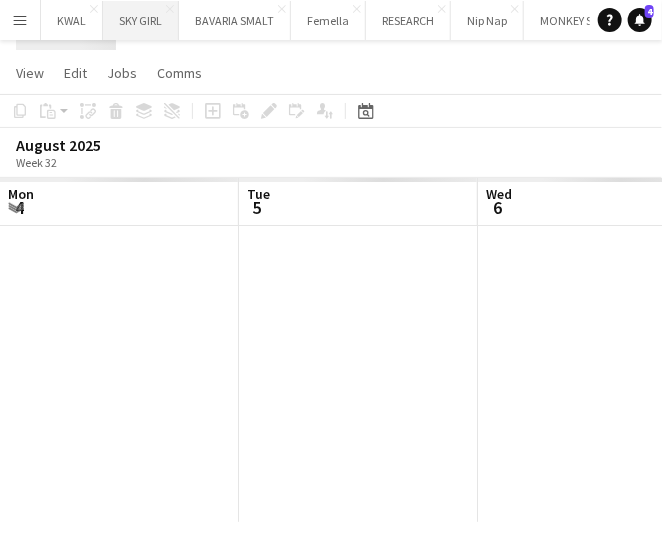 scroll, scrollTop: 0, scrollLeft: 0, axis: both 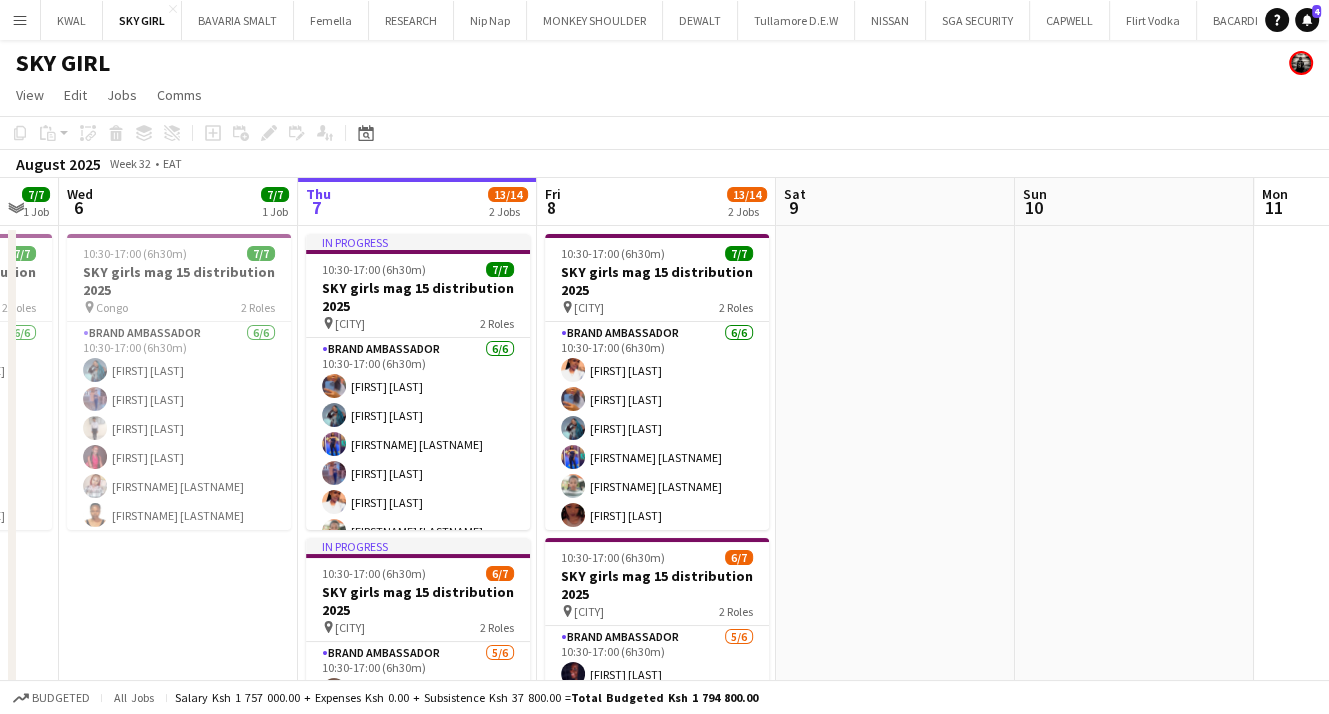 drag, startPoint x: 809, startPoint y: 527, endPoint x: 867, endPoint y: 551, distance: 62.76942 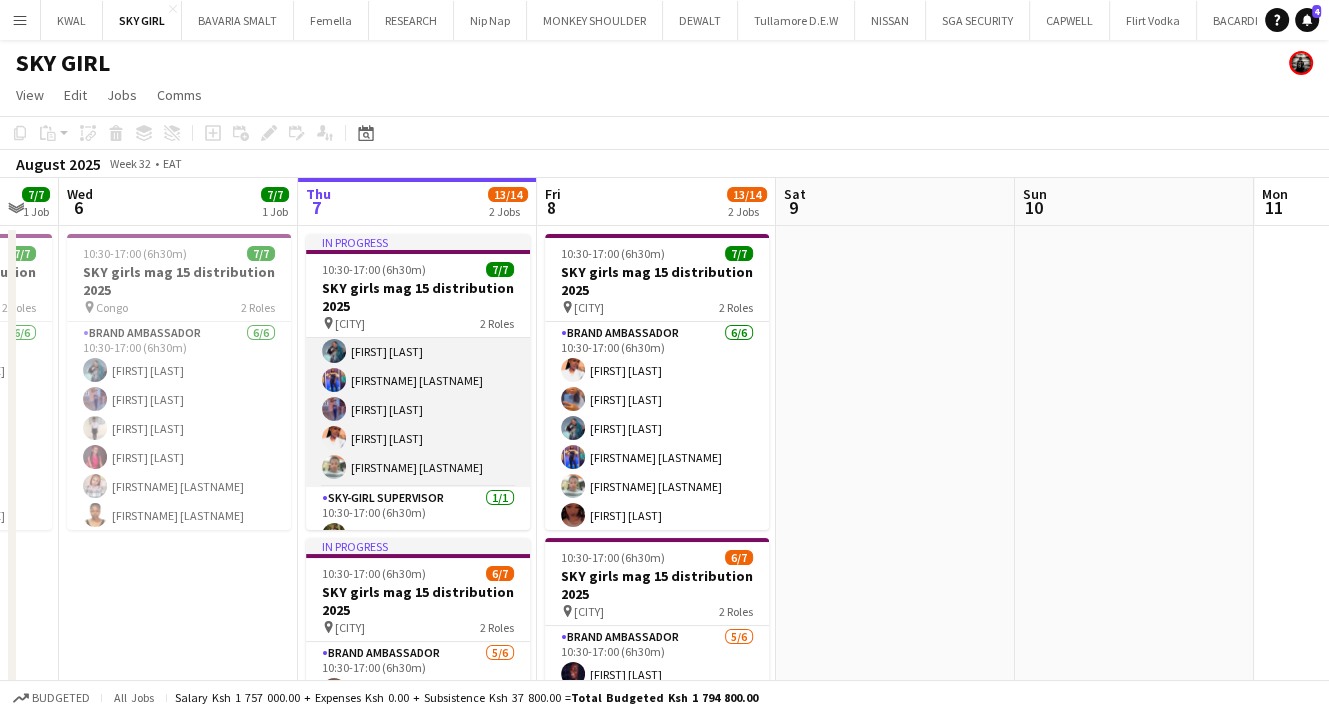 scroll, scrollTop: 88, scrollLeft: 0, axis: vertical 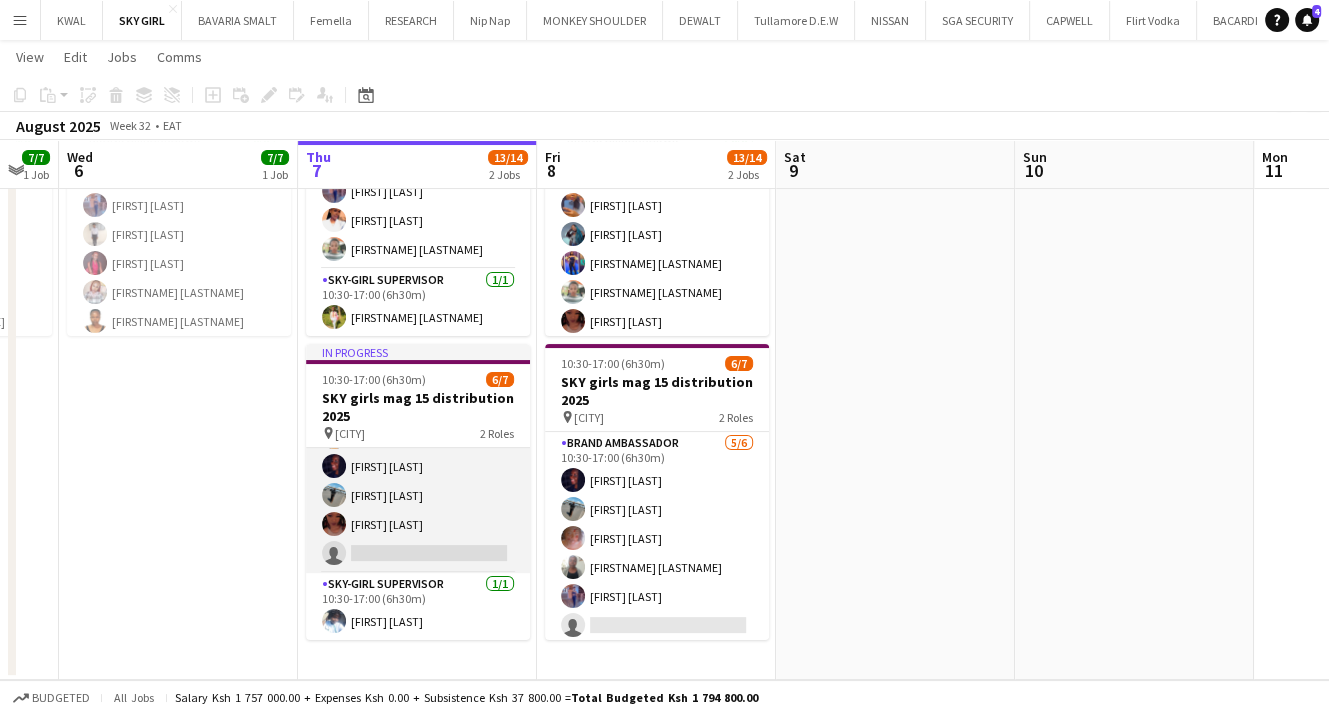click on "Brand Ambassador   5/6   10:30-17:00 (6h30m)
Marian Miruka Grace Kiumbero Rehema Murunga Gladys gitau Esther Kareri
single-neutral-actions" at bounding box center (418, 466) 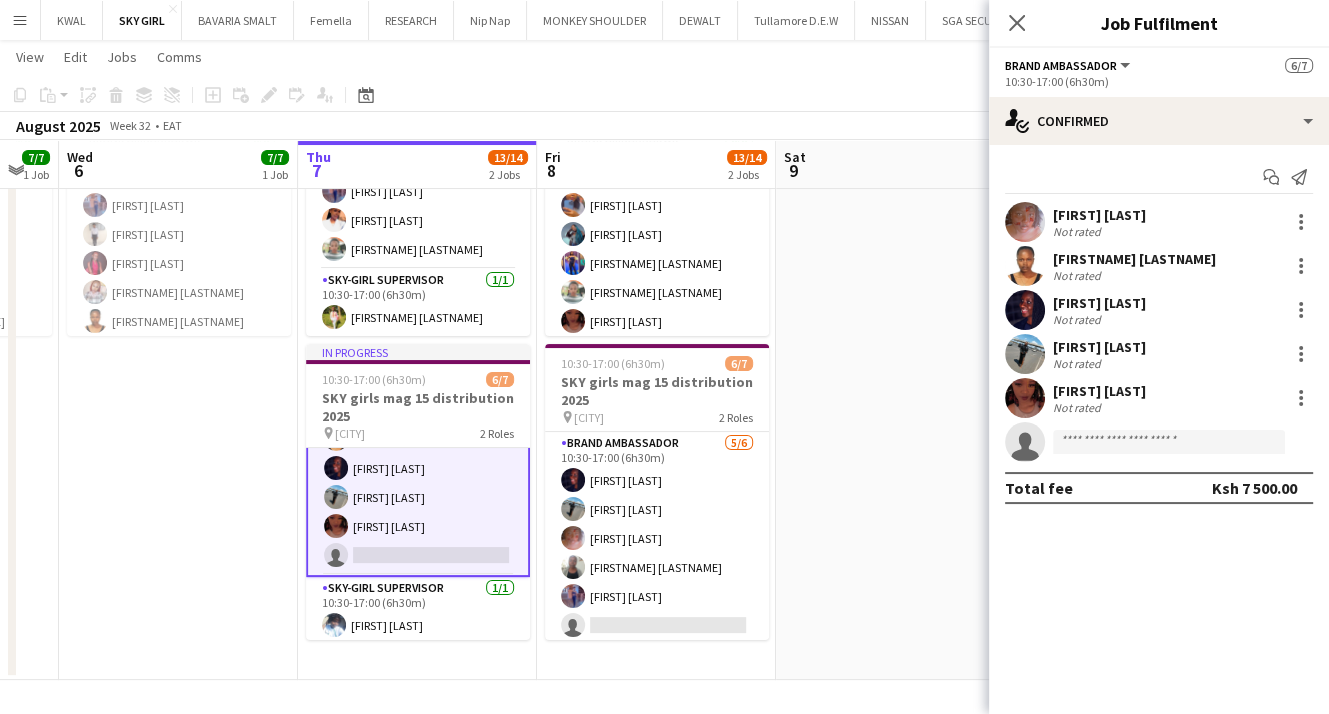 scroll, scrollTop: 90, scrollLeft: 0, axis: vertical 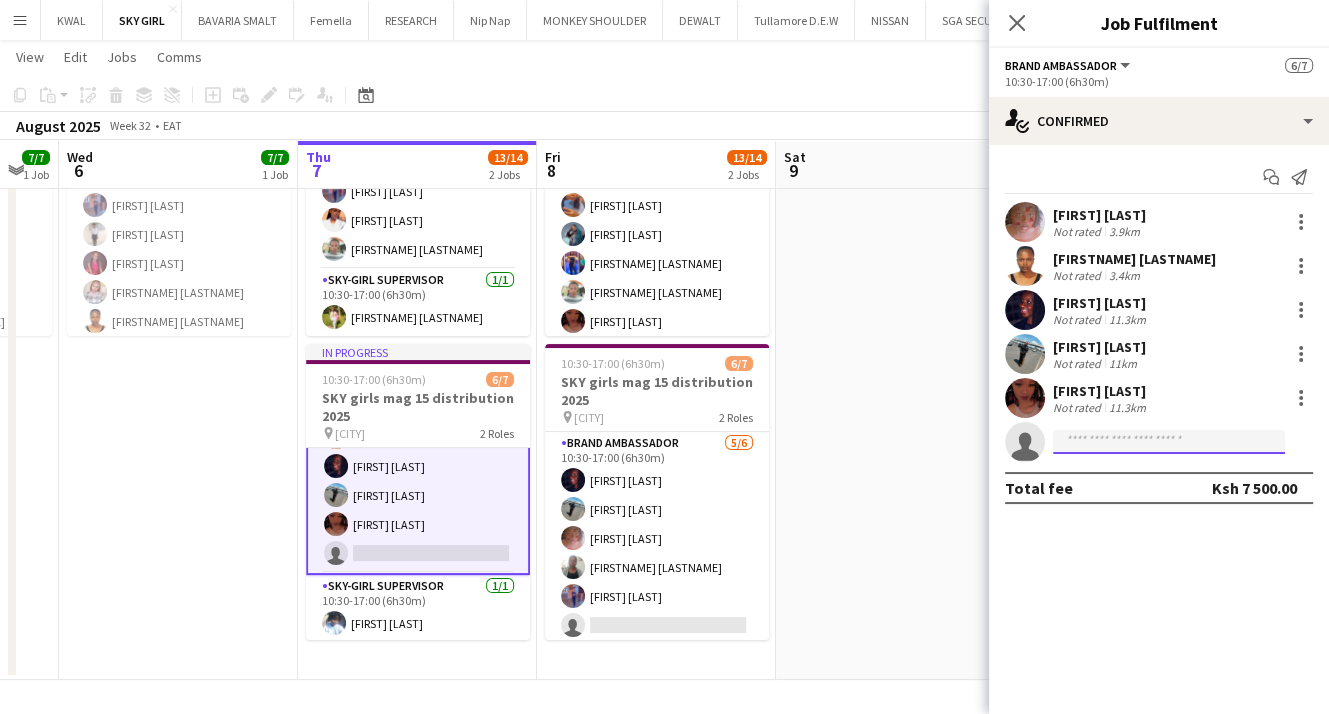 click 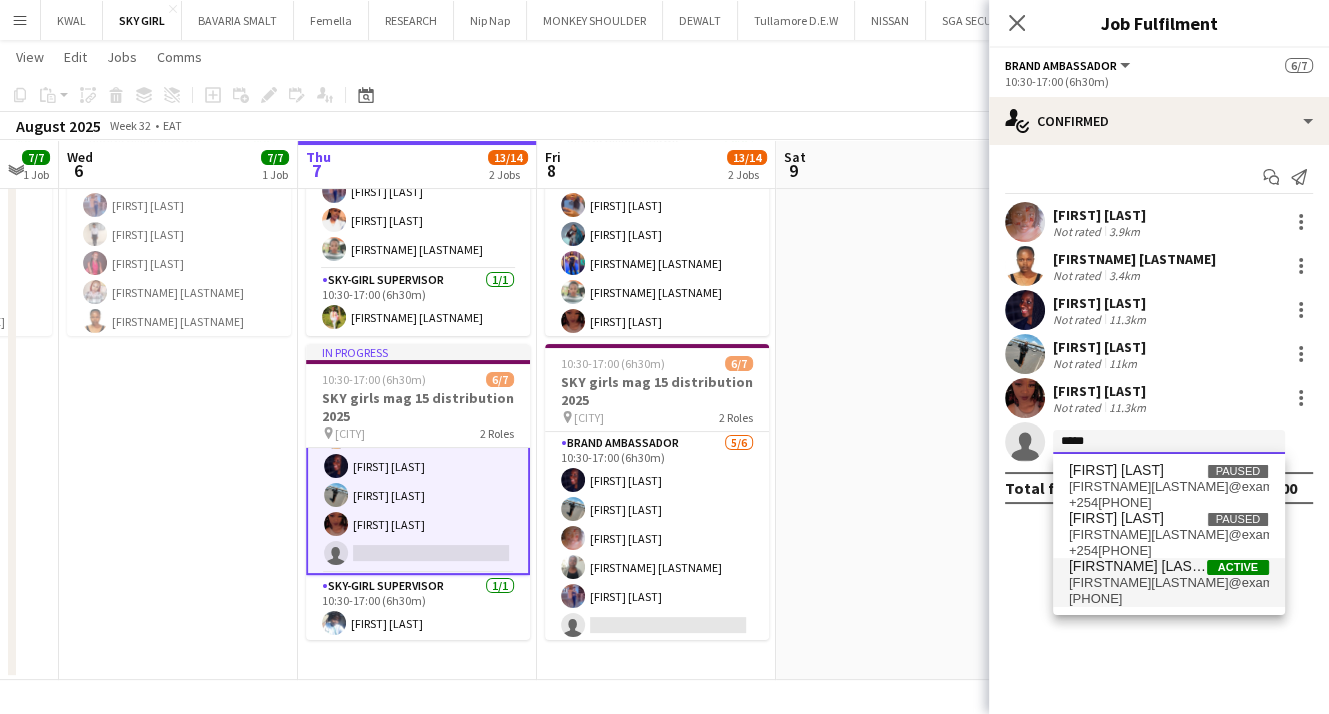 type on "*****" 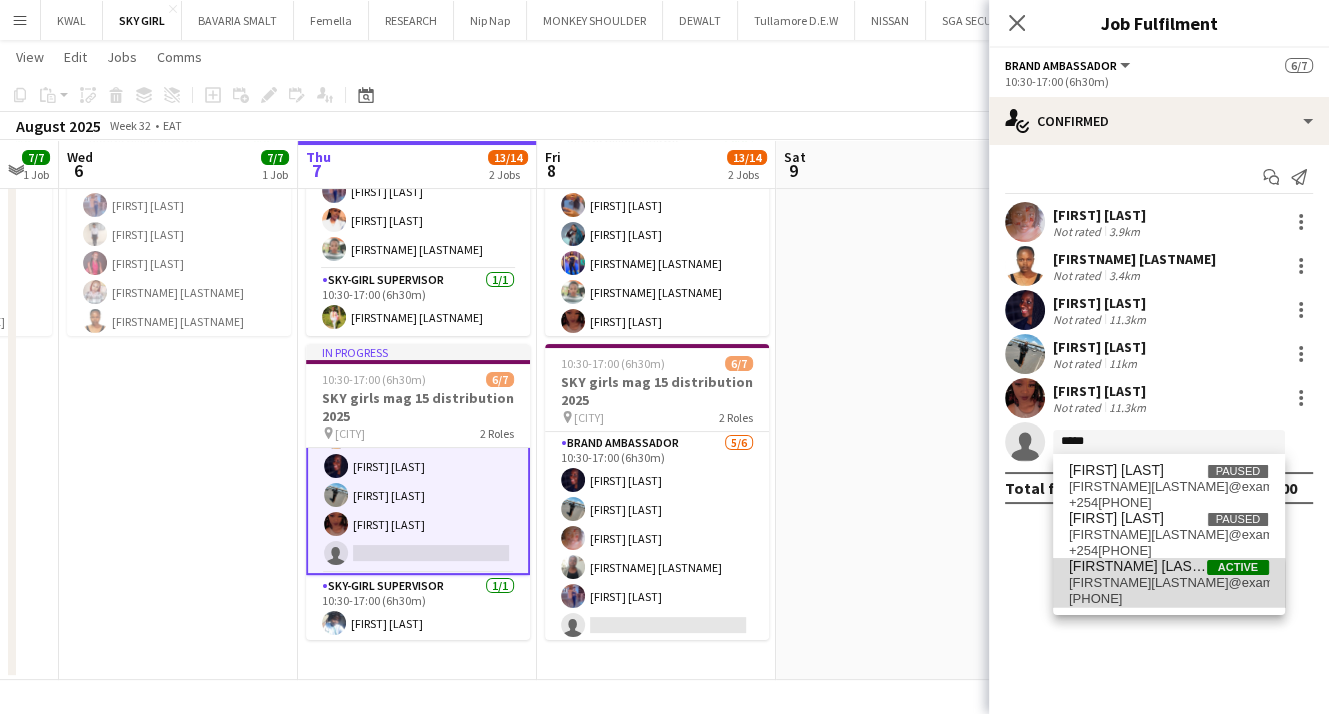 click on "njorosarah9@gmail.com" at bounding box center [1169, 583] 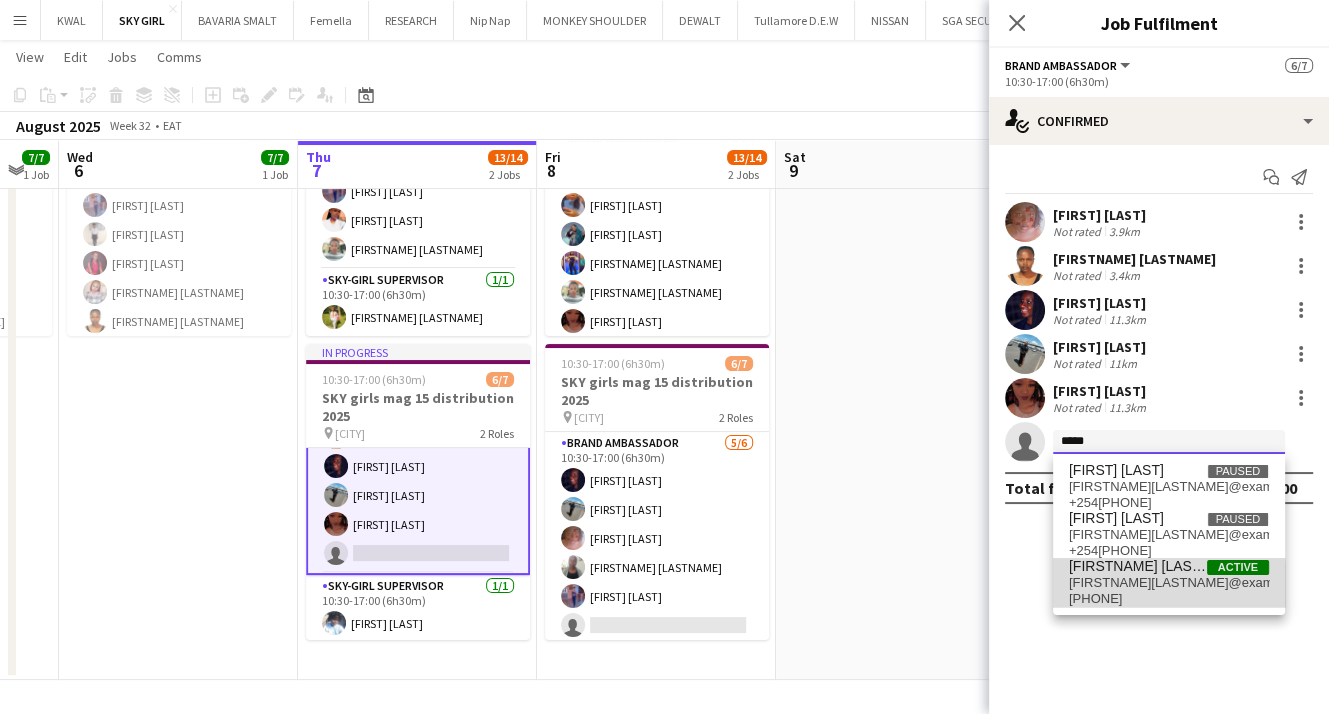 type 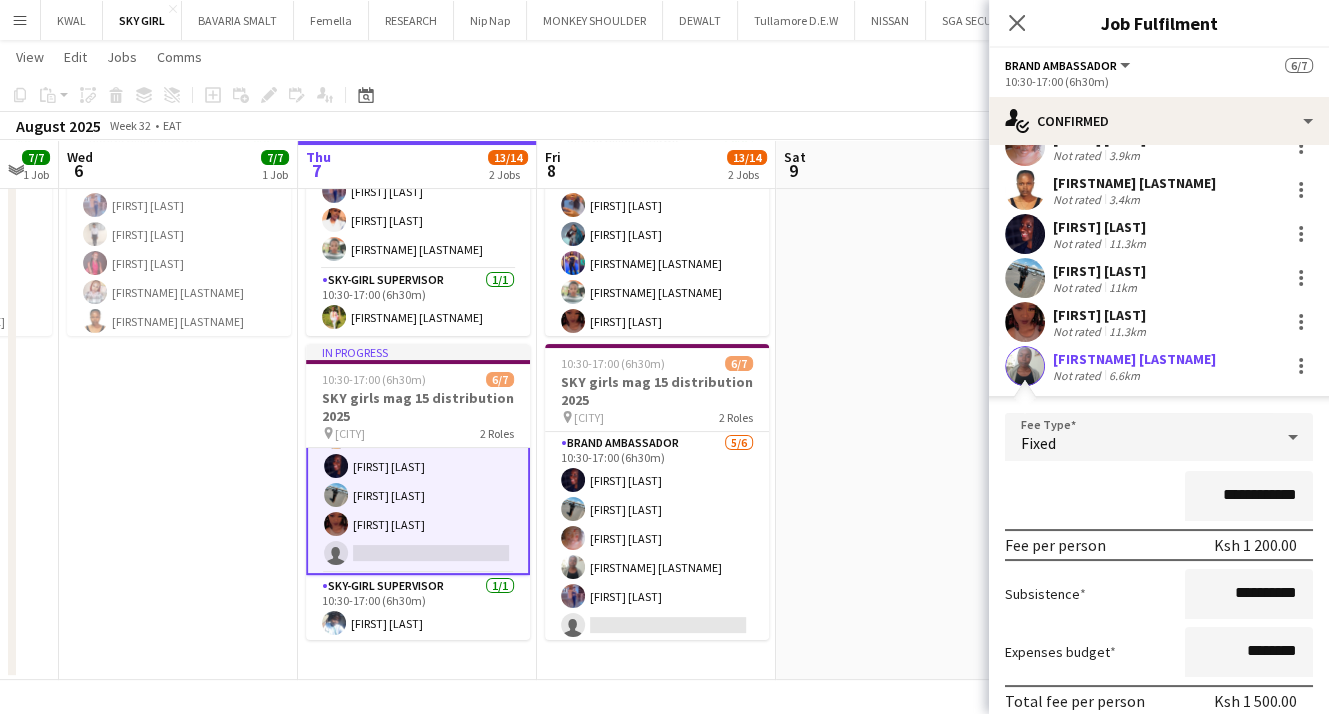 scroll, scrollTop: 200, scrollLeft: 0, axis: vertical 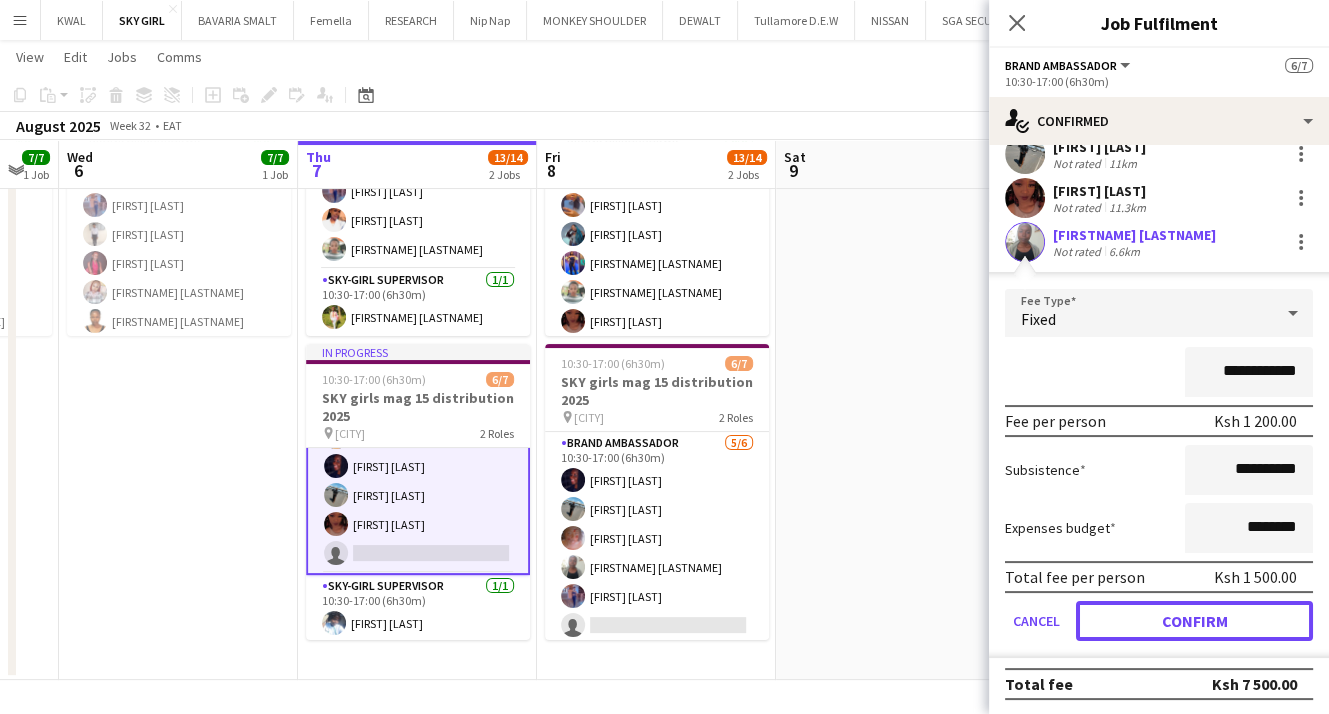 click on "Confirm" at bounding box center (1194, 621) 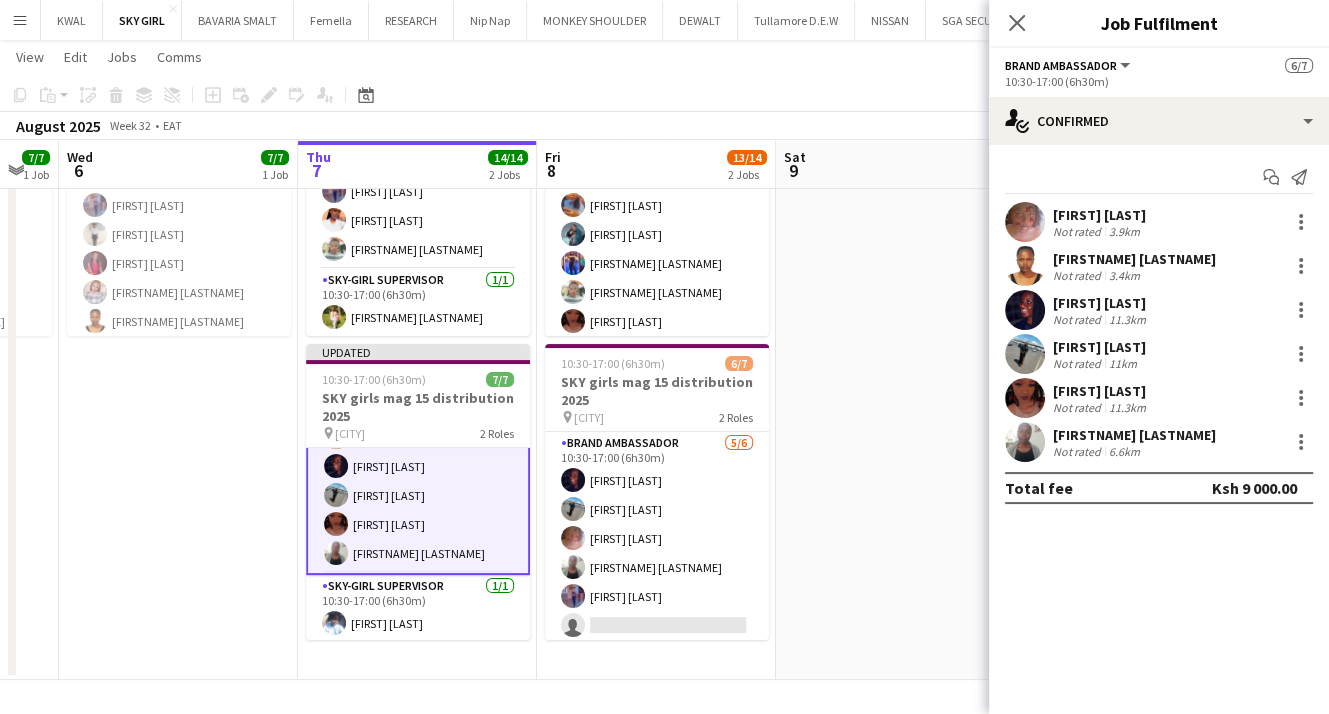 scroll, scrollTop: 0, scrollLeft: 0, axis: both 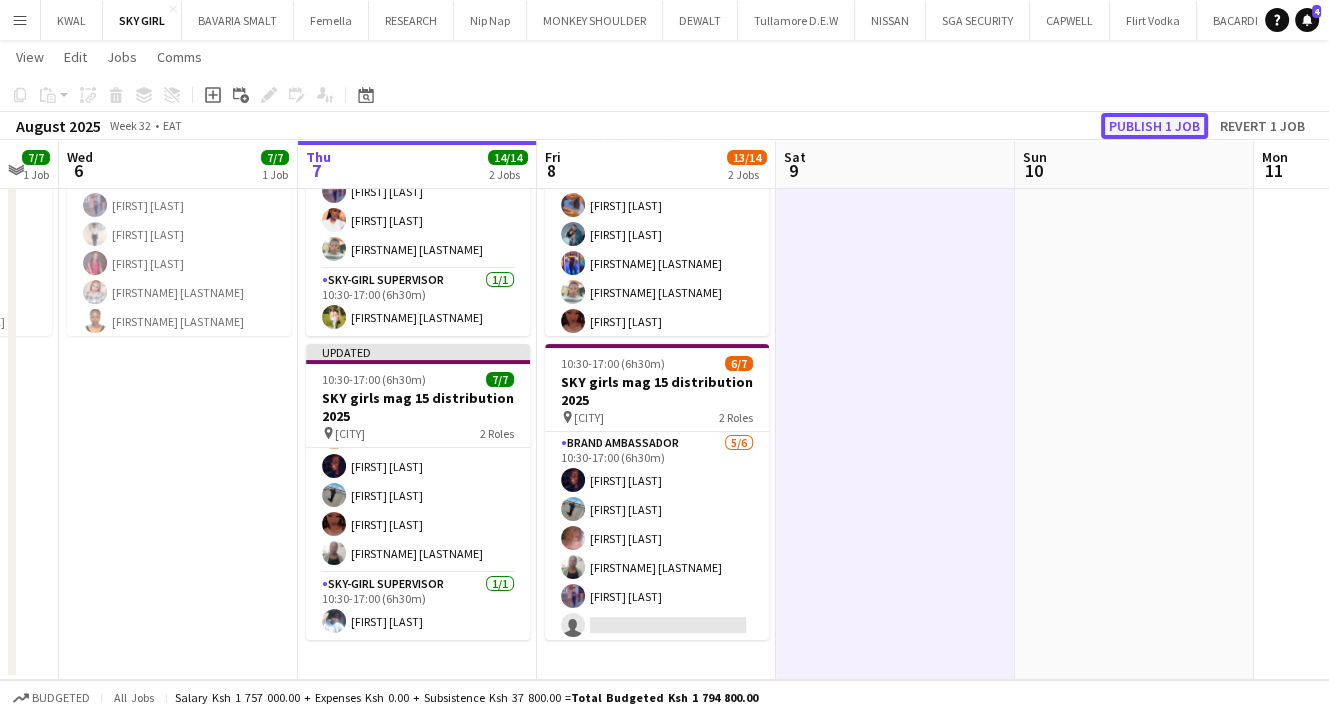 drag, startPoint x: 1165, startPoint y: 130, endPoint x: 488, endPoint y: 293, distance: 696.3462 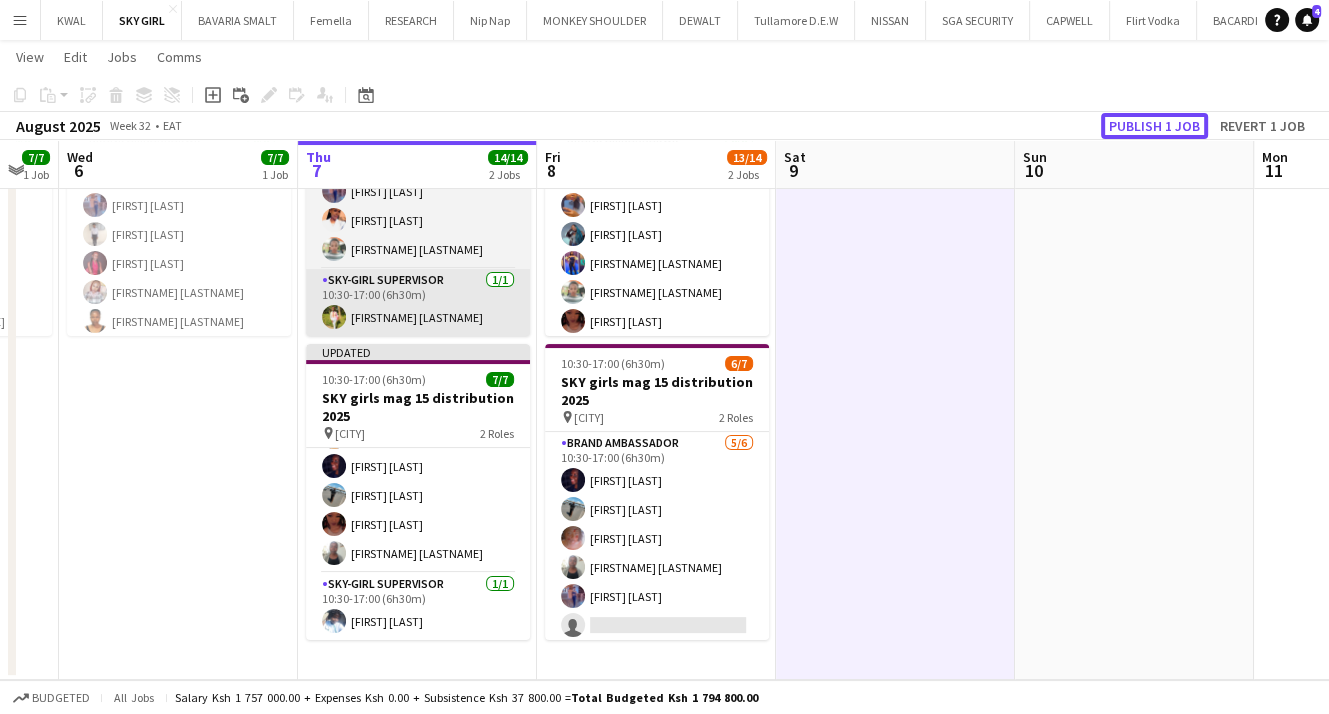 click on "Publish 1 job" 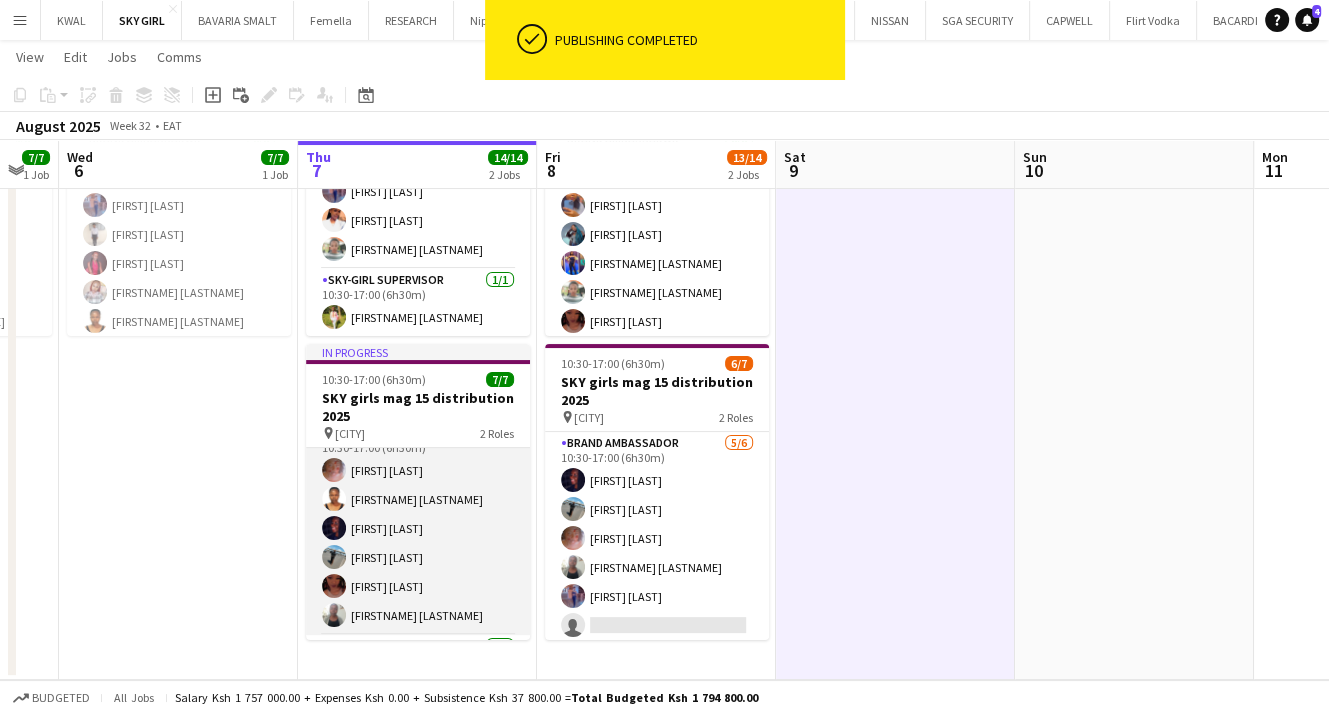 scroll, scrollTop: 0, scrollLeft: 0, axis: both 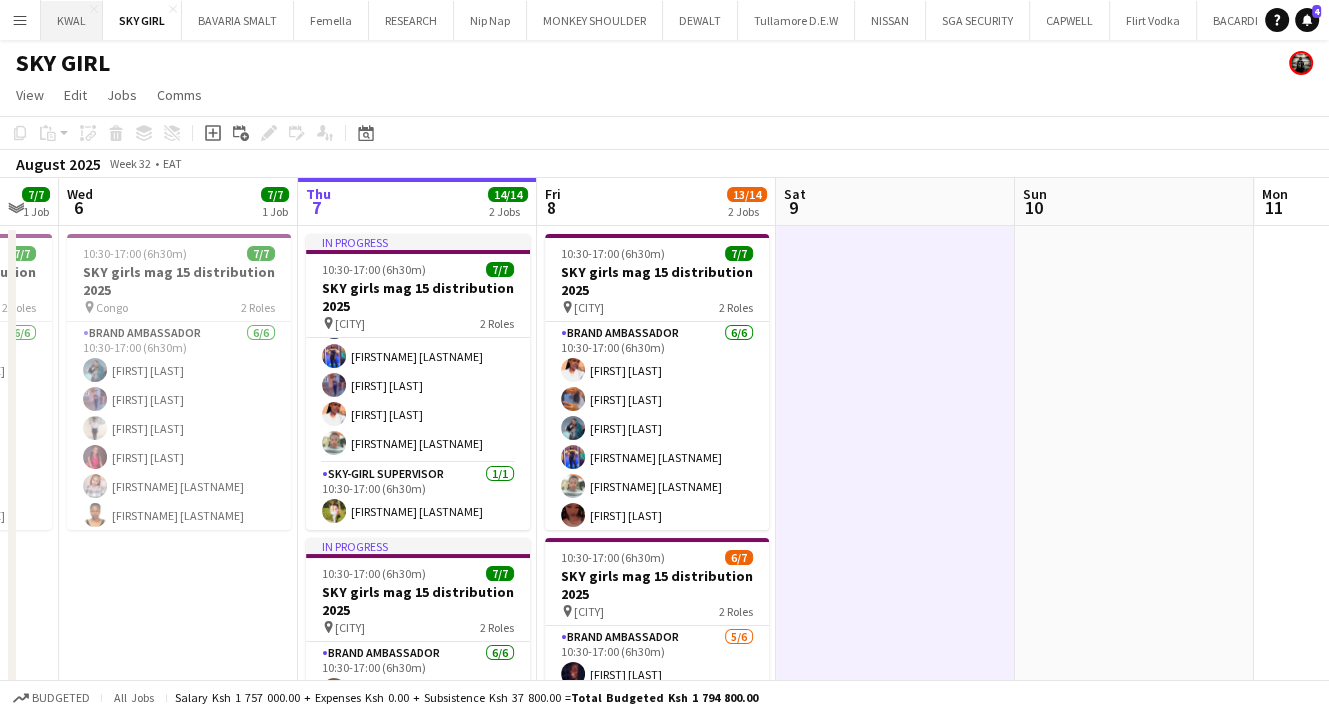 click on "KWAL
Close" at bounding box center (72, 20) 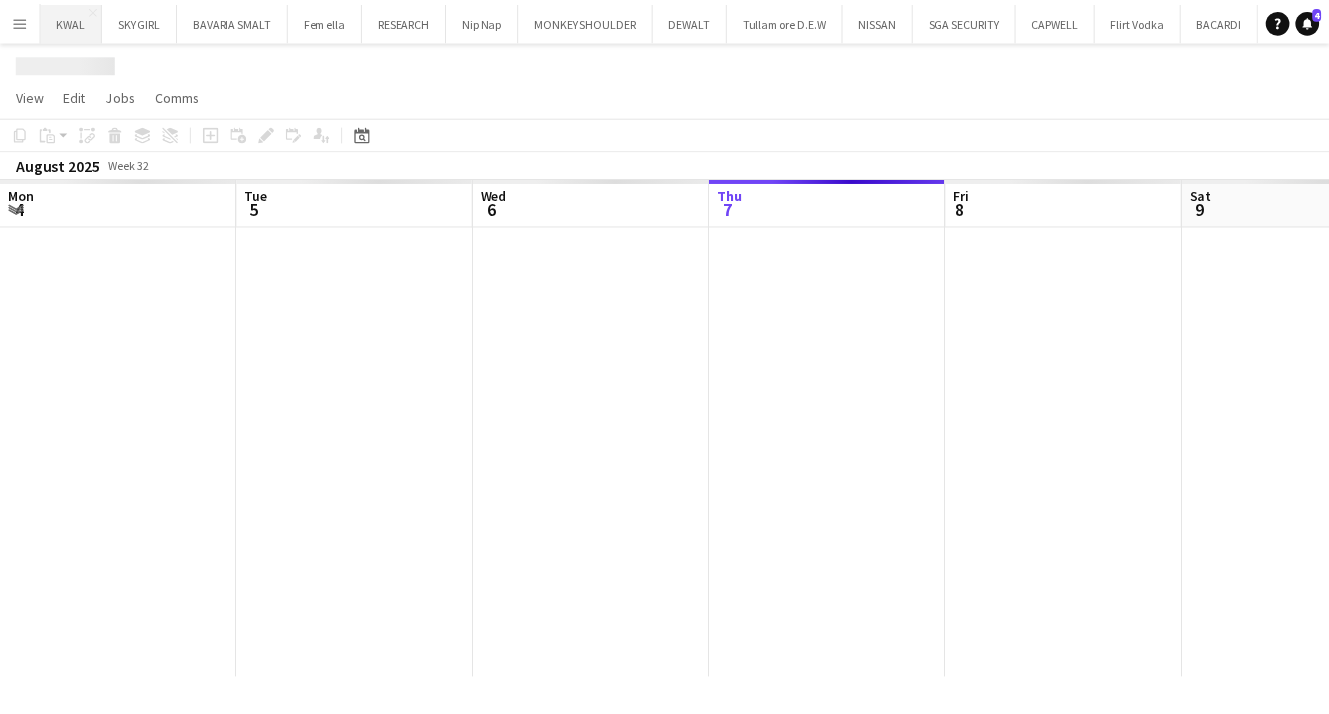 scroll, scrollTop: 0, scrollLeft: 478, axis: horizontal 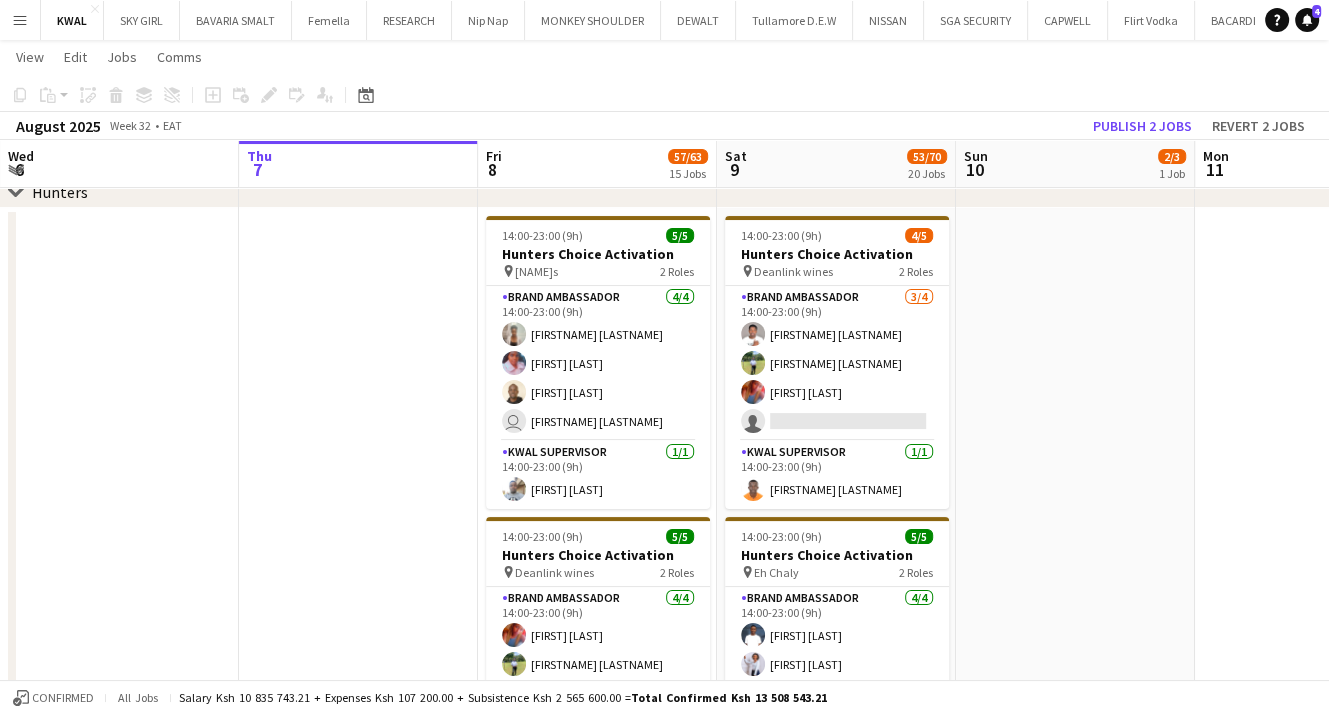 click on "Hunters" 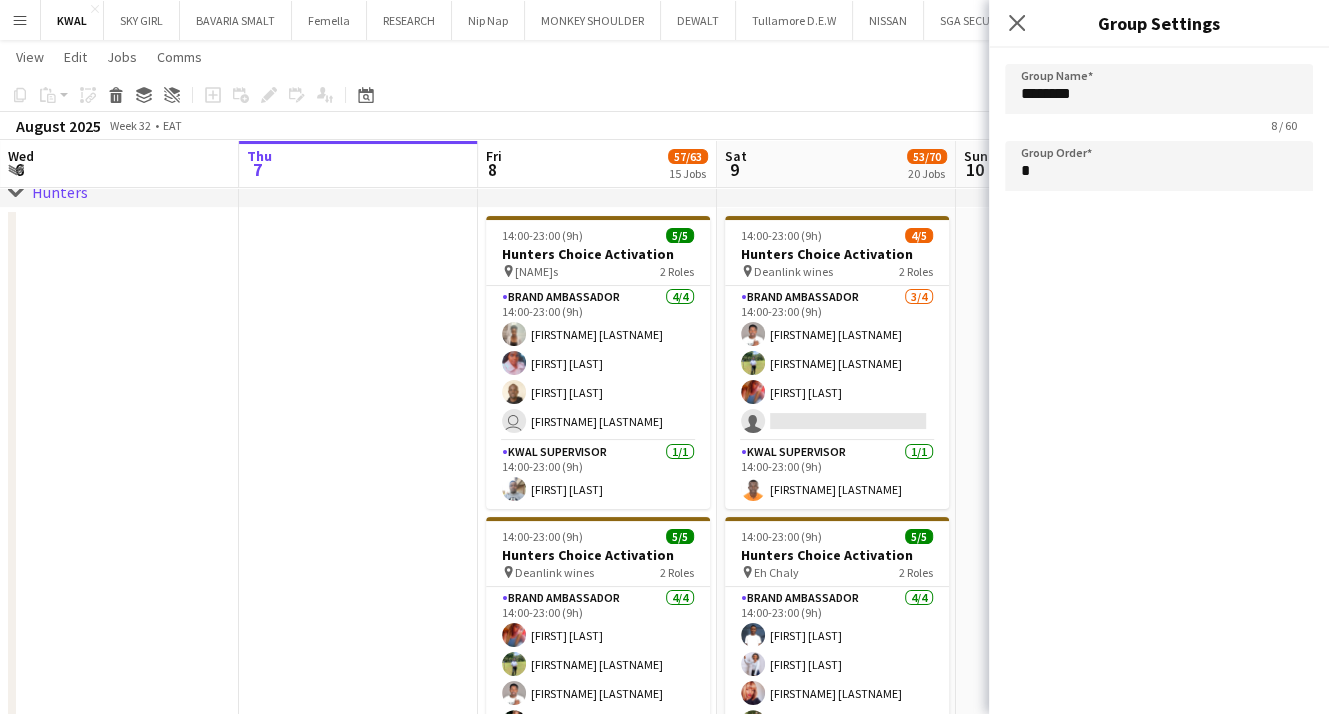 click 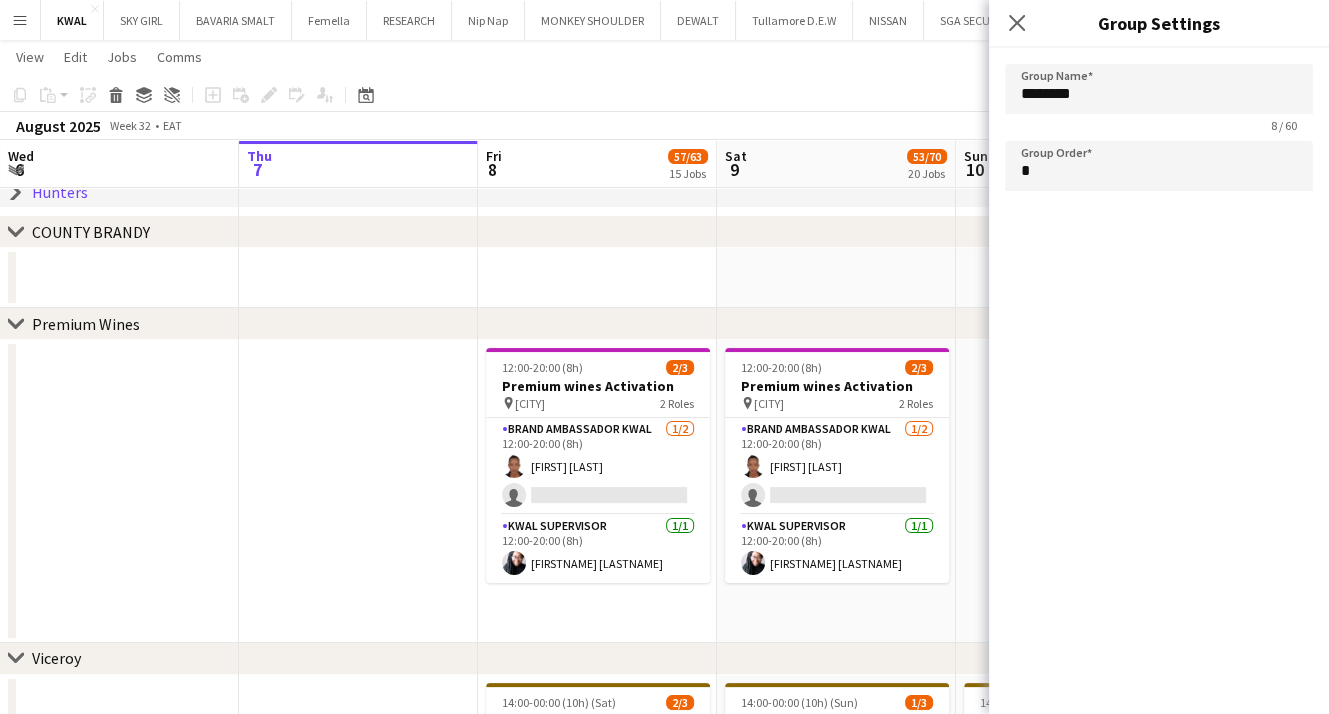click 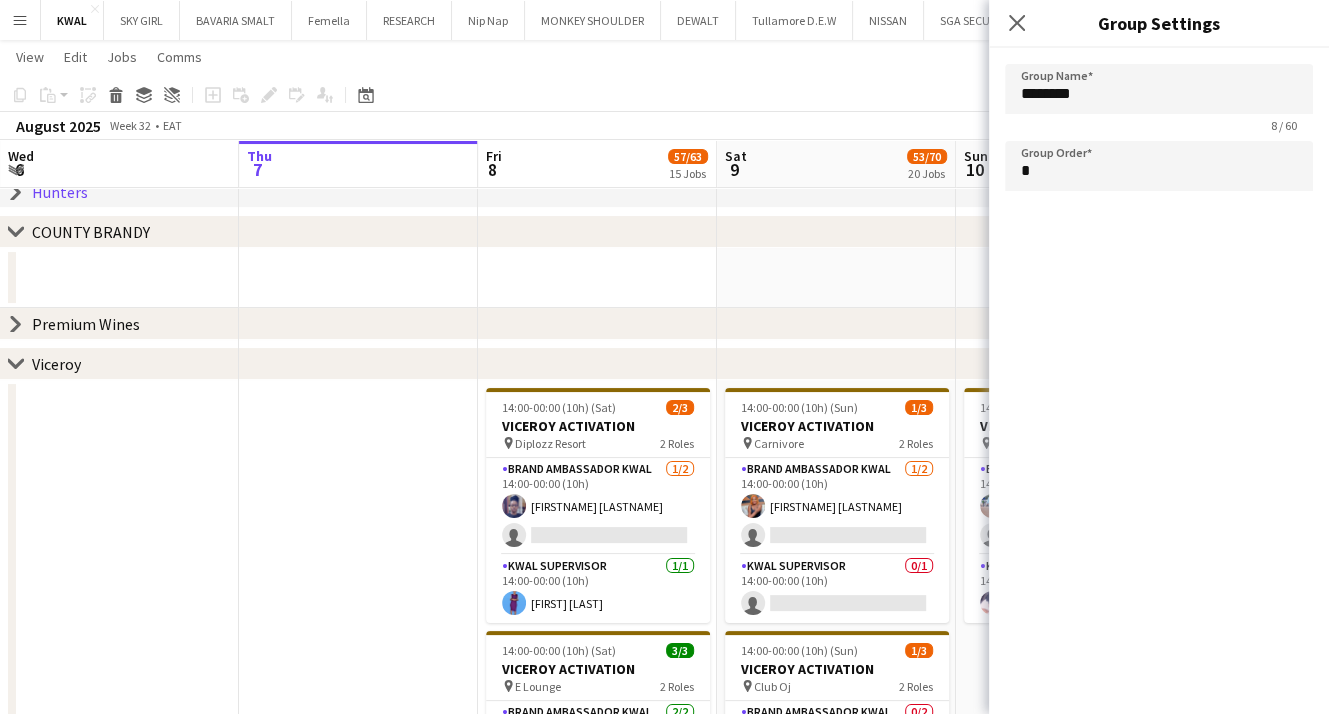click on "chevron-right" 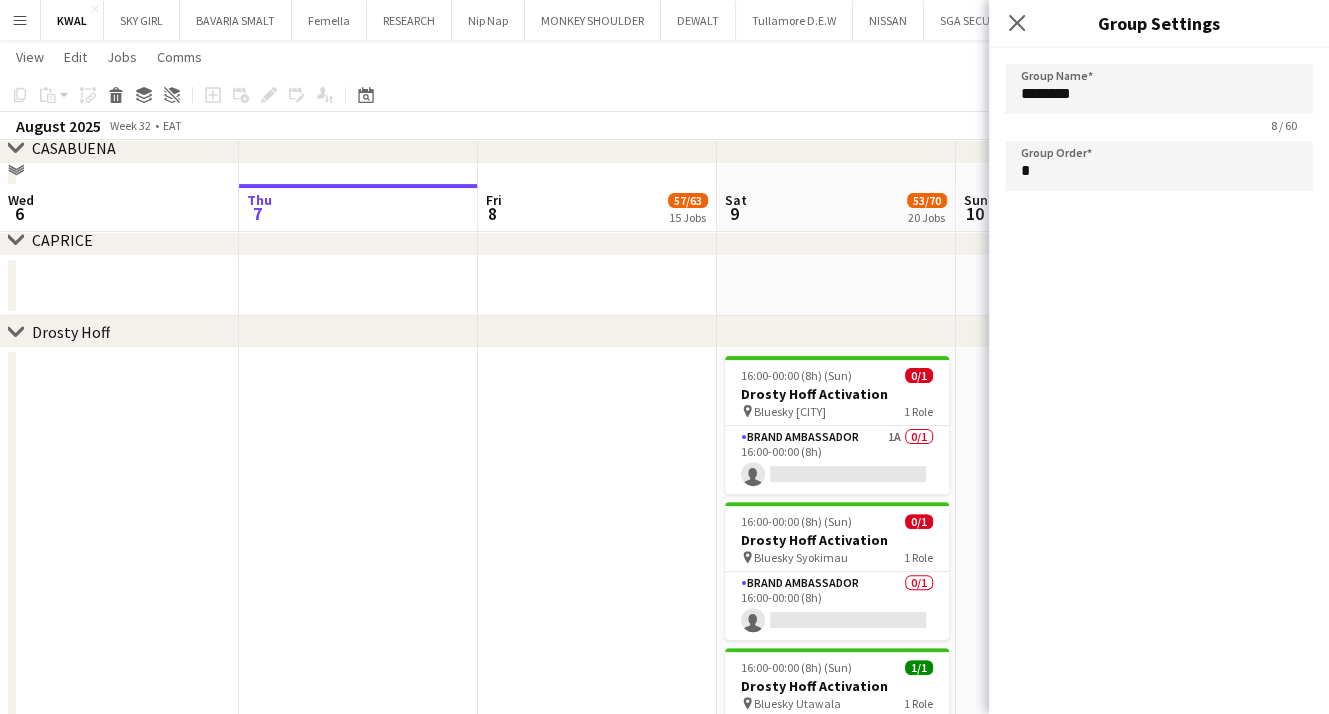 scroll, scrollTop: 500, scrollLeft: 0, axis: vertical 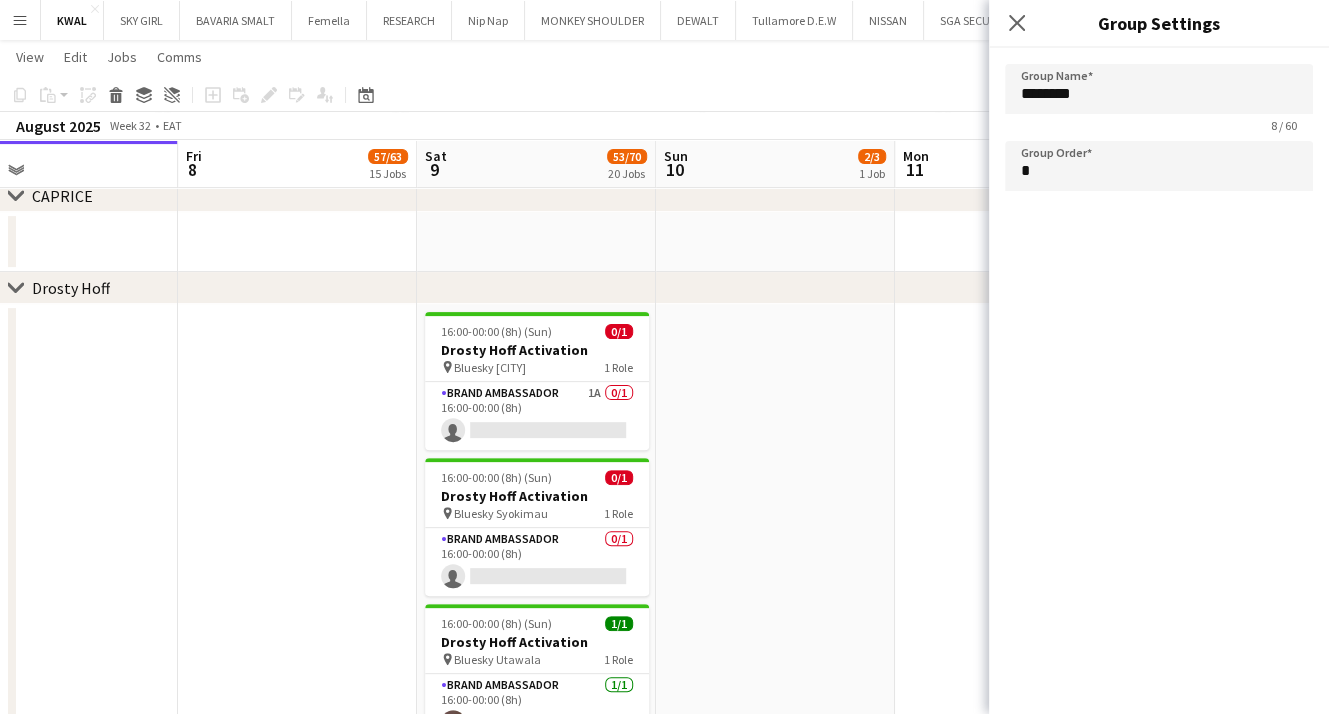 drag, startPoint x: 476, startPoint y: 497, endPoint x: 264, endPoint y: 450, distance: 217.14742 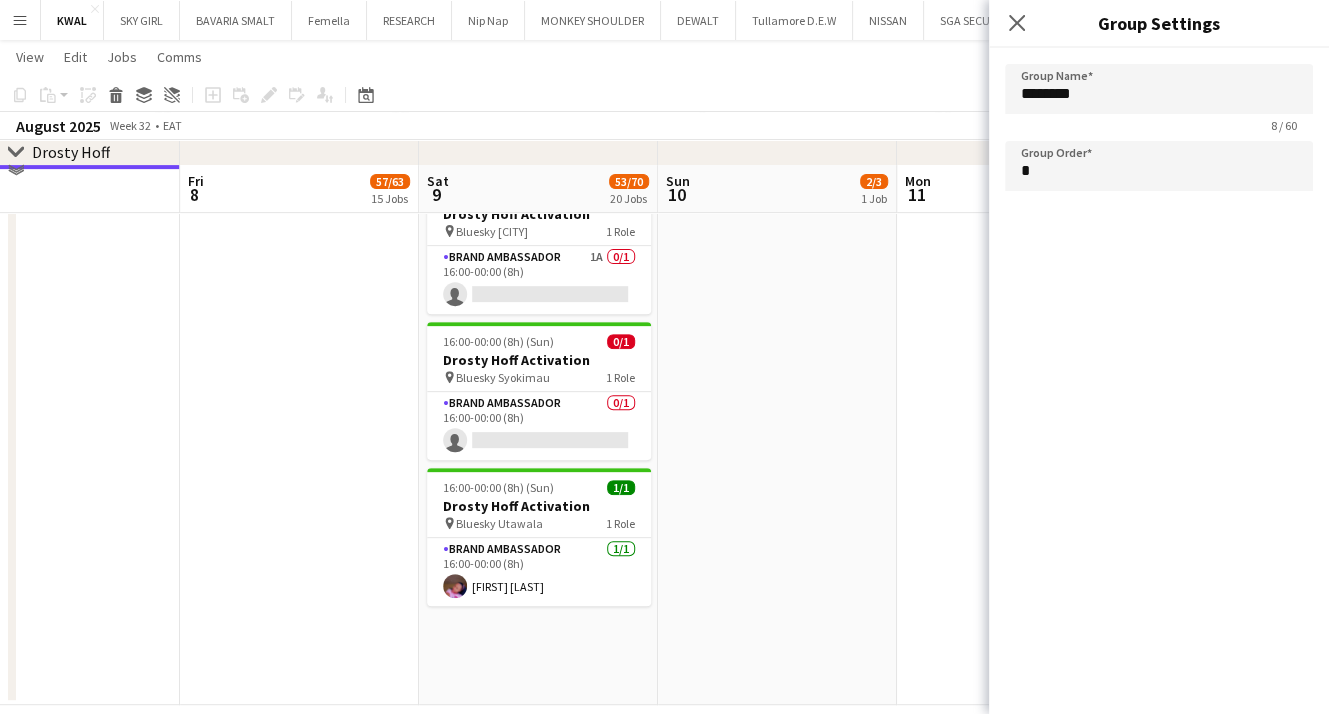 scroll, scrollTop: 660, scrollLeft: 0, axis: vertical 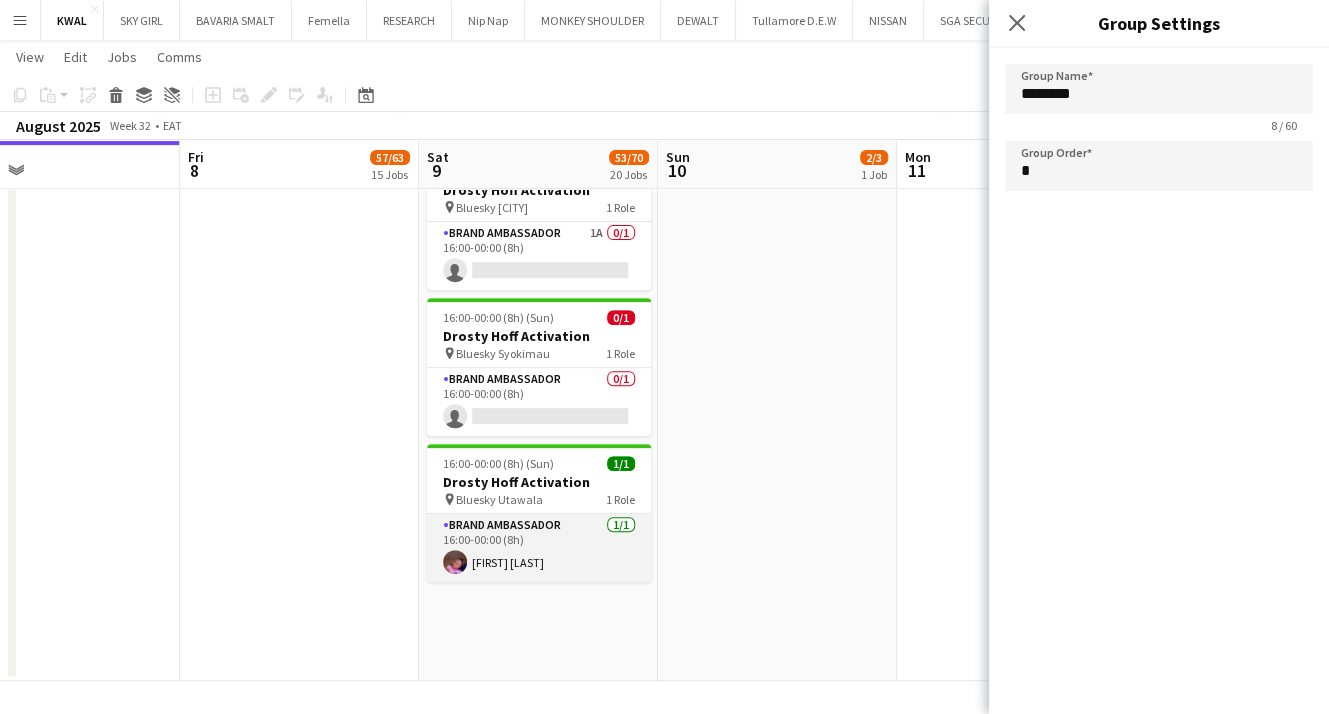 click on "Brand Ambassador   1/1   16:00-00:00 (8h)
Aidah Makori" at bounding box center (539, 548) 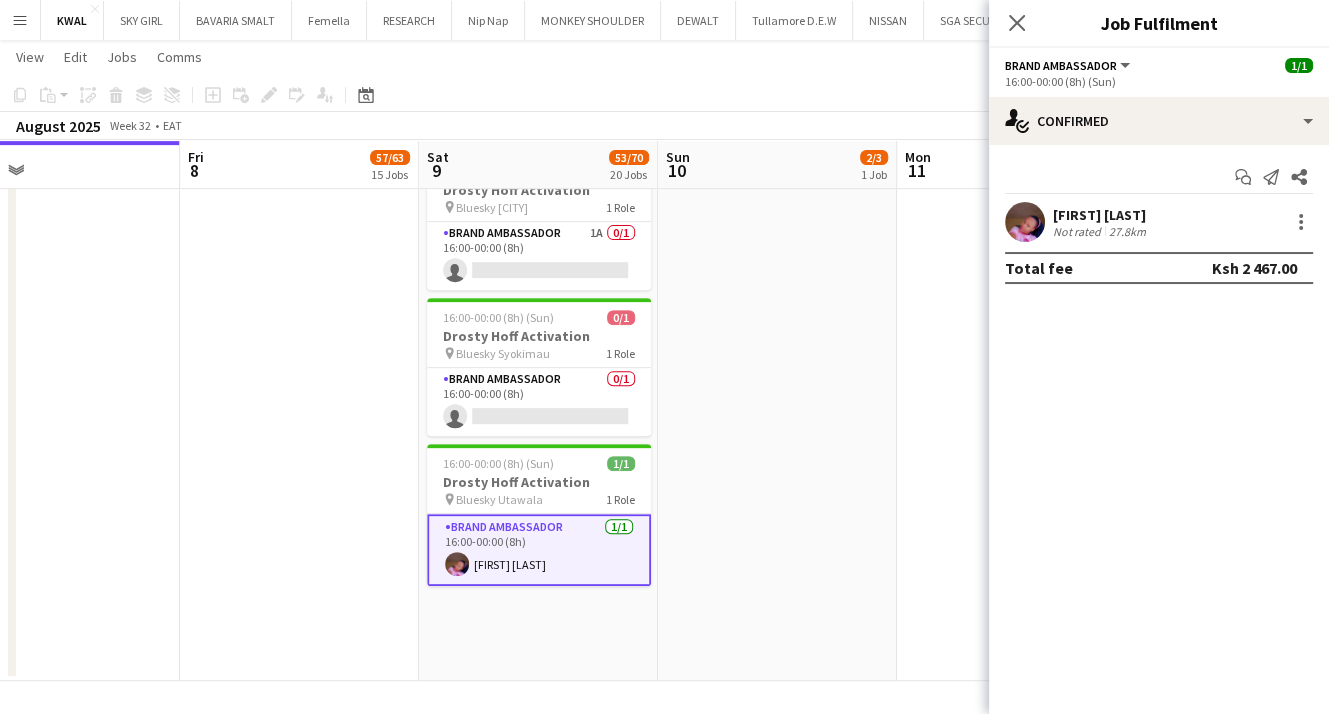 click at bounding box center (1299, 222) 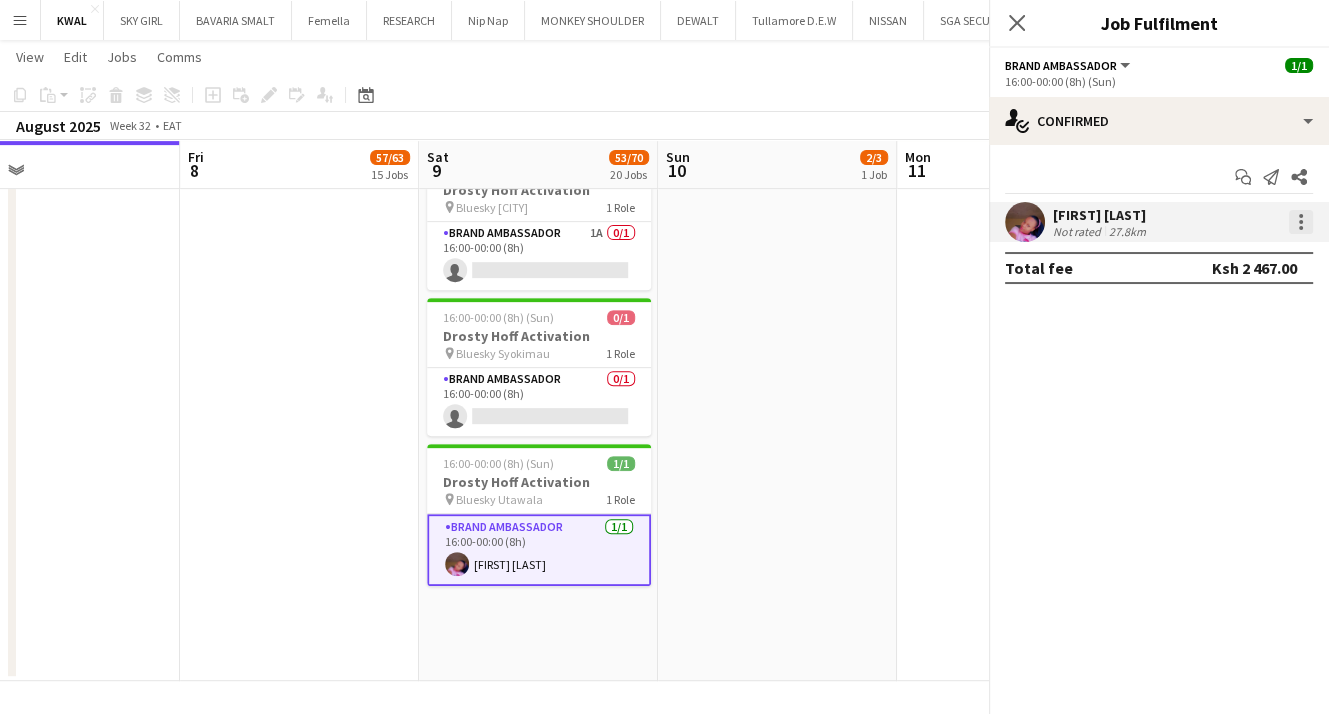 click at bounding box center [1301, 228] 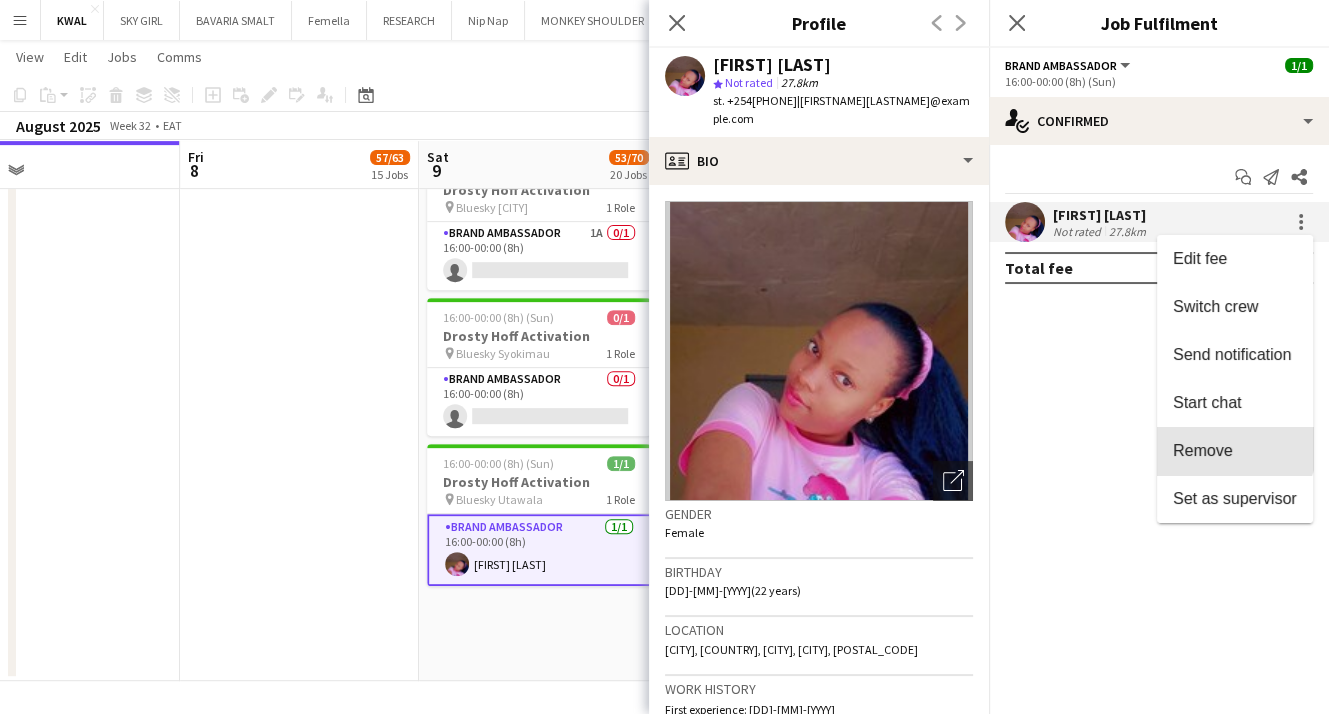 drag, startPoint x: 1228, startPoint y: 444, endPoint x: 872, endPoint y: 401, distance: 358.5875 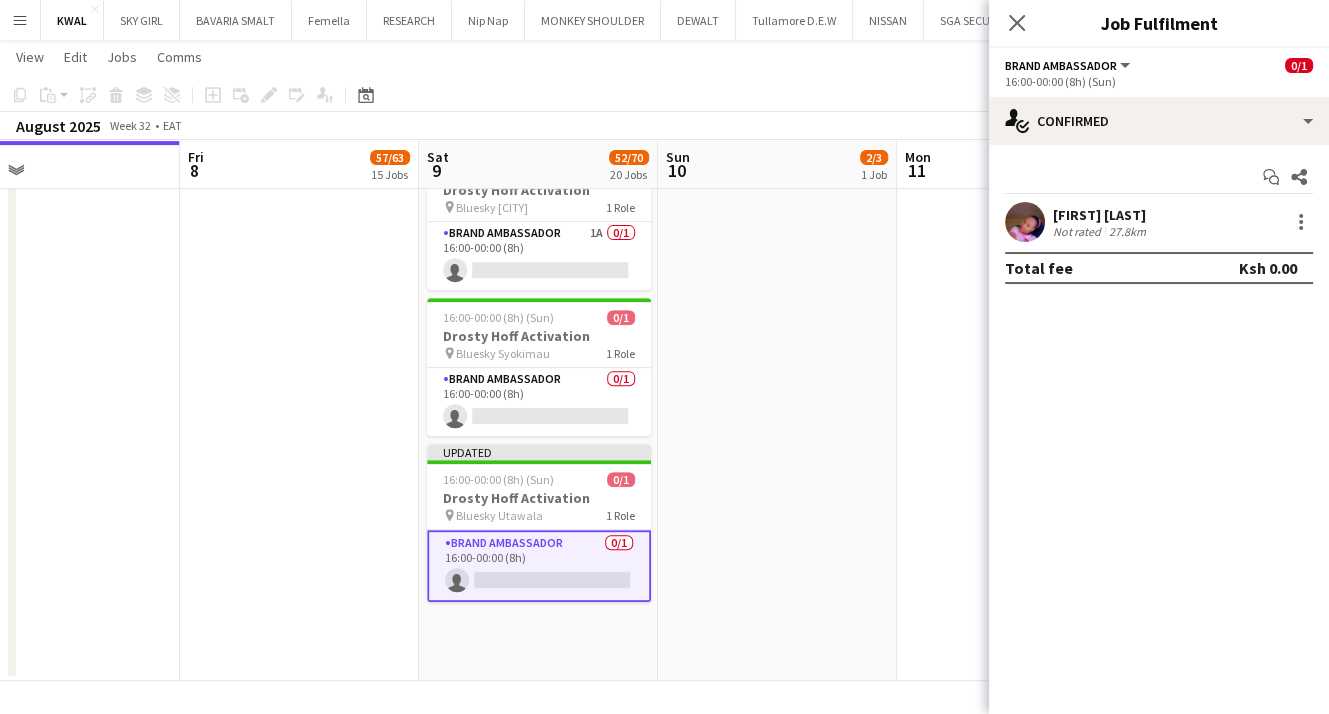 drag, startPoint x: 356, startPoint y: 495, endPoint x: 656, endPoint y: 397, distance: 315.601 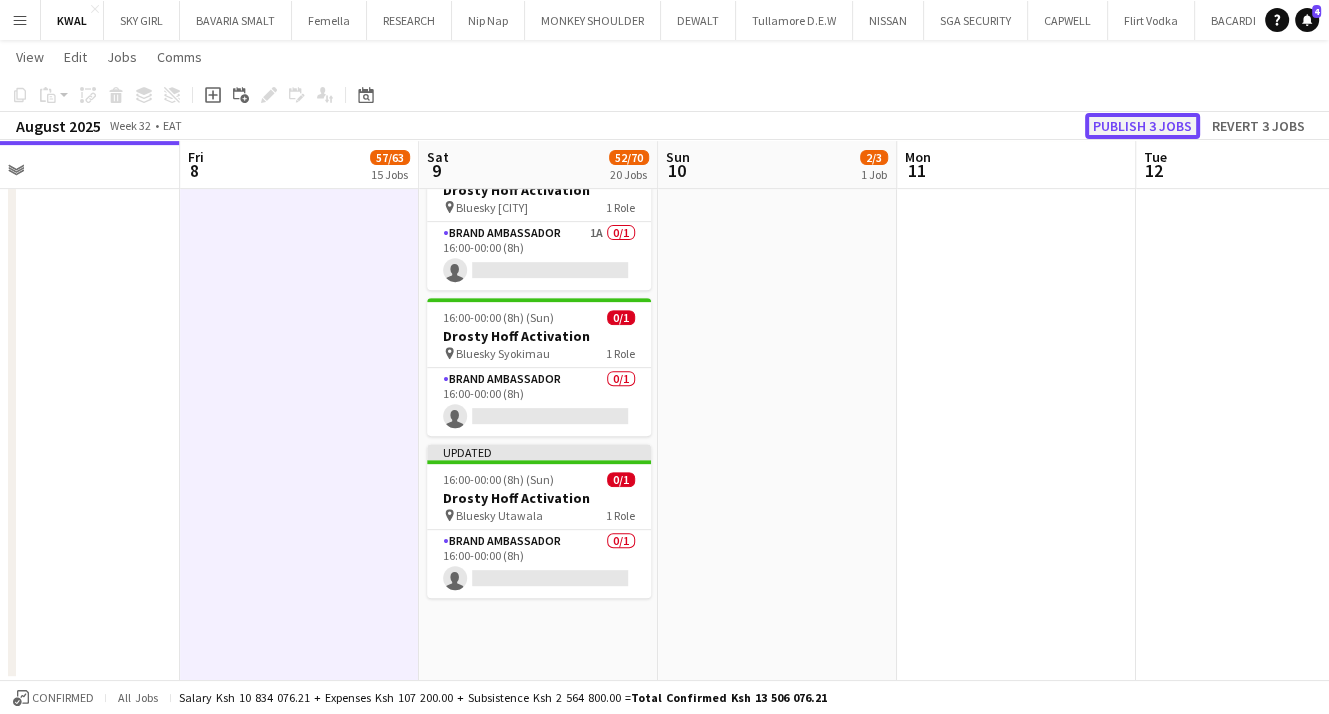 click on "Publish 3 jobs" 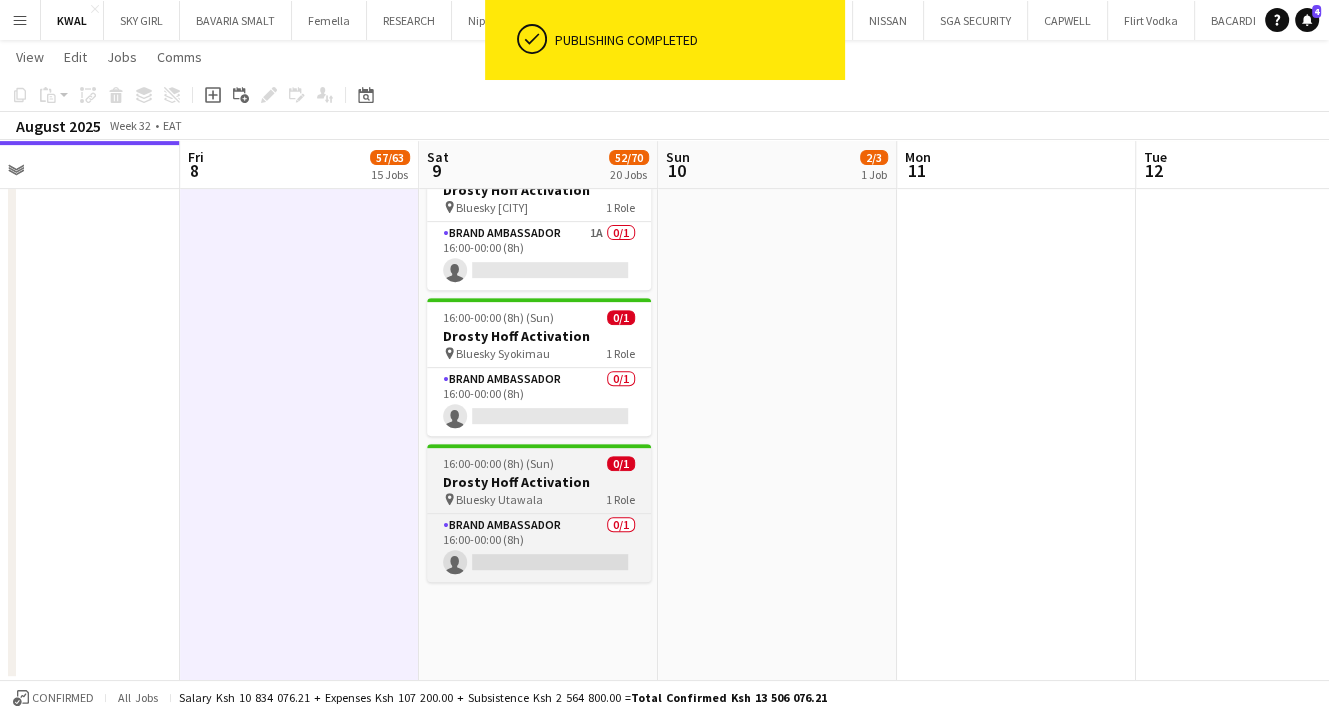 click on "Bluesky Utawala" at bounding box center [499, 499] 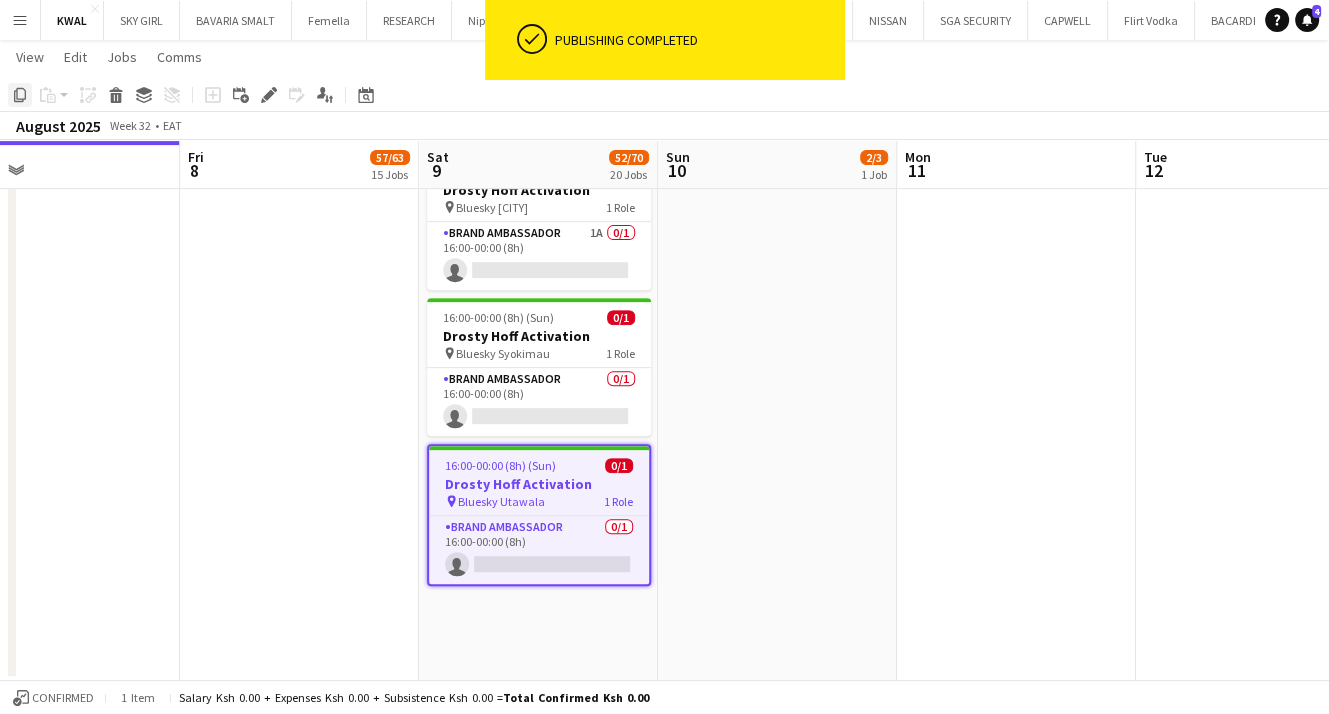 drag, startPoint x: 20, startPoint y: 97, endPoint x: 72, endPoint y: 154, distance: 77.155685 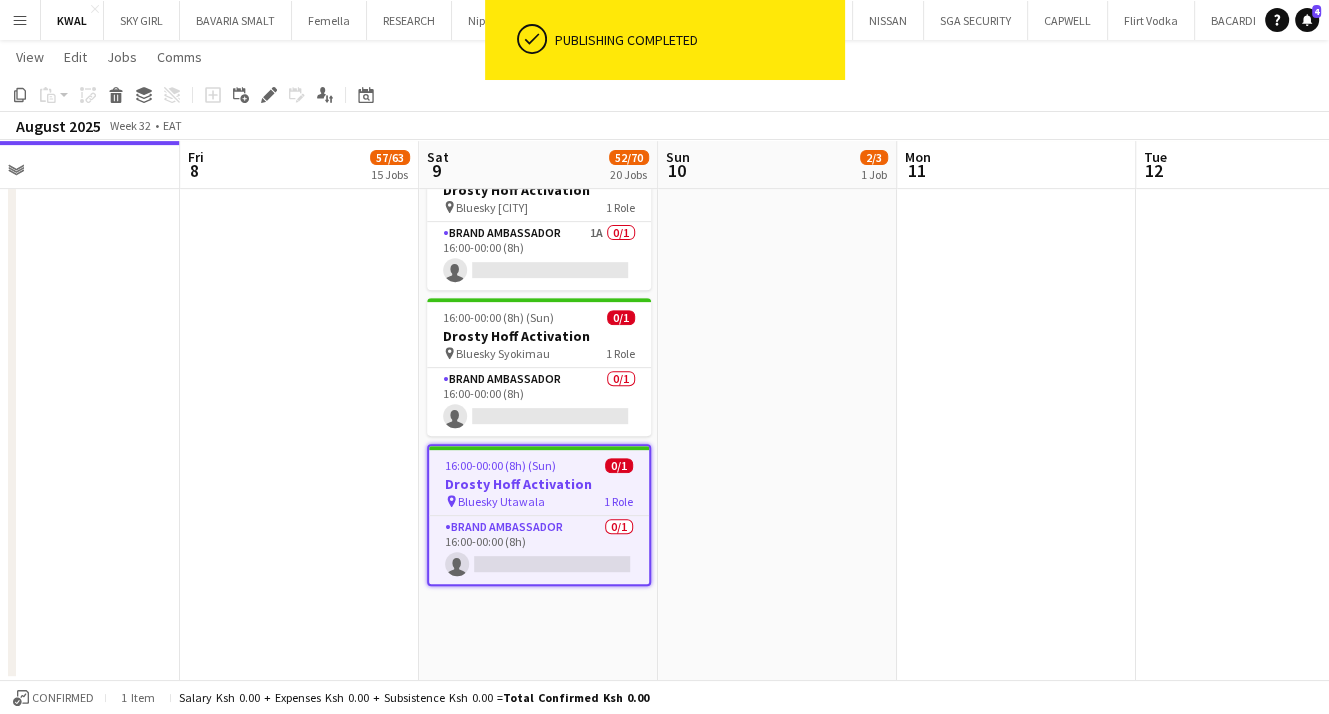 drag, startPoint x: 480, startPoint y: 626, endPoint x: 366, endPoint y: 487, distance: 179.7693 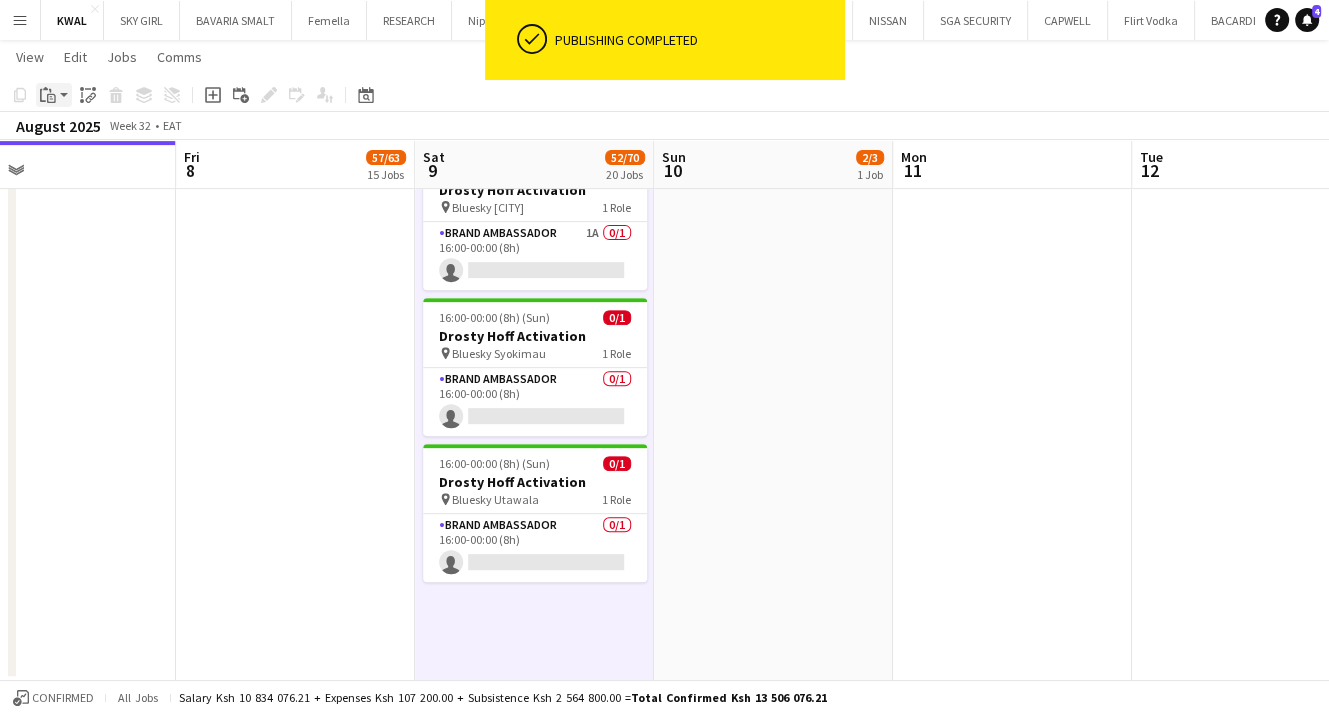 click on "Paste" at bounding box center [54, 95] 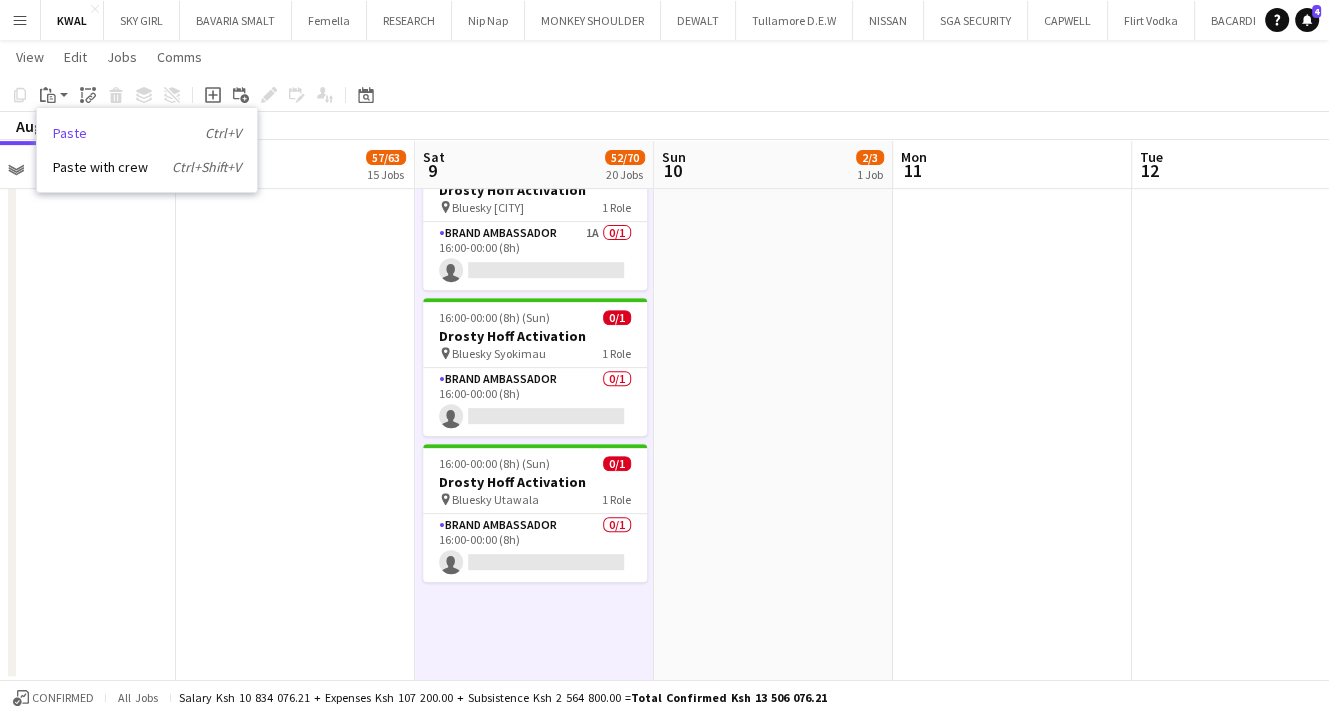 click on "Paste   Ctrl+V" at bounding box center [147, 133] 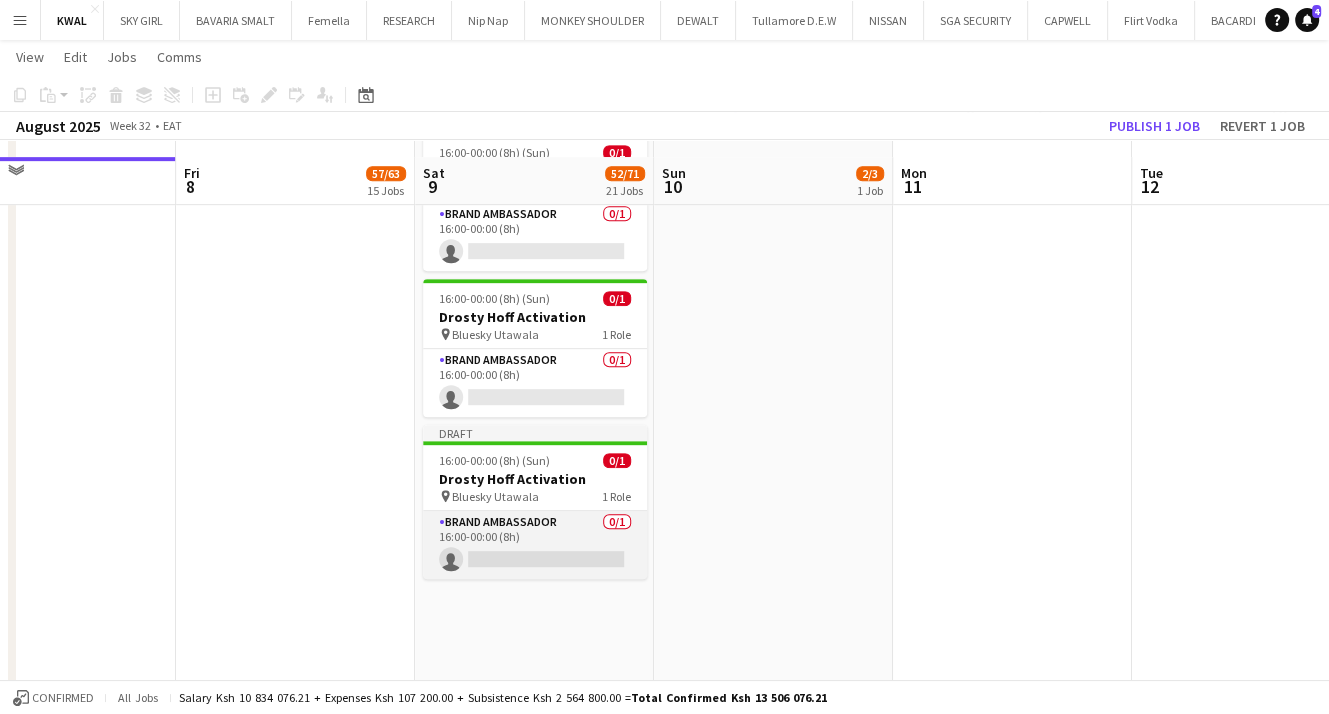 scroll, scrollTop: 842, scrollLeft: 0, axis: vertical 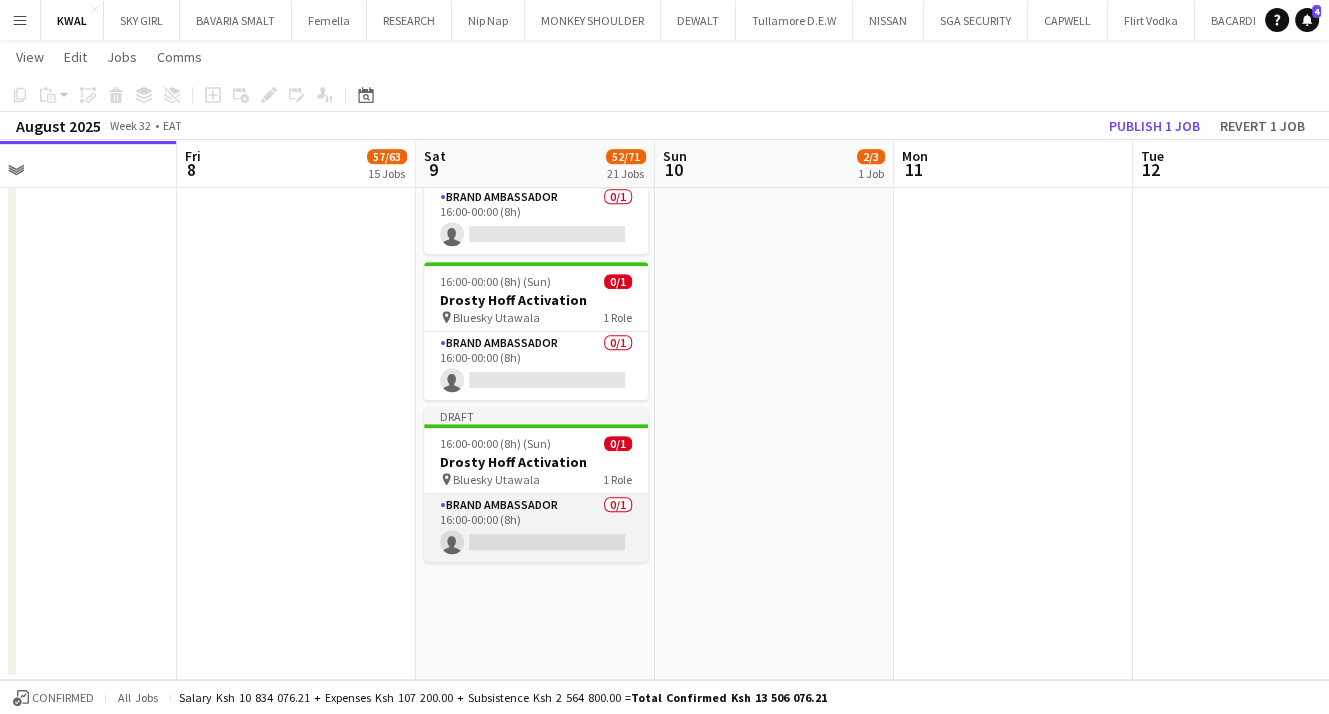 click on "Brand Ambassador   0/1   16:00-00:00 (8h)
single-neutral-actions" at bounding box center [536, 528] 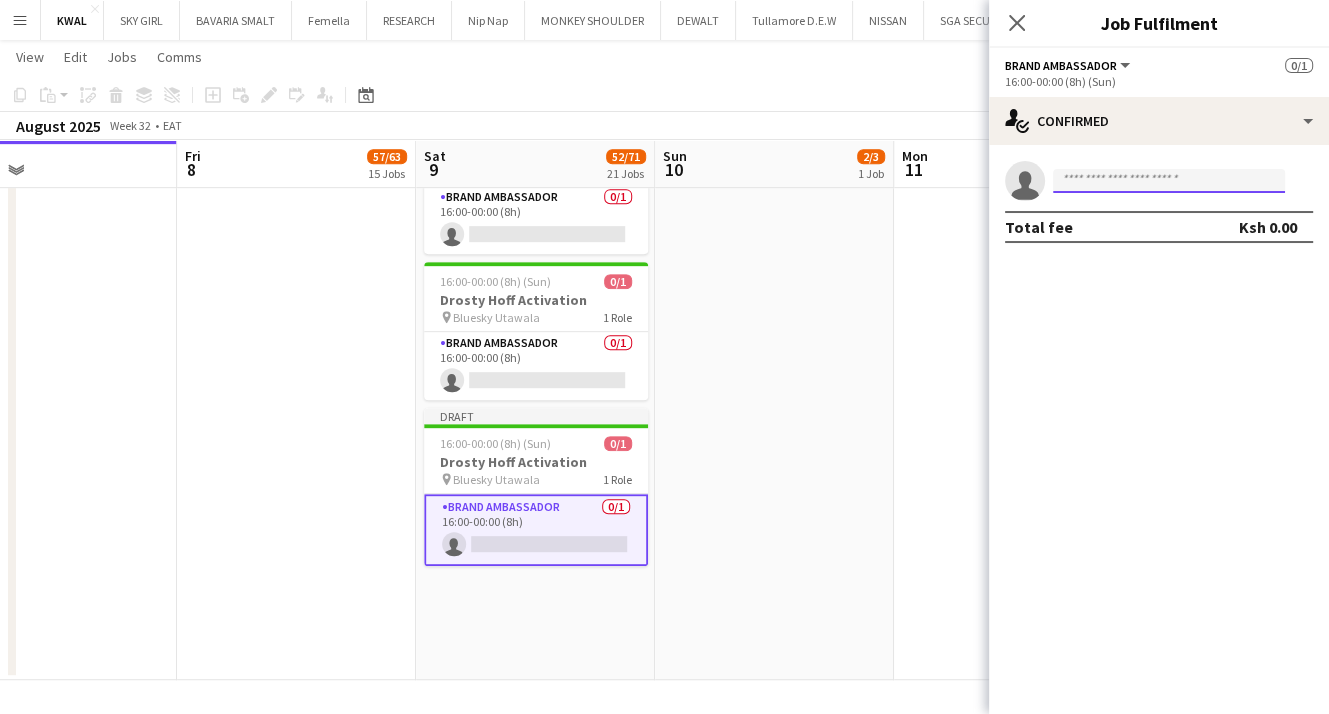 click at bounding box center [1169, 181] 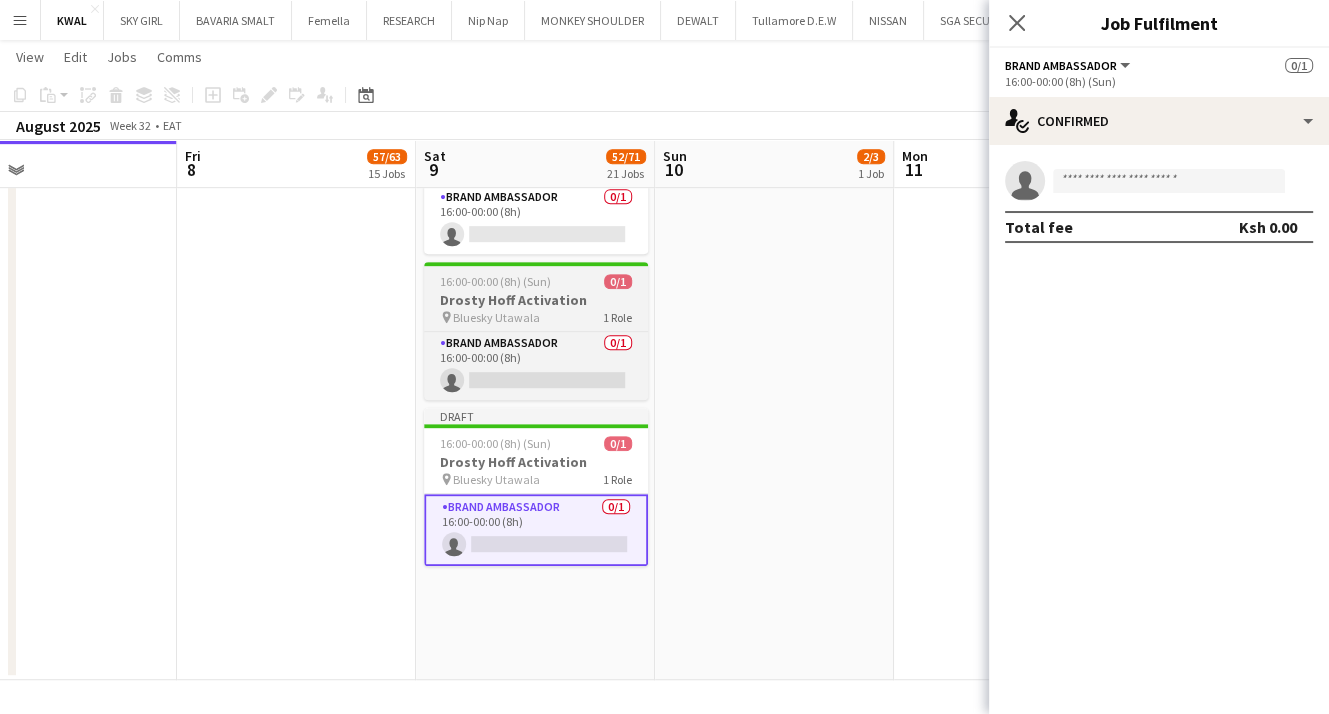 drag, startPoint x: 488, startPoint y: 451, endPoint x: 473, endPoint y: 321, distance: 130.86252 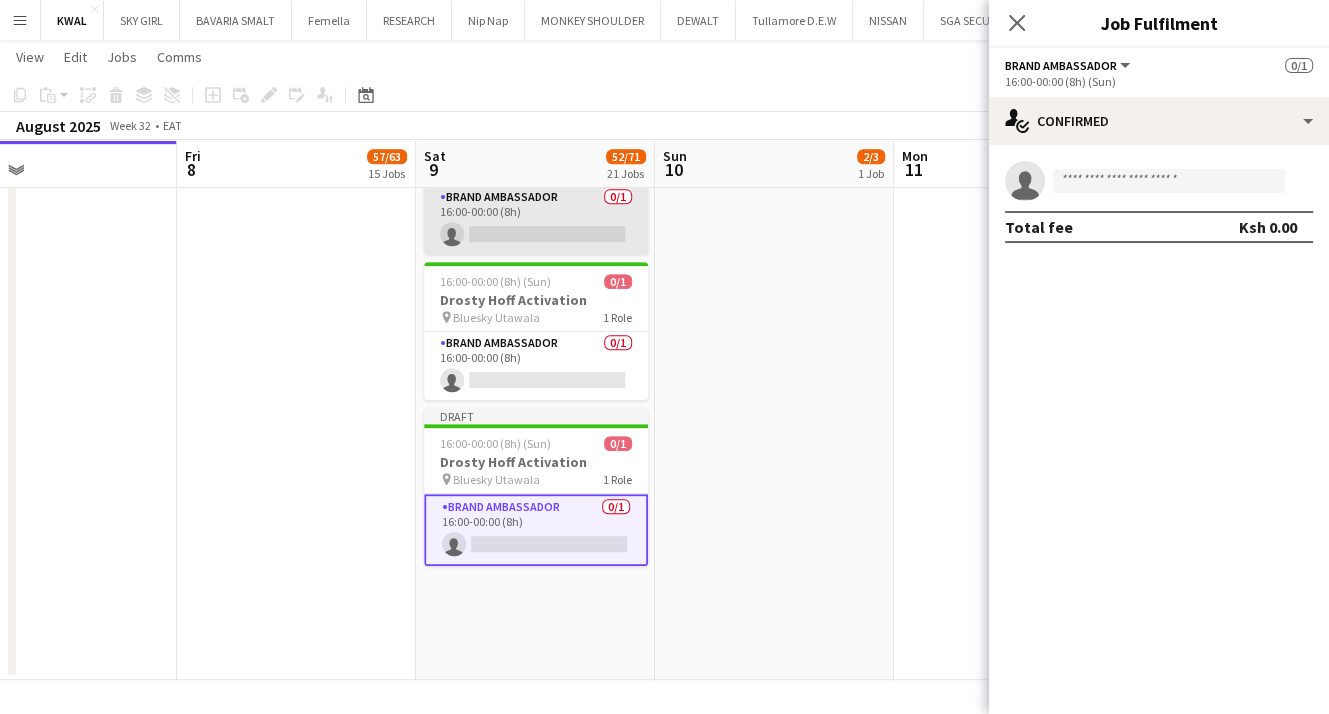 scroll, scrollTop: 0, scrollLeft: 780, axis: horizontal 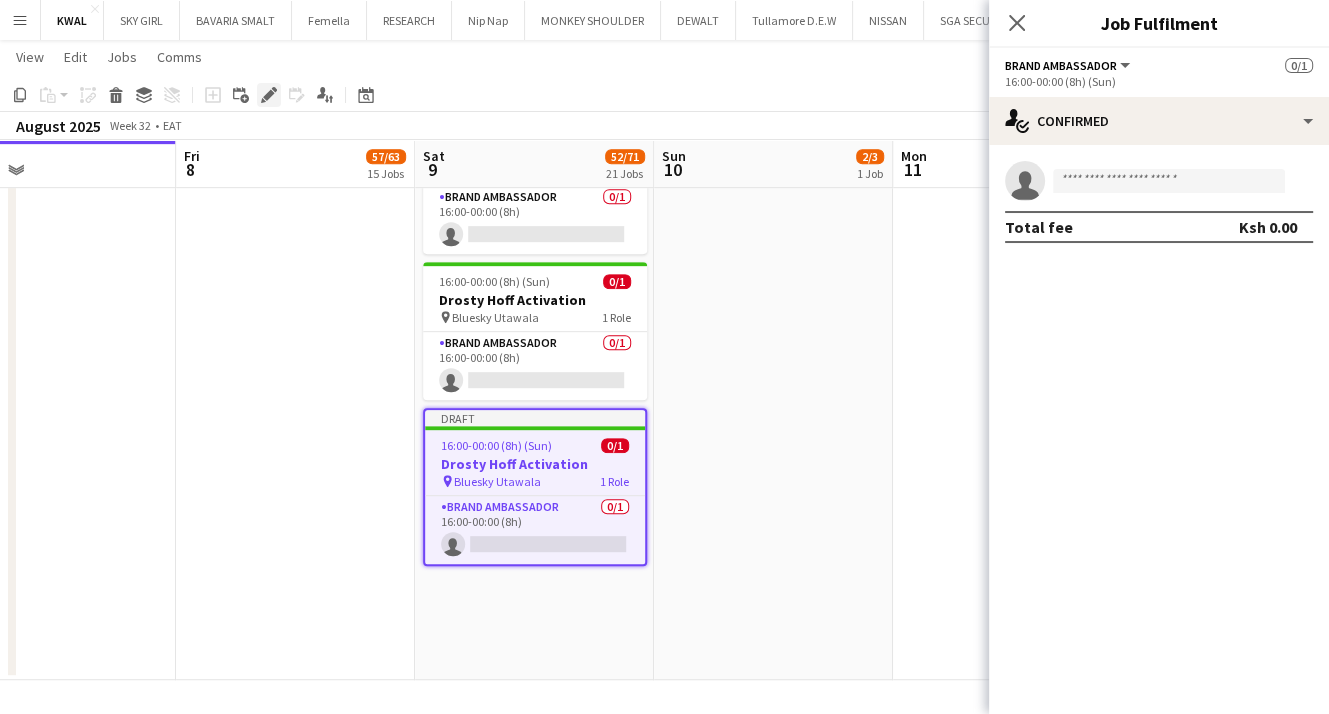 click on "Edit" at bounding box center [269, 95] 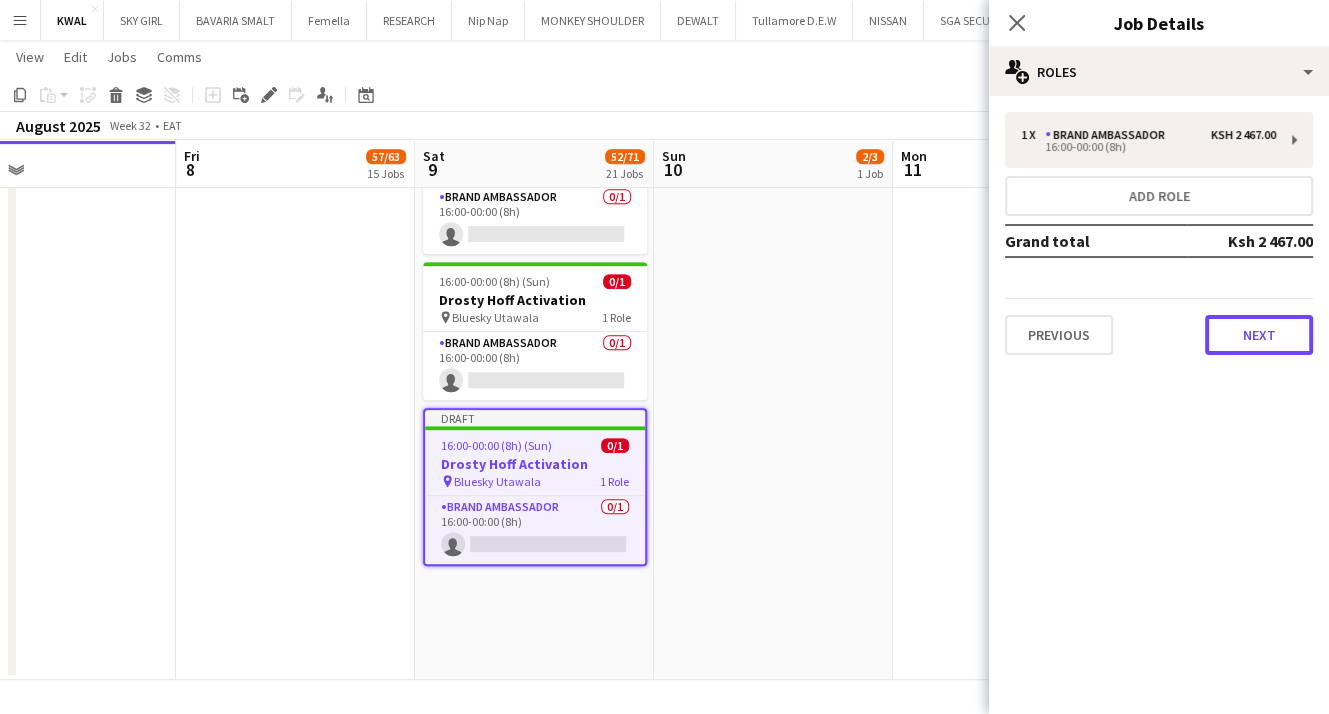 drag, startPoint x: 1244, startPoint y: 328, endPoint x: 1222, endPoint y: 297, distance: 38.013157 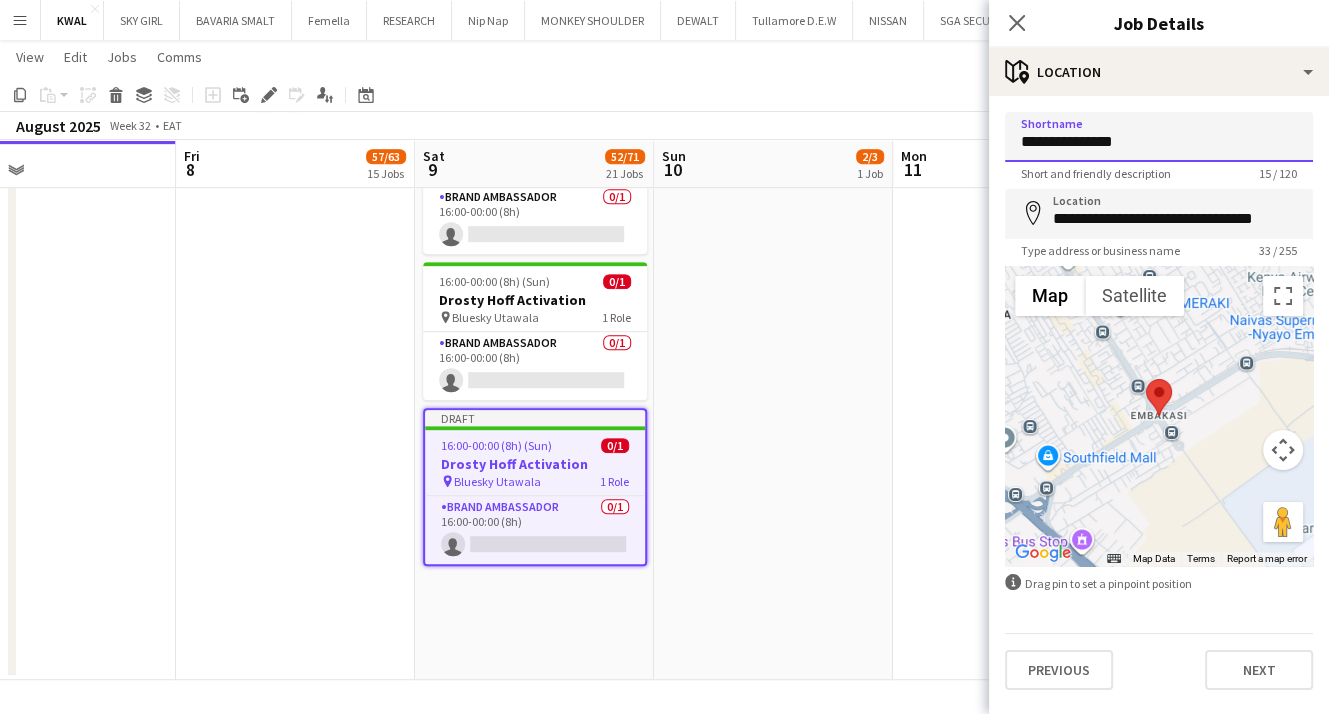 drag, startPoint x: 1076, startPoint y: 139, endPoint x: 1239, endPoint y: 139, distance: 163 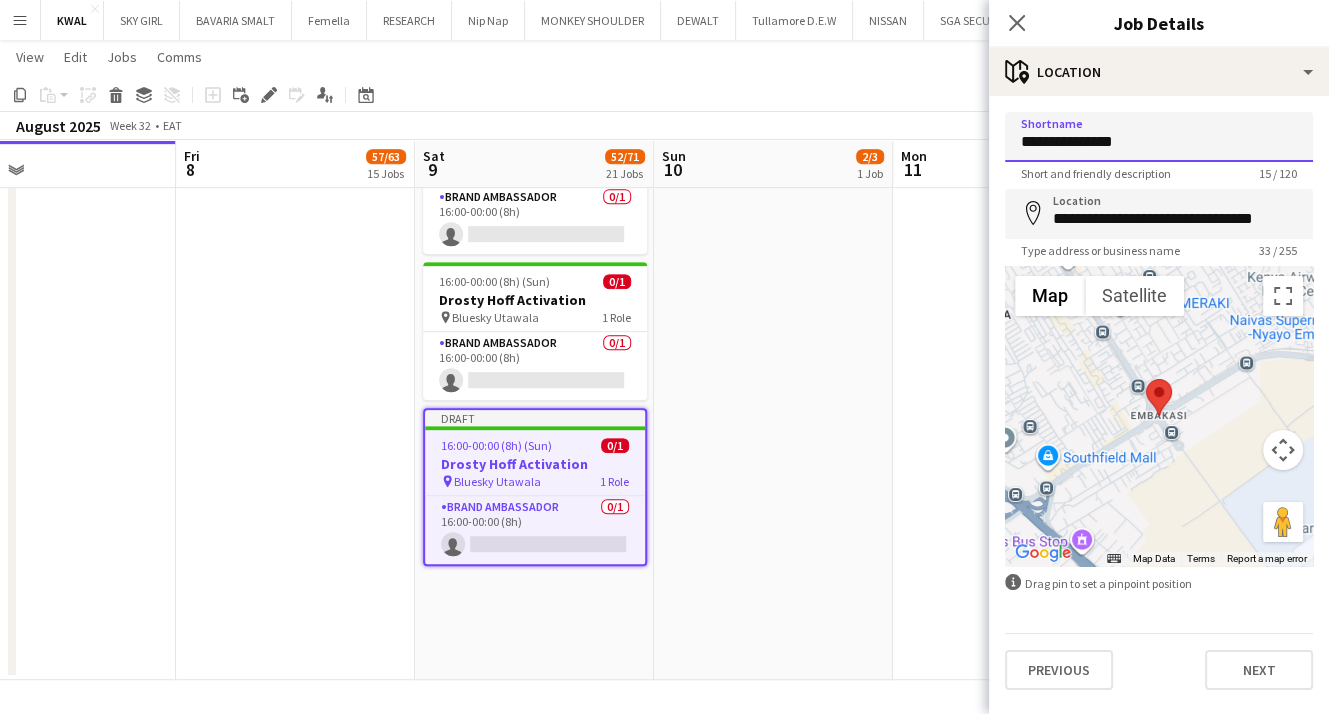 drag, startPoint x: 1204, startPoint y: 141, endPoint x: 814, endPoint y: 75, distance: 395.5452 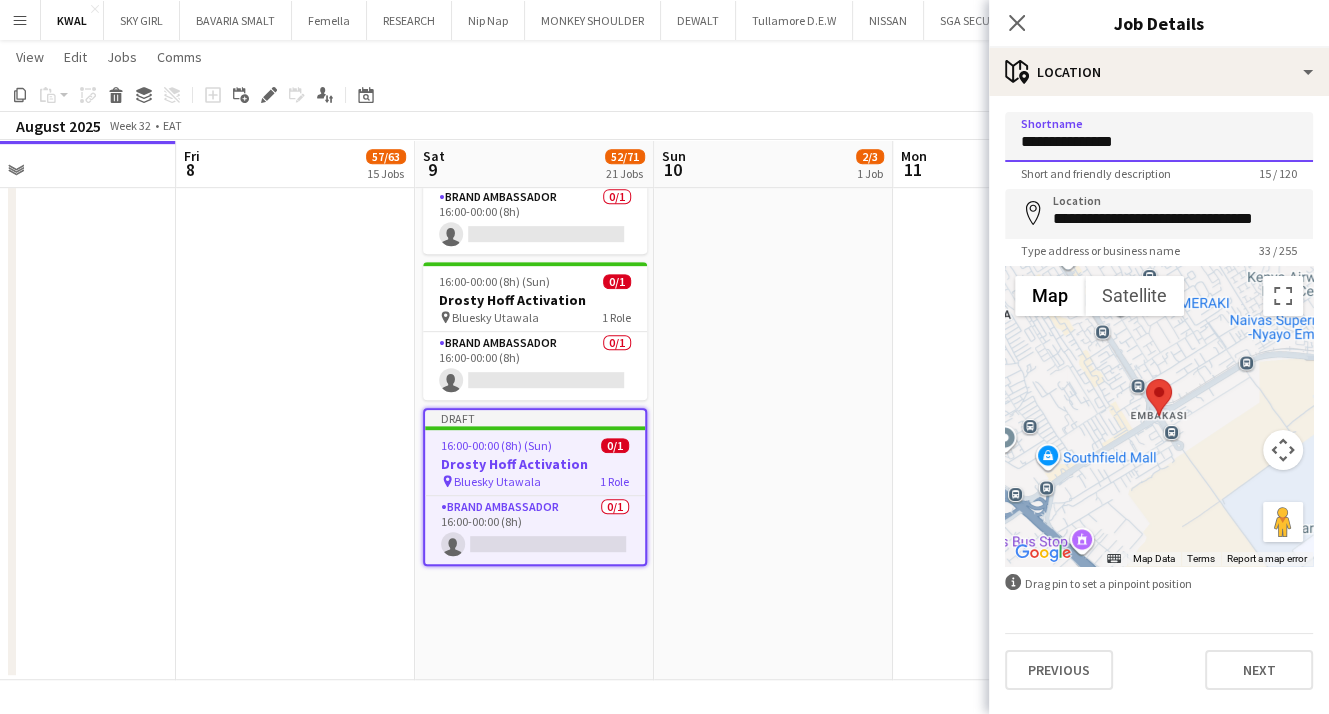 type on "**********" 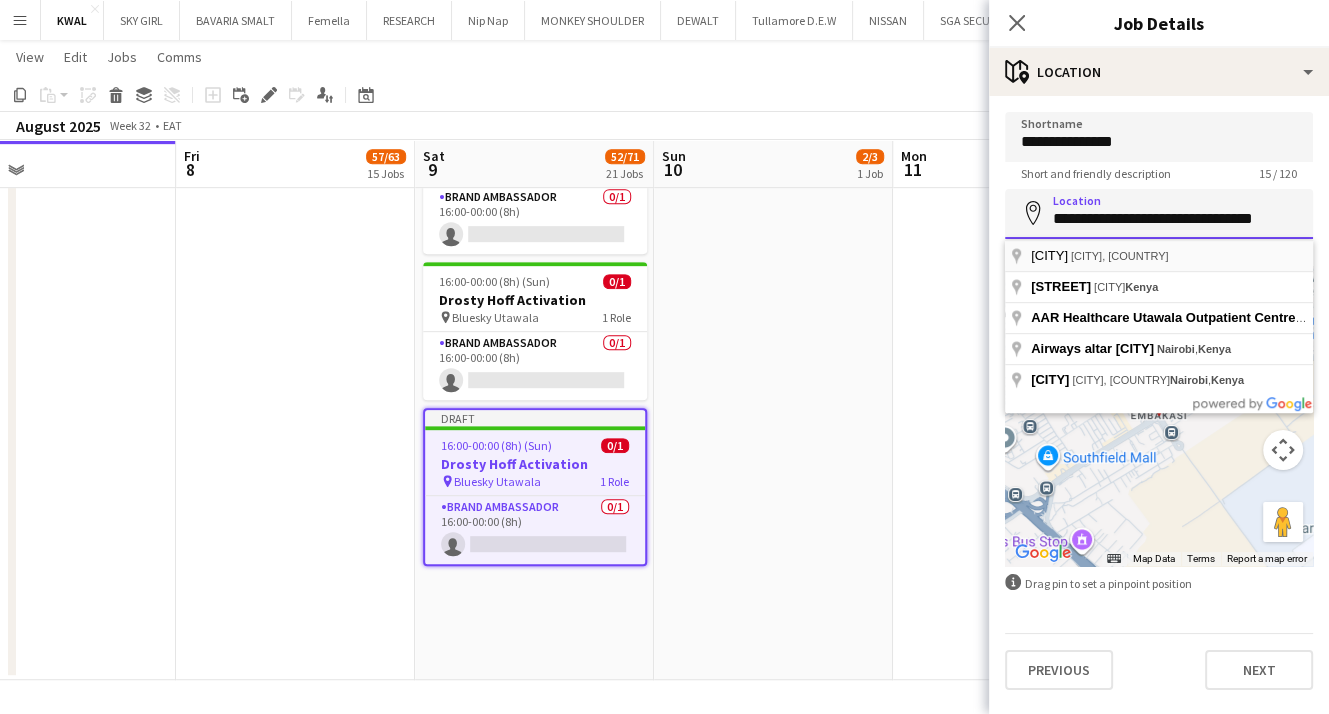 drag, startPoint x: 1052, startPoint y: 218, endPoint x: 1143, endPoint y: 246, distance: 95.2103 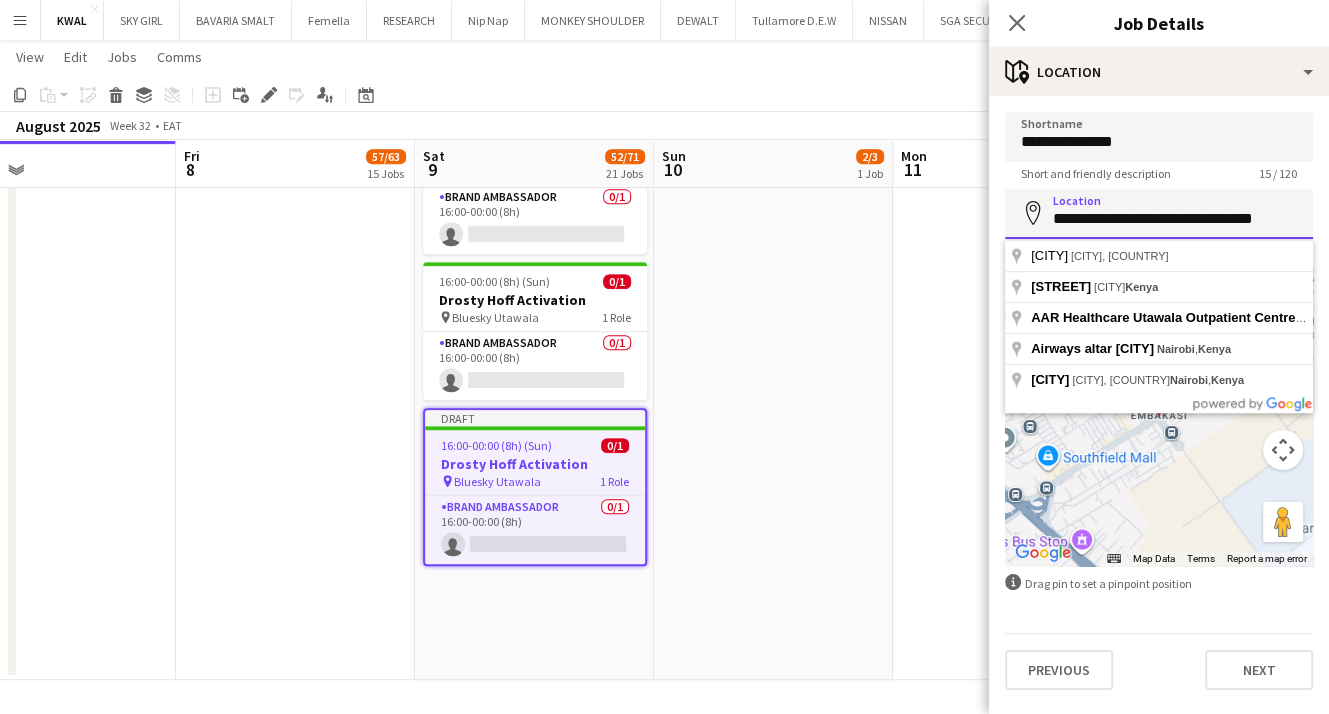 paste 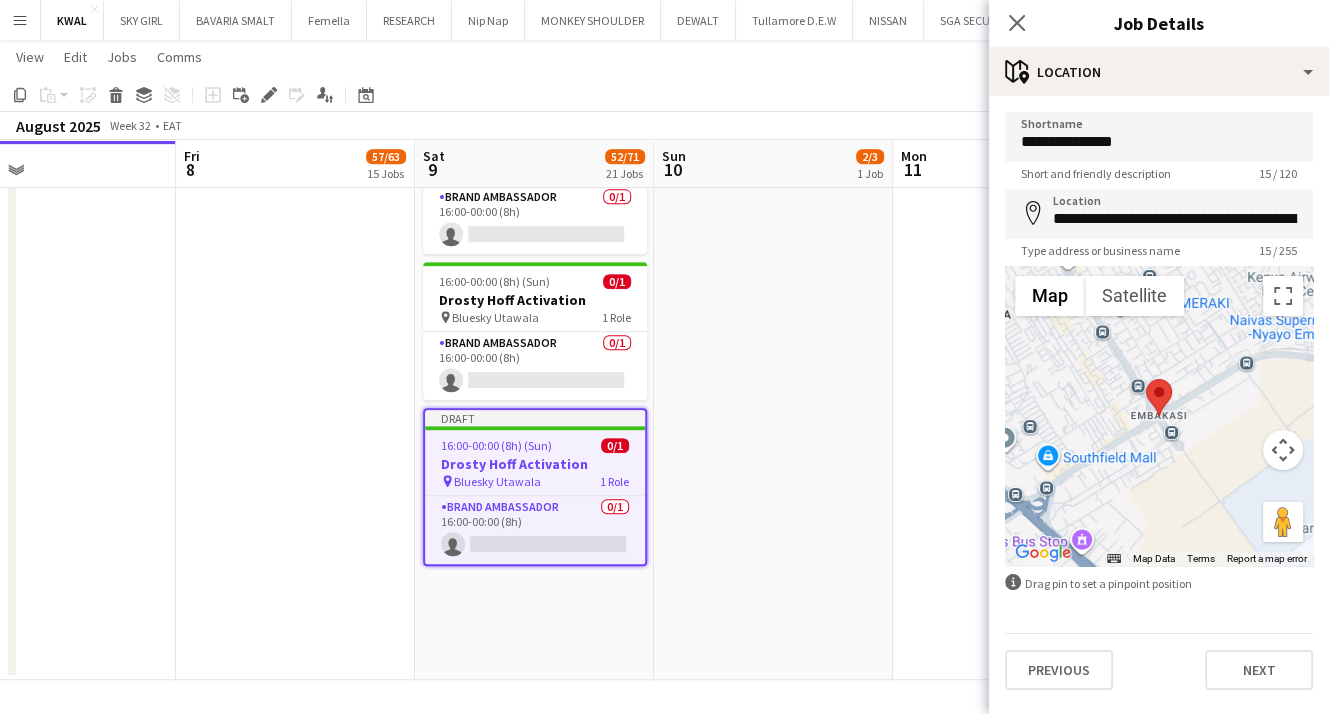 type on "**********" 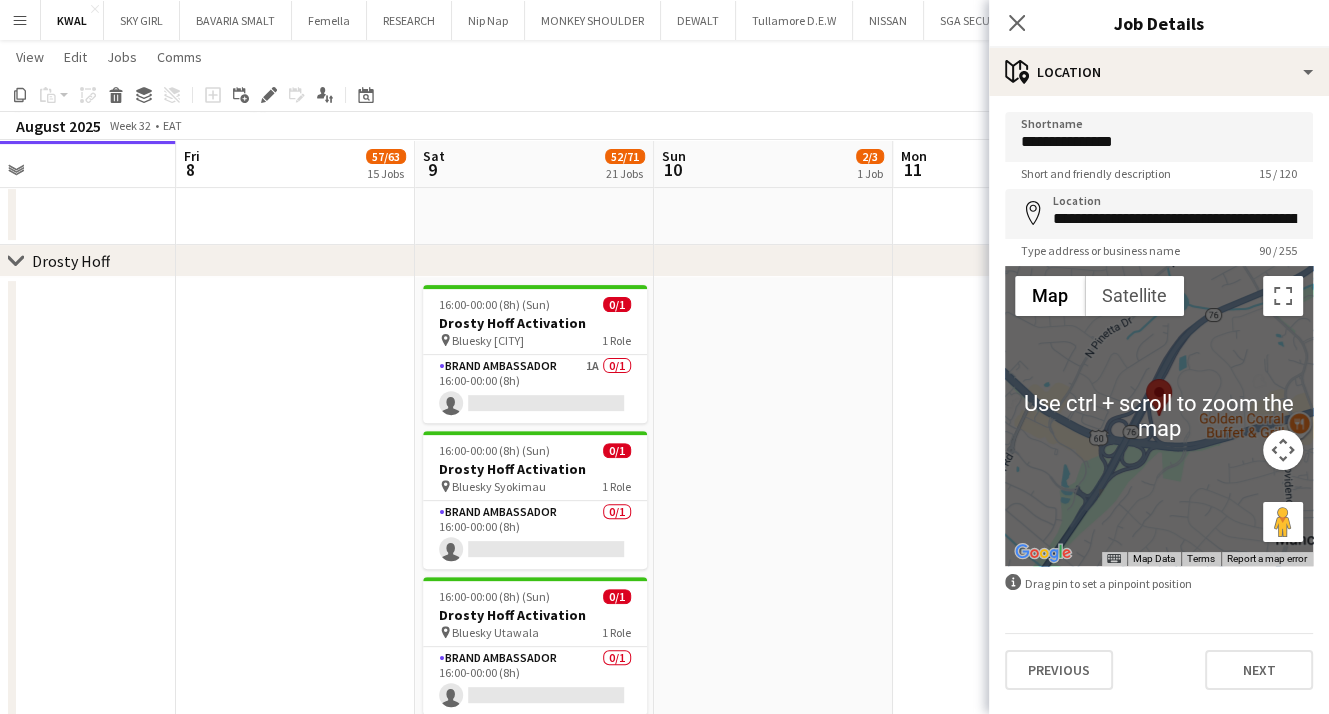 scroll, scrollTop: 542, scrollLeft: 0, axis: vertical 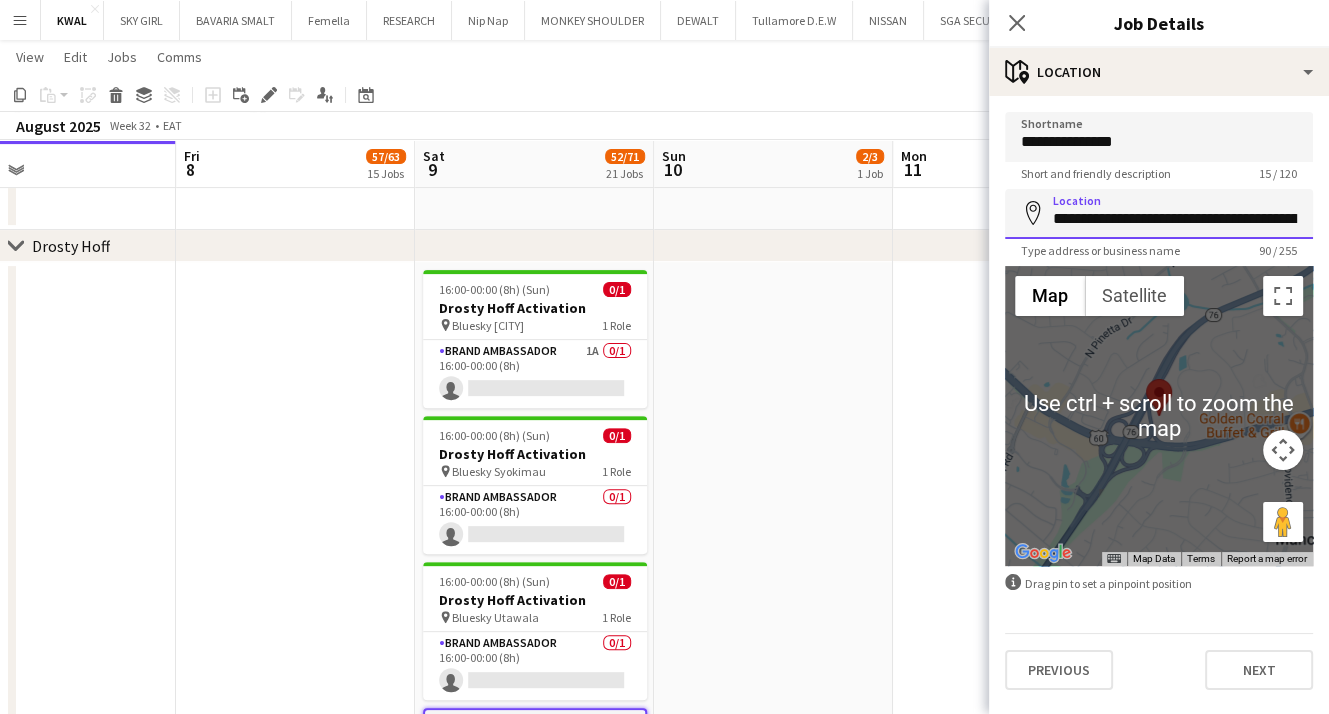 click on "**********" at bounding box center [1159, 214] 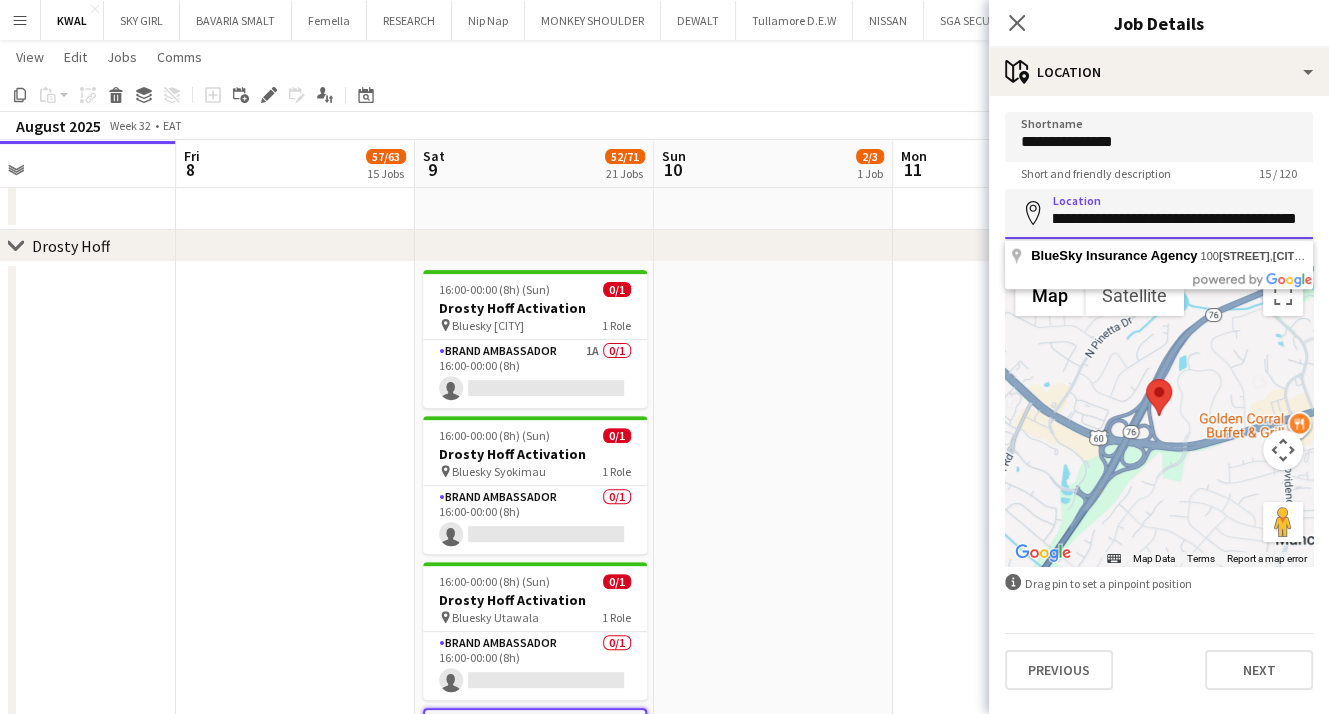scroll, scrollTop: 0, scrollLeft: 376, axis: horizontal 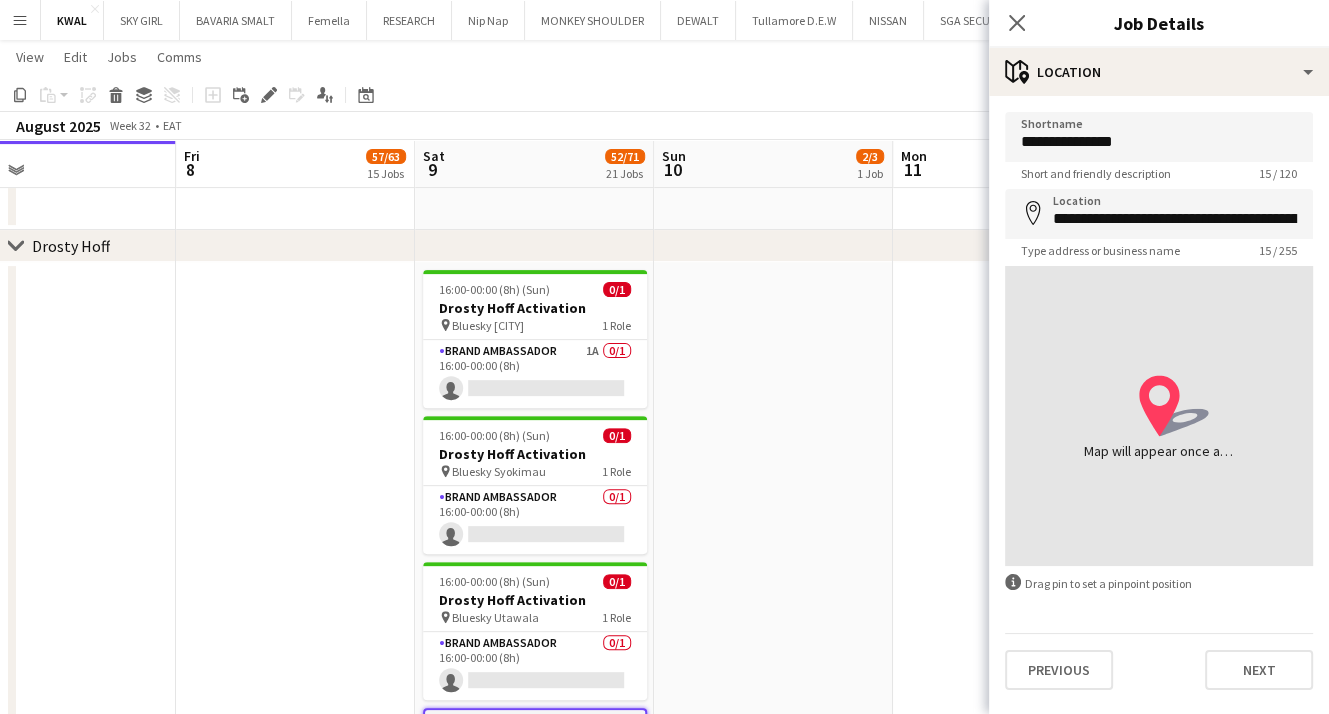 type on "**********" 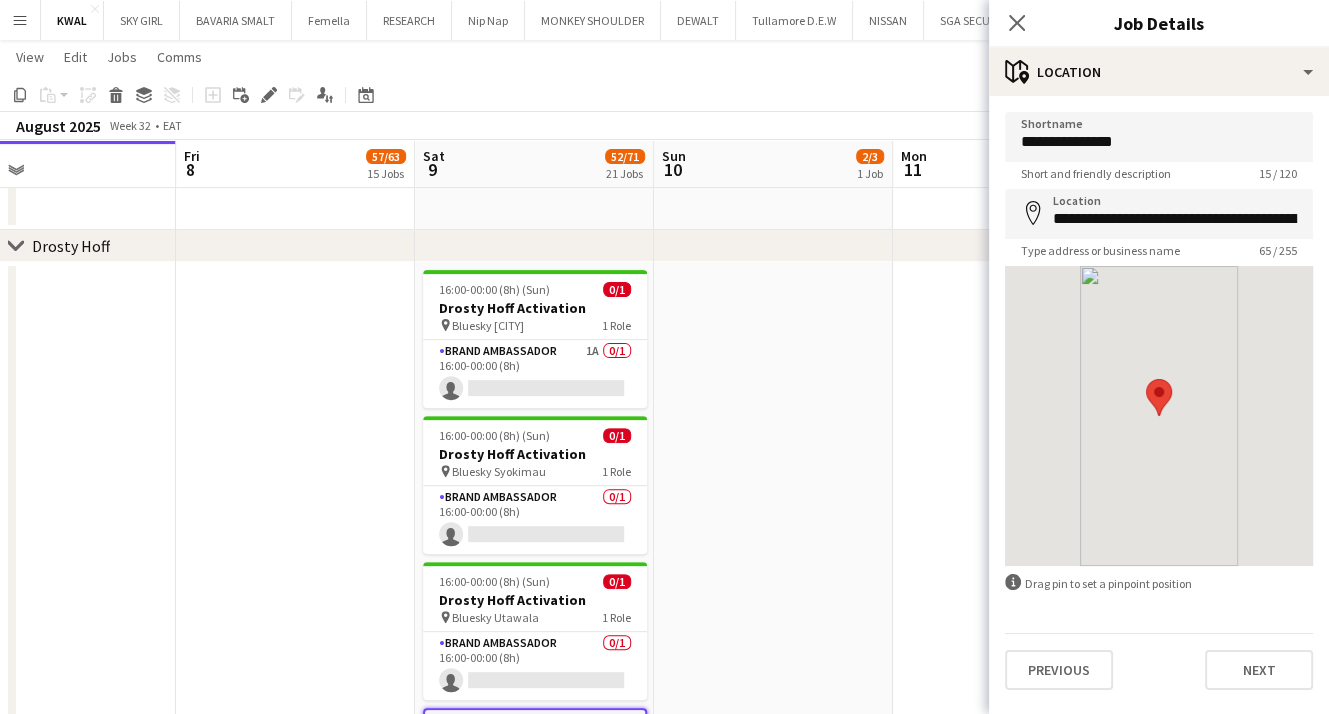 click at bounding box center (773, 621) 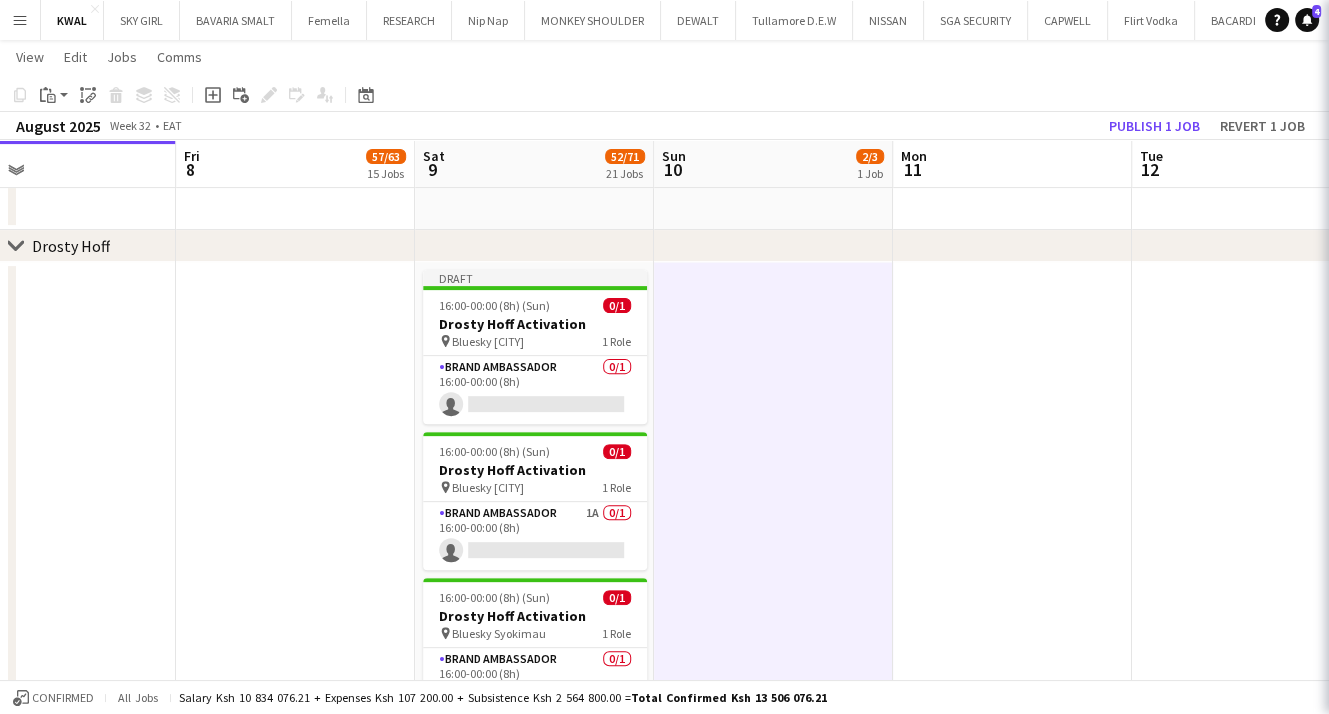 scroll, scrollTop: 0, scrollLeft: 776, axis: horizontal 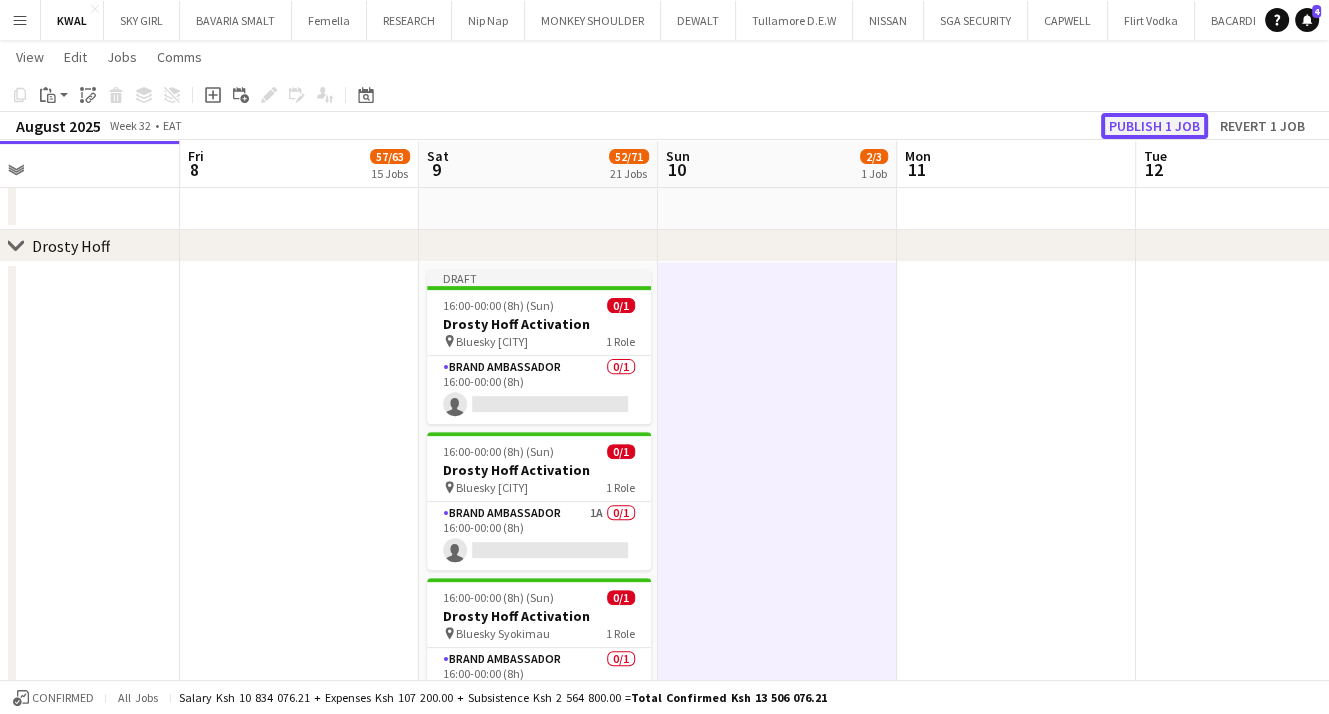 click on "Publish 1 job" 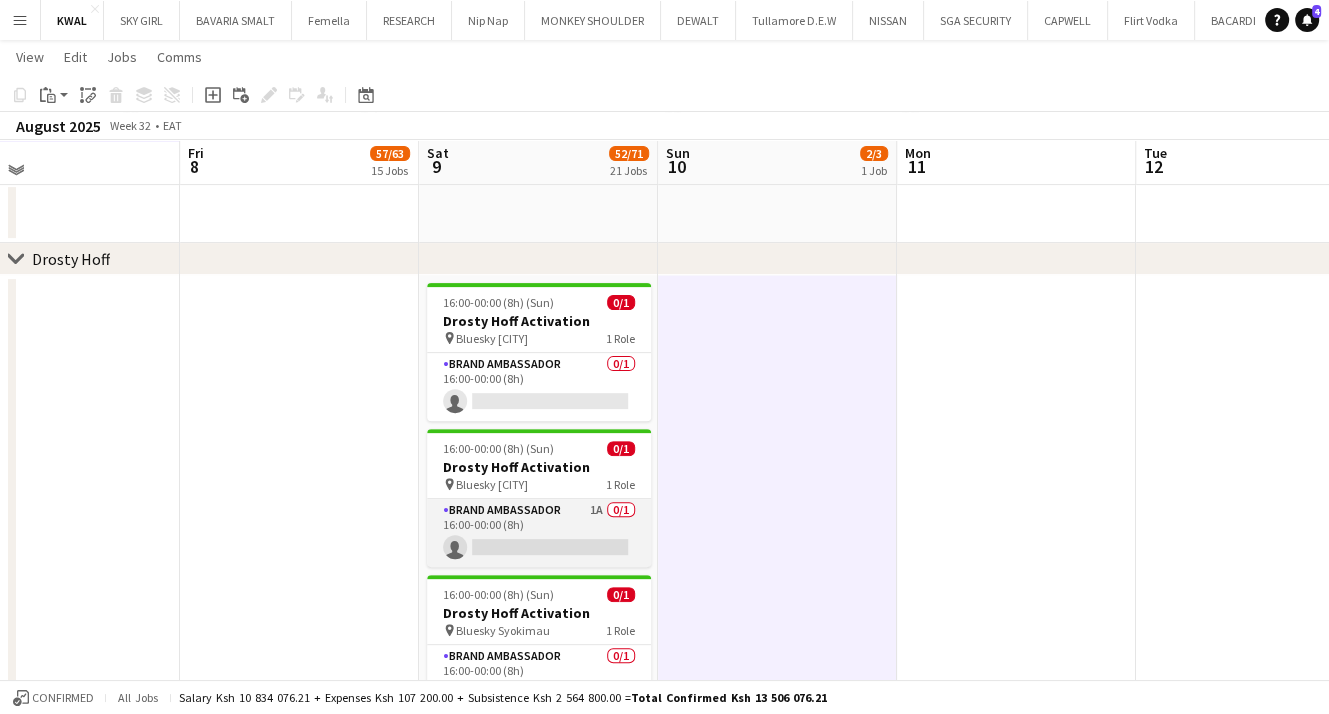 scroll, scrollTop: 526, scrollLeft: 0, axis: vertical 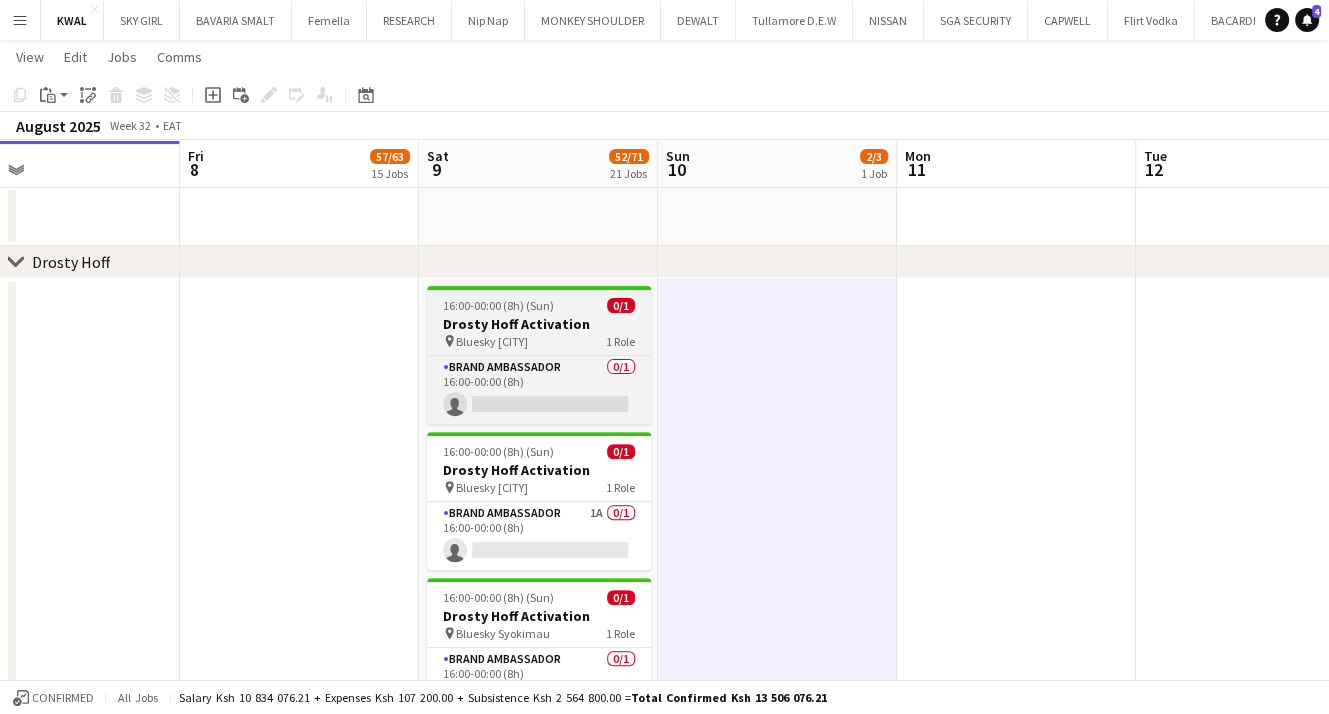 click on "Drosty Hoff Activation" at bounding box center (539, 324) 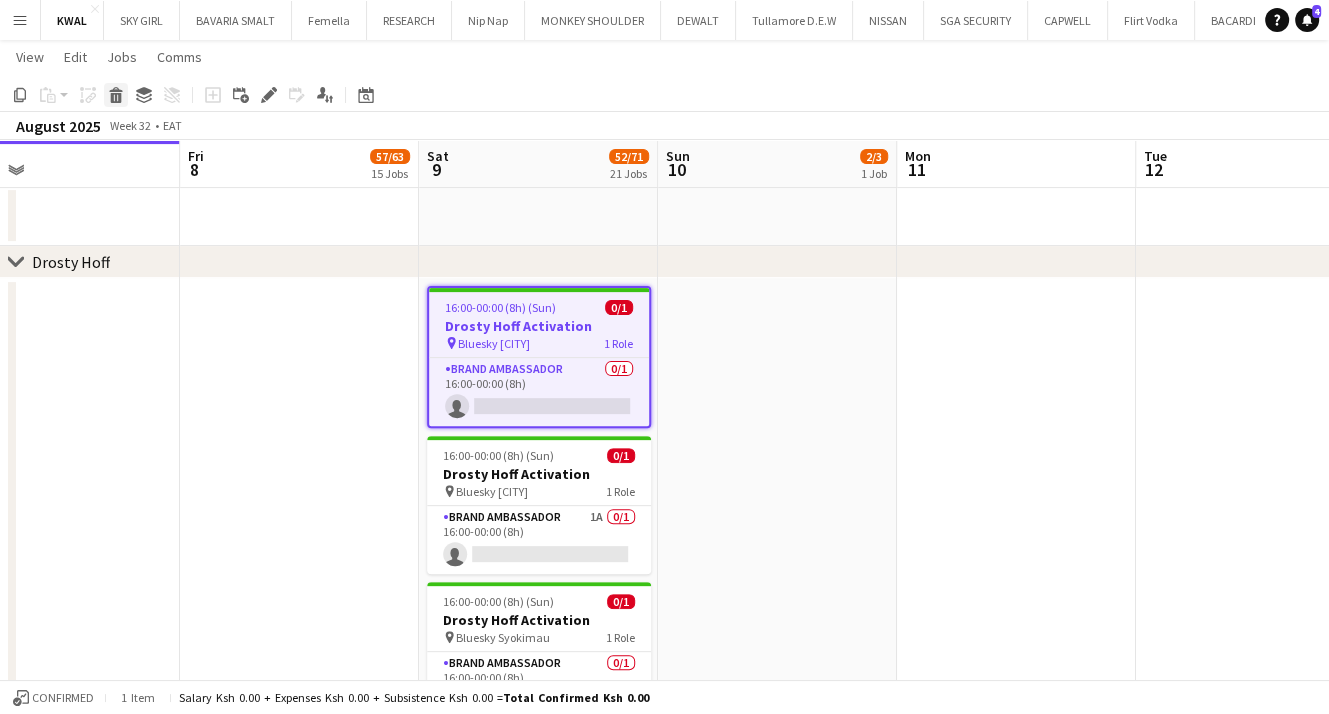 click 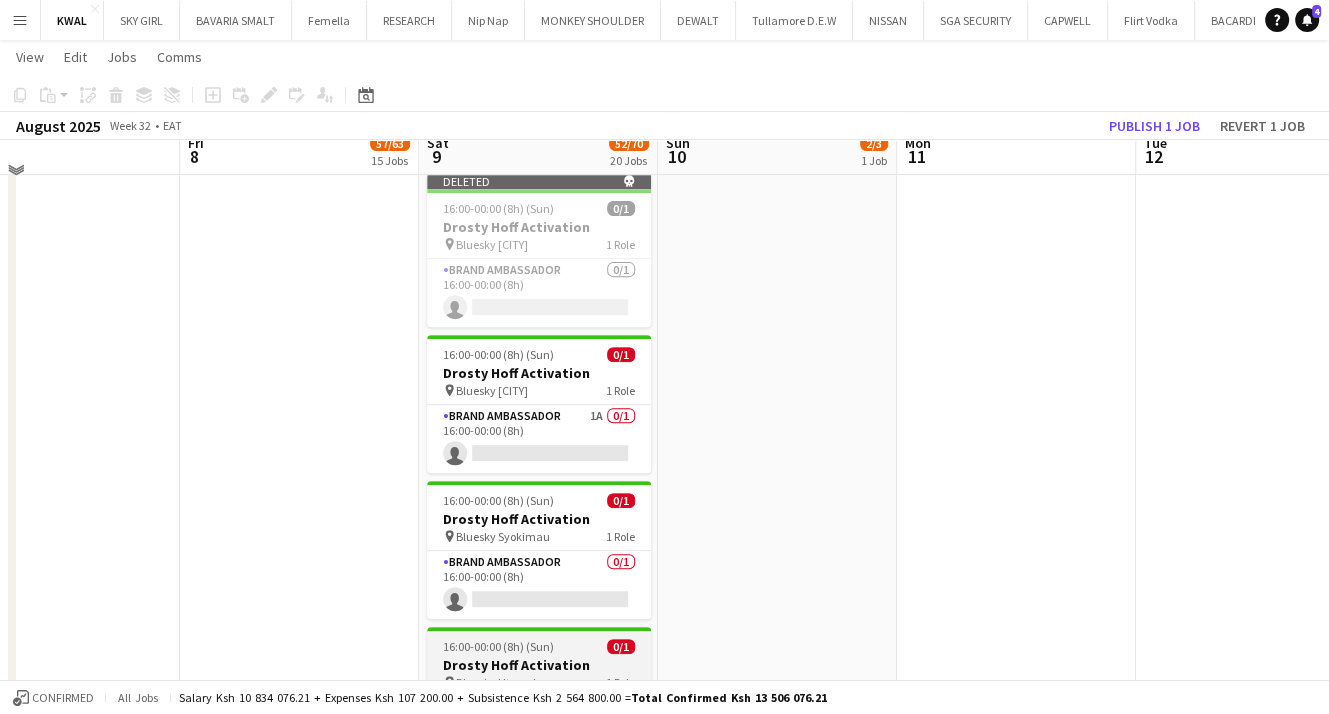scroll, scrollTop: 626, scrollLeft: 0, axis: vertical 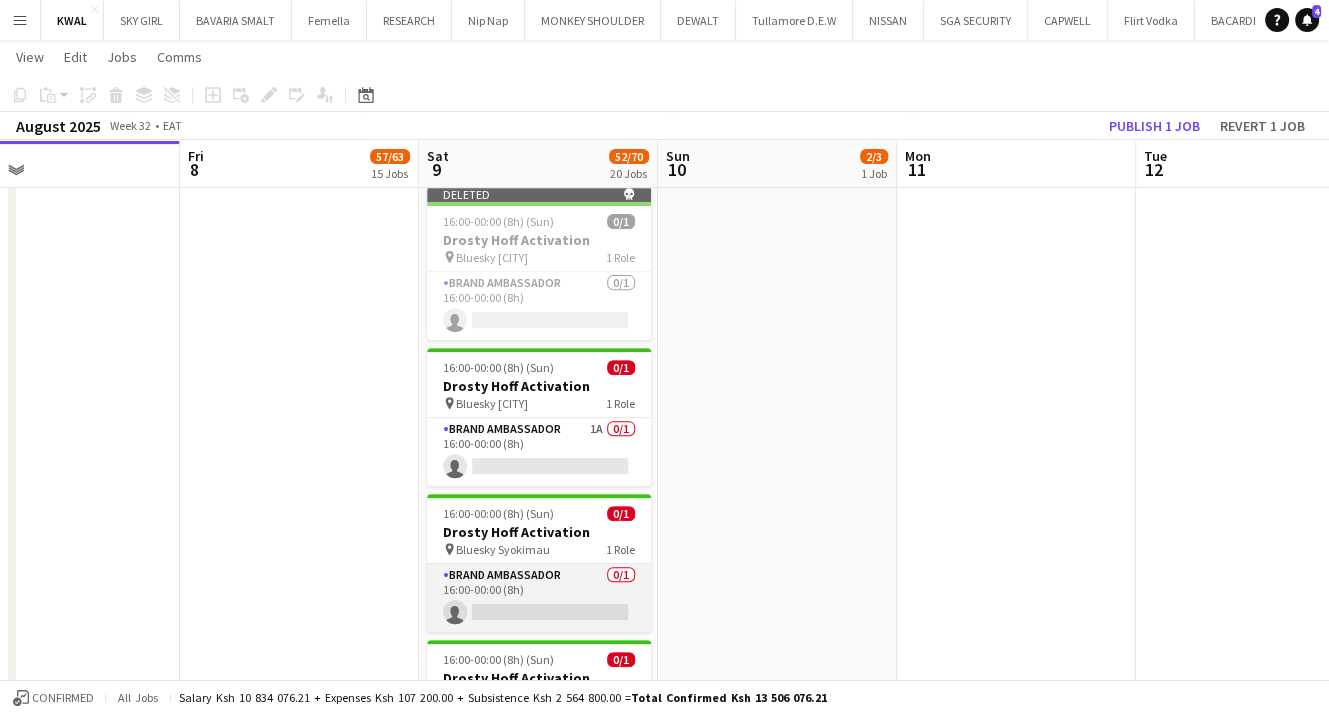 click on "Brand Ambassador   0/1   16:00-00:00 (8h)
single-neutral-actions" at bounding box center [539, 598] 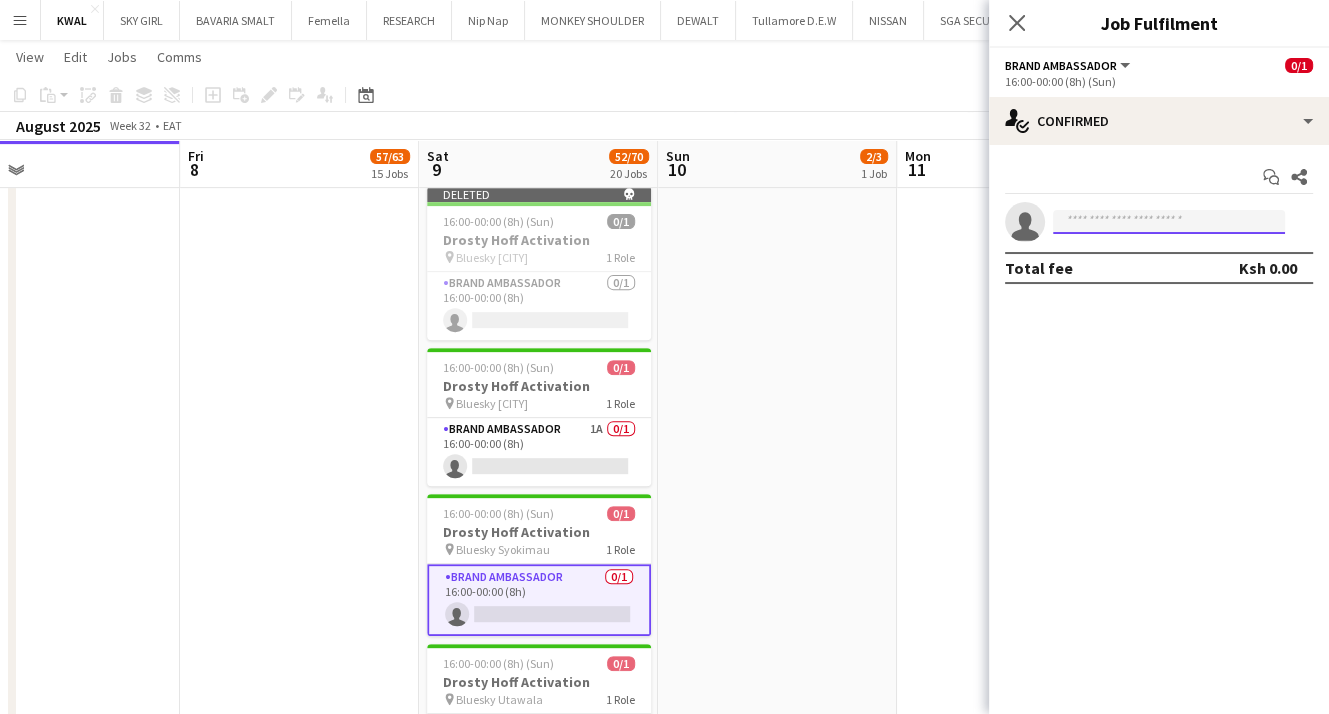 click at bounding box center (1169, 222) 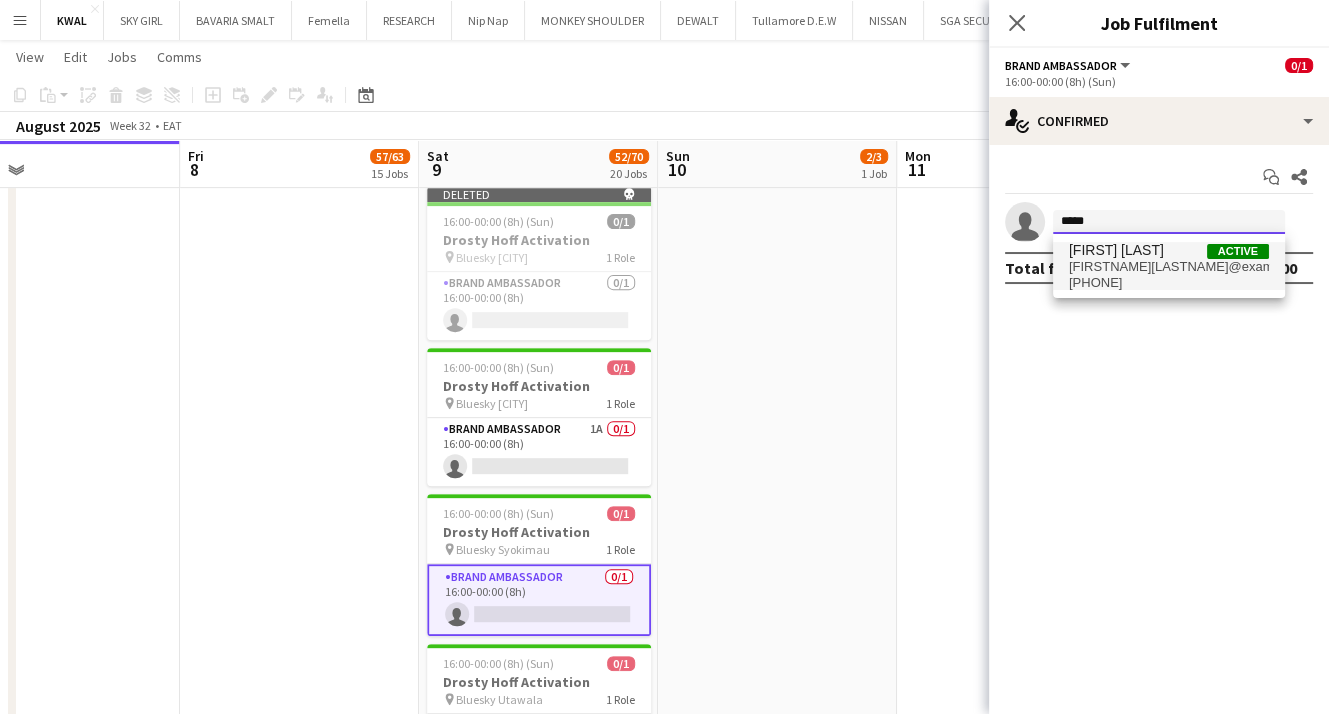 type on "*****" 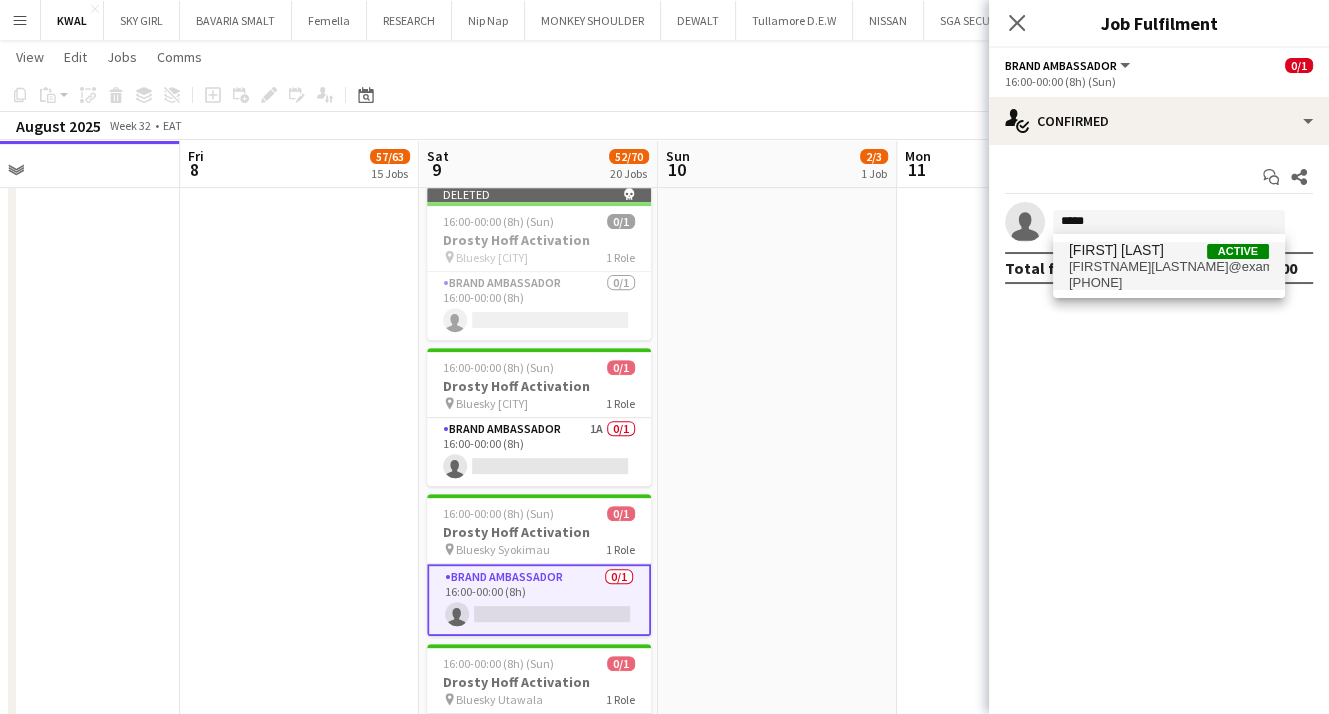 click on "makoriaidah@gmail.com" at bounding box center (1169, 267) 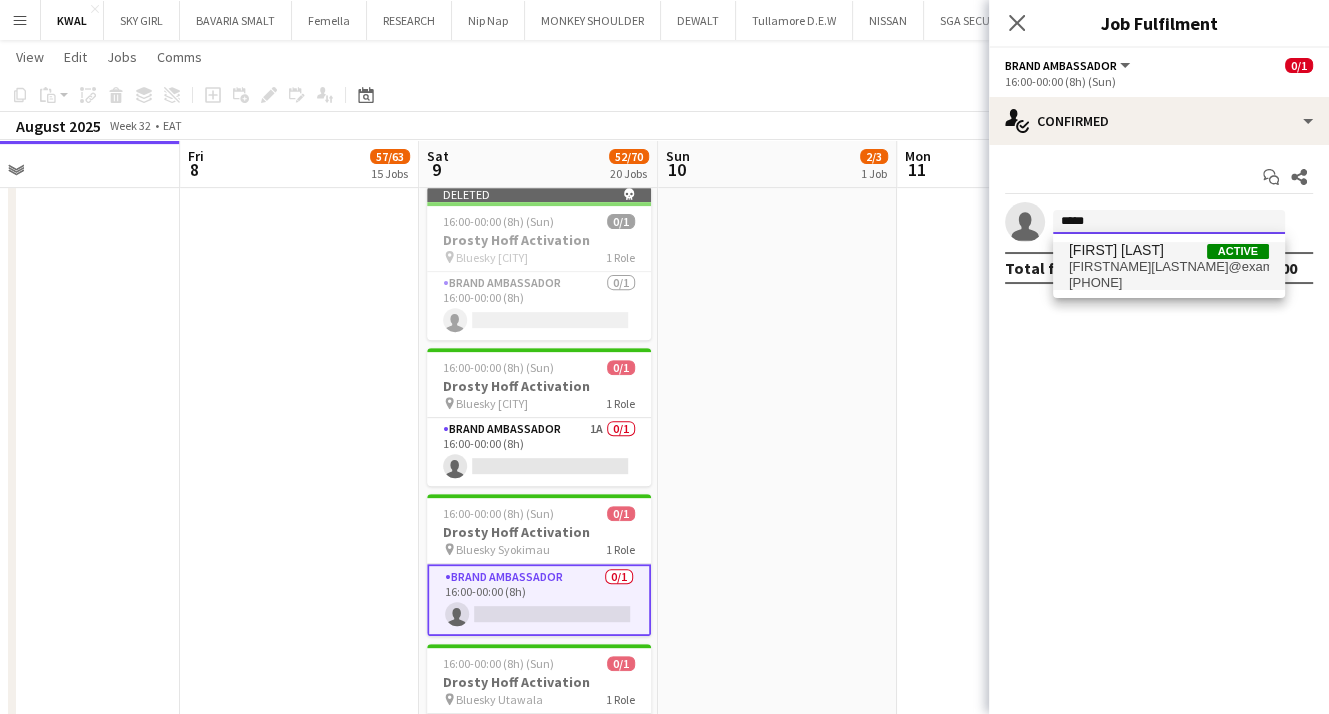 type 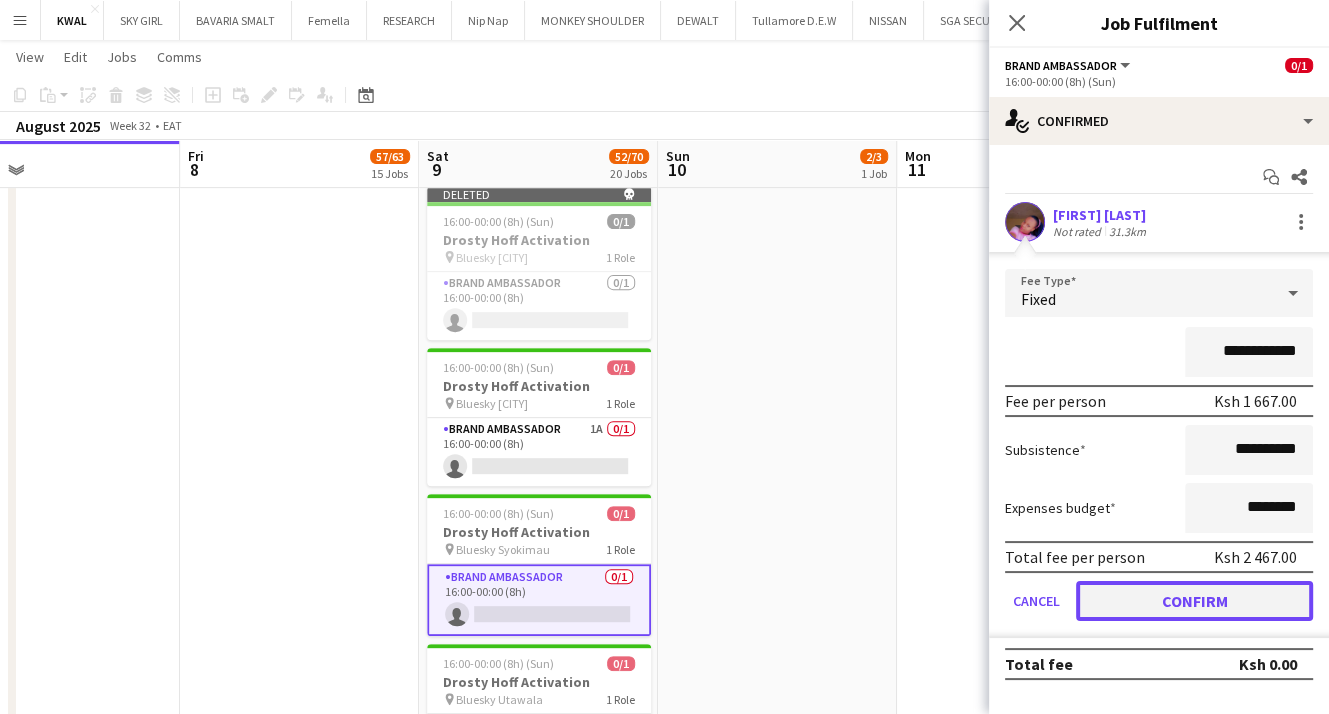 click on "Confirm" at bounding box center (1194, 601) 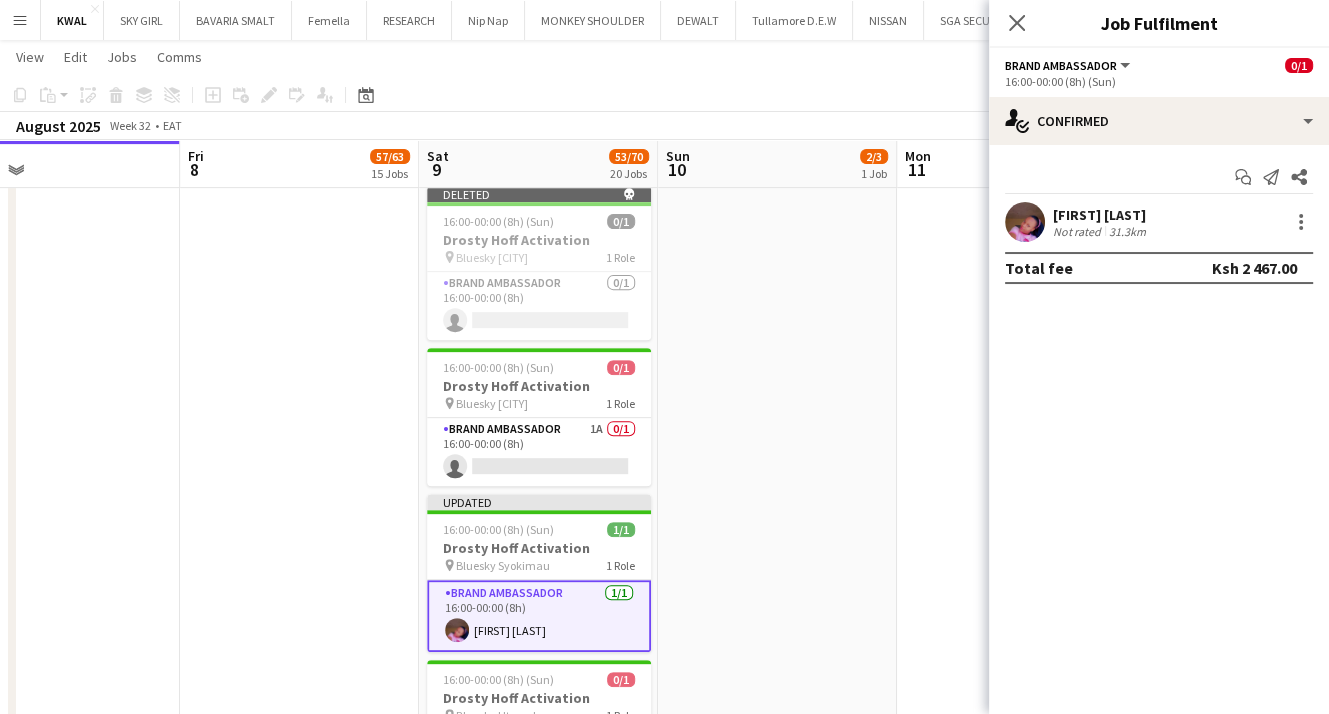 click at bounding box center (777, 529) 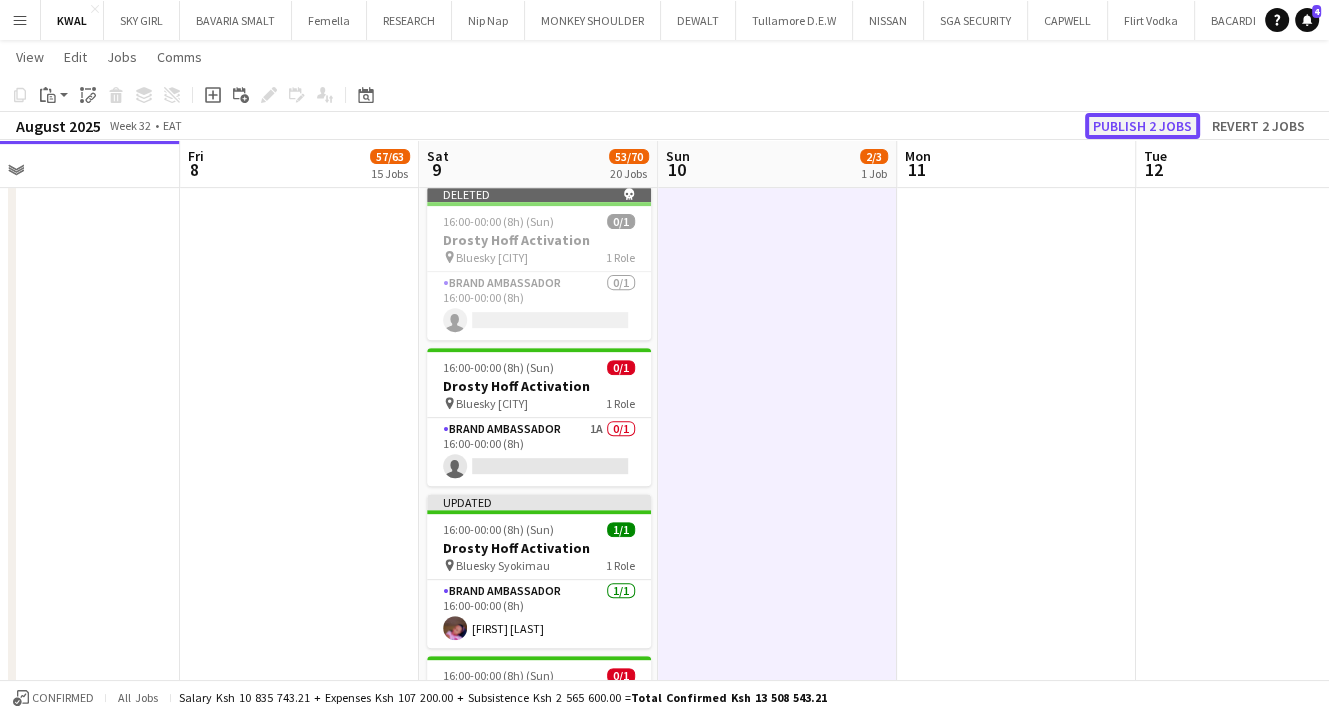 click on "Publish 2 jobs" 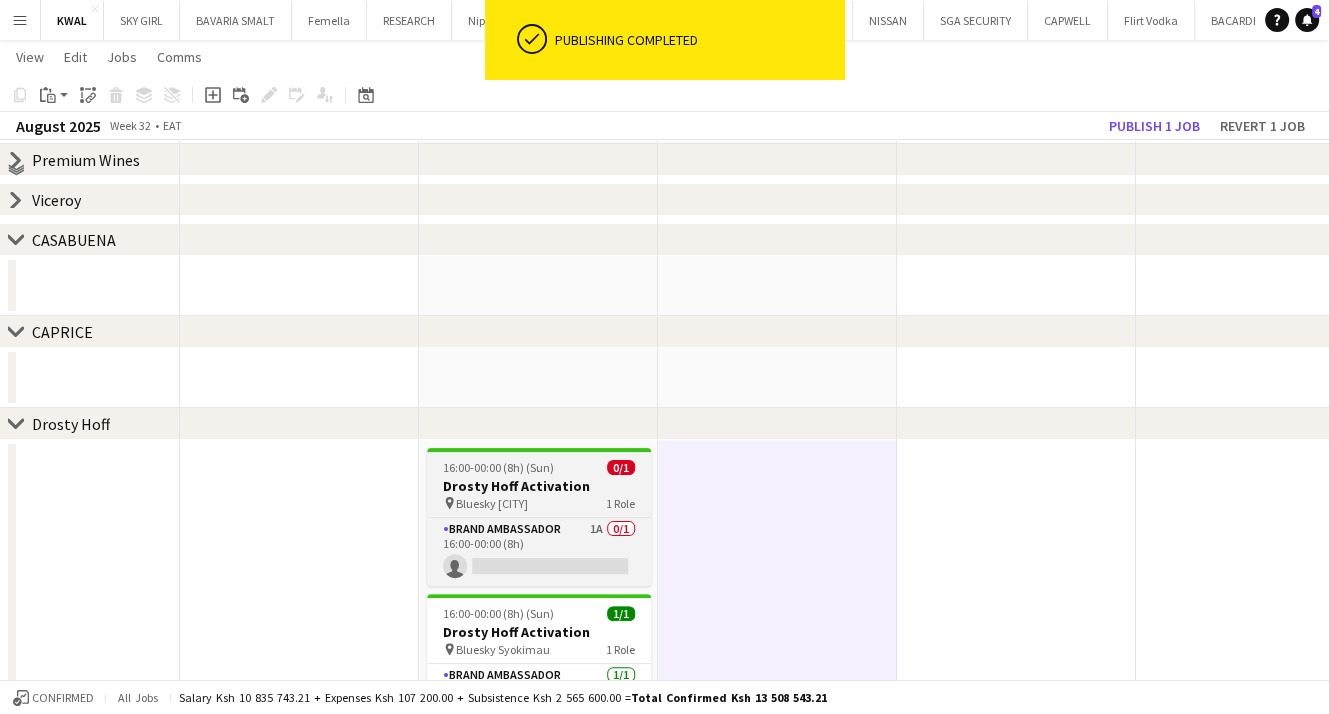 scroll, scrollTop: 500, scrollLeft: 0, axis: vertical 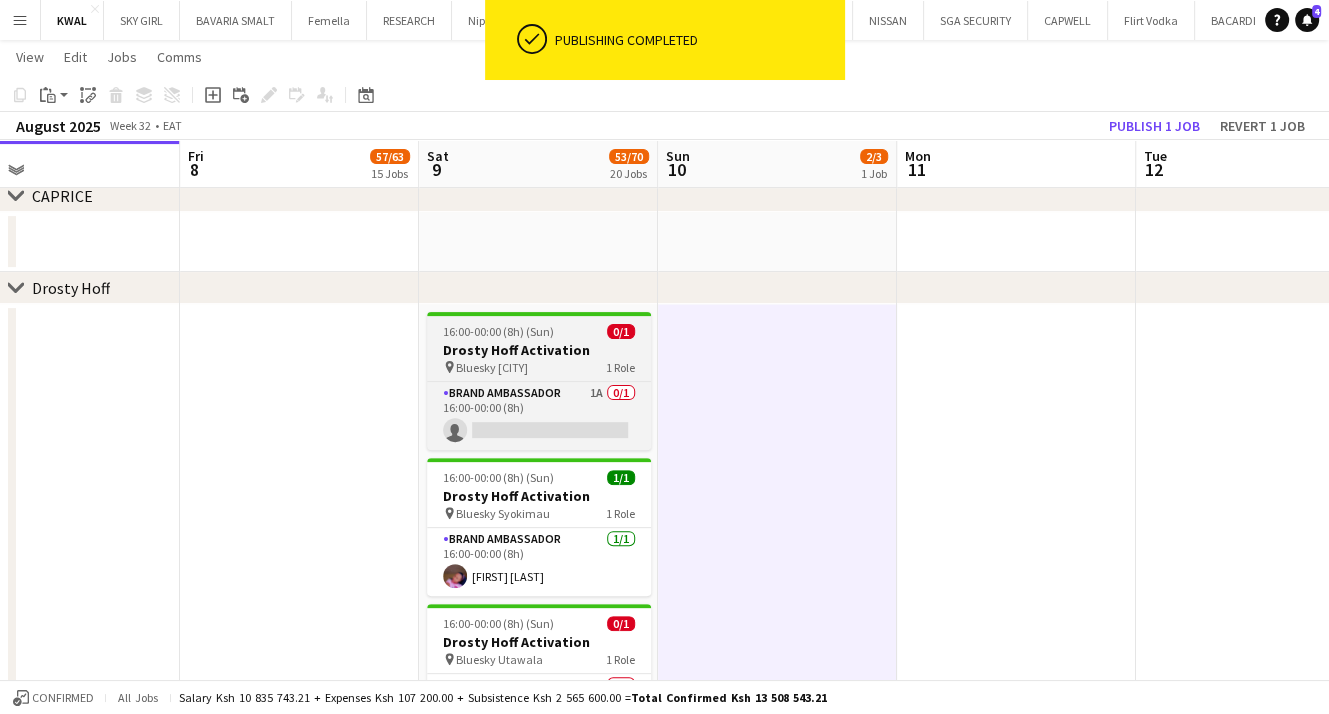 click on "Drosty Hoff Activation" at bounding box center [539, 350] 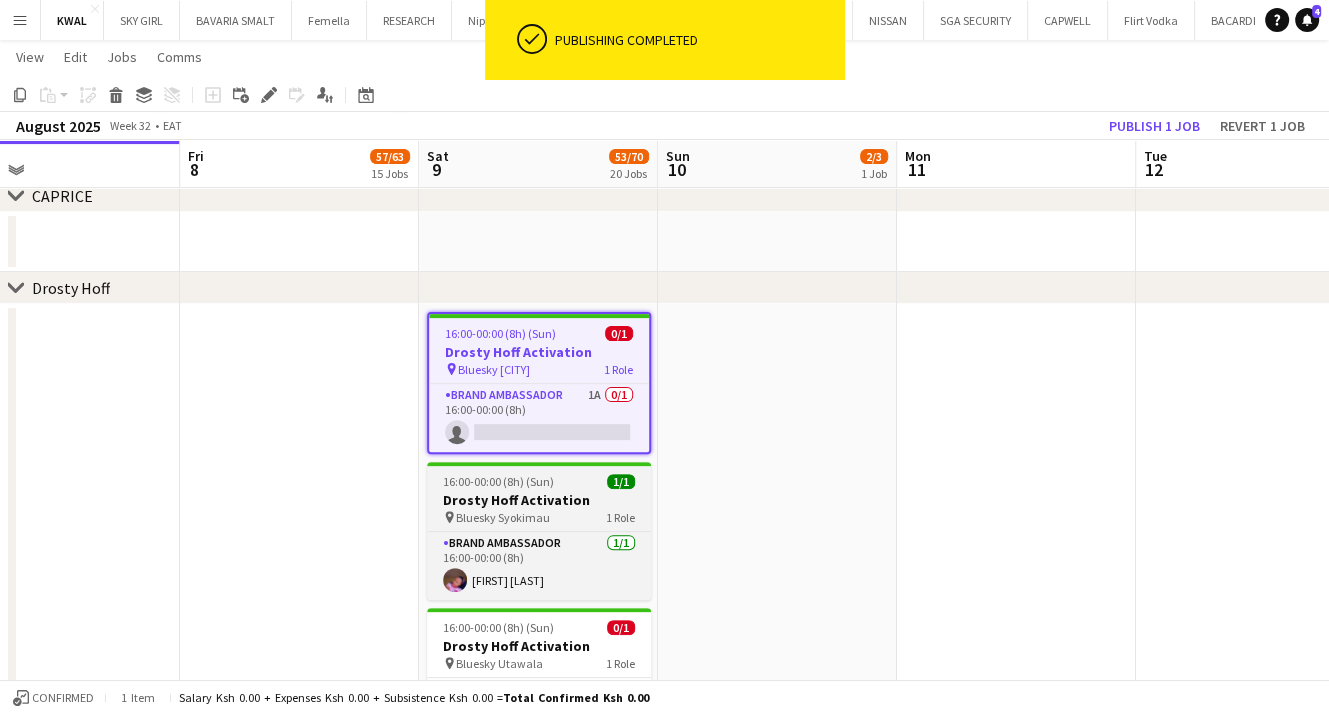 click on "Drosty Hoff Activation" at bounding box center [539, 500] 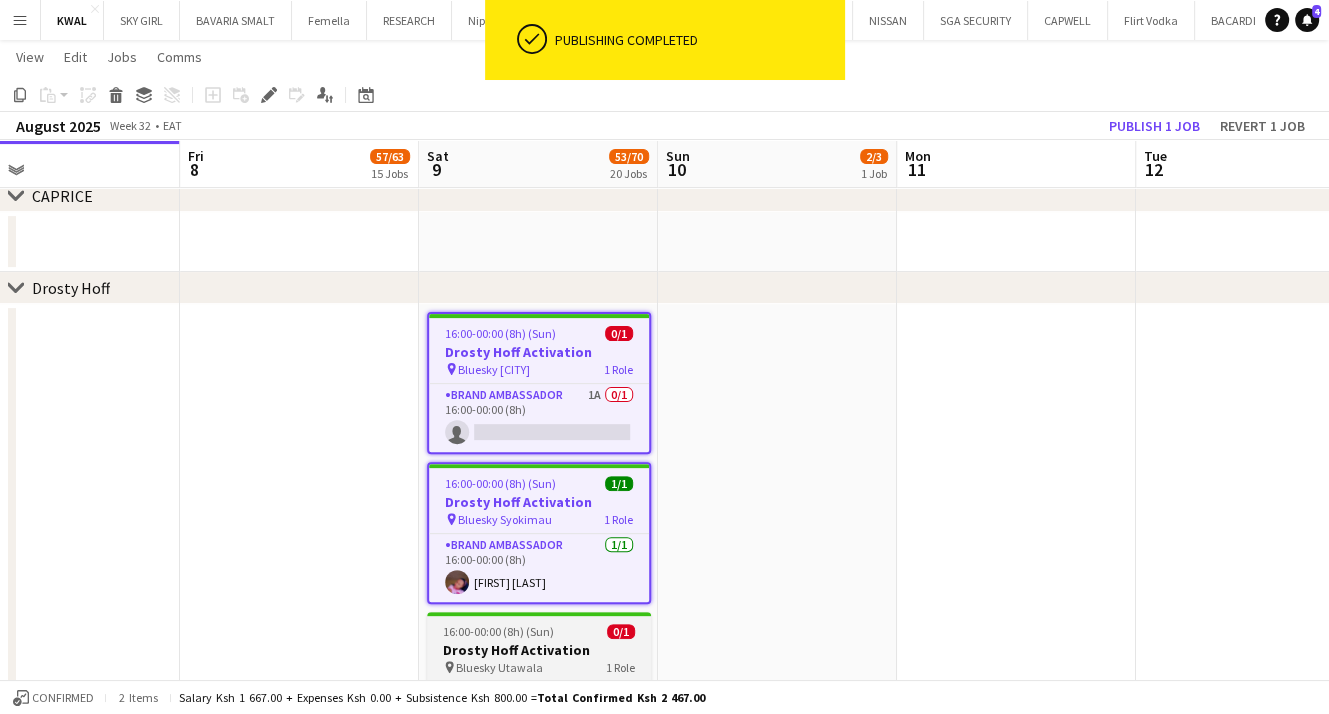 click on "Drosty Hoff Activation" at bounding box center [539, 650] 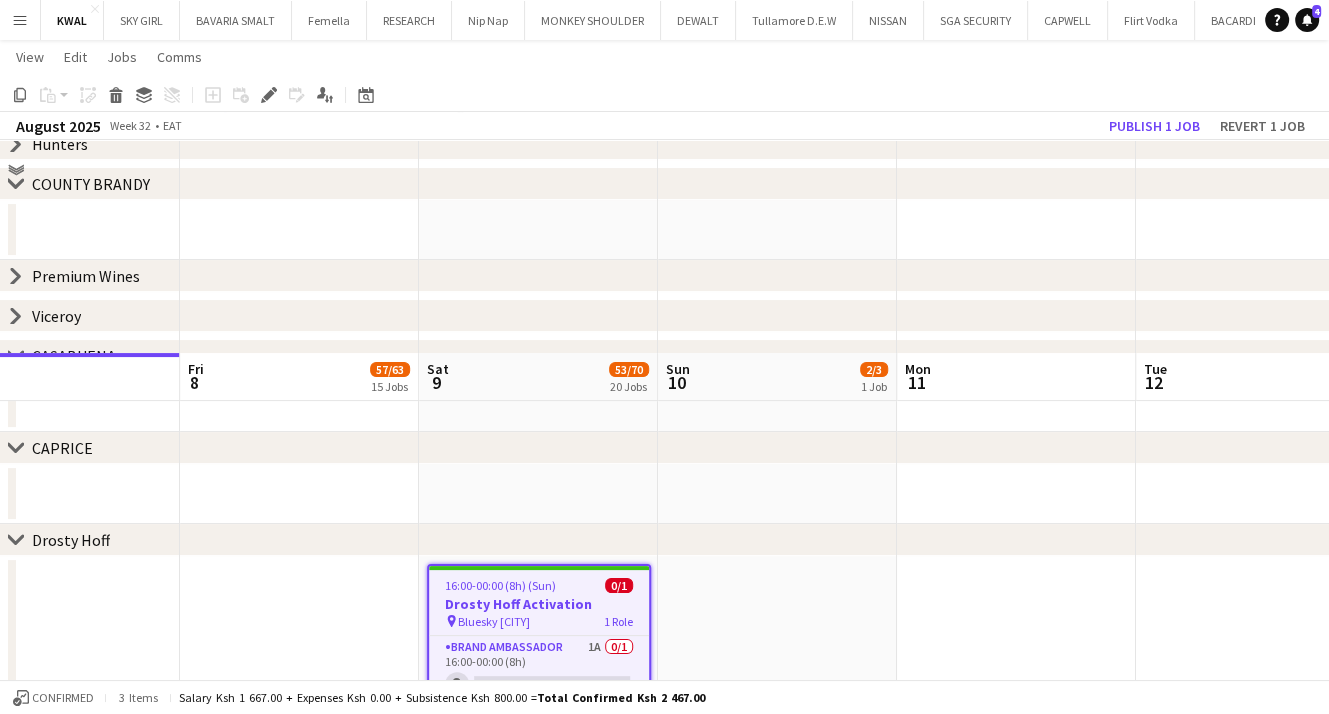 scroll, scrollTop: 460, scrollLeft: 0, axis: vertical 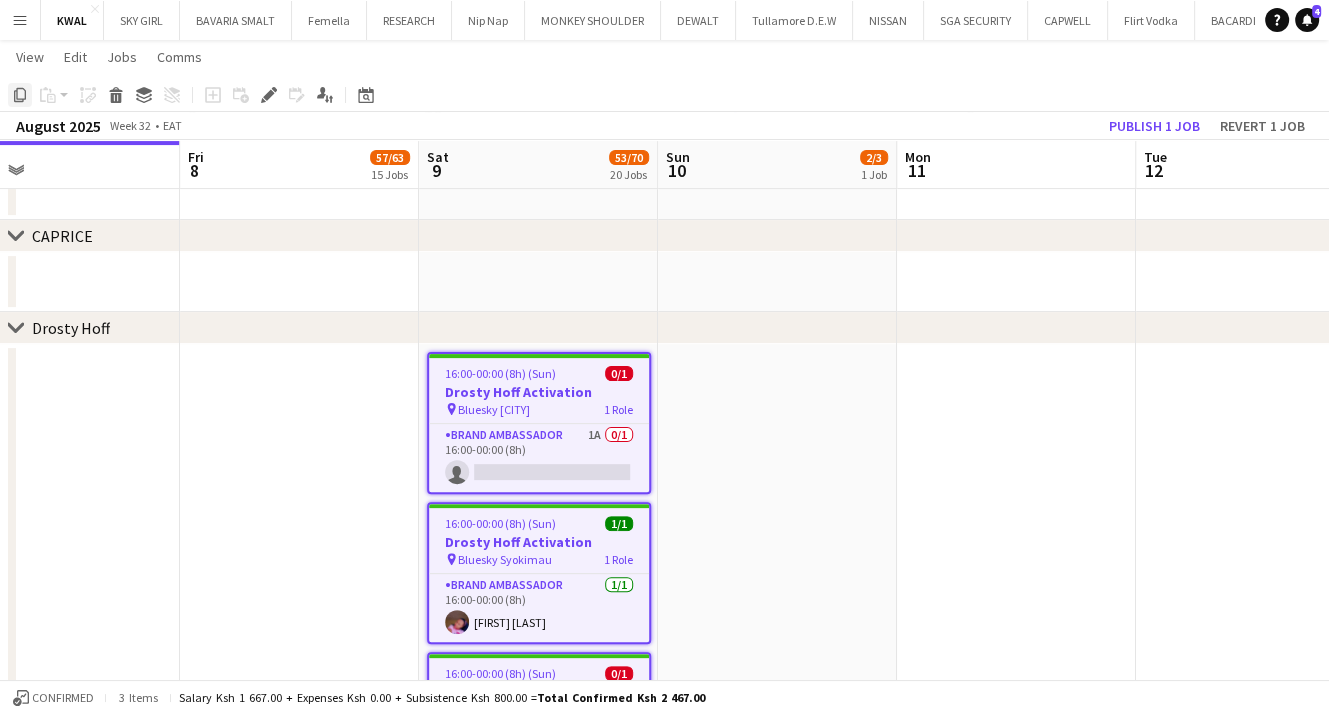 click 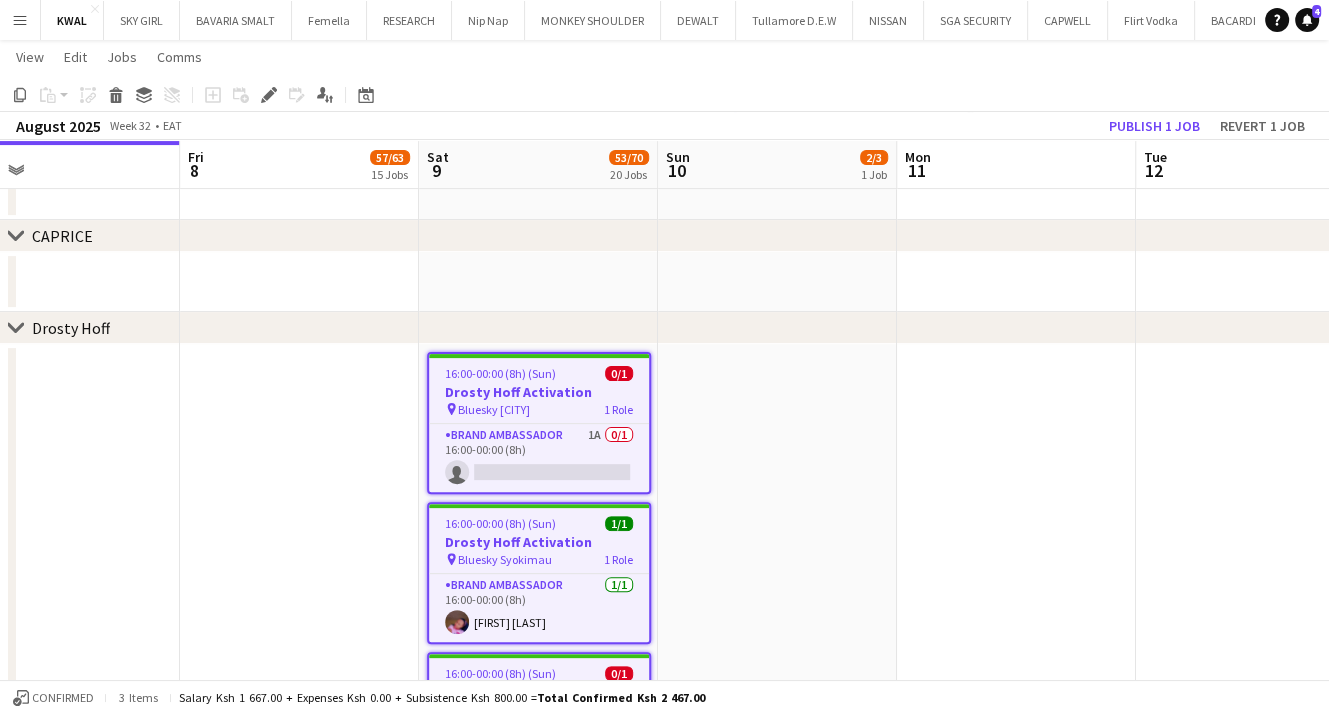 click at bounding box center (299, 612) 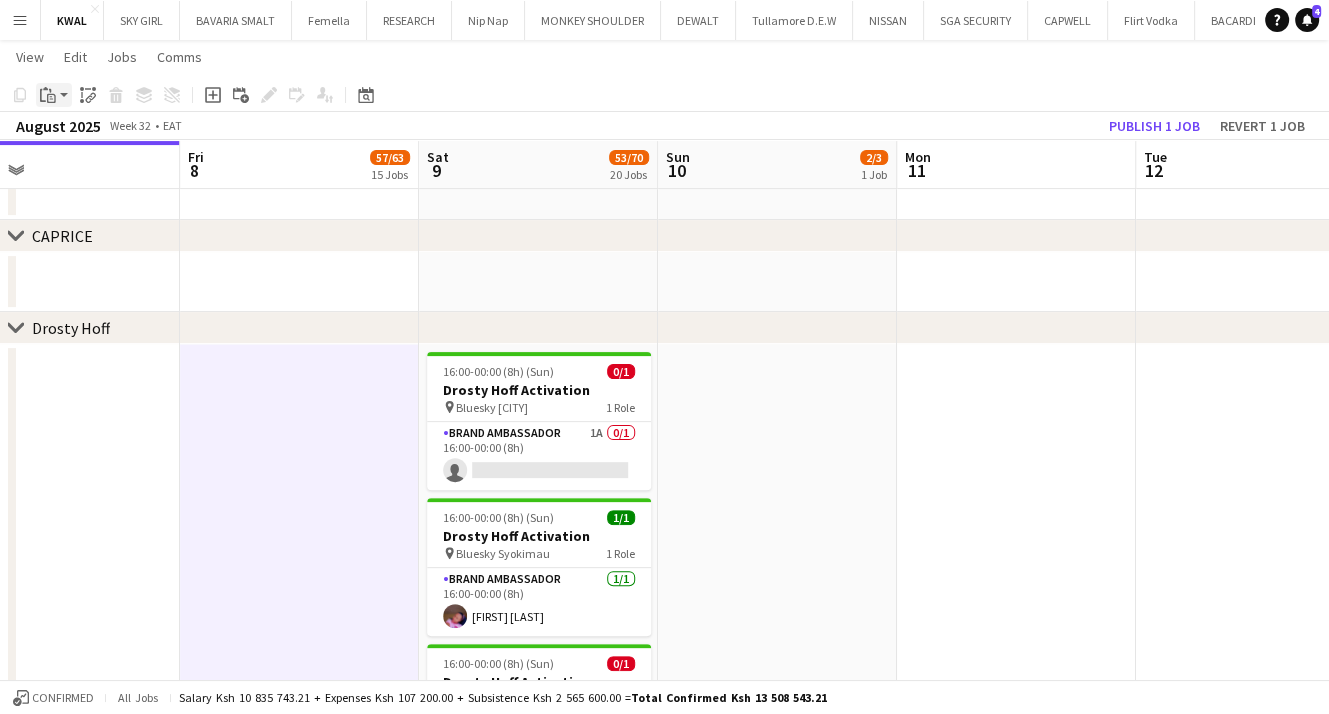 click on "Paste" at bounding box center [54, 95] 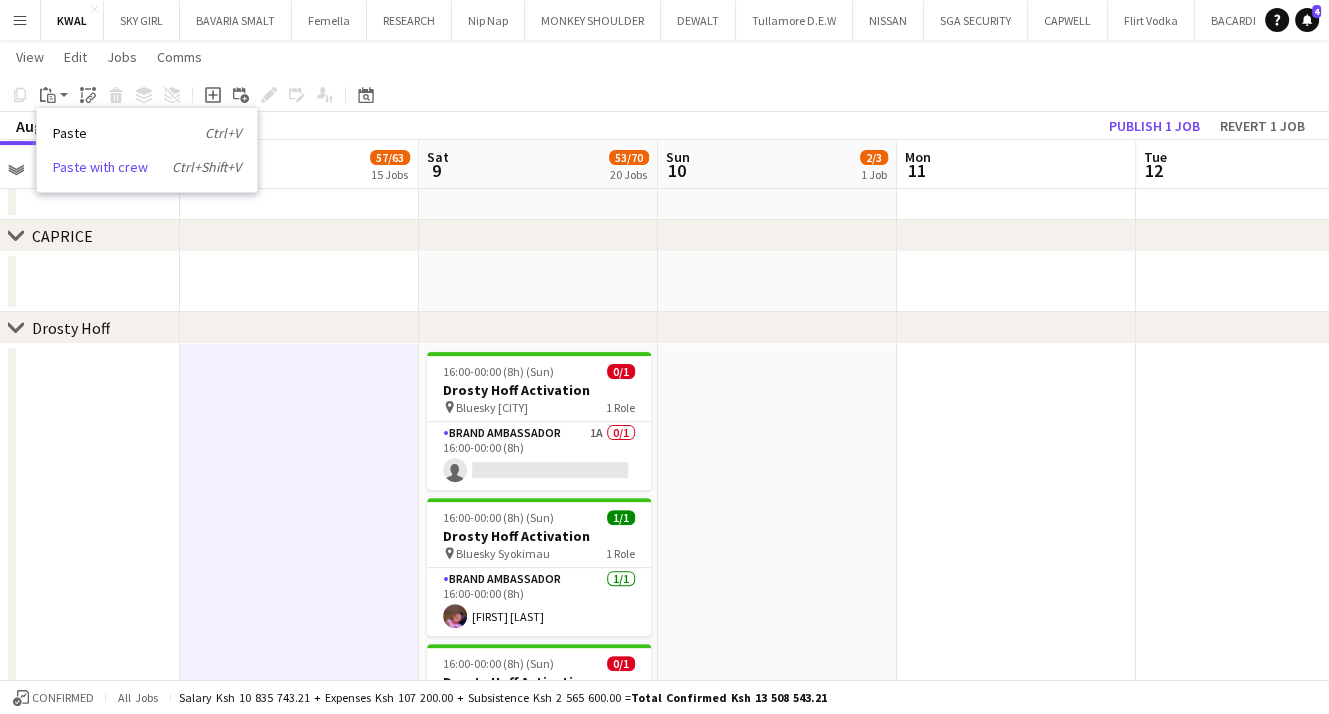 click on "Paste with crew  Ctrl+Shift+V" at bounding box center [147, 167] 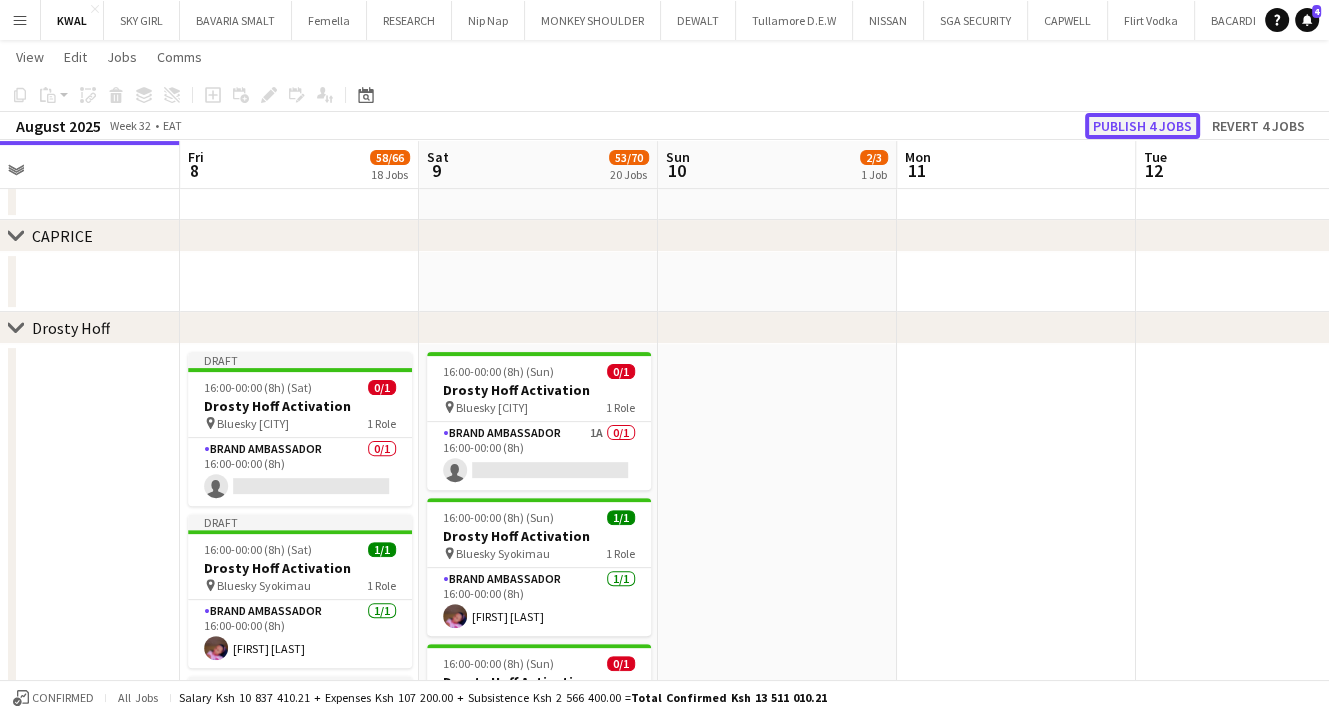click on "Publish 4 jobs" 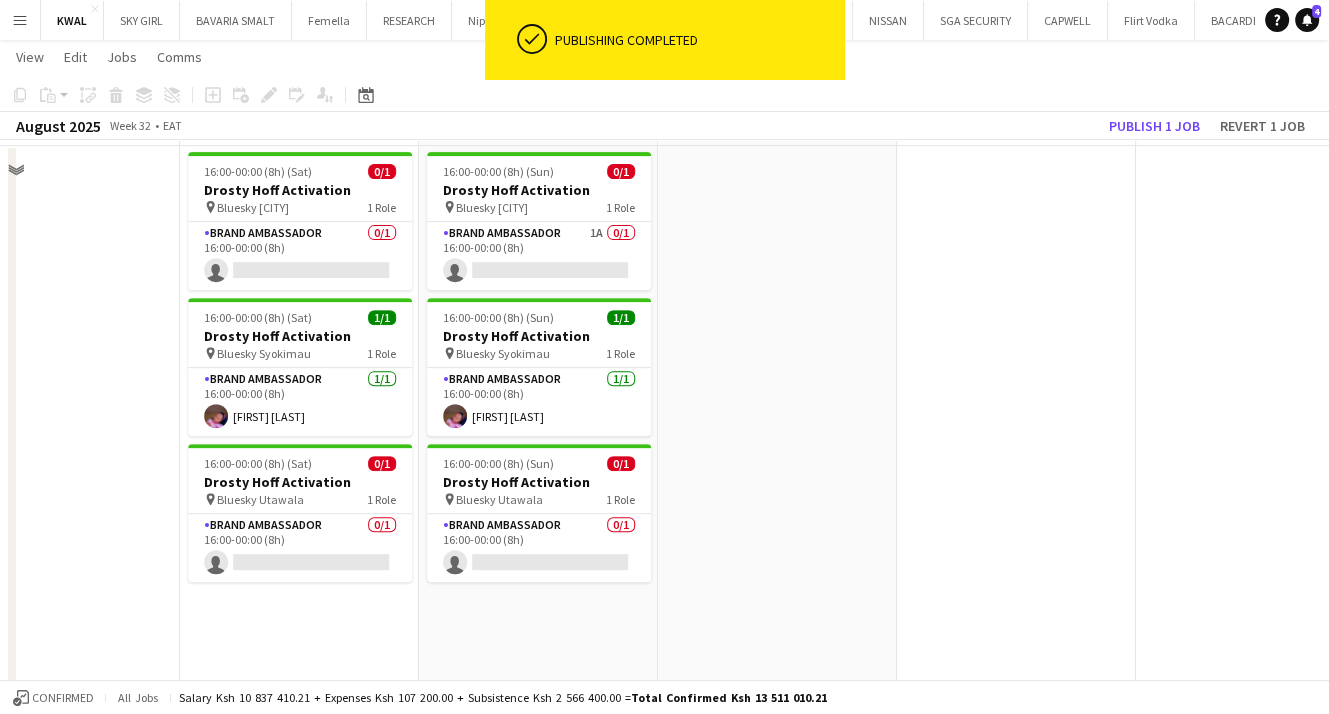 scroll, scrollTop: 560, scrollLeft: 0, axis: vertical 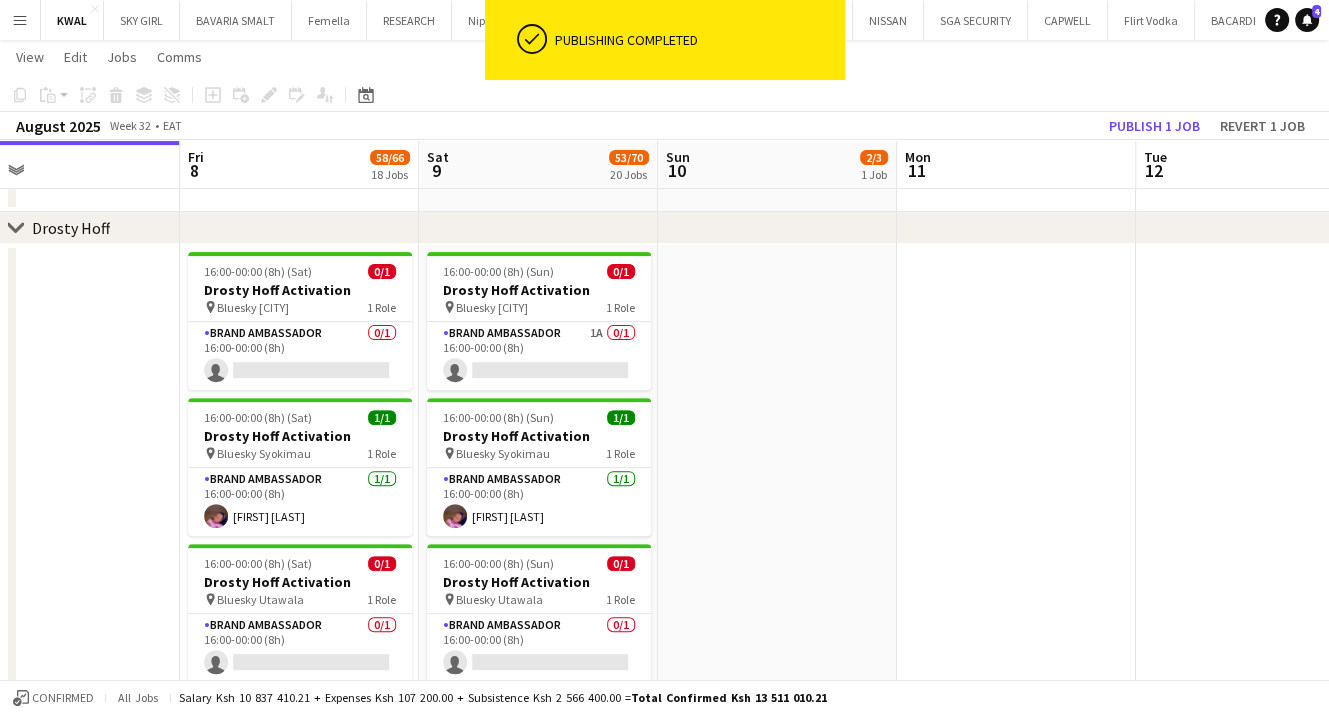 click at bounding box center (777, 520) 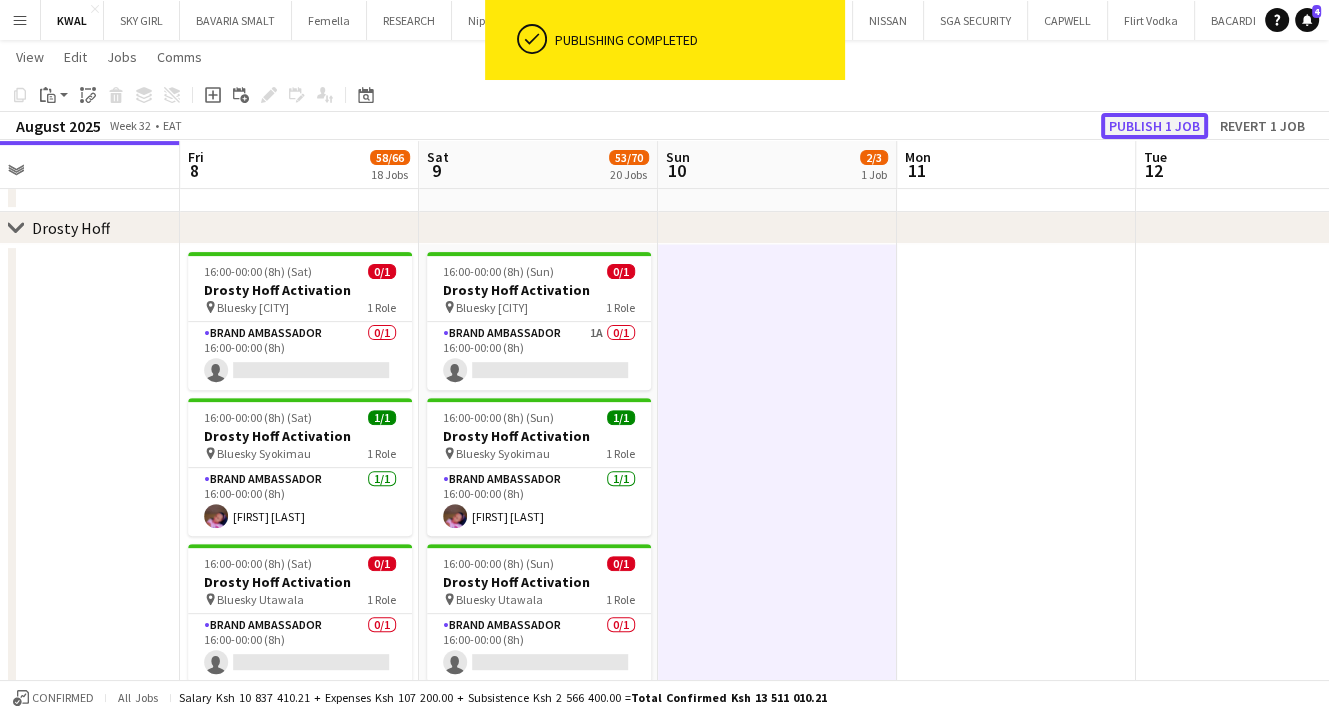 click on "Publish 1 job" 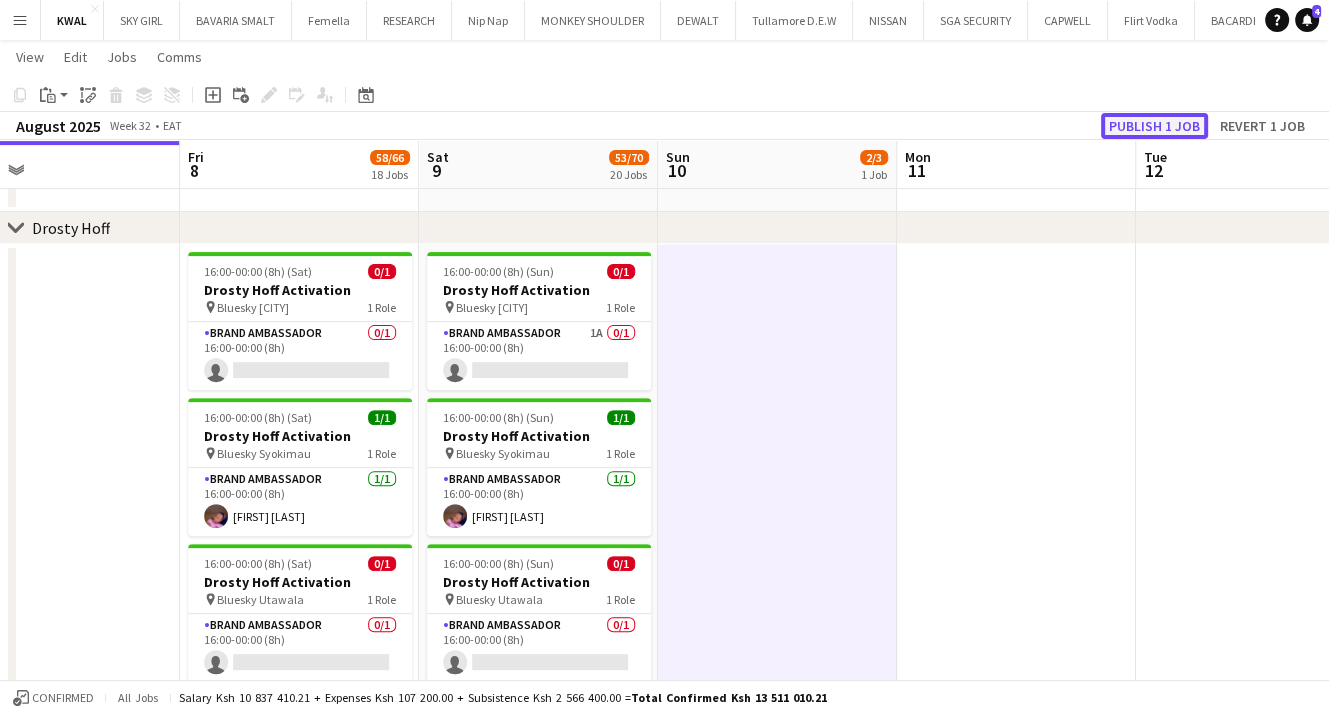 click on "Publish 1 job" 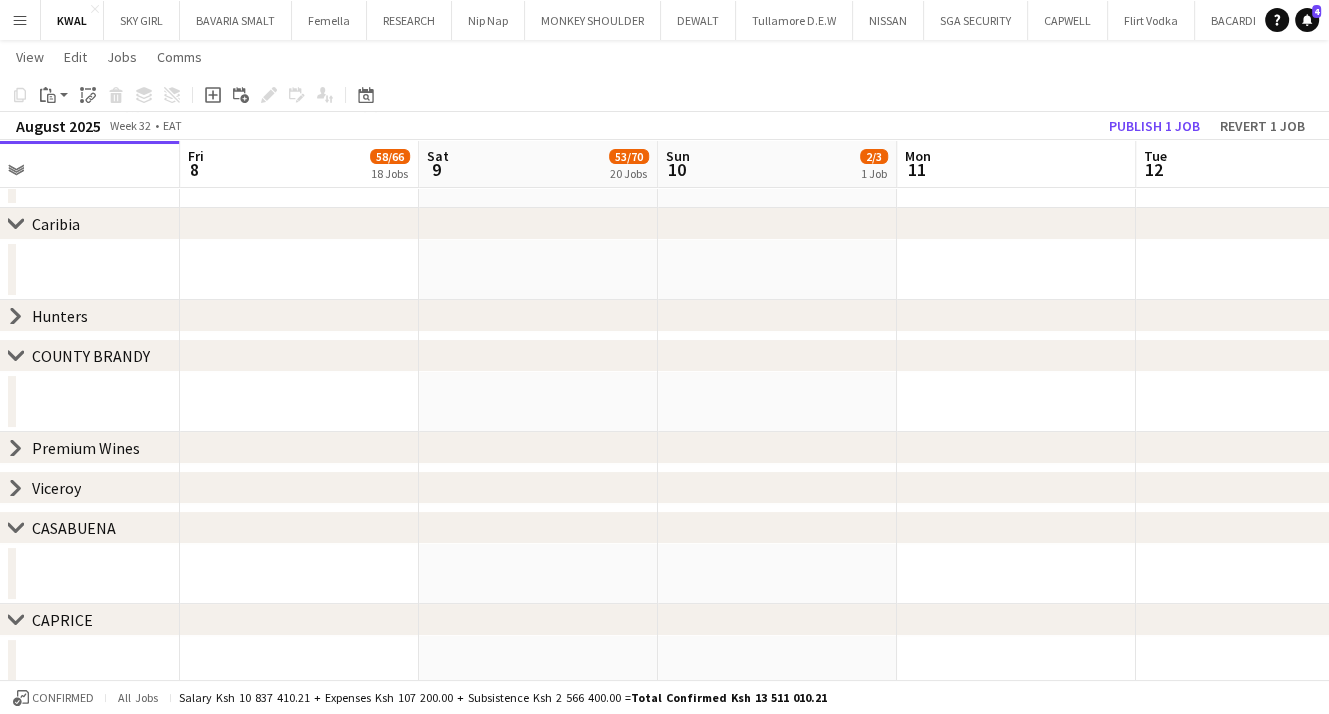 scroll, scrollTop: 0, scrollLeft: 0, axis: both 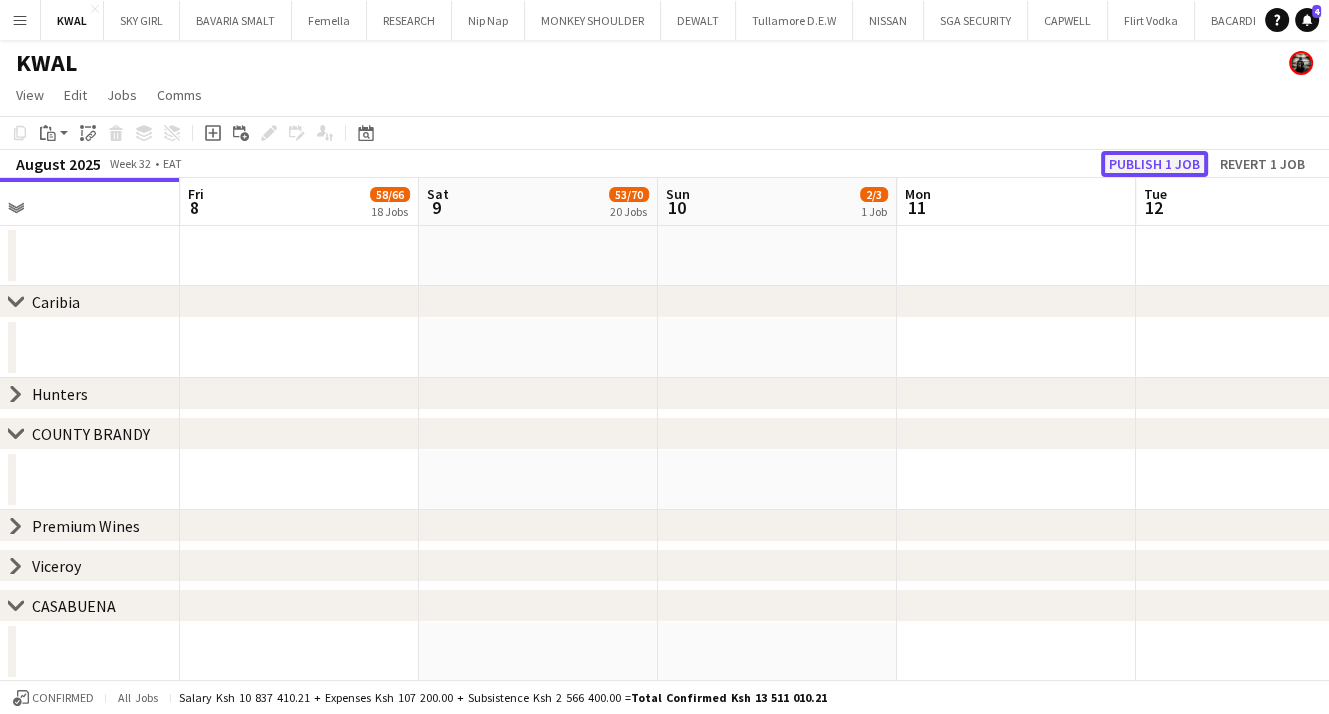 click on "Publish 1 job" 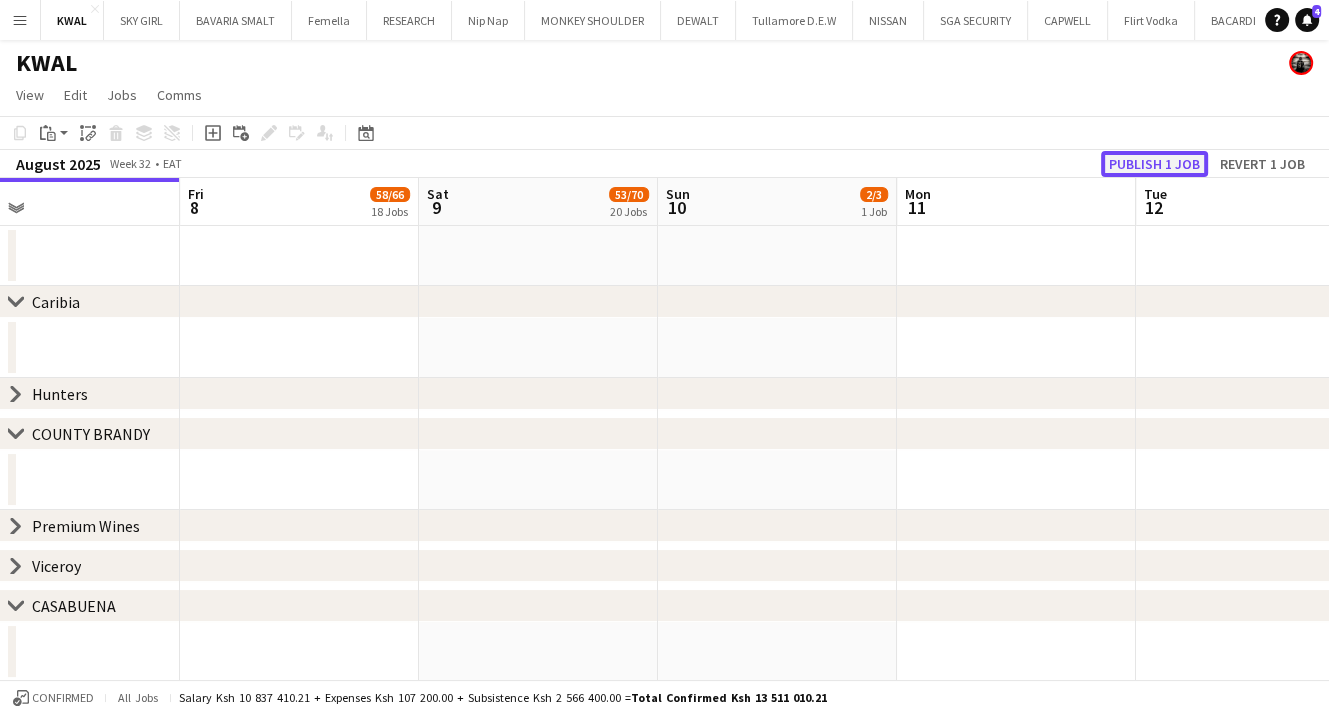 click on "Publish 1 job" 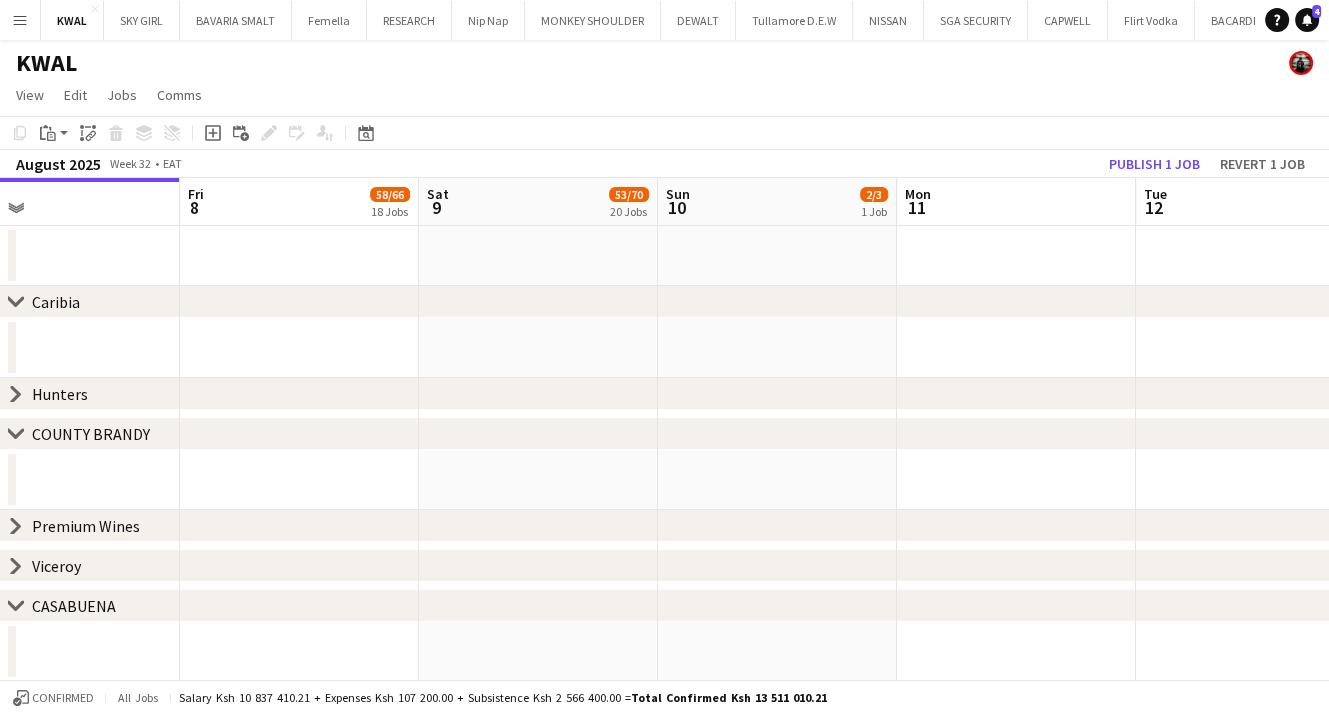 click on "chevron-right" 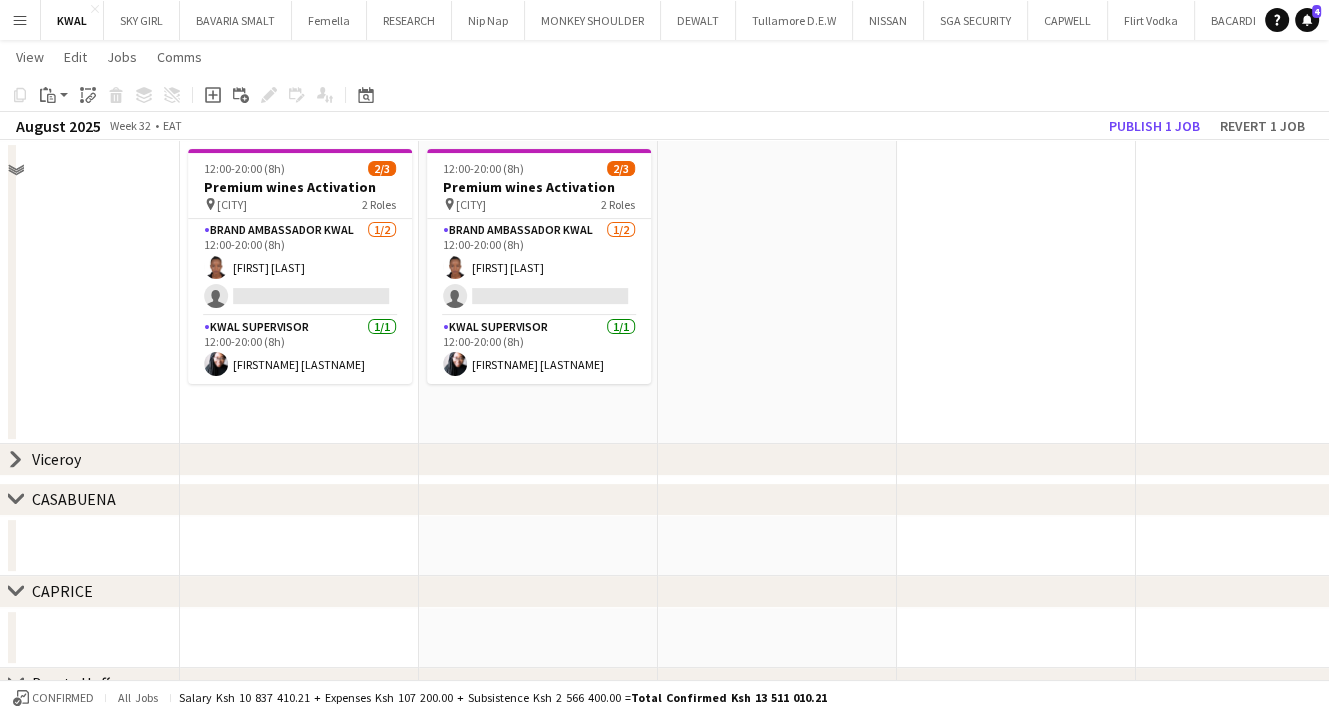 scroll, scrollTop: 400, scrollLeft: 0, axis: vertical 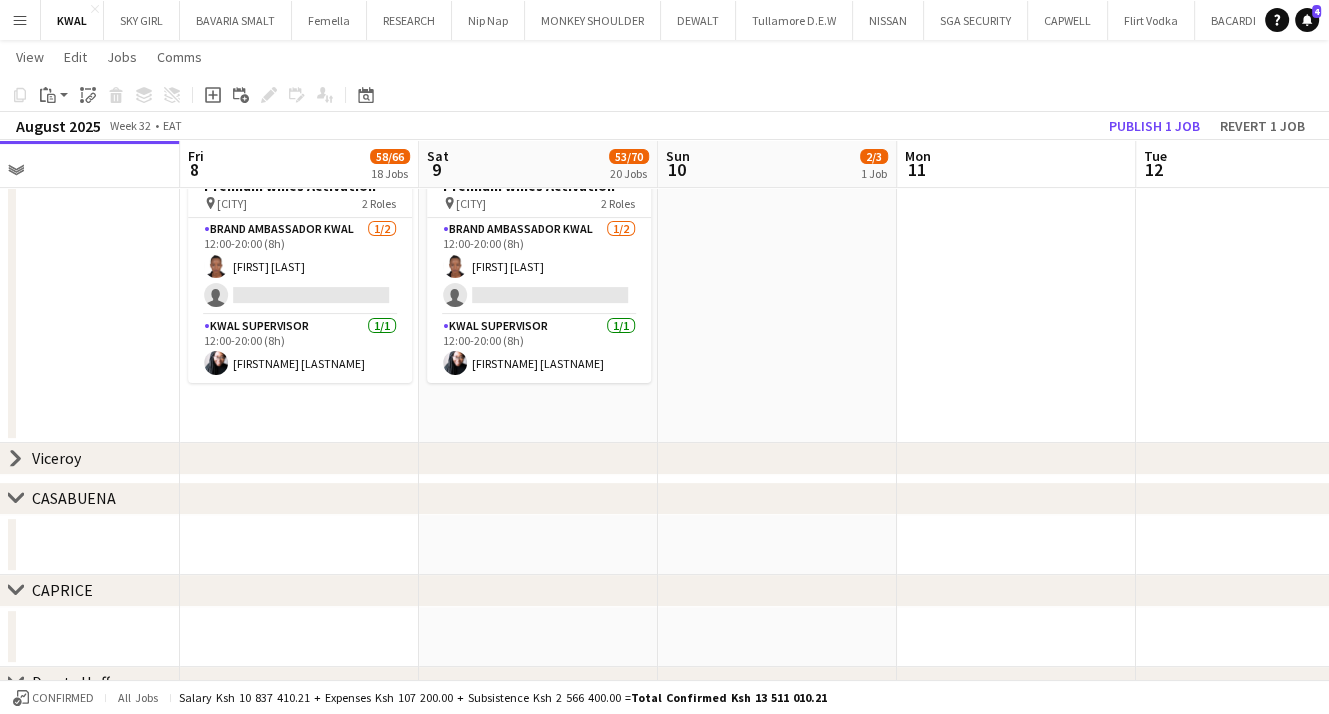 click 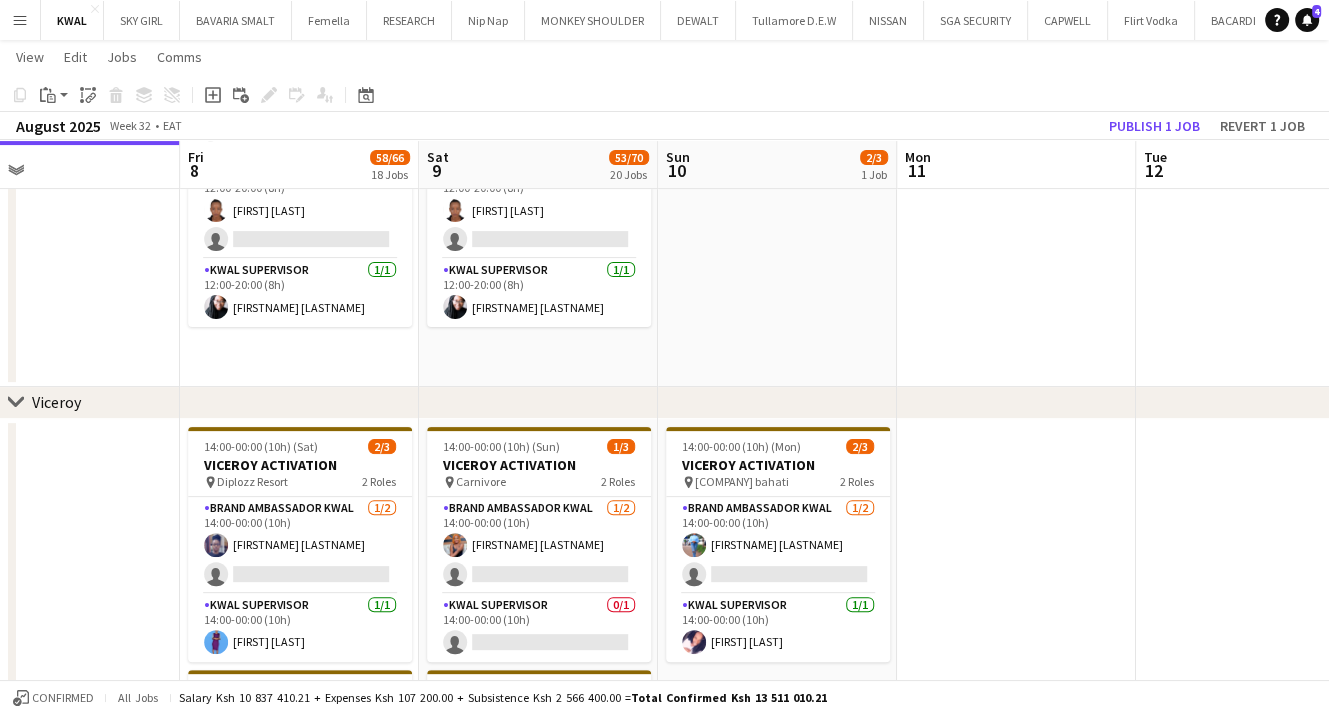 scroll, scrollTop: 359, scrollLeft: 0, axis: vertical 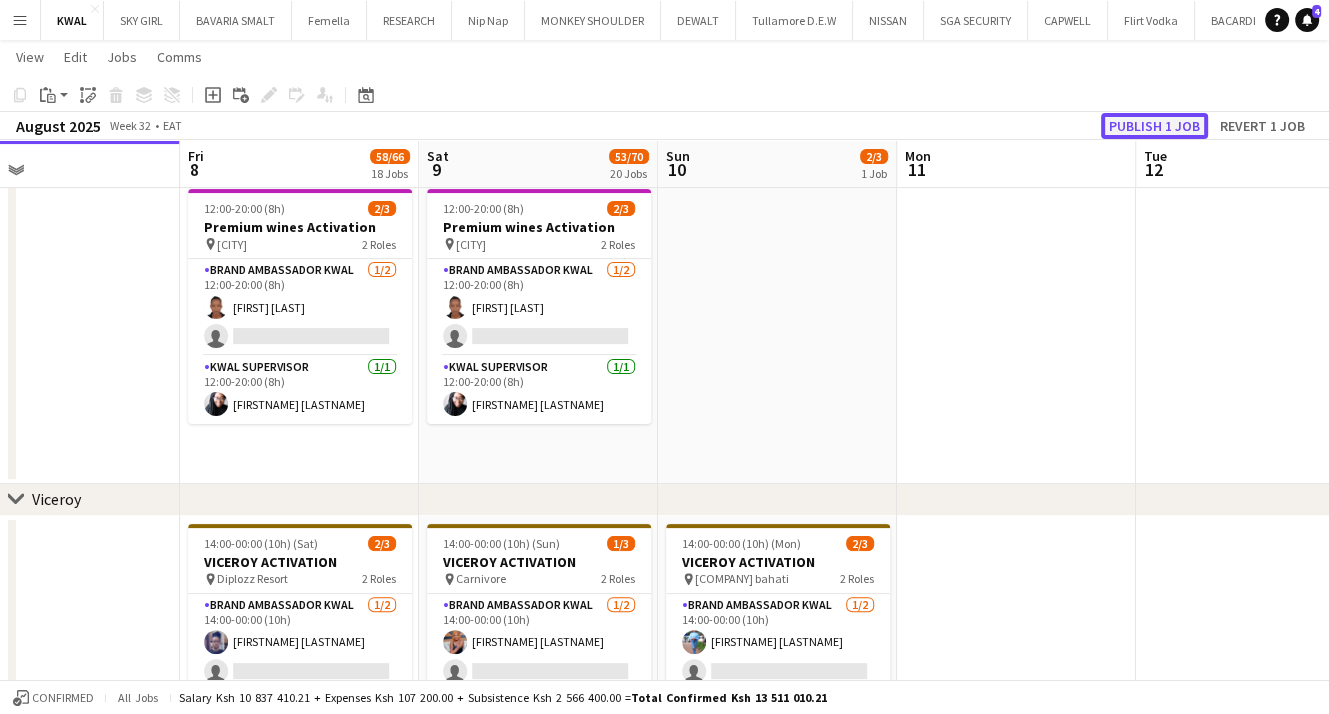 click on "Publish 1 job" 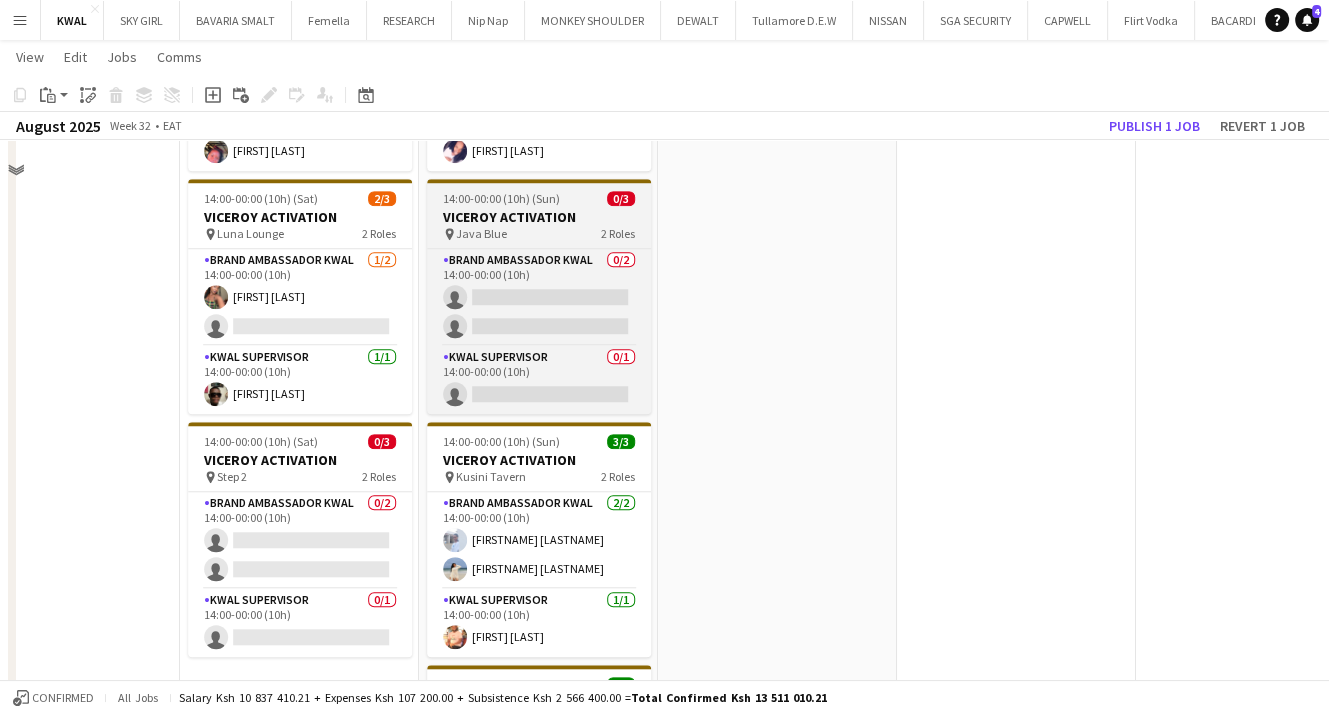 scroll, scrollTop: 1259, scrollLeft: 0, axis: vertical 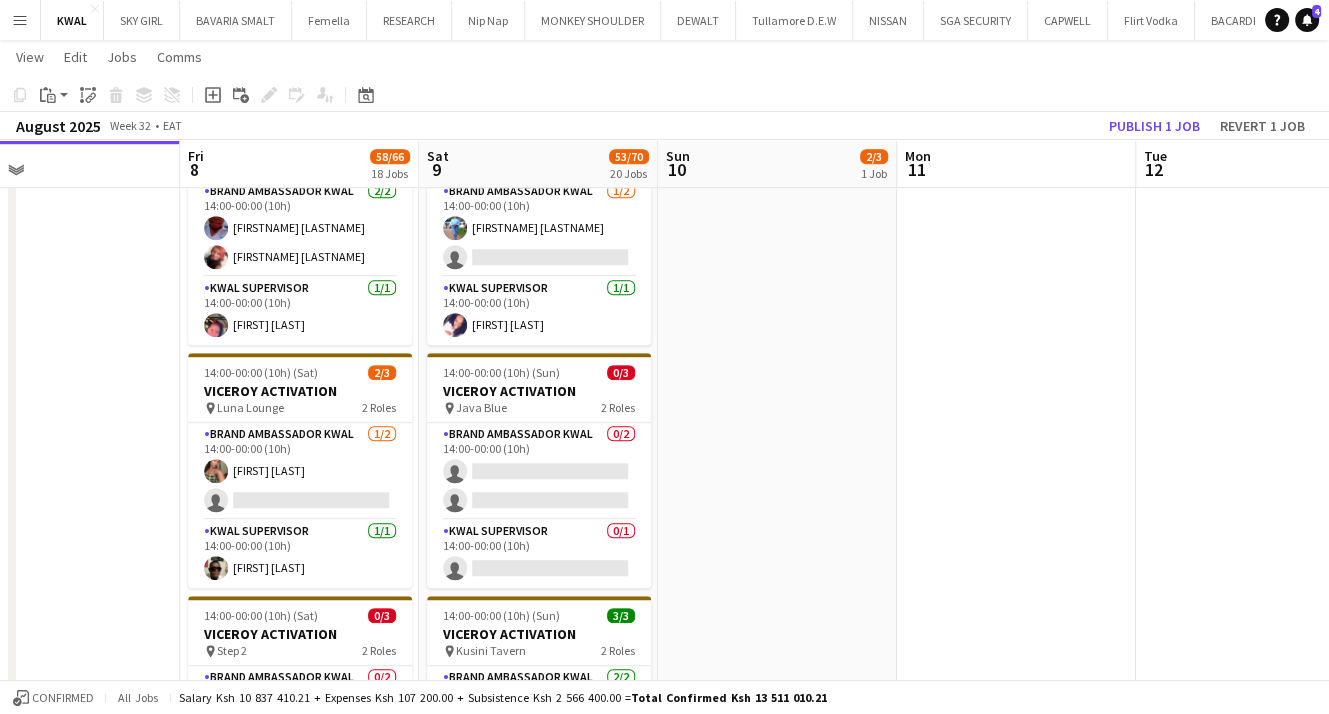 click on "Menu" at bounding box center (20, 20) 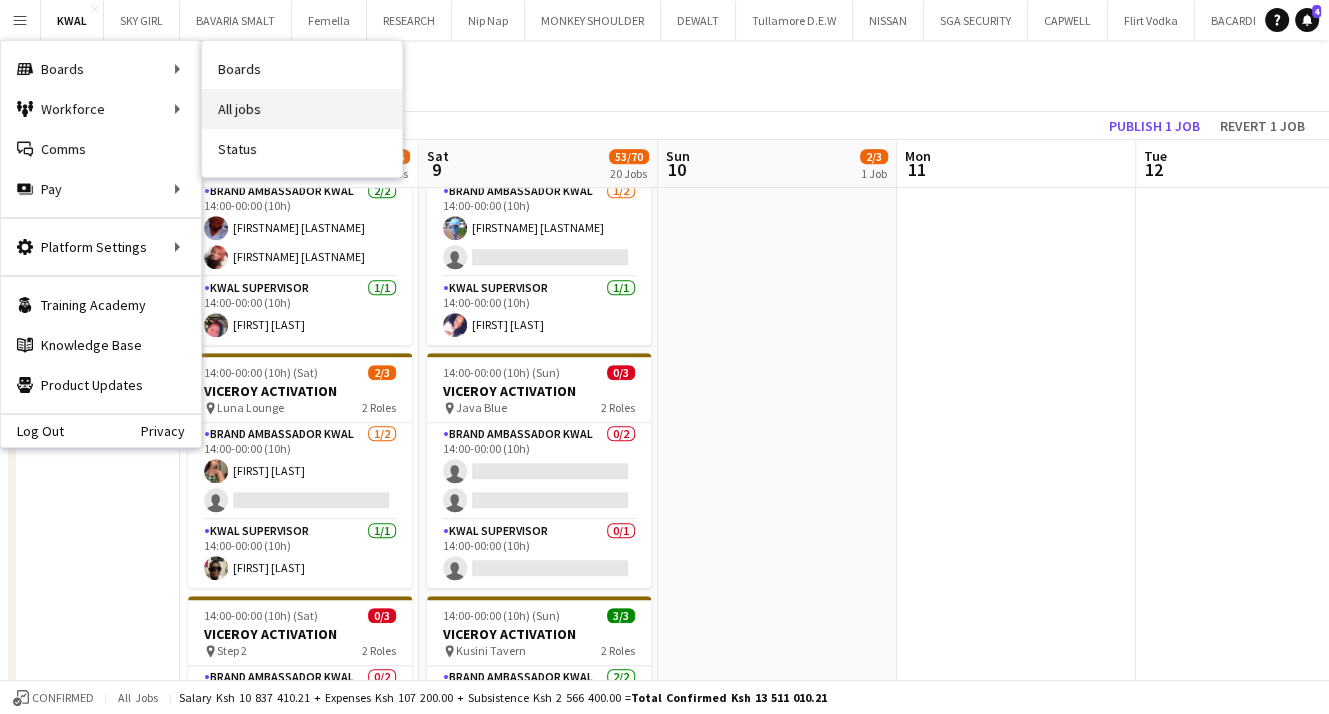 click on "All jobs" at bounding box center (302, 109) 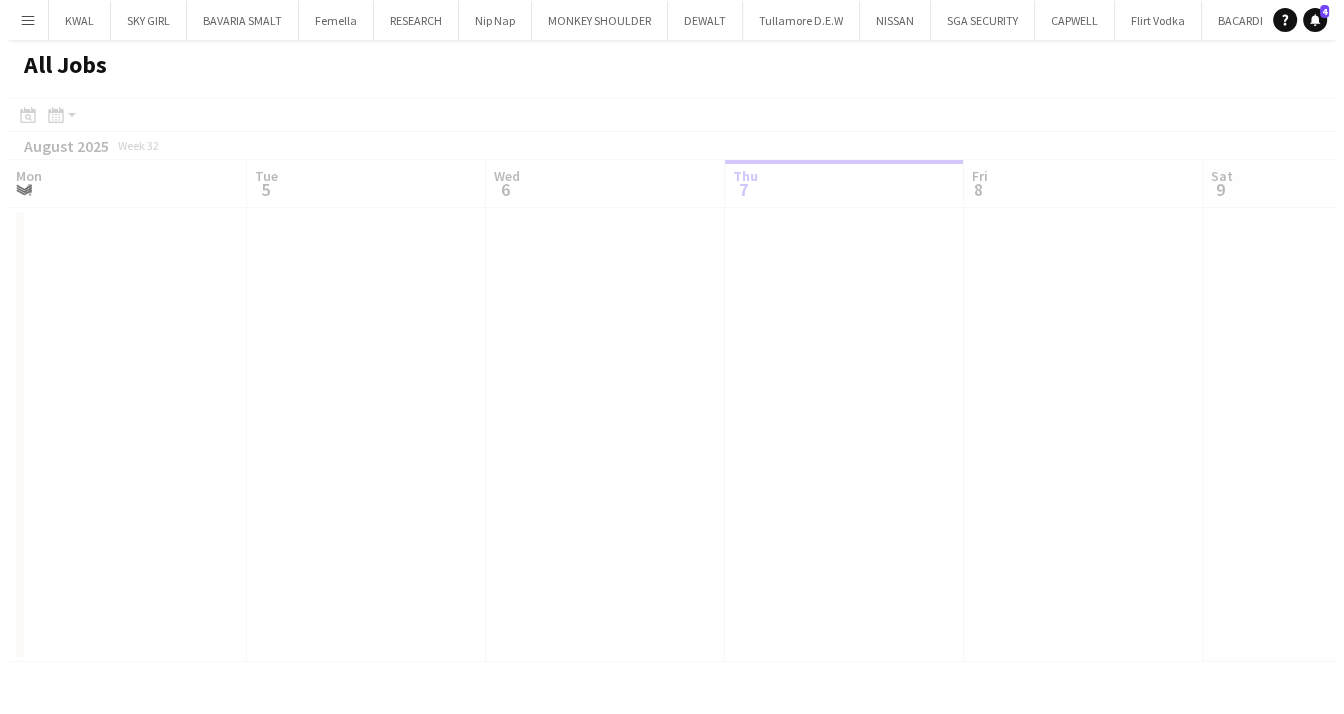 scroll, scrollTop: 0, scrollLeft: 0, axis: both 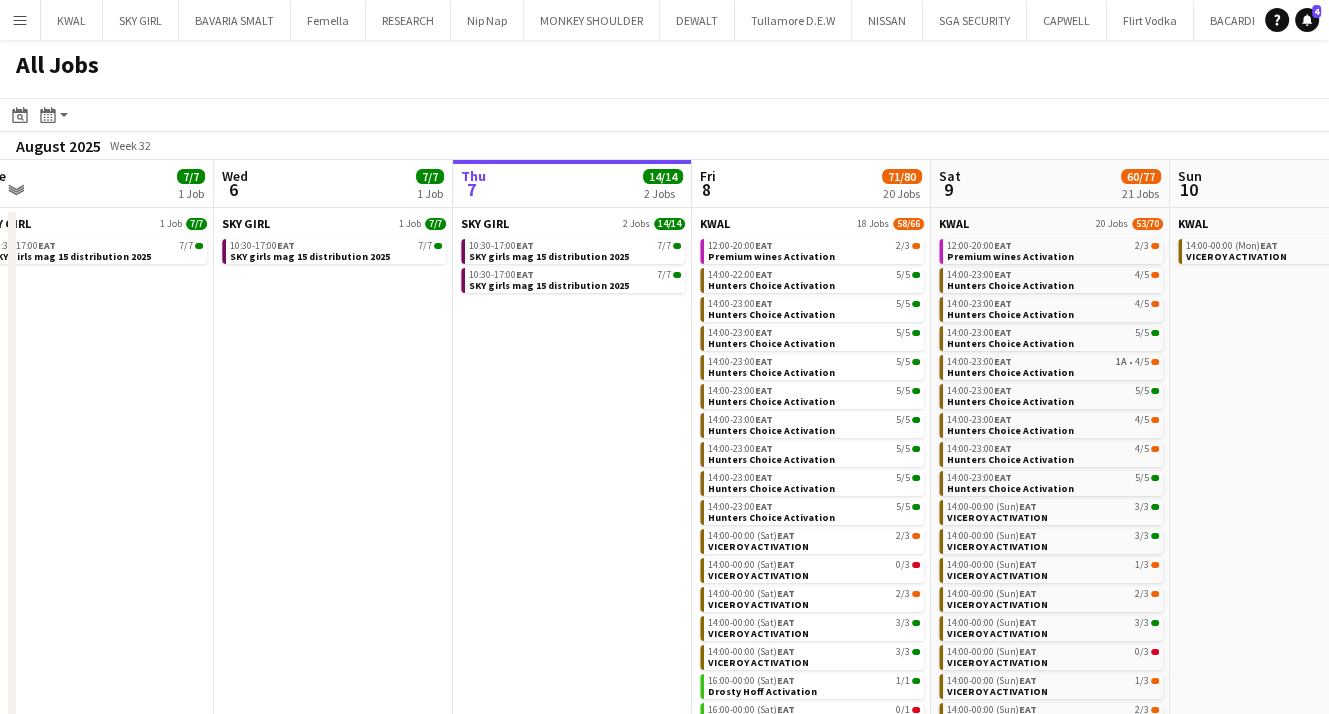 drag, startPoint x: 1012, startPoint y: 565, endPoint x: 1226, endPoint y: 573, distance: 214.14948 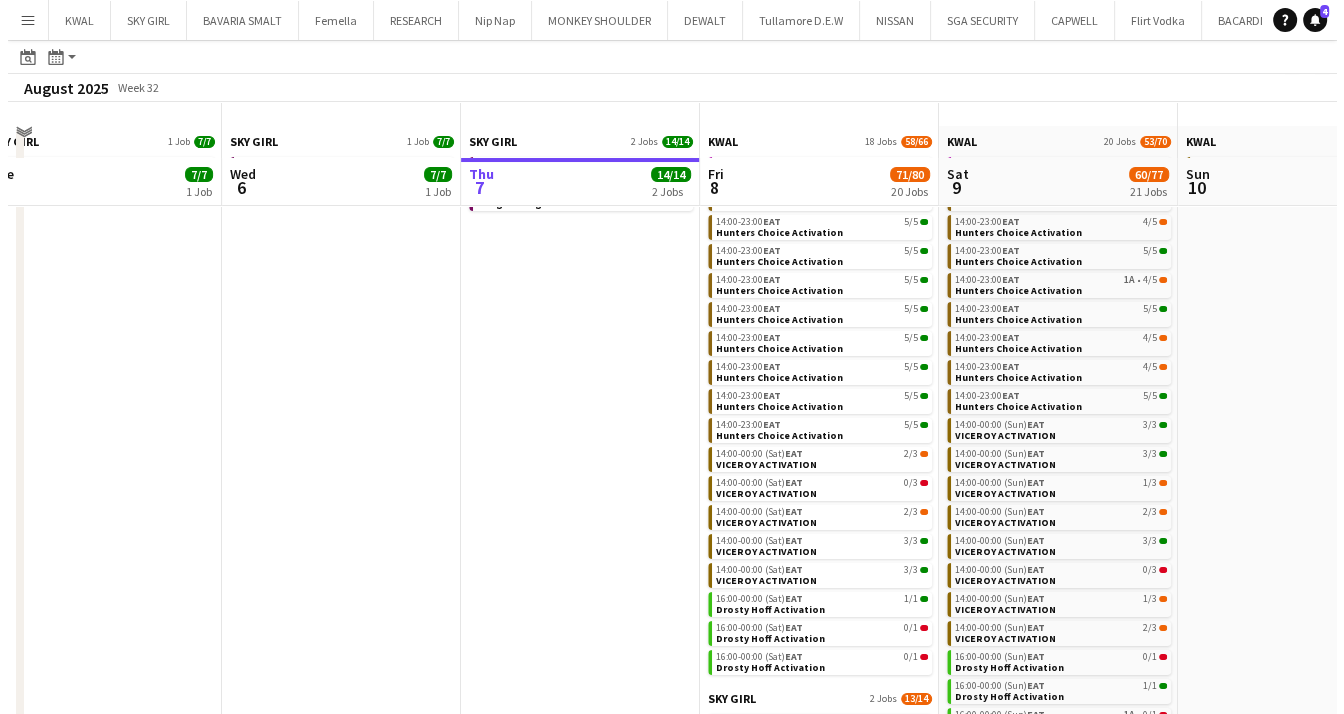 scroll, scrollTop: 0, scrollLeft: 0, axis: both 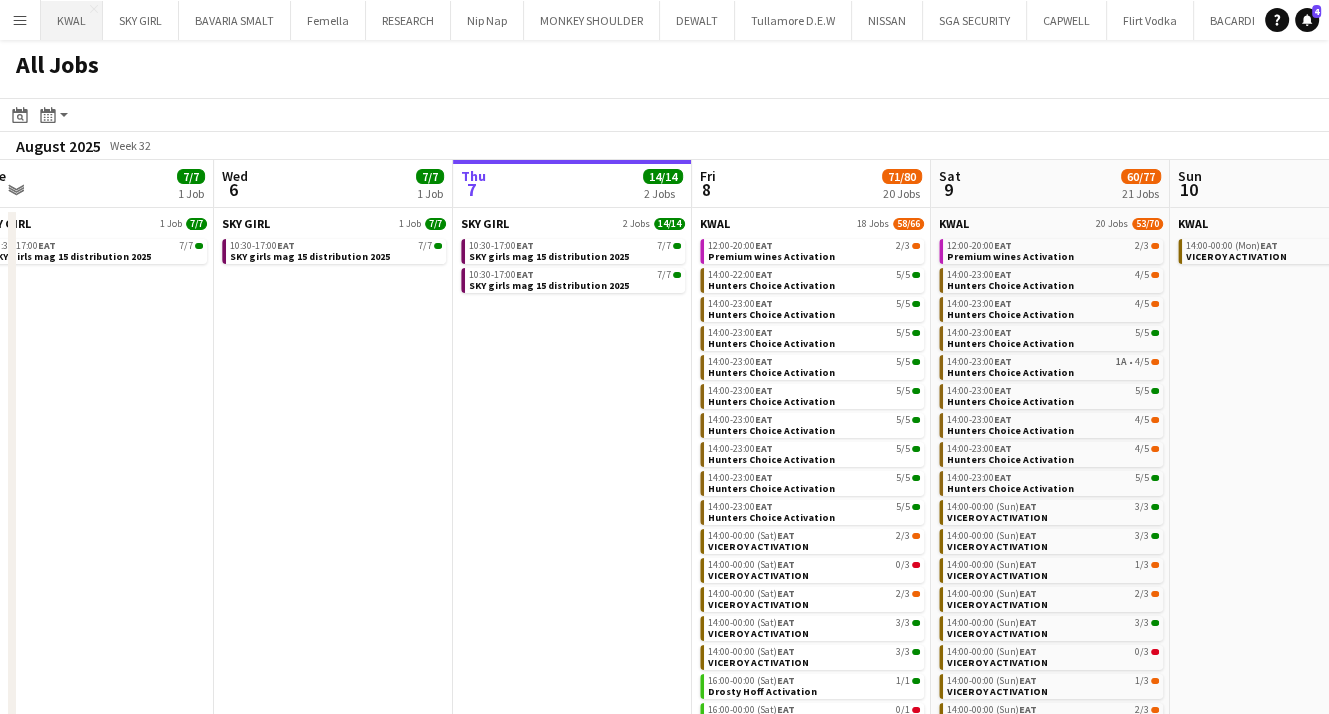 click on "KWAL
Close" at bounding box center [72, 20] 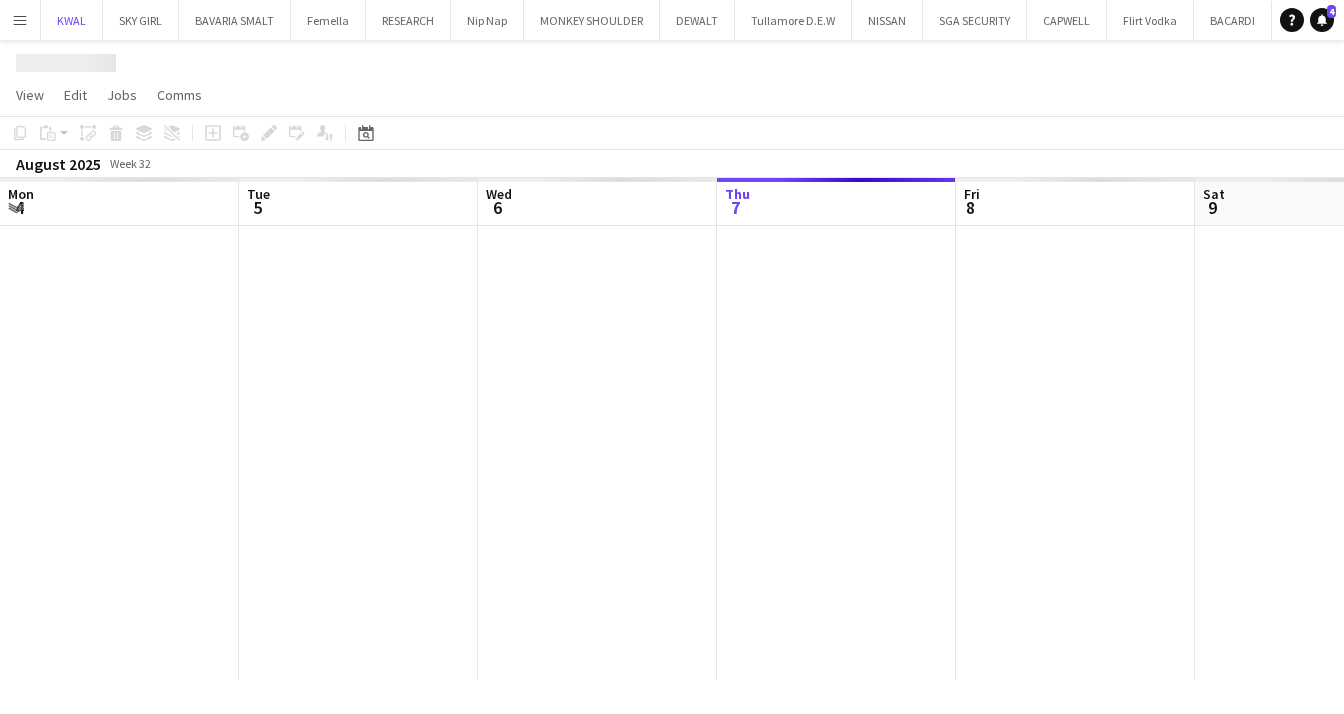 scroll, scrollTop: 0, scrollLeft: 478, axis: horizontal 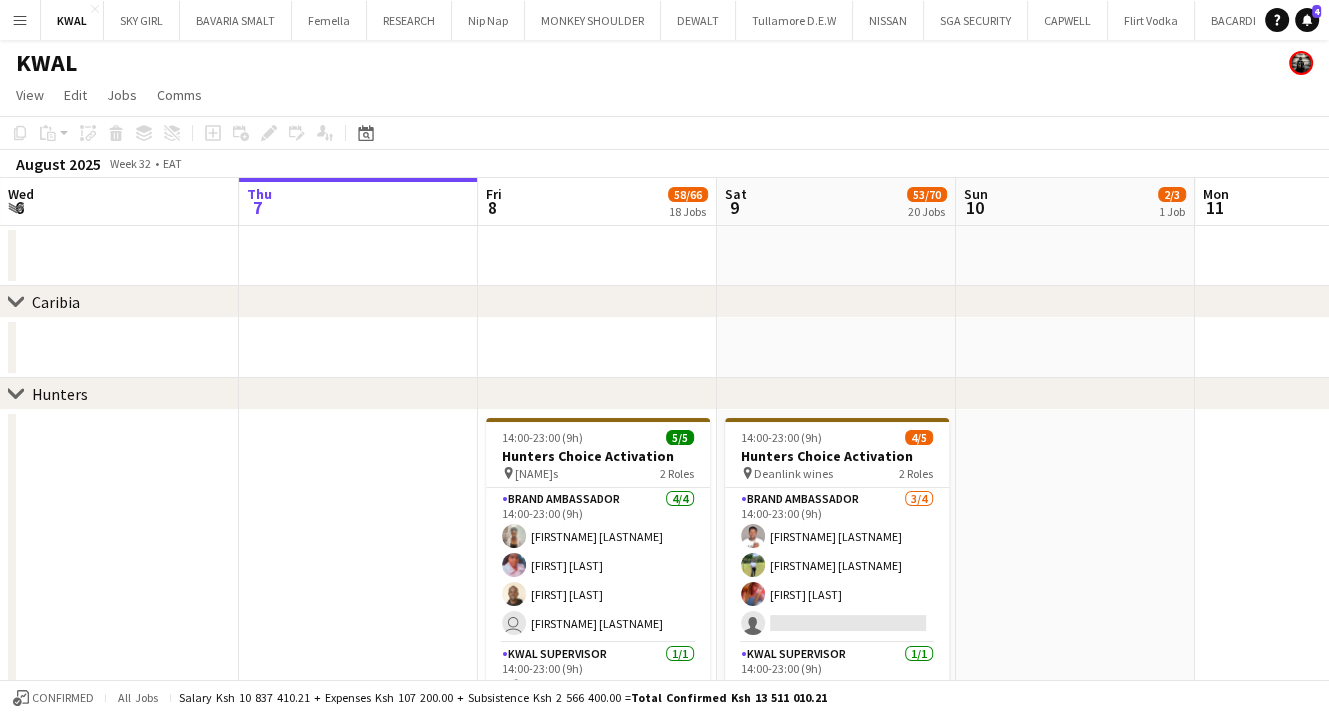click on "Menu" at bounding box center [20, 20] 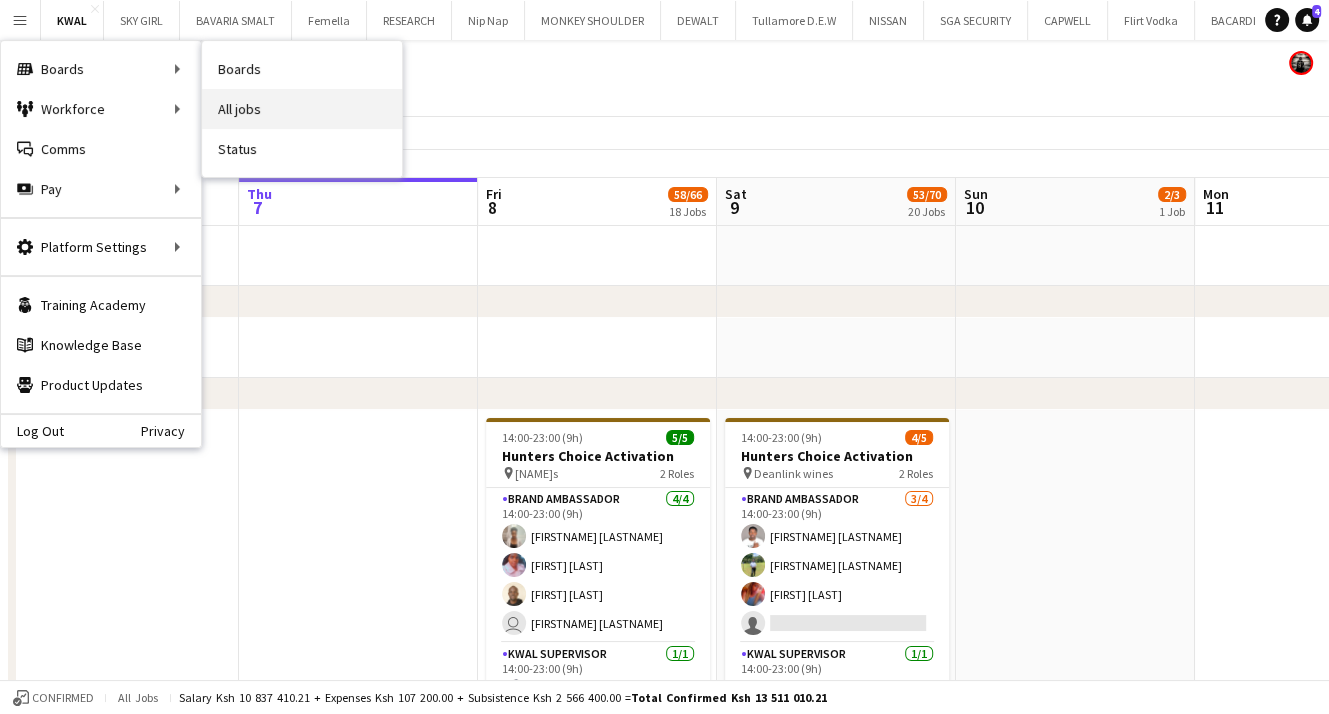click on "All jobs" at bounding box center [302, 109] 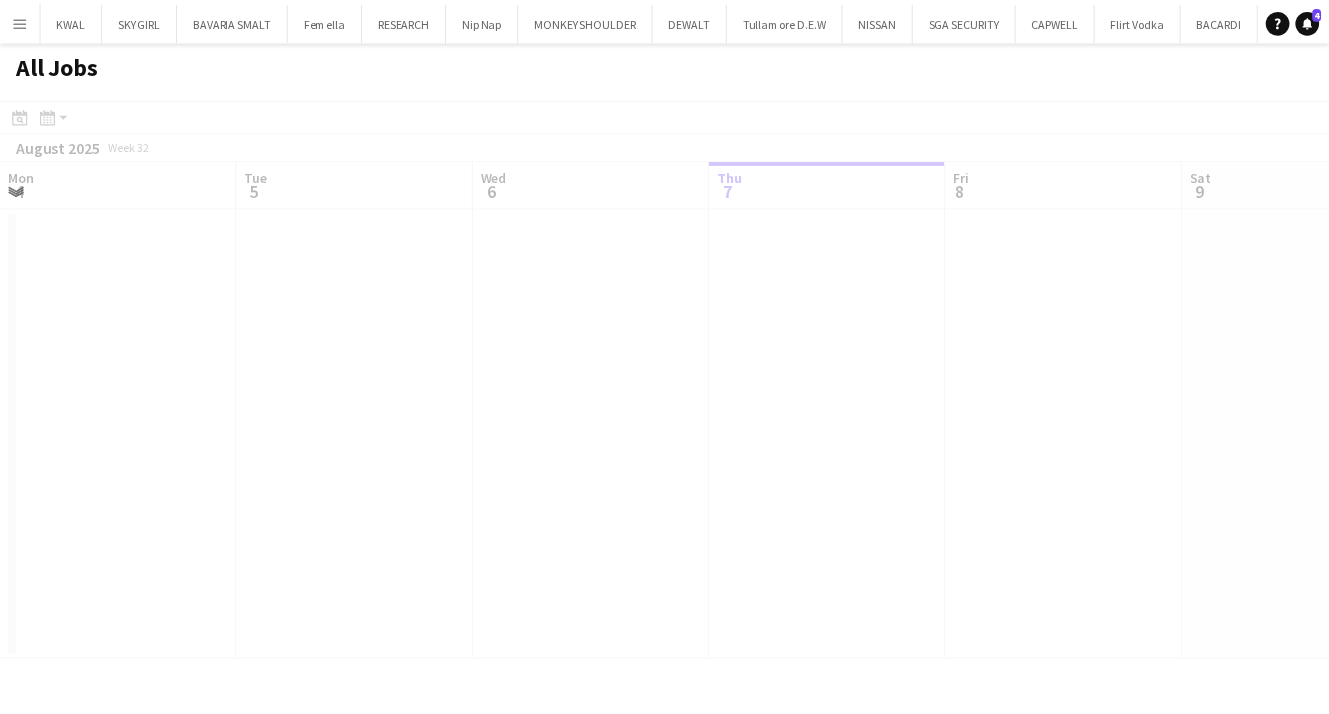 scroll, scrollTop: 0, scrollLeft: 478, axis: horizontal 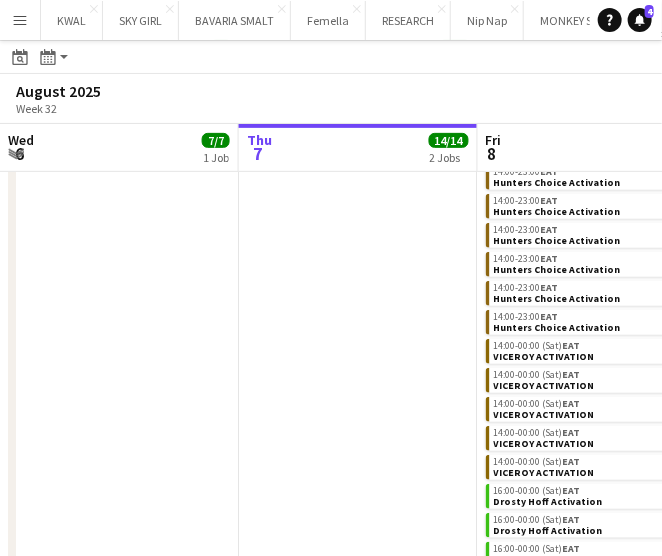 click on "Menu" at bounding box center (20, 20) 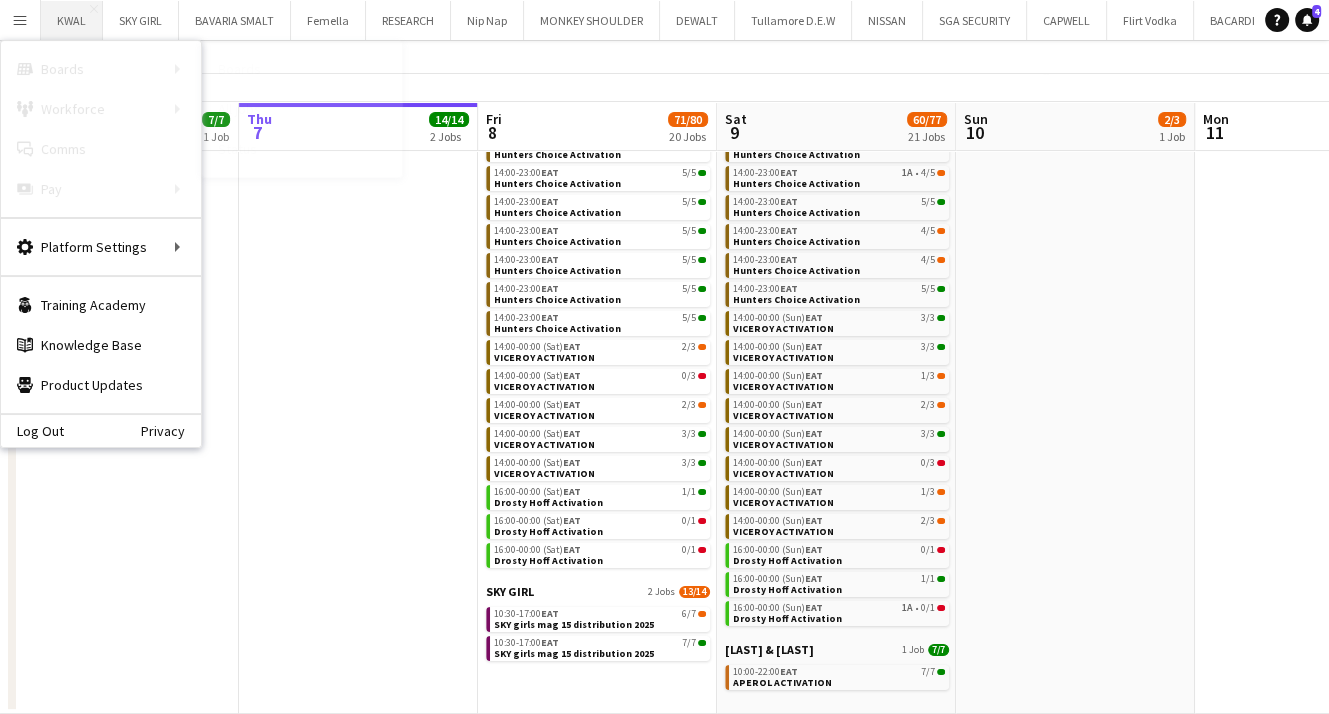 click on "KWAL
Close" at bounding box center (72, 20) 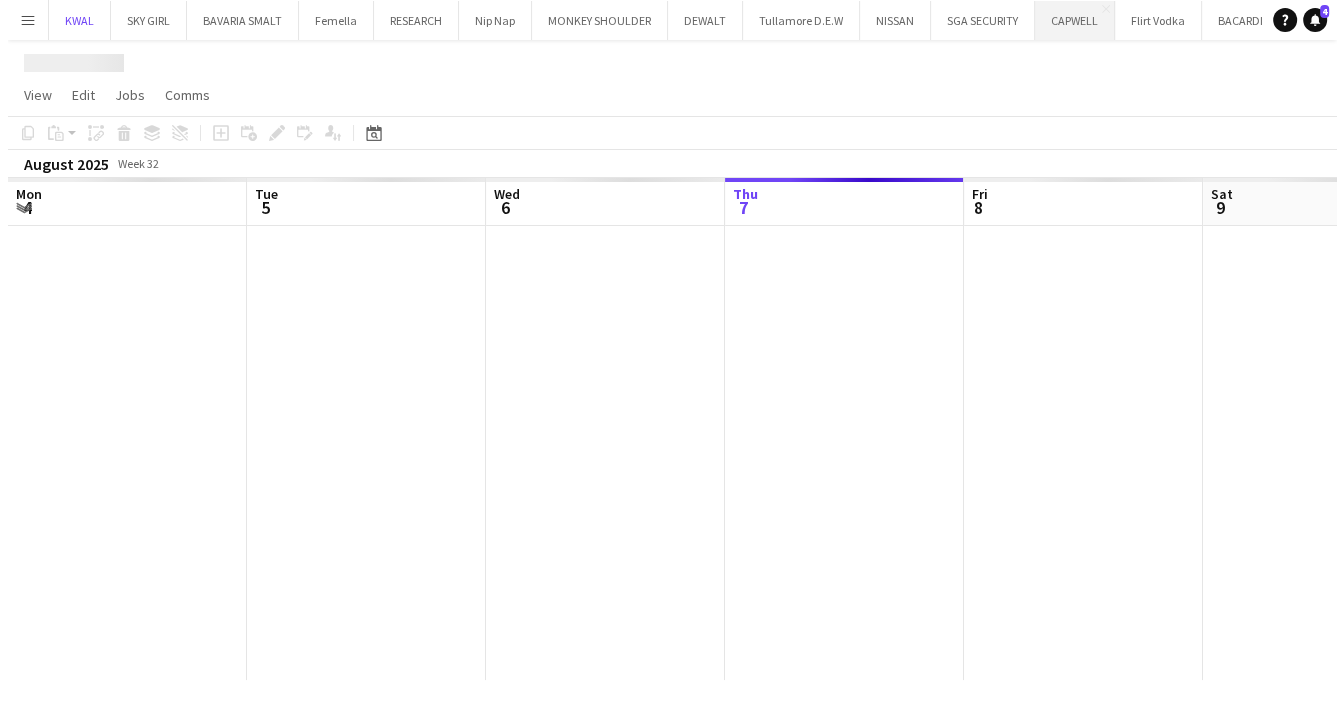 scroll, scrollTop: 0, scrollLeft: 0, axis: both 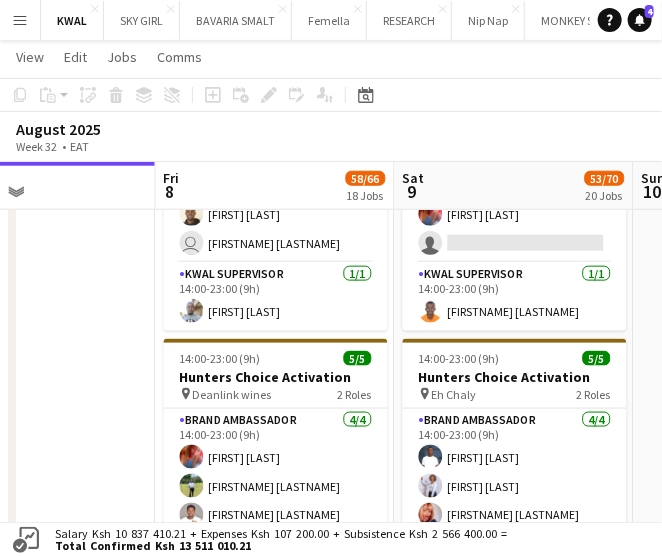drag, startPoint x: 339, startPoint y: 367, endPoint x: -22, endPoint y: 350, distance: 361.40005 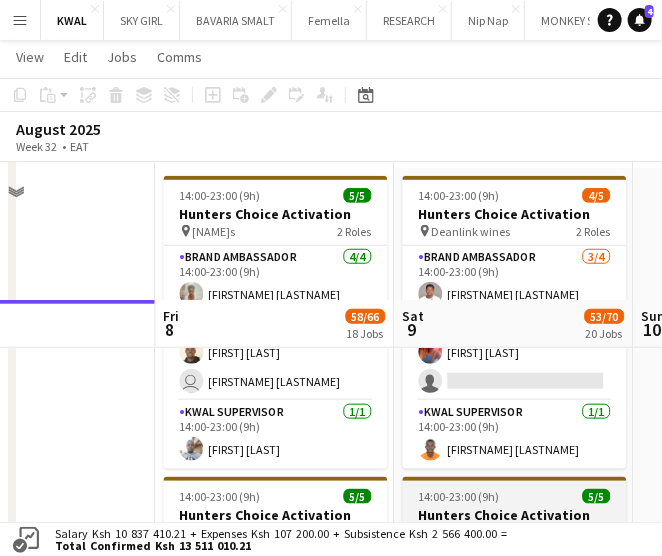 scroll, scrollTop: 100, scrollLeft: 0, axis: vertical 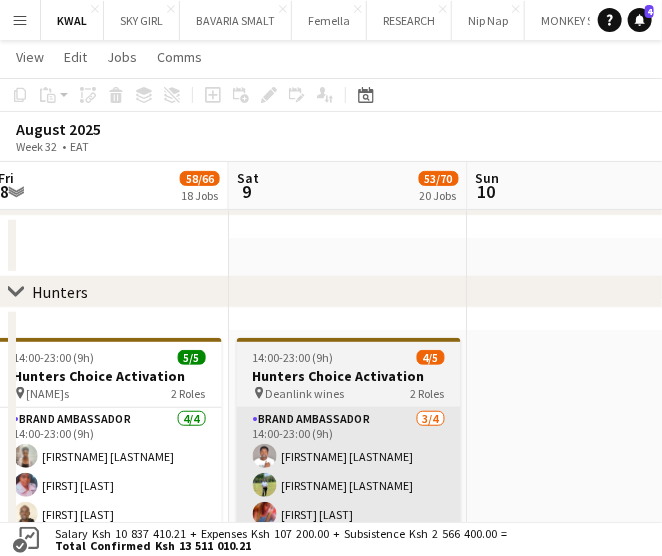 drag, startPoint x: 540, startPoint y: 449, endPoint x: 366, endPoint y: 408, distance: 178.76521 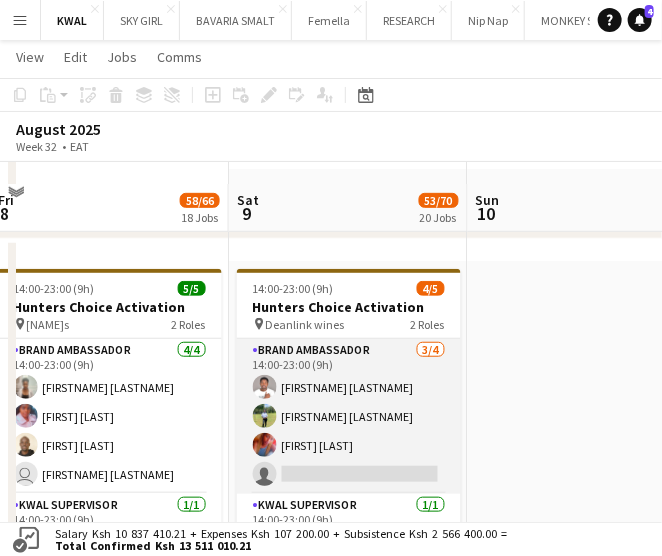 scroll, scrollTop: 200, scrollLeft: 0, axis: vertical 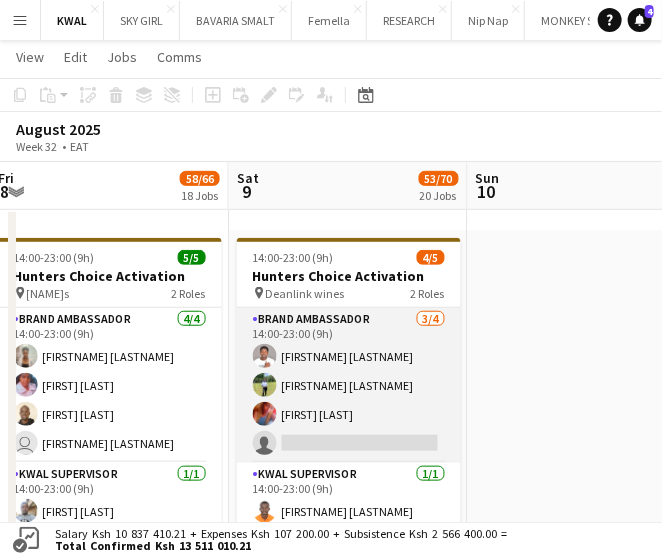 click on "Brand Ambassador   3/4   14:00-23:00 (9h)
ROBERT NYARIKI JUNE SAGALA Melissa nasambu
single-neutral-actions" at bounding box center [349, 385] 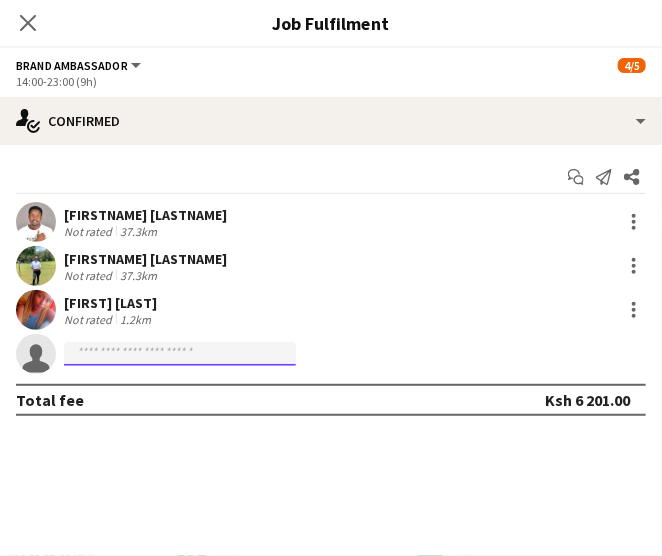 click 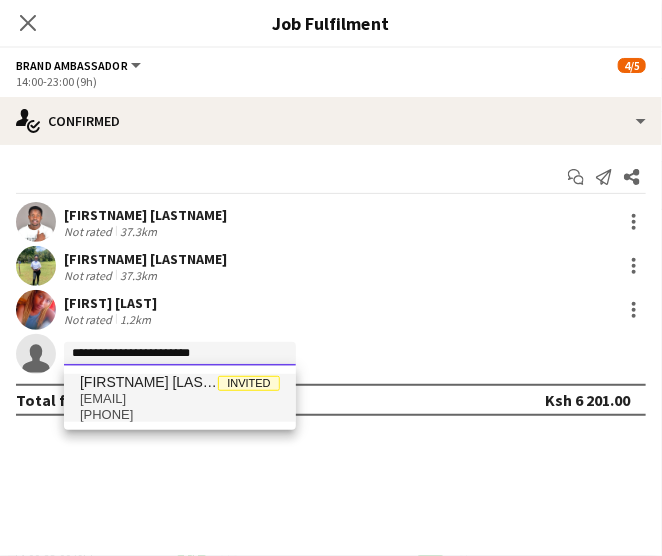 type on "**********" 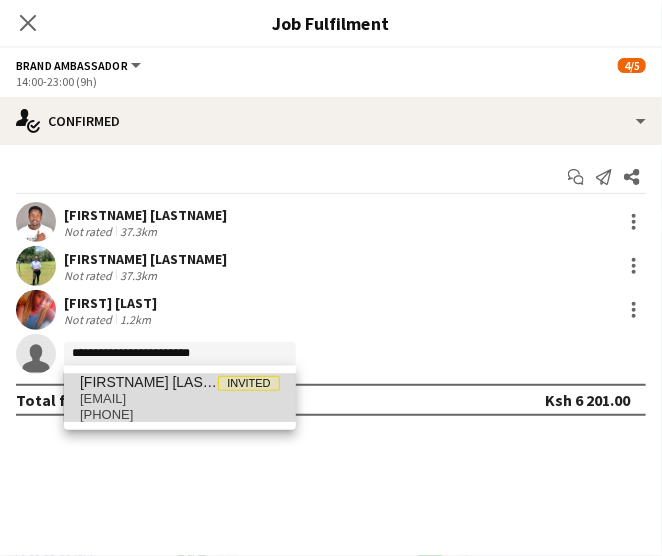 click on "wavinyadoris1@gmail.com" at bounding box center [180, 399] 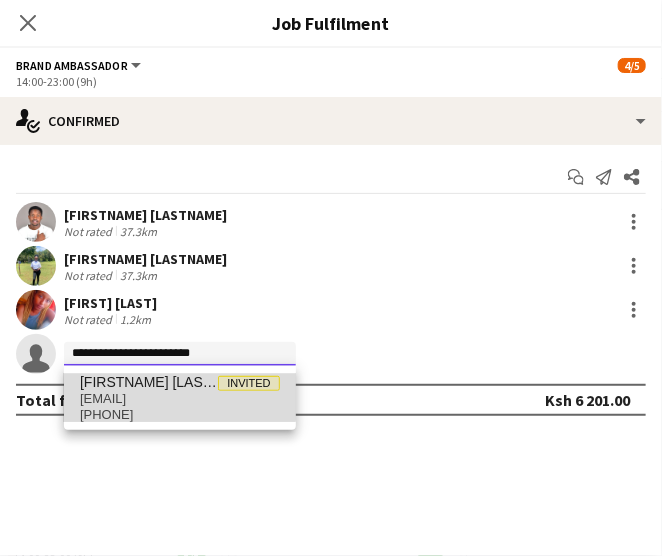 type 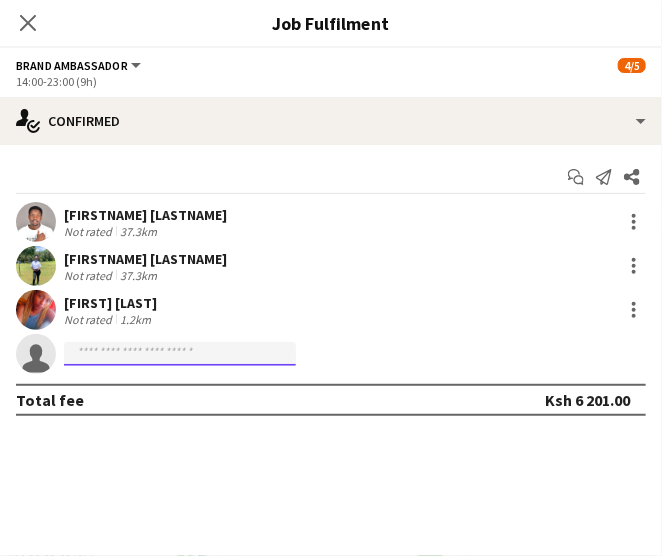 scroll, scrollTop: 0, scrollLeft: 0, axis: both 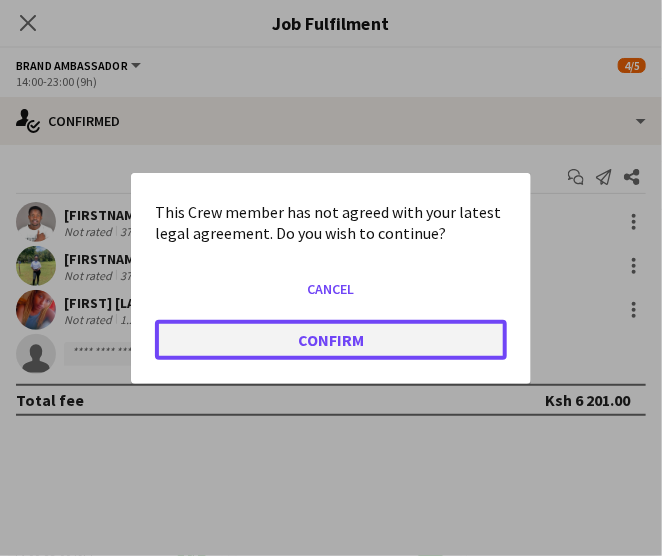 click on "Confirm" 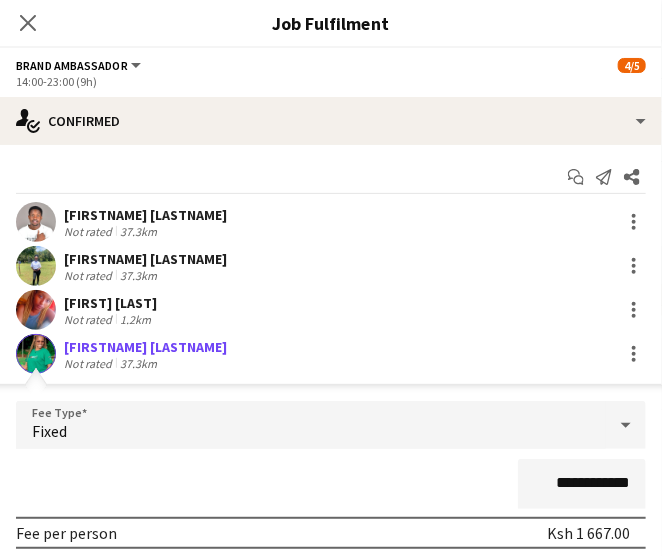 scroll, scrollTop: 200, scrollLeft: 0, axis: vertical 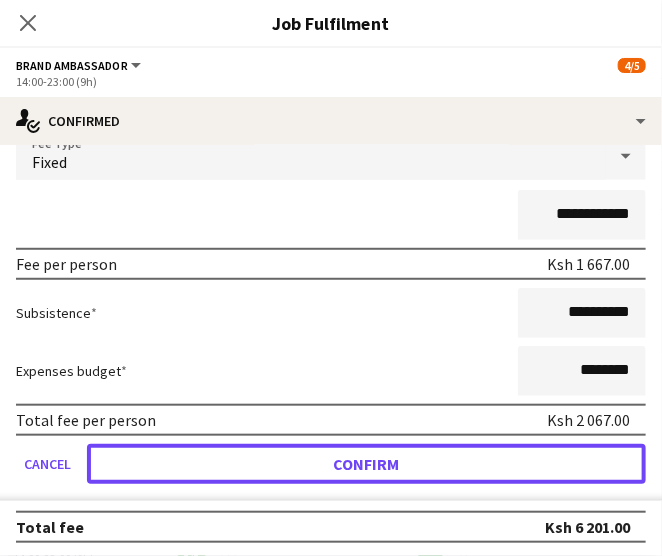 drag, startPoint x: 431, startPoint y: 462, endPoint x: 422, endPoint y: 457, distance: 10.29563 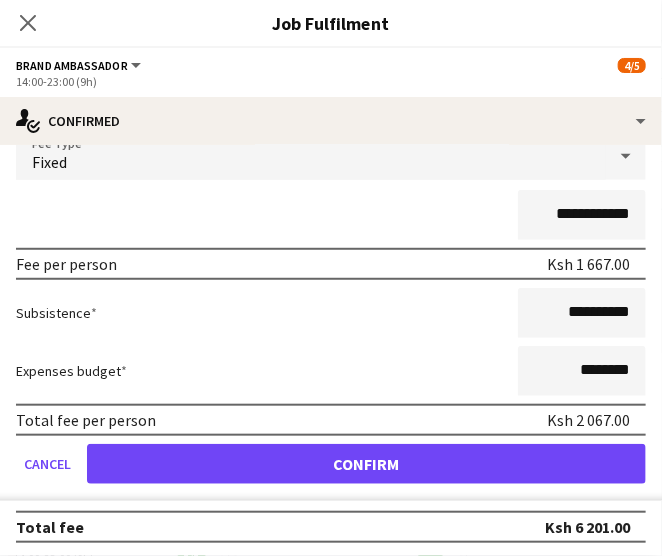 scroll, scrollTop: 0, scrollLeft: 0, axis: both 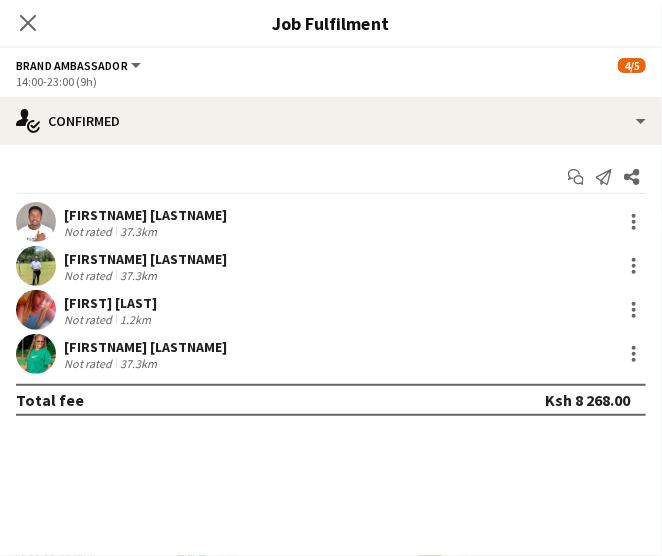 click on "14:00-23:00 (9h)" 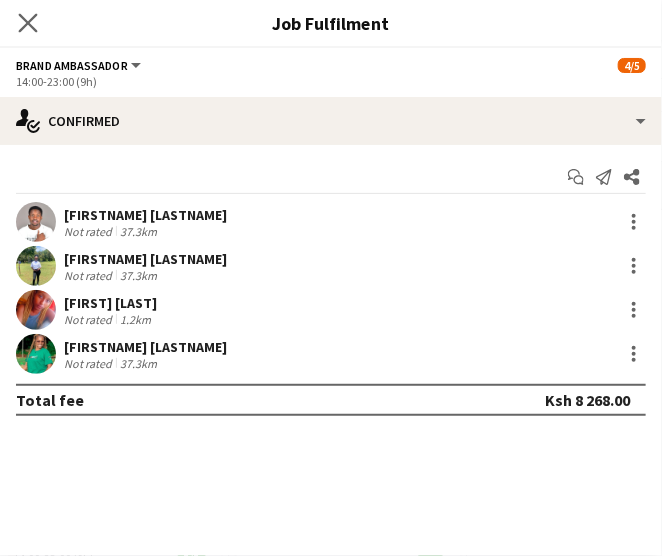 click on "Close pop-in" 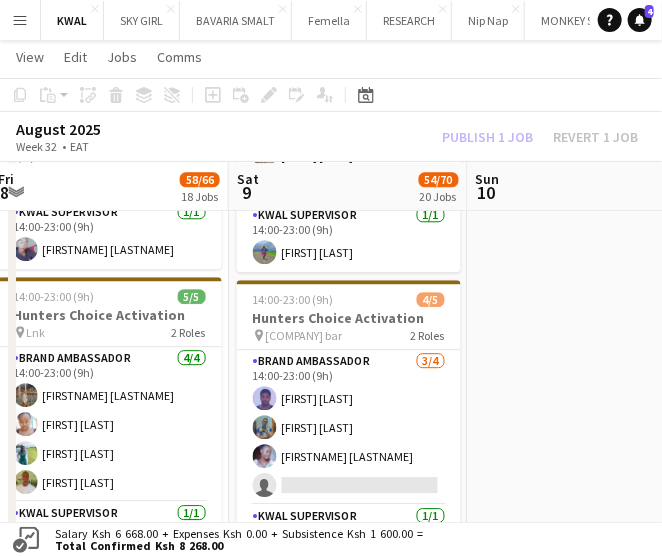 scroll, scrollTop: 1100, scrollLeft: 0, axis: vertical 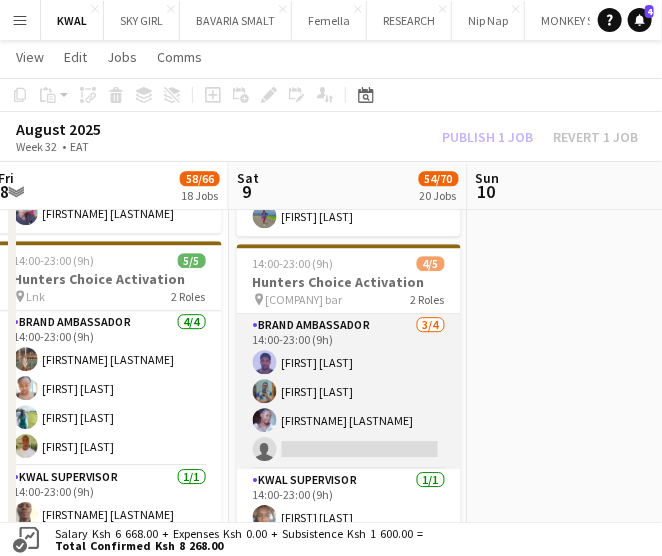 click on "Brand Ambassador   3/4   14:00-23:00 (9h)
Mohammed Hussein Morris Kirimi Faiza Boto
single-neutral-actions" at bounding box center [349, 391] 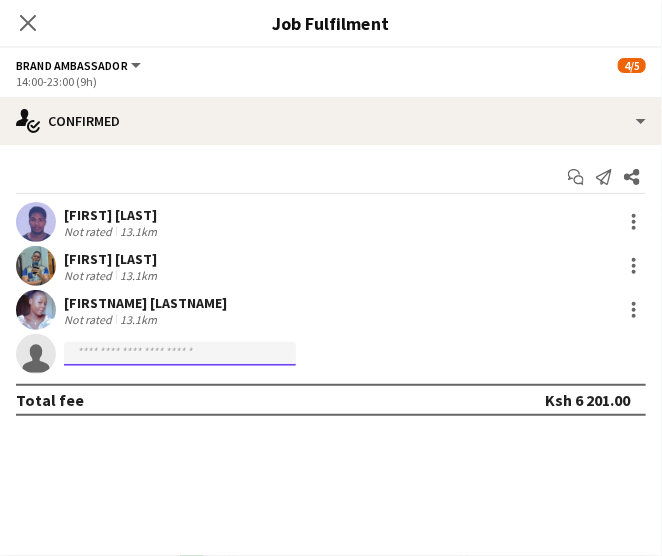 click 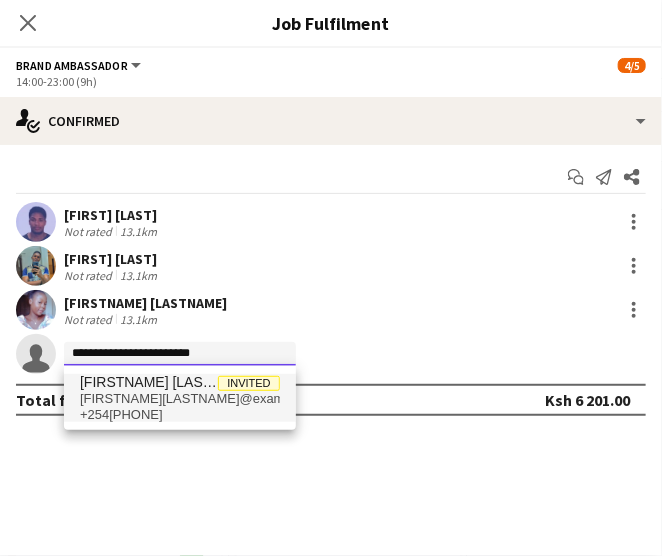 type on "**********" 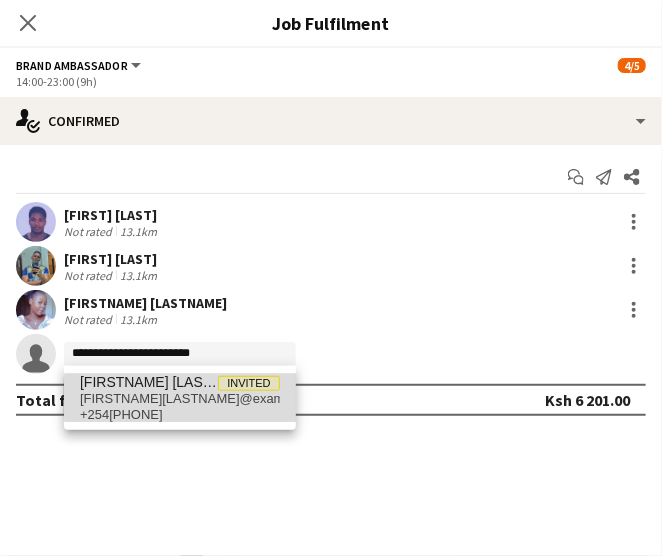 click on "ngugisilvia800@gmail.com" at bounding box center [180, 399] 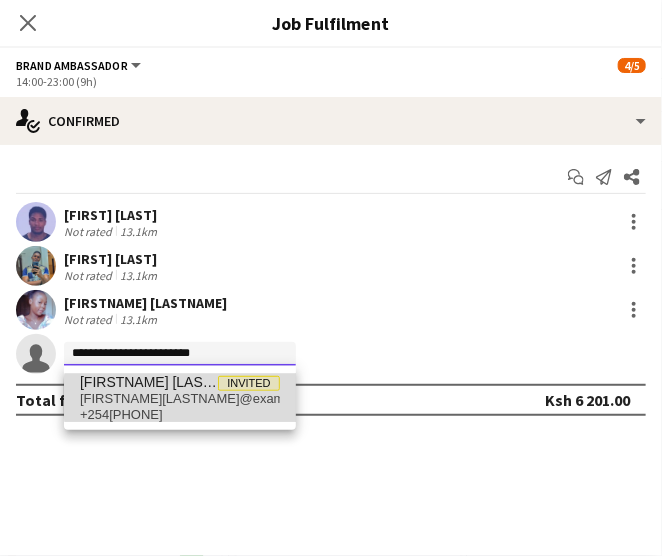 type 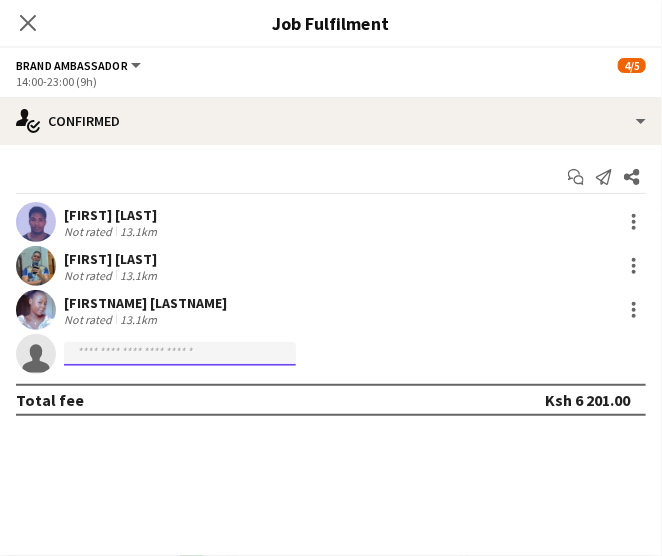 scroll, scrollTop: 0, scrollLeft: 0, axis: both 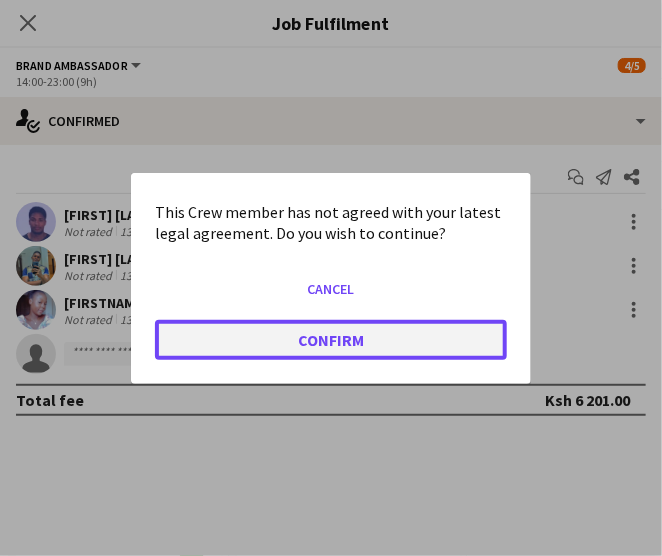 click on "Confirm" 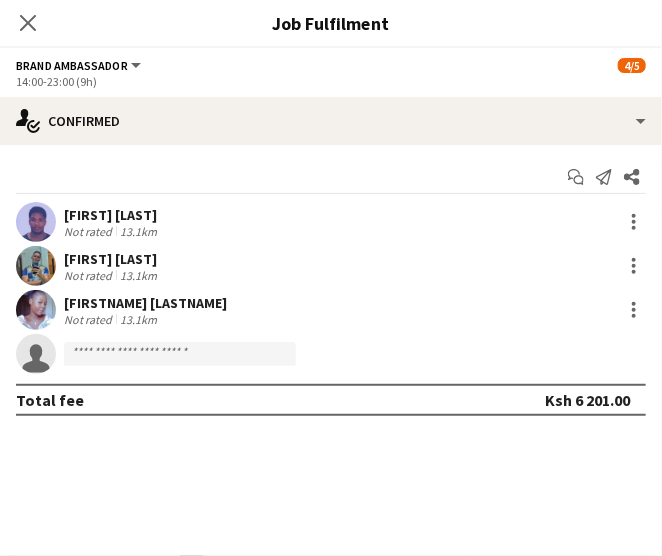 scroll, scrollTop: 1100, scrollLeft: 0, axis: vertical 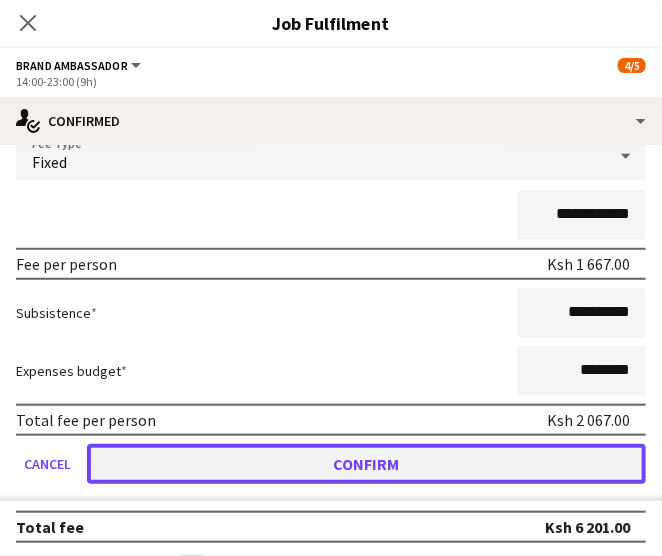 click on "Confirm" at bounding box center [366, 464] 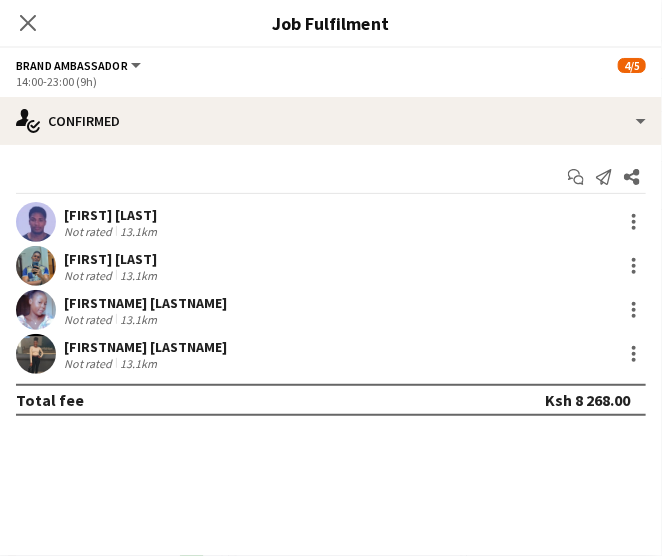 scroll, scrollTop: 0, scrollLeft: 0, axis: both 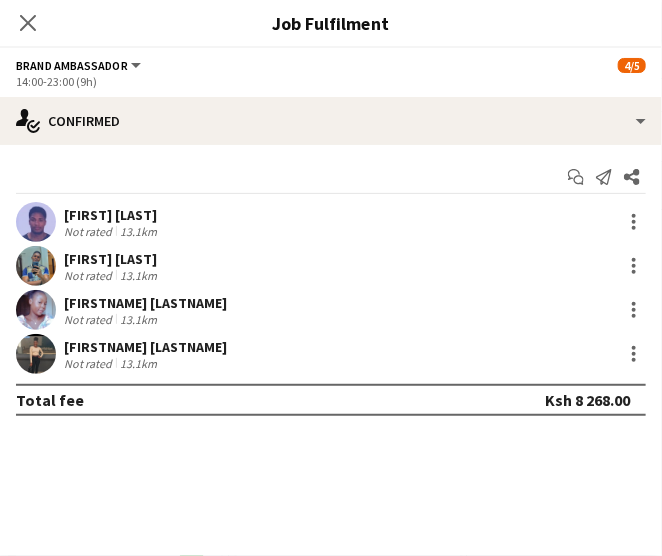 click on "Brand Ambassador   All roles   Brand Ambassador   4/5" 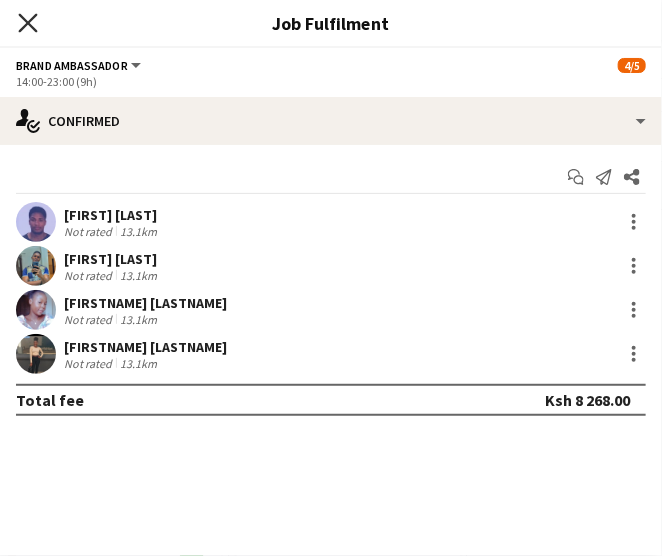 click on "Close pop-in" 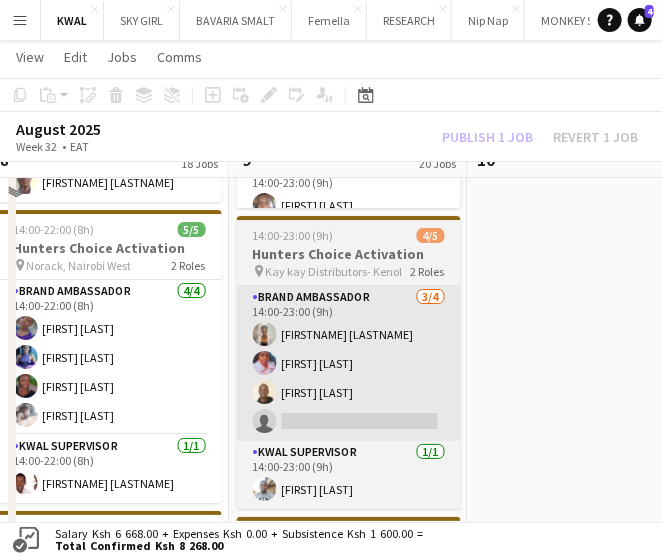 scroll, scrollTop: 1400, scrollLeft: 0, axis: vertical 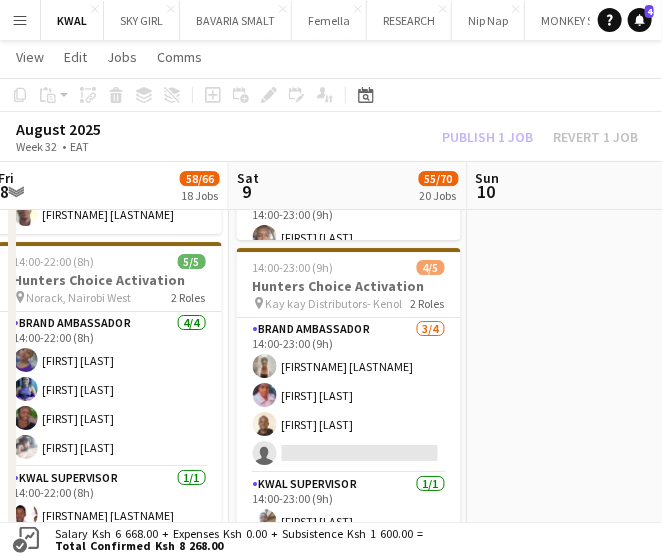 click at bounding box center (587, 418) 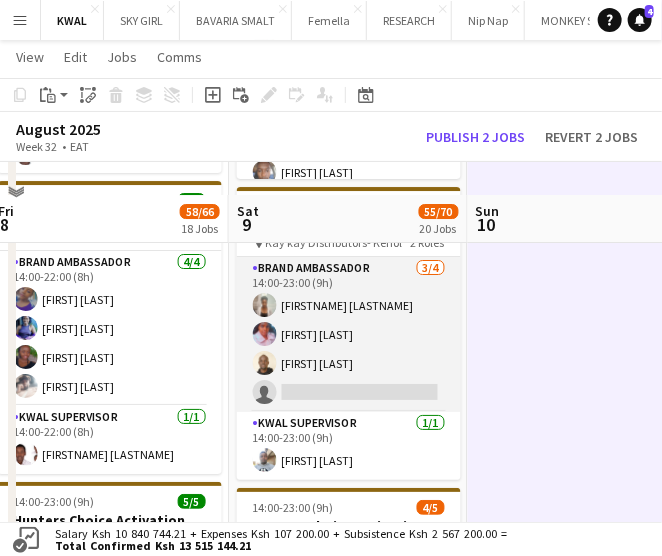 scroll, scrollTop: 1400, scrollLeft: 0, axis: vertical 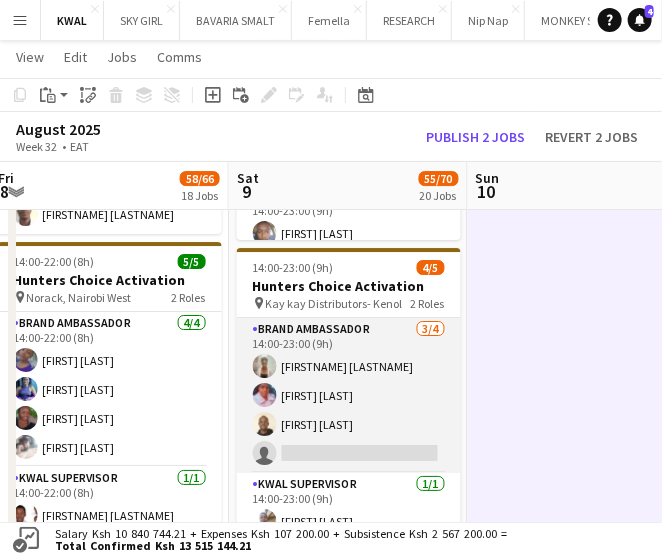 click on "Brand Ambassador   3/4   14:00-23:00 (9h)
Christine Mwangi Purity Ntinyari Julius Nyerere
single-neutral-actions" at bounding box center [349, 395] 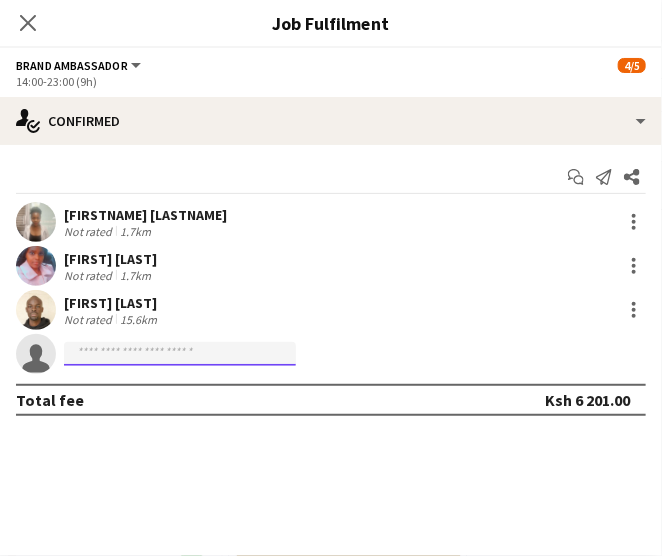 click 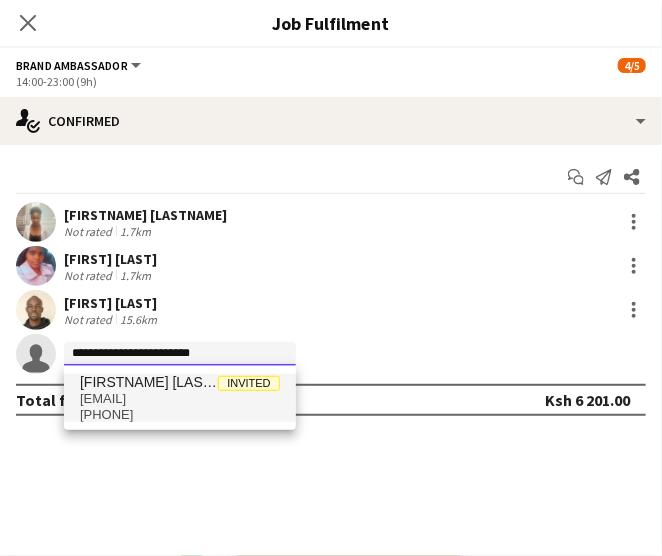 type on "**********" 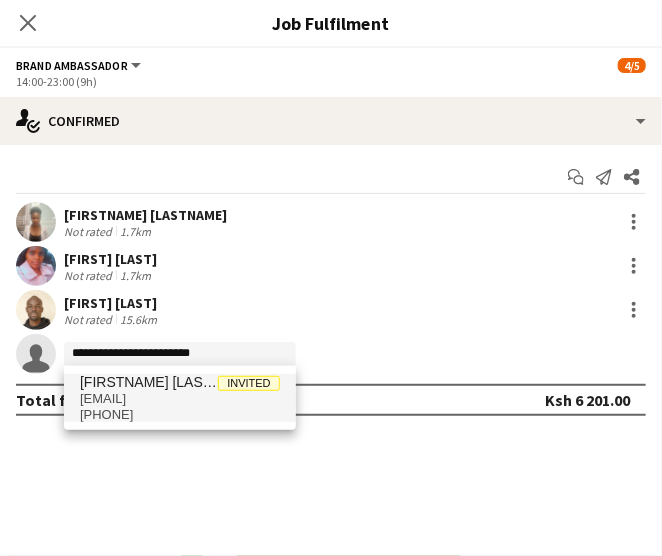 click on "+254704647130" at bounding box center (180, 415) 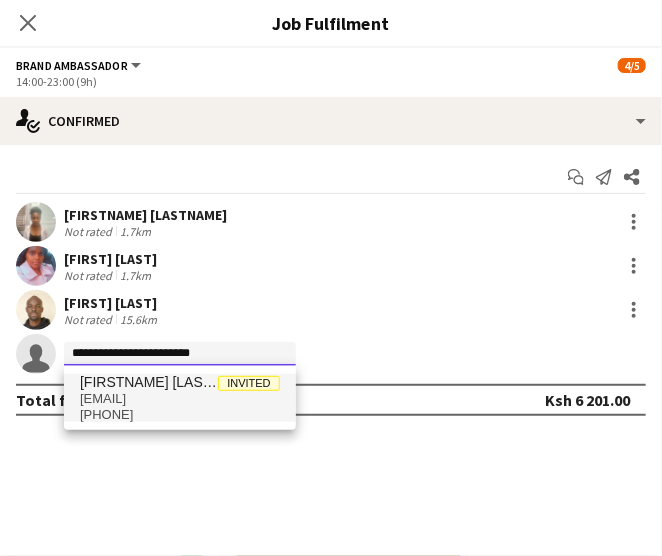 type 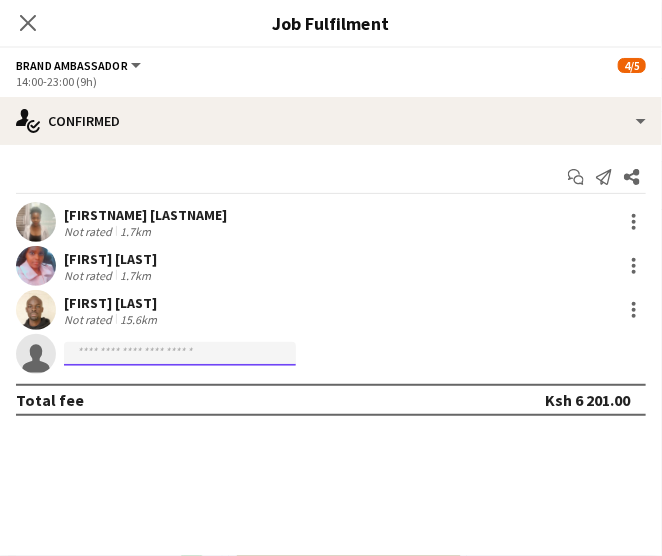 scroll, scrollTop: 0, scrollLeft: 0, axis: both 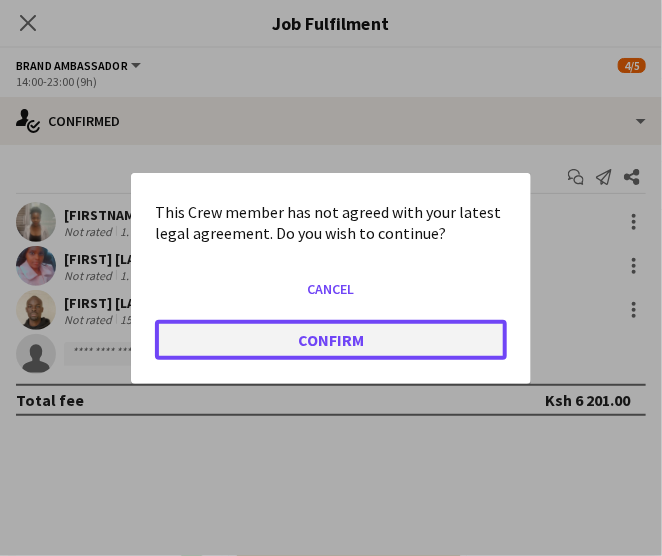 click on "Confirm" 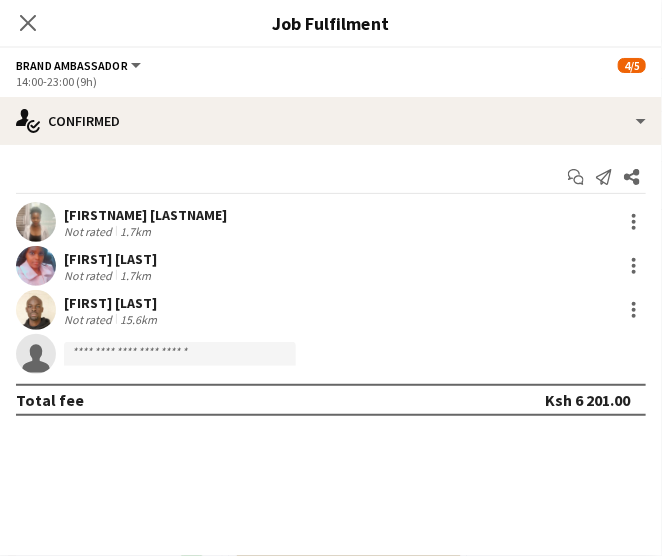 scroll, scrollTop: 1400, scrollLeft: 0, axis: vertical 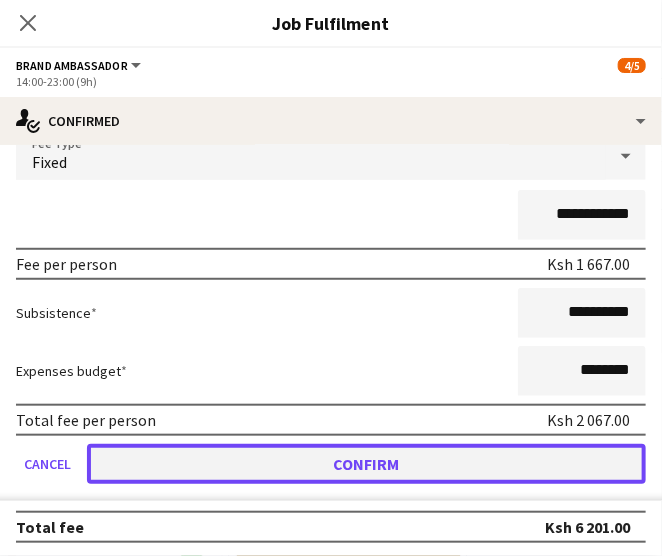 click on "Confirm" at bounding box center (366, 464) 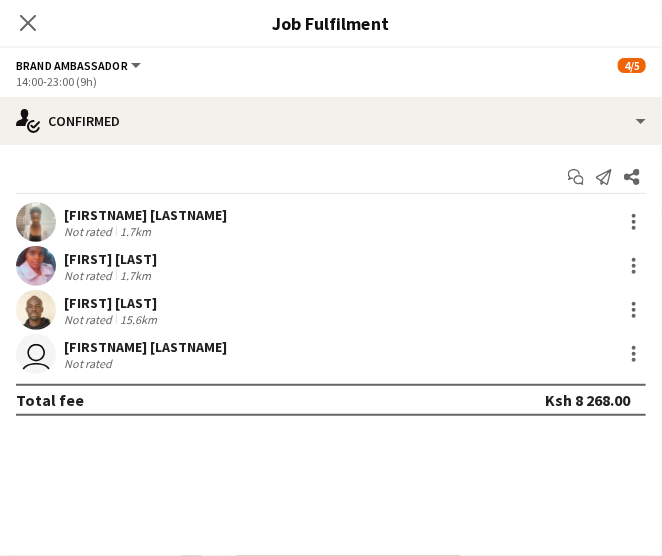 scroll, scrollTop: 0, scrollLeft: 0, axis: both 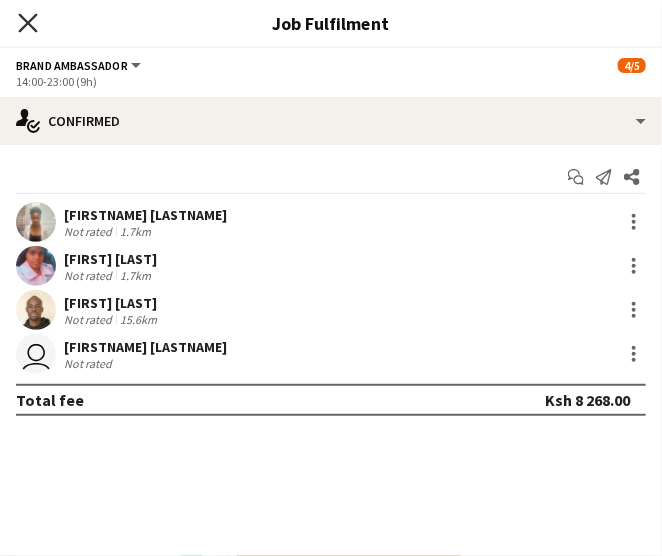 click 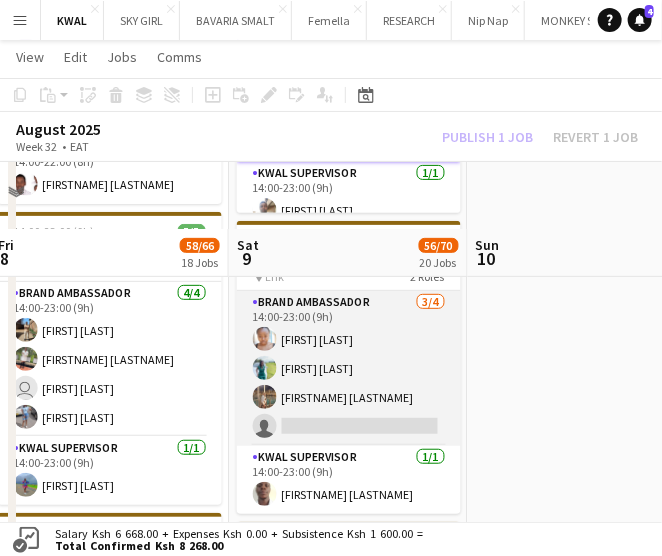 scroll, scrollTop: 1700, scrollLeft: 0, axis: vertical 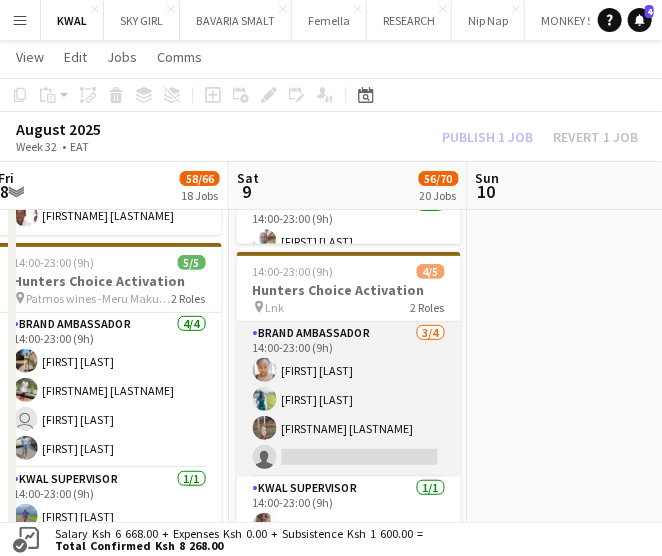 click on "Brand Ambassador   3/4   14:00-23:00 (9h)
Elizabeth Kutisya Grace Kimani Faith Karani
single-neutral-actions" at bounding box center (349, 399) 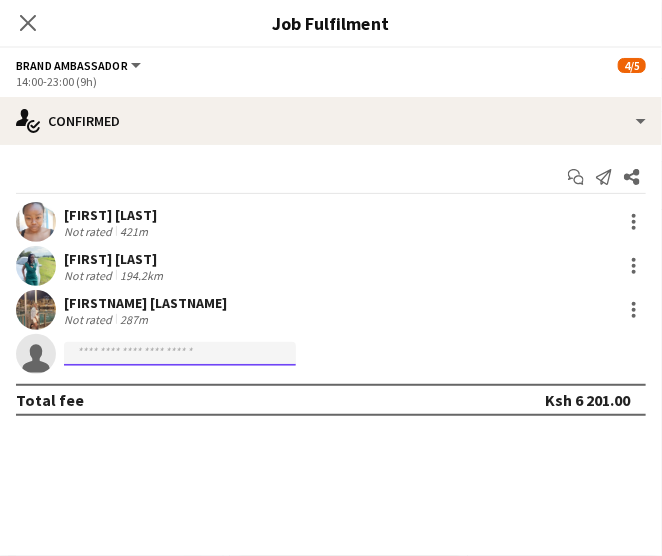 click 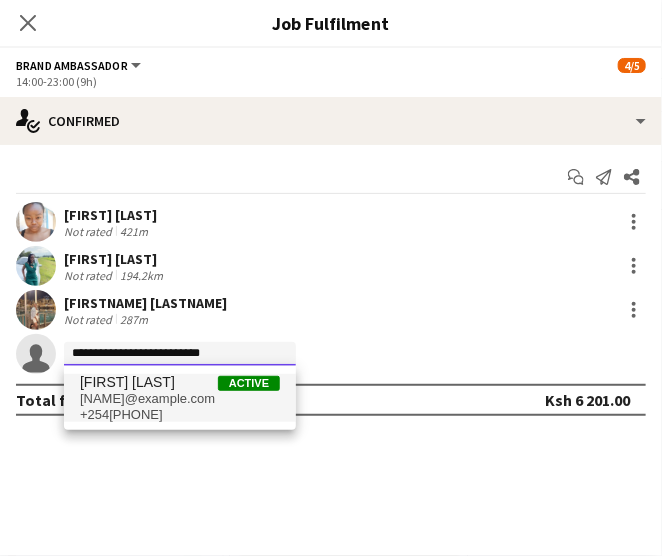 type on "**********" 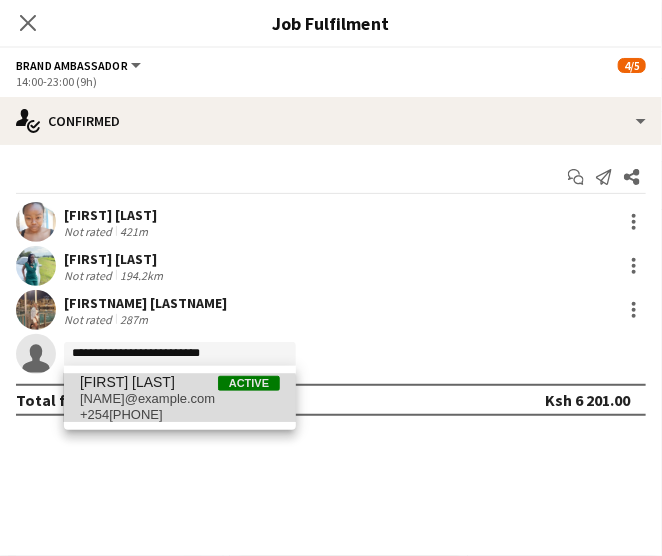 click on "anzimbusydney25@gmail.com" at bounding box center [180, 399] 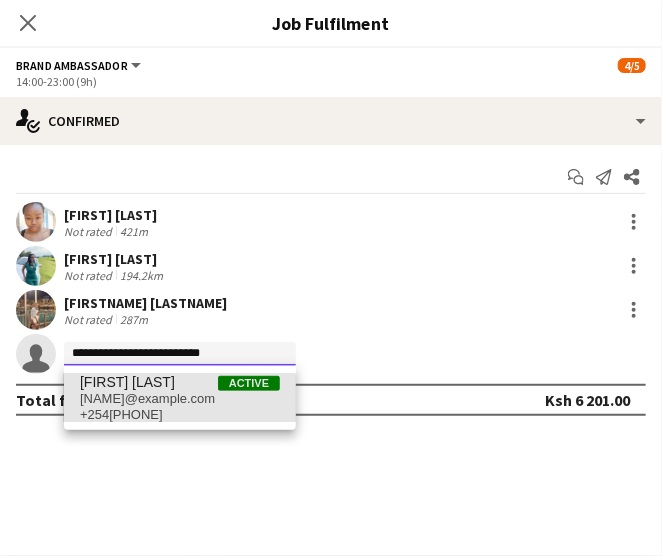 type 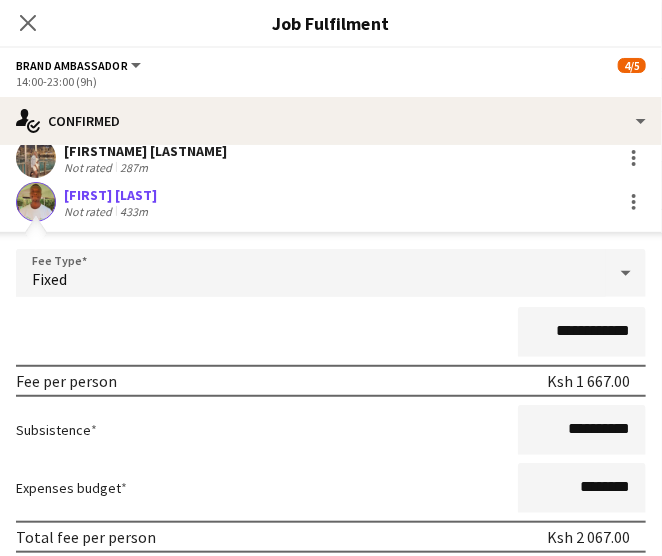 scroll, scrollTop: 269, scrollLeft: 0, axis: vertical 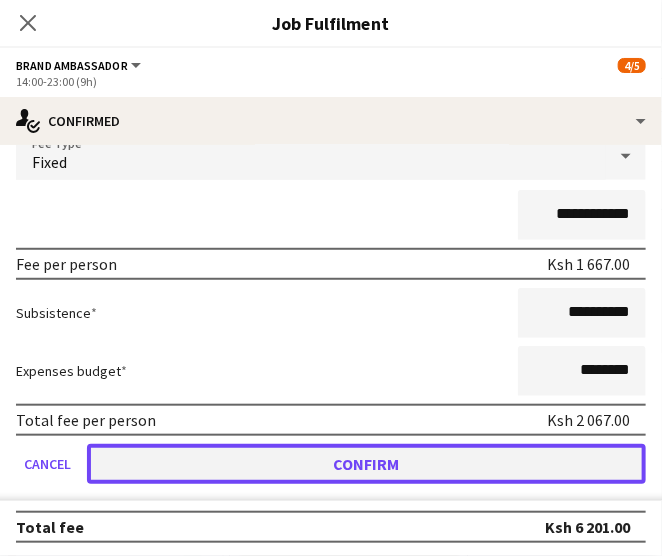 click on "Confirm" at bounding box center (366, 464) 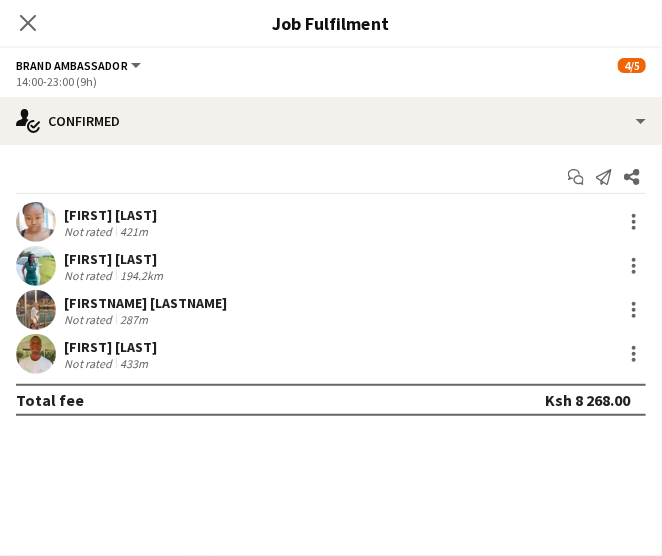 scroll, scrollTop: 0, scrollLeft: 0, axis: both 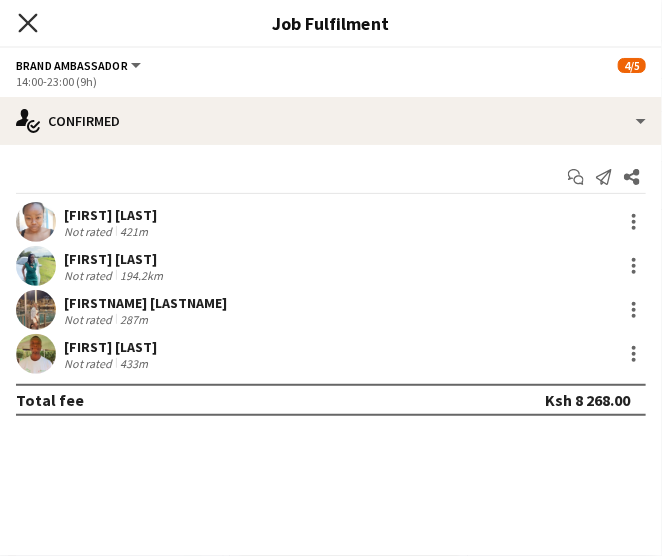 click 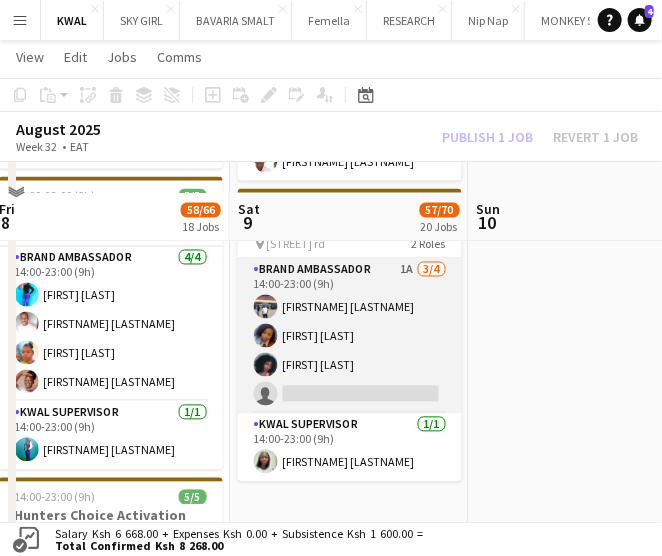 scroll, scrollTop: 2400, scrollLeft: 0, axis: vertical 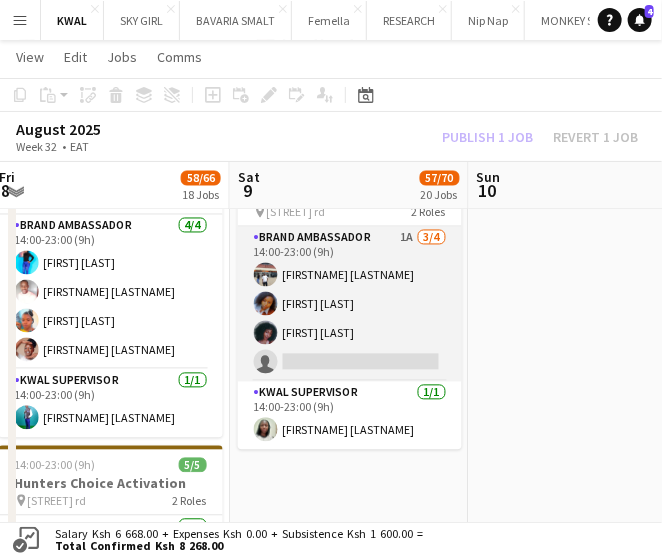 click on "Brand Ambassador   1A   3/4   14:00-23:00 (9h)
Robbinson Wachira Mary Ndung'u Patience Ssemogerere
single-neutral-actions" at bounding box center [350, 304] 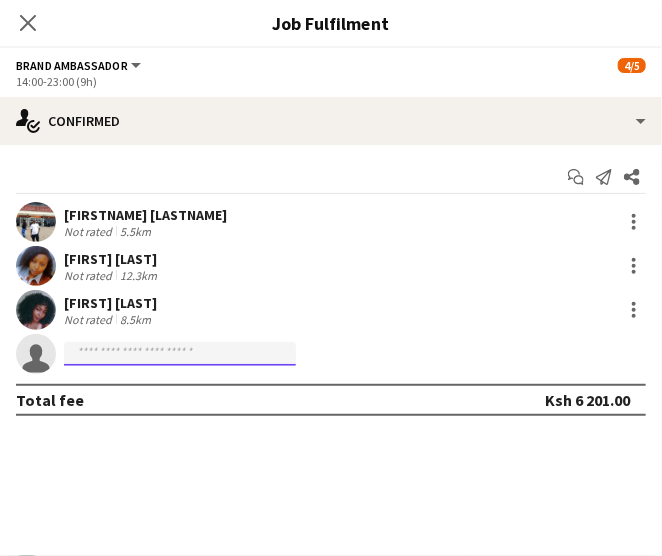 click 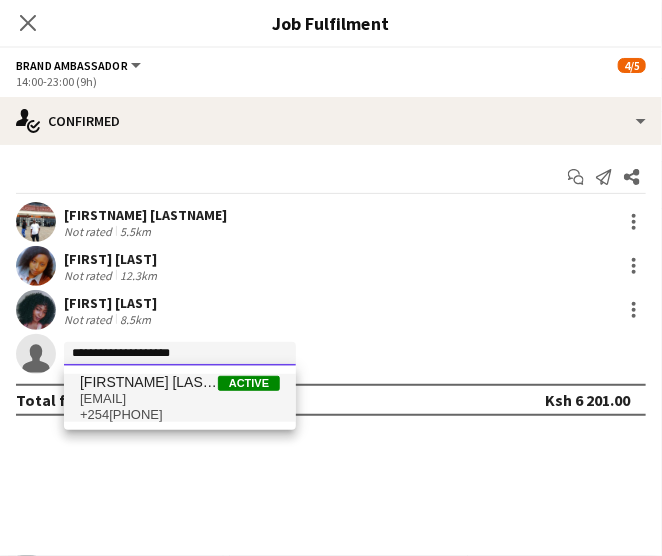 type on "**********" 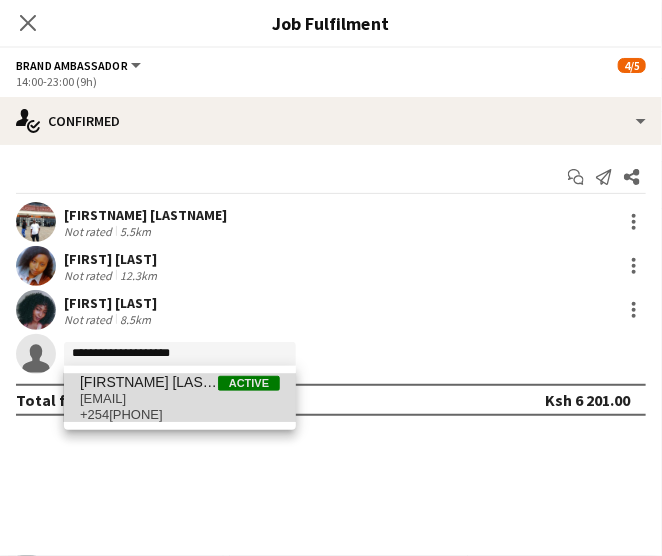 click on "+254746505999" at bounding box center (180, 415) 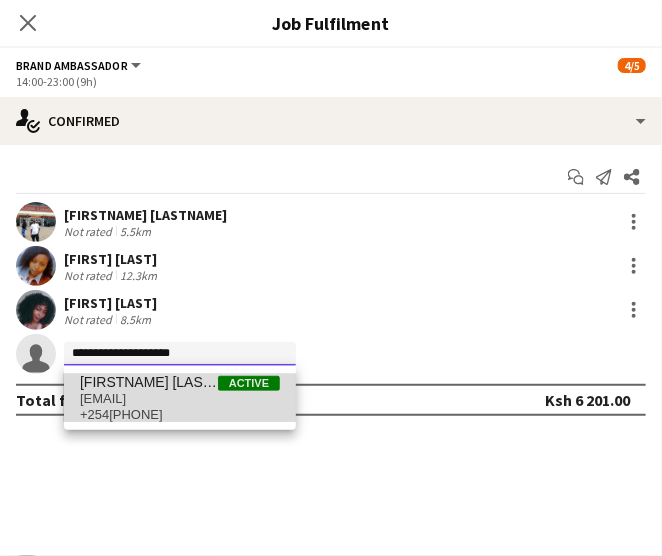 type 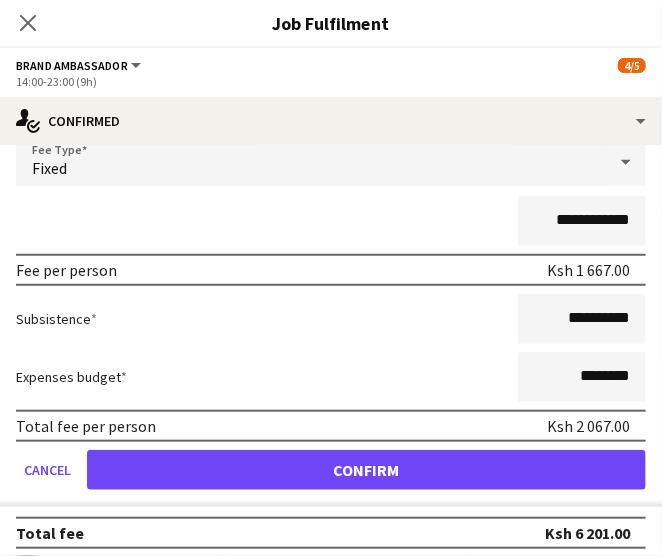 scroll, scrollTop: 269, scrollLeft: 0, axis: vertical 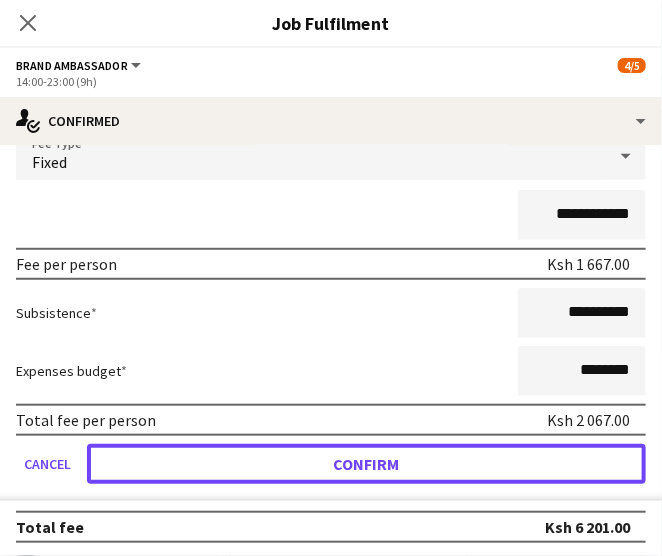 click on "Confirm" at bounding box center (366, 464) 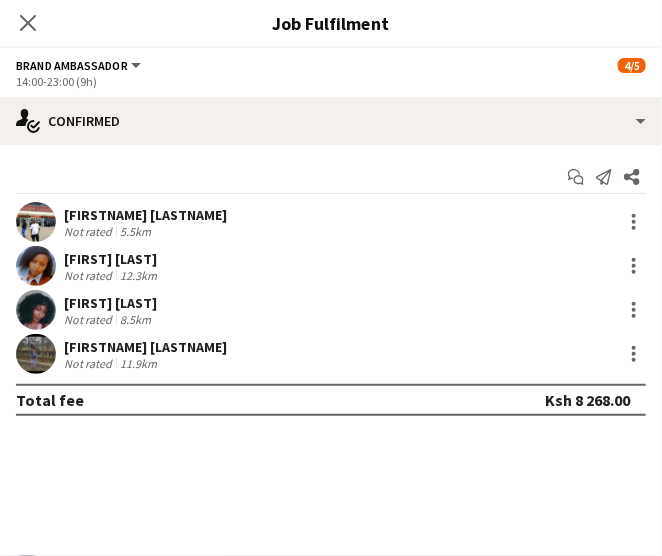 scroll, scrollTop: 0, scrollLeft: 0, axis: both 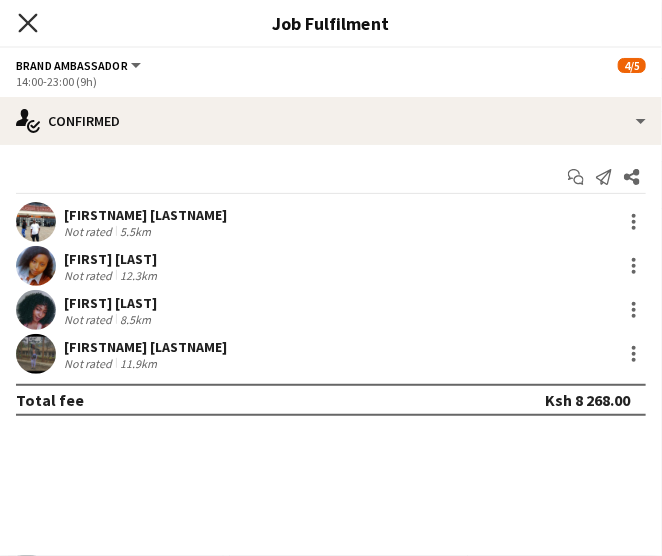click 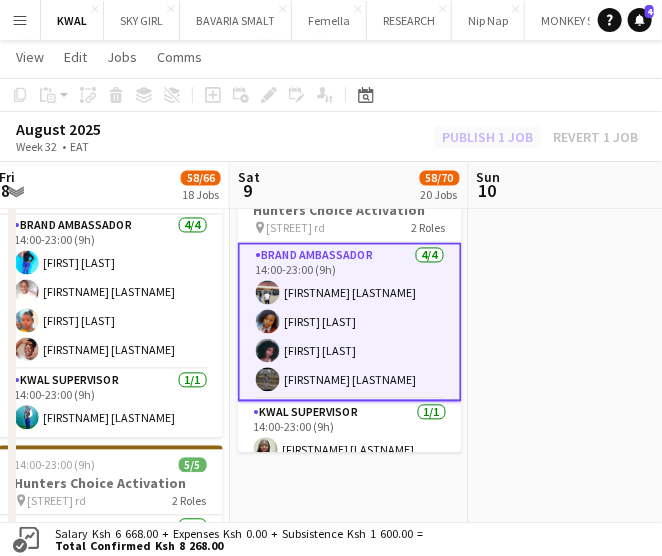 click on "Publish 1 job   Revert 1 job" 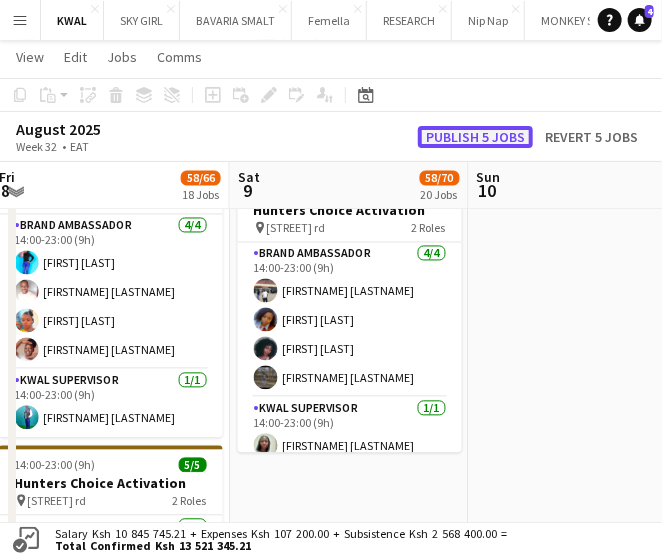 click on "Publish 5 jobs" 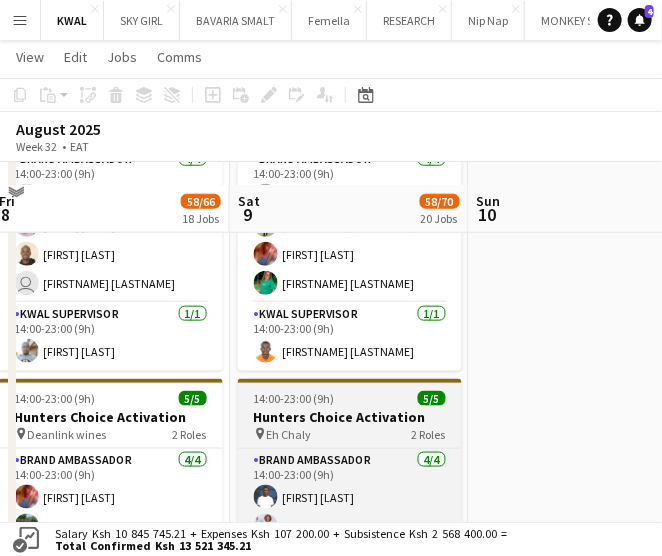 scroll, scrollTop: 400, scrollLeft: 0, axis: vertical 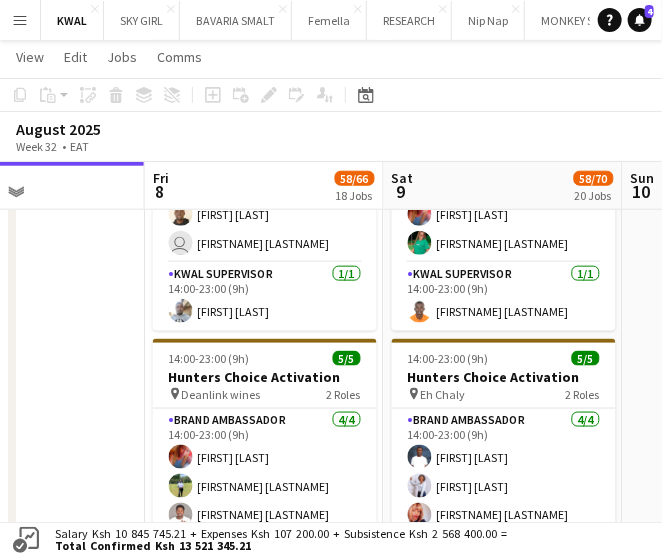 drag, startPoint x: 404, startPoint y: 426, endPoint x: 499, endPoint y: 433, distance: 95.257545 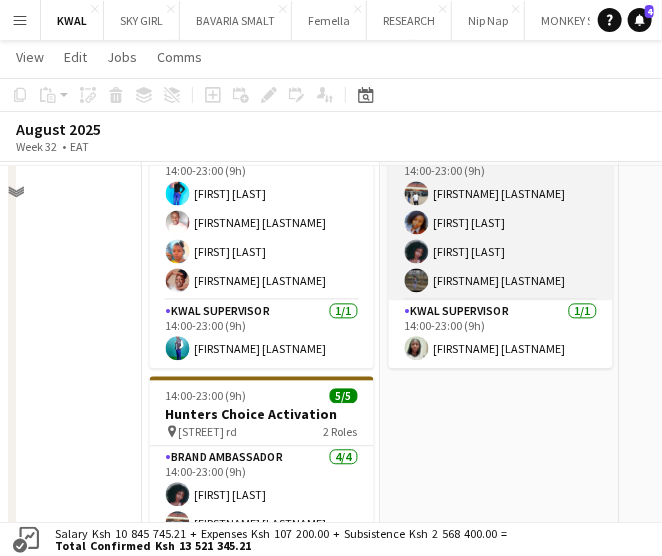 scroll, scrollTop: 2500, scrollLeft: 0, axis: vertical 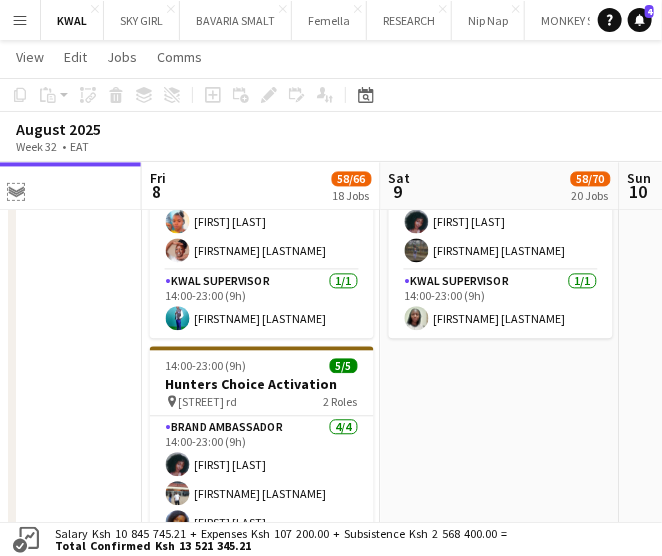 click on "Expand/collapse" 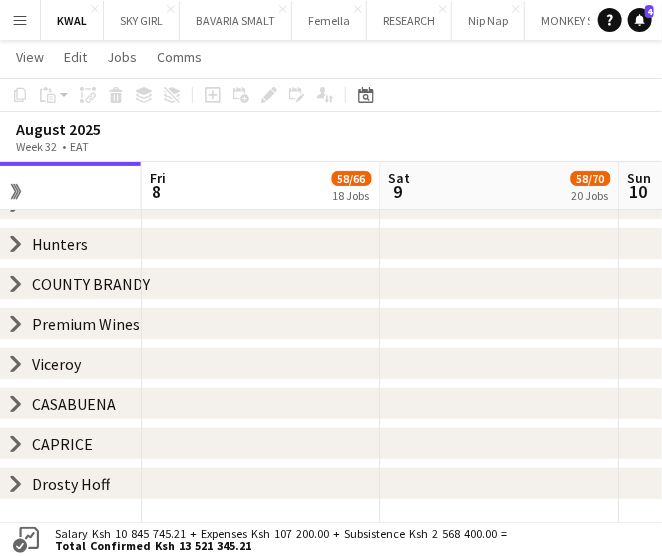 click 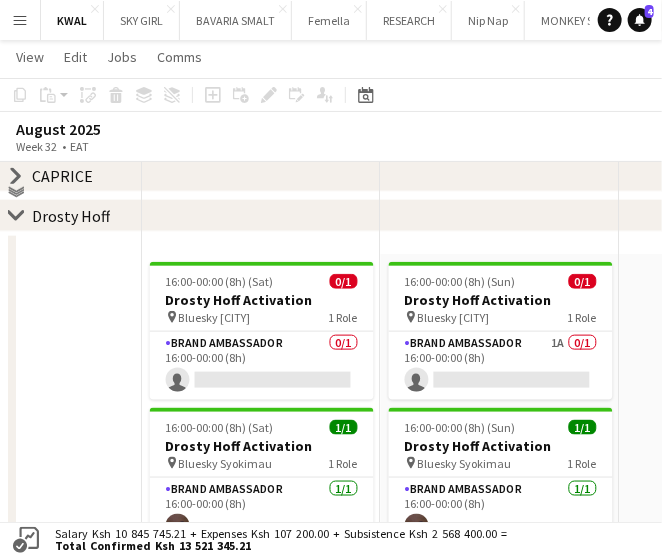 scroll, scrollTop: 396, scrollLeft: 0, axis: vertical 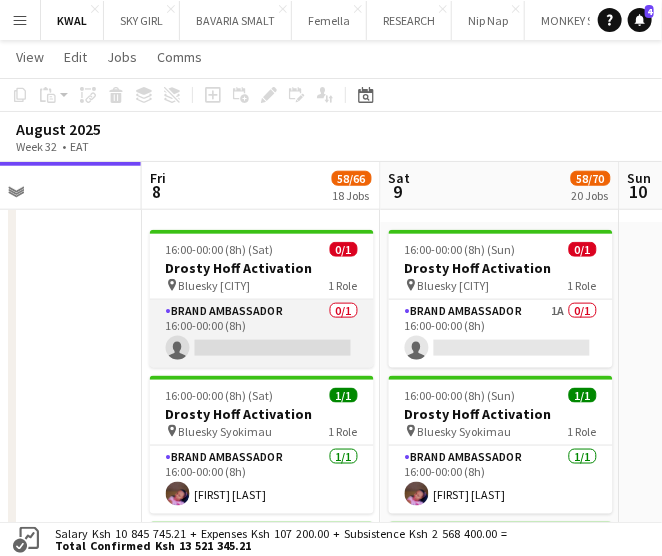 click on "Brand Ambassador   0/1   16:00-00:00 (8h)
single-neutral-actions" at bounding box center (262, 334) 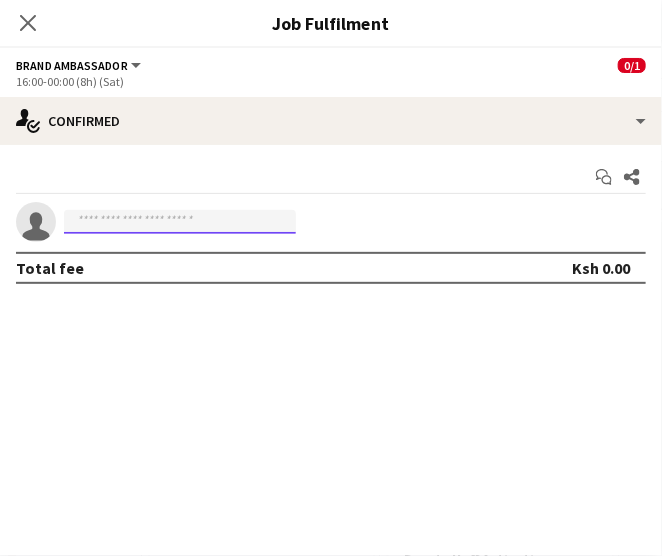 click at bounding box center (180, 222) 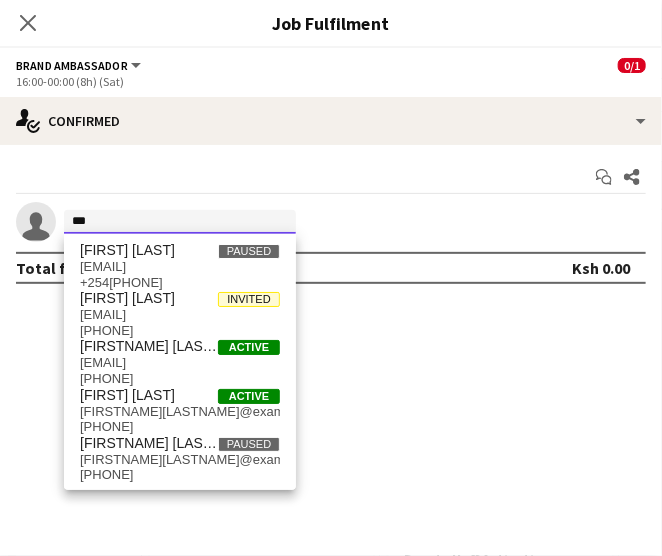 drag, startPoint x: 100, startPoint y: 225, endPoint x: 36, endPoint y: 224, distance: 64.00781 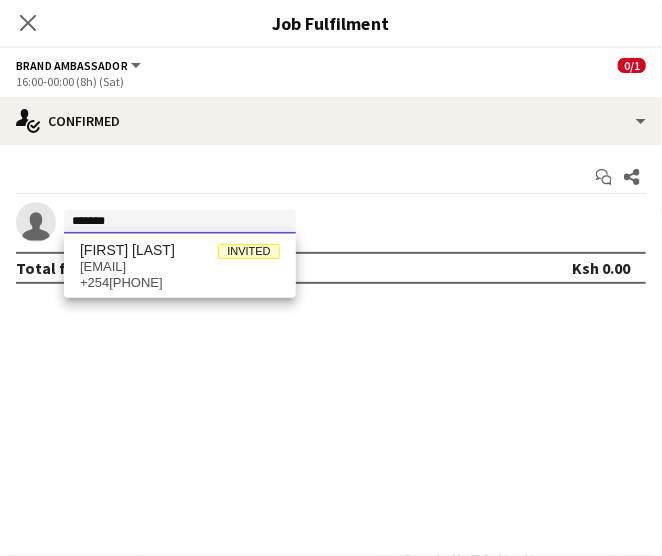 type on "*******" 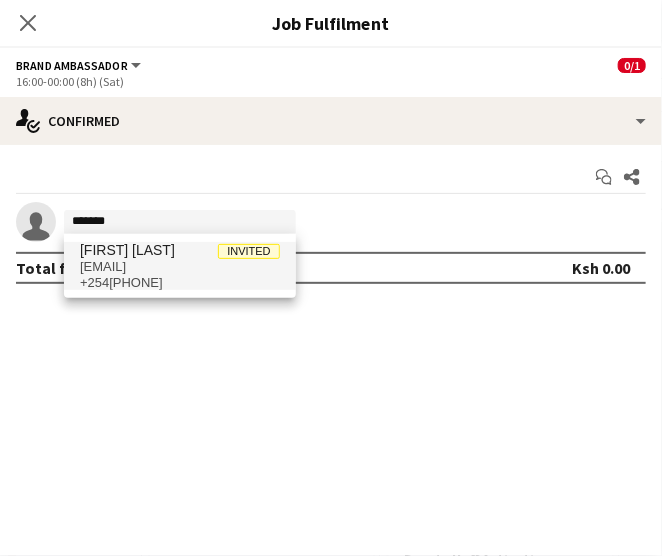 click on "cwanjira9600@gmail.com" at bounding box center (180, 267) 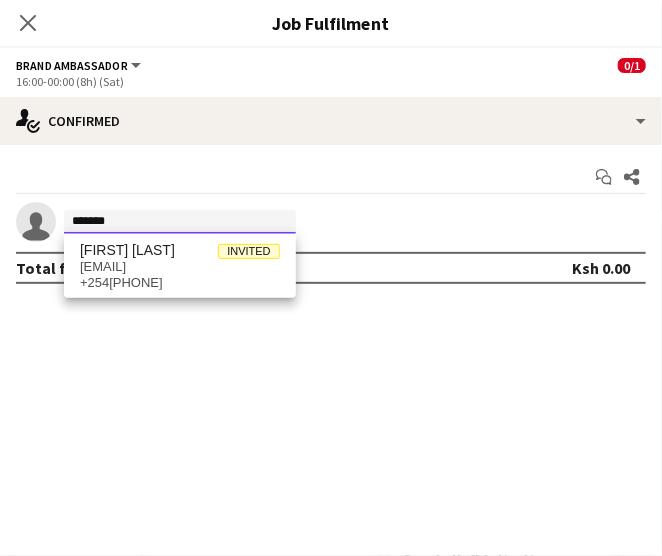 type 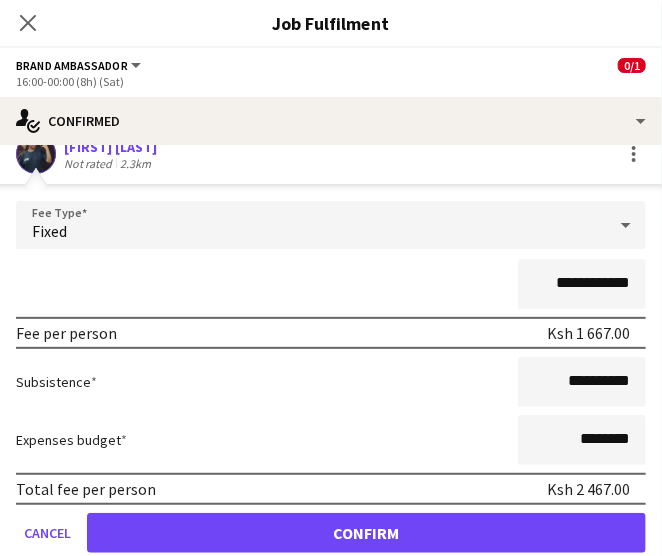 scroll, scrollTop: 137, scrollLeft: 0, axis: vertical 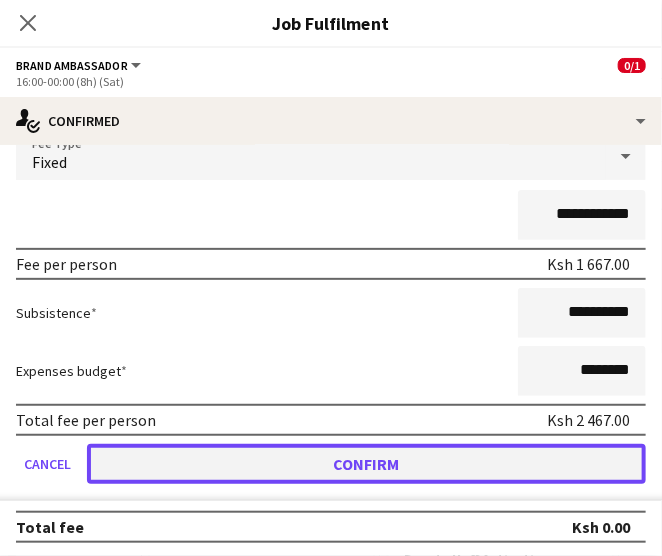 click on "Confirm" at bounding box center [366, 464] 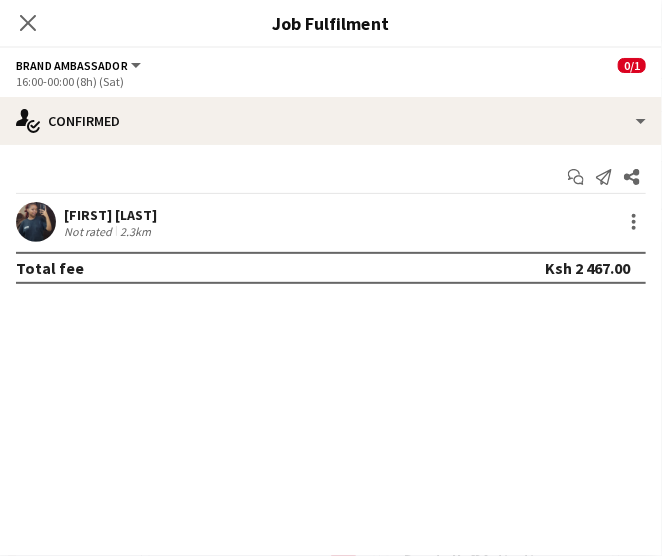 scroll, scrollTop: 0, scrollLeft: 0, axis: both 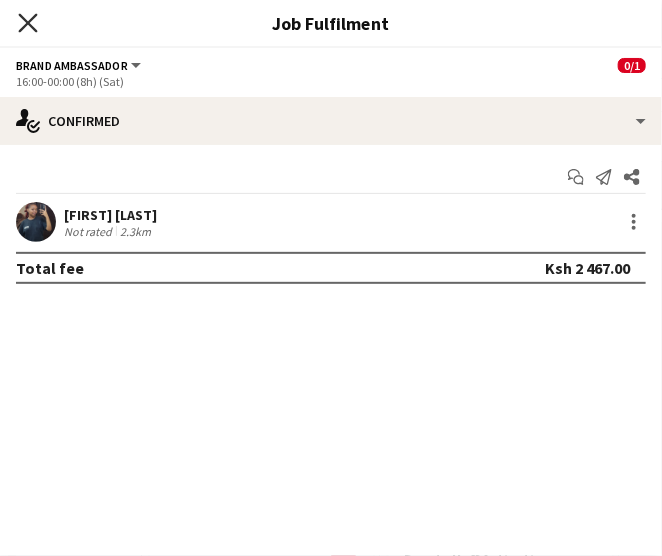 click on "Close pop-in" 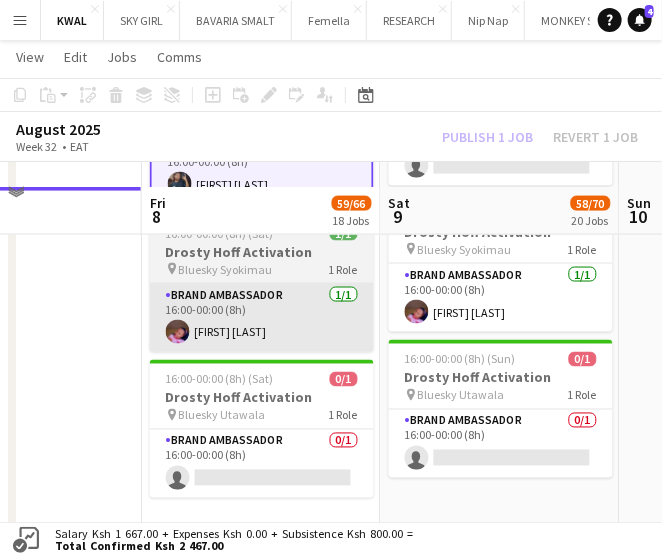 scroll, scrollTop: 632, scrollLeft: 0, axis: vertical 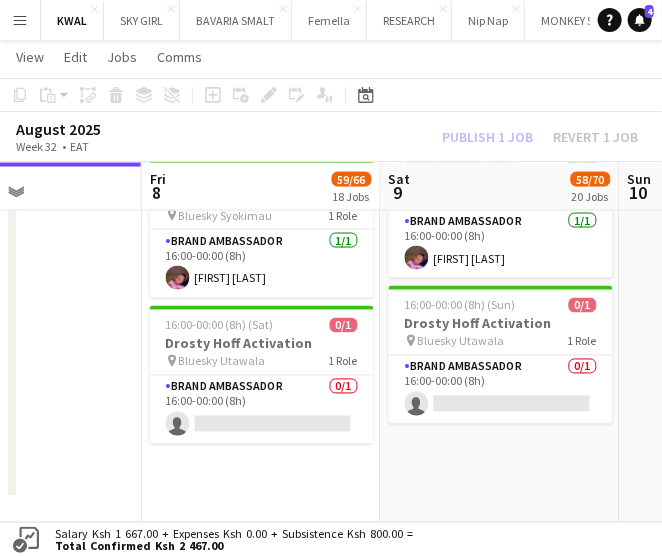 click on "August 2025   Week 32
•   EAT   Publish 1 job   Revert 1 job" 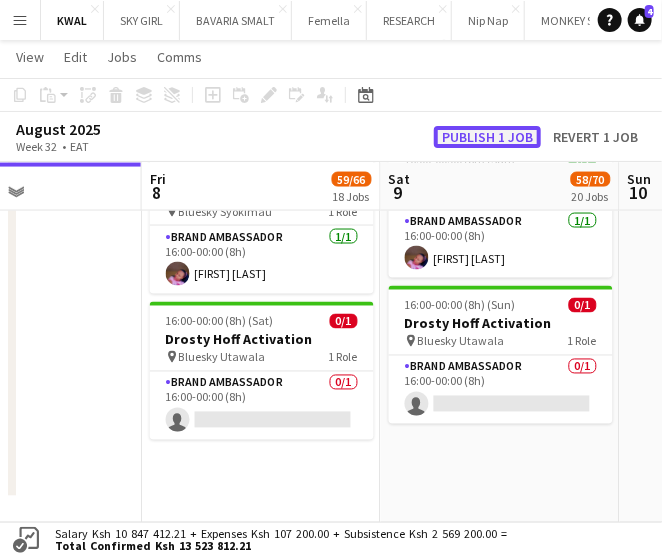 click on "Publish 1 job" 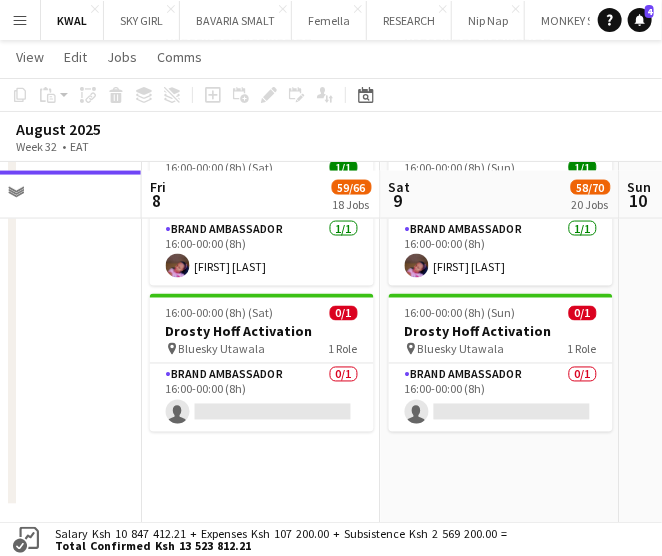scroll, scrollTop: 632, scrollLeft: 0, axis: vertical 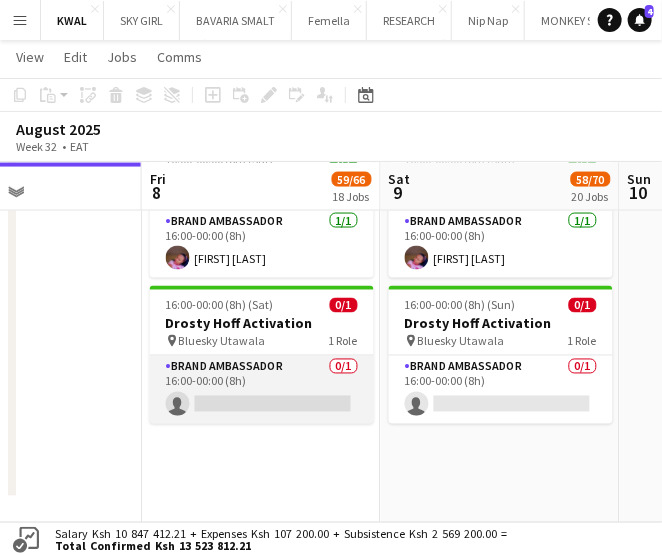 click on "Brand Ambassador   0/1   16:00-00:00 (8h)
single-neutral-actions" at bounding box center [262, 390] 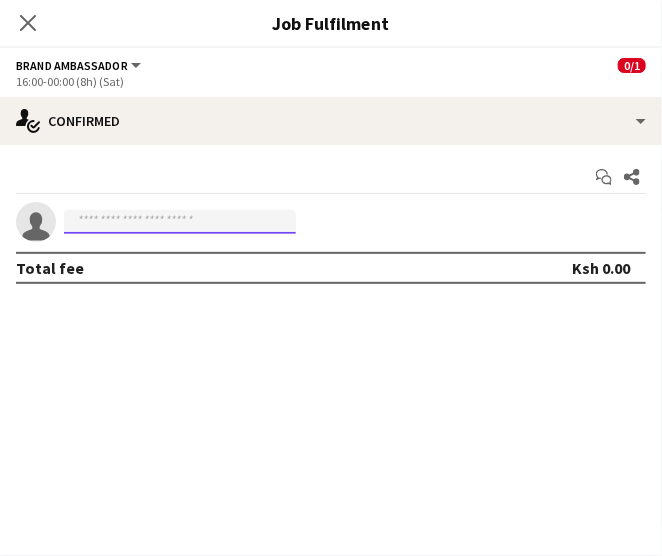 click at bounding box center [180, 222] 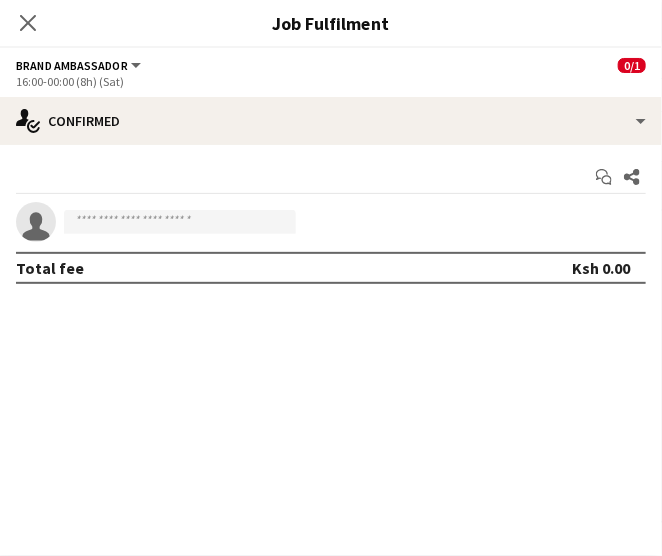 drag, startPoint x: 34, startPoint y: 23, endPoint x: 52, endPoint y: 27, distance: 18.439089 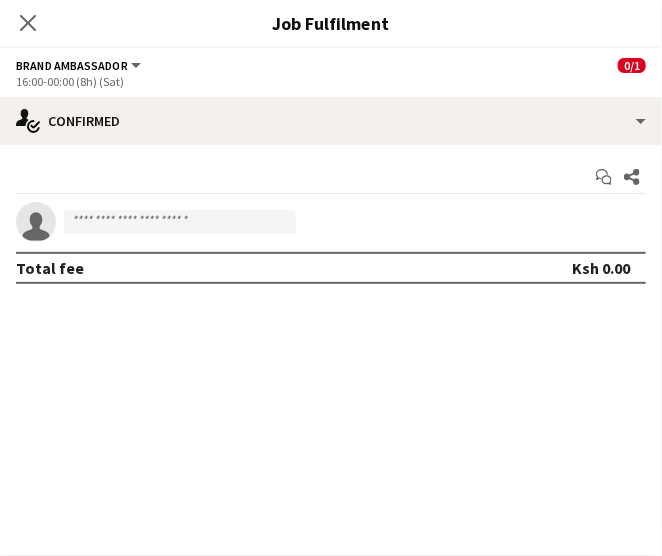 click on "Close pop-in" 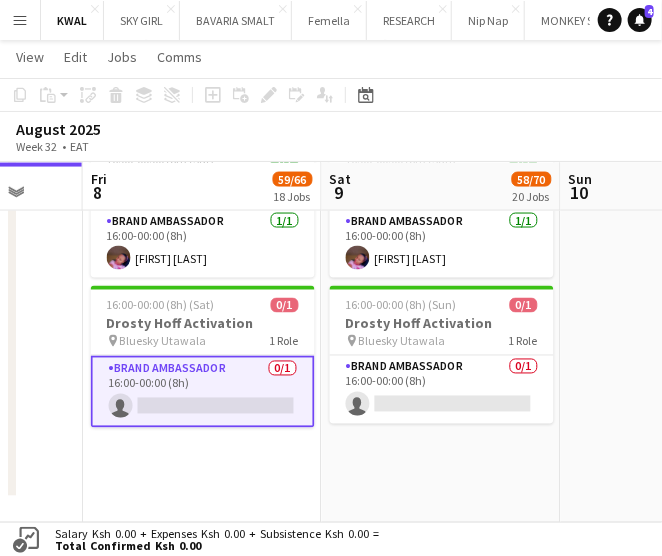 drag, startPoint x: 75, startPoint y: 433, endPoint x: 664, endPoint y: 457, distance: 589.4888 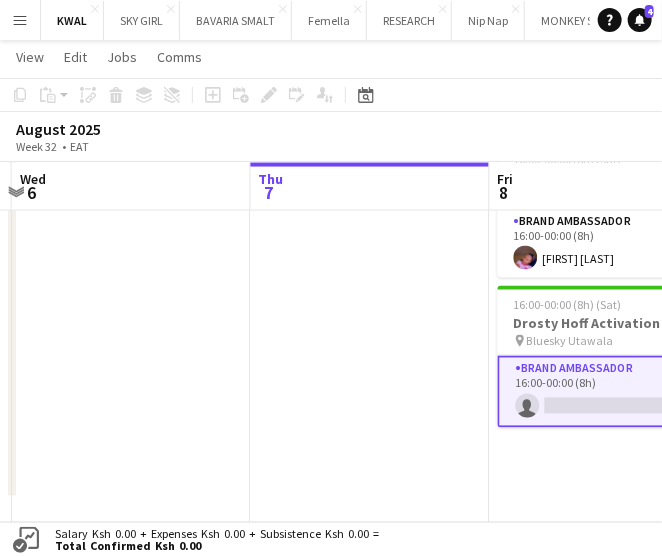 drag, startPoint x: 200, startPoint y: 417, endPoint x: 274, endPoint y: 408, distance: 74.54529 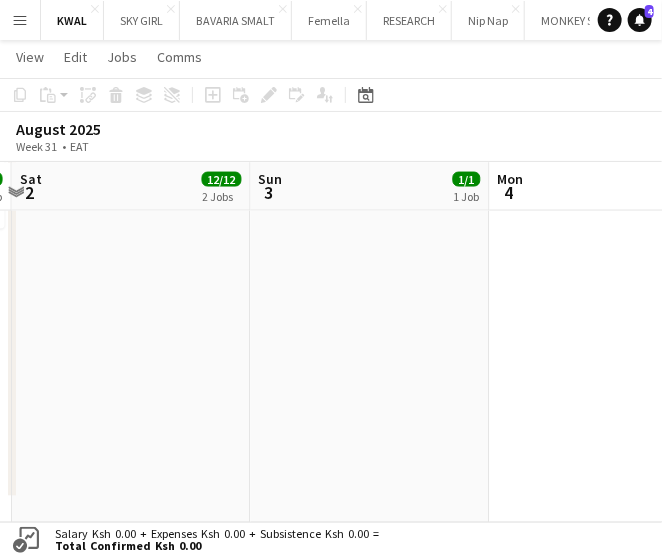 drag, startPoint x: 673, startPoint y: 417, endPoint x: 568, endPoint y: 415, distance: 105.01904 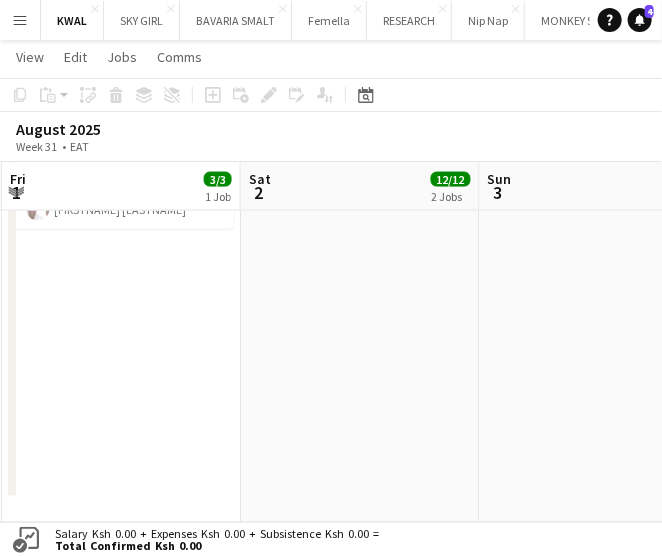 click on "Menu
Boards
Boards   Boards   All jobs   Status
Workforce
Workforce   My Workforce   Recruiting
Comms
Comms
Pay
Pay   Approvals   Payments   Reports
Platform Settings
Platform Settings   App settings   Your settings   Profiles
Training Academy
Training Academy
Knowledge Base
Knowledge Base
Product Updates
Product Updates   Log Out   Privacy   KWAL
Close
SKY GIRL
Close
BAVARIA SMALT
Close
Femella
Close
RESEARCH
Close
Nip Nap
Close
MONKEY SHOULDER
Close
DEWALT
Close
Tullamore D.E.W
Close
NISSAN
Close" at bounding box center (331, -38) 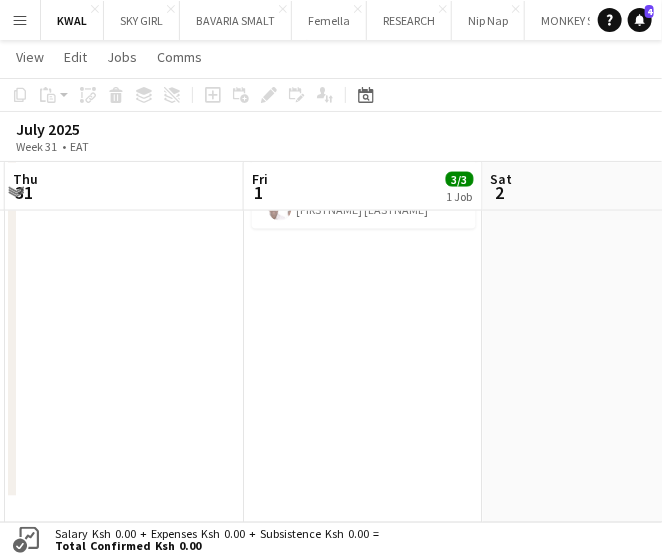 scroll, scrollTop: 0, scrollLeft: 472, axis: horizontal 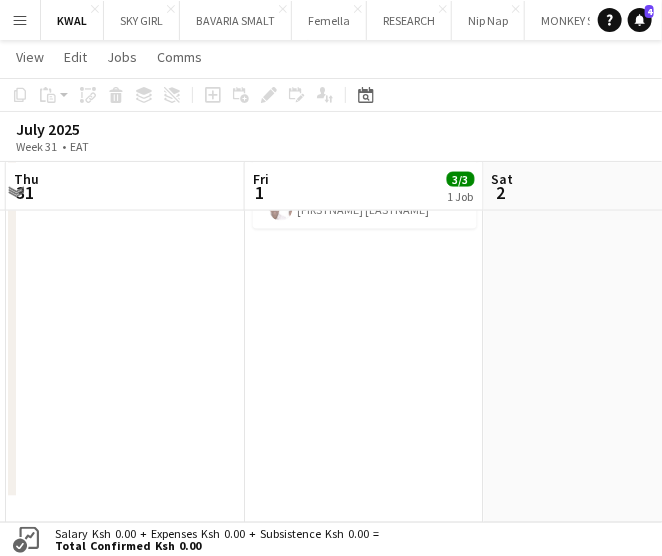 drag, startPoint x: 60, startPoint y: 352, endPoint x: 303, endPoint y: 355, distance: 243.01852 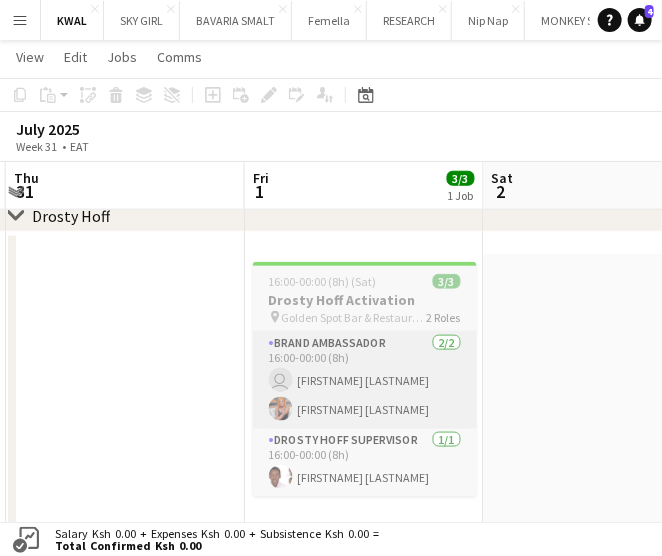 scroll, scrollTop: 332, scrollLeft: 0, axis: vertical 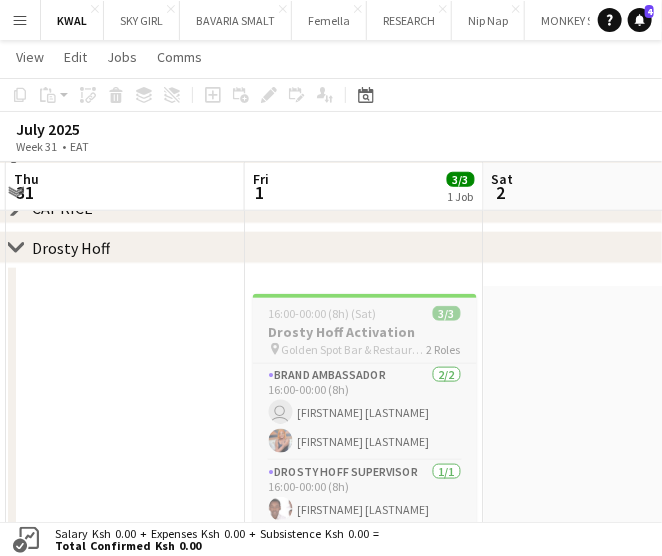click on "Drosty Hoff Activation" at bounding box center [365, 332] 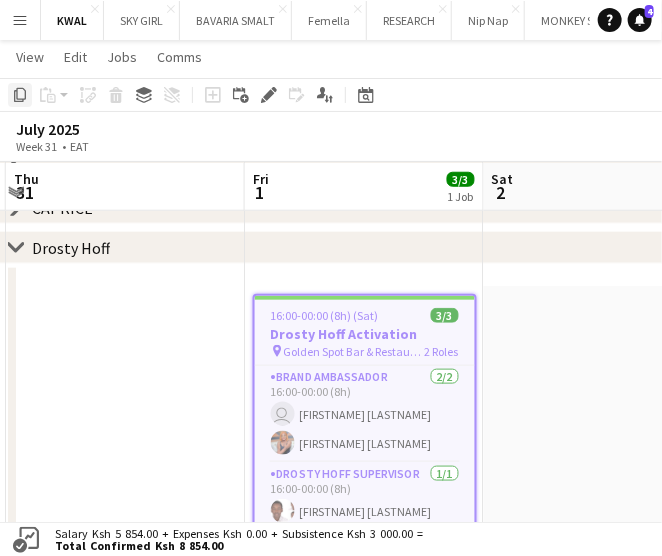 click 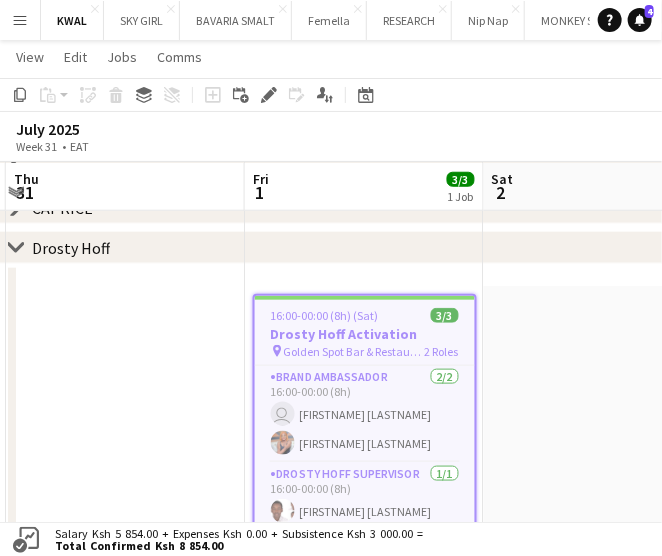 scroll, scrollTop: 0, scrollLeft: 780, axis: horizontal 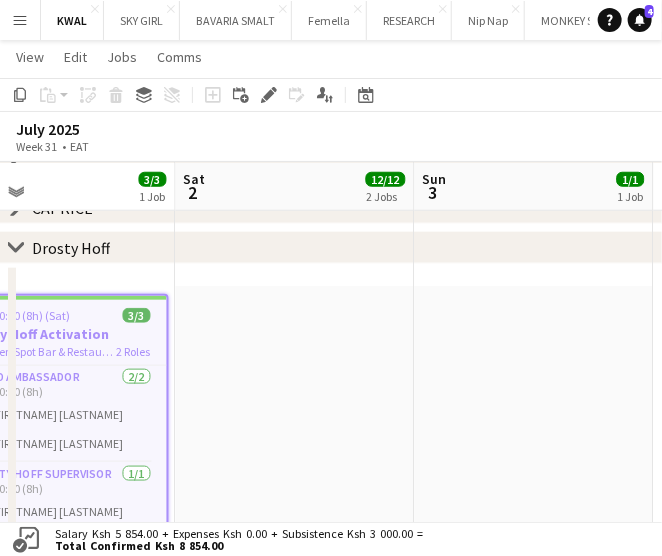 drag, startPoint x: 593, startPoint y: 463, endPoint x: -129, endPoint y: 353, distance: 730.3314 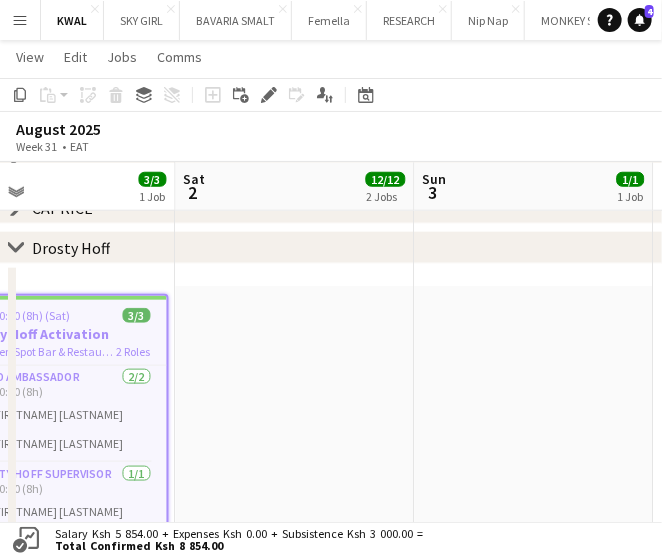 scroll, scrollTop: 632, scrollLeft: 0, axis: vertical 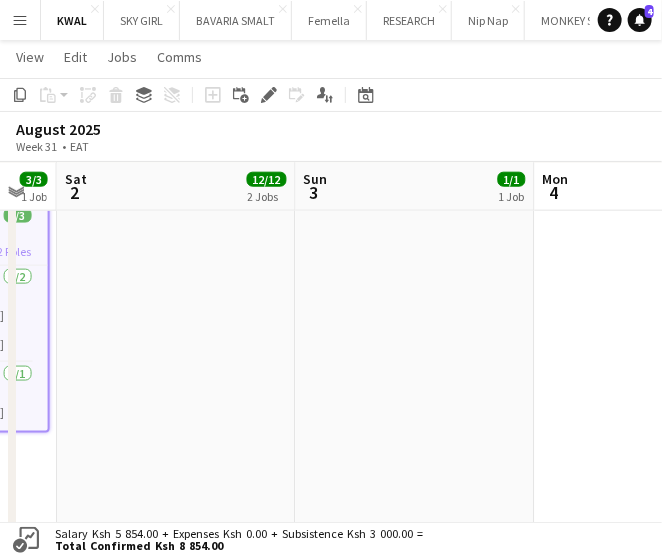 drag, startPoint x: 316, startPoint y: 442, endPoint x: -176, endPoint y: 389, distance: 494.84644 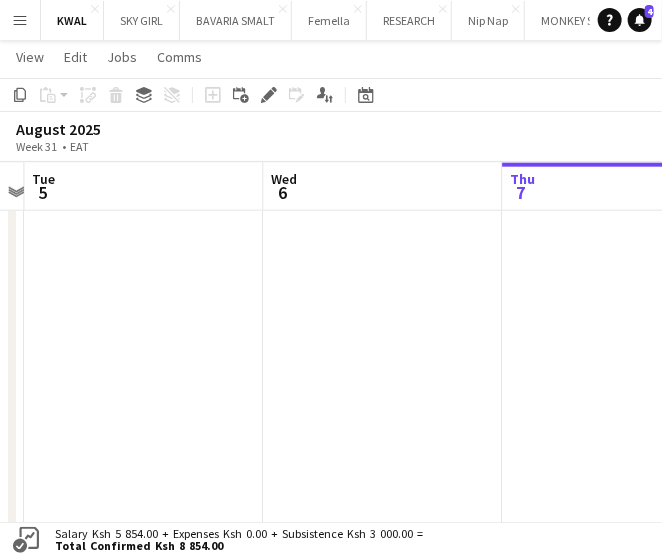 drag, startPoint x: 455, startPoint y: 343, endPoint x: -56, endPoint y: 259, distance: 517.8581 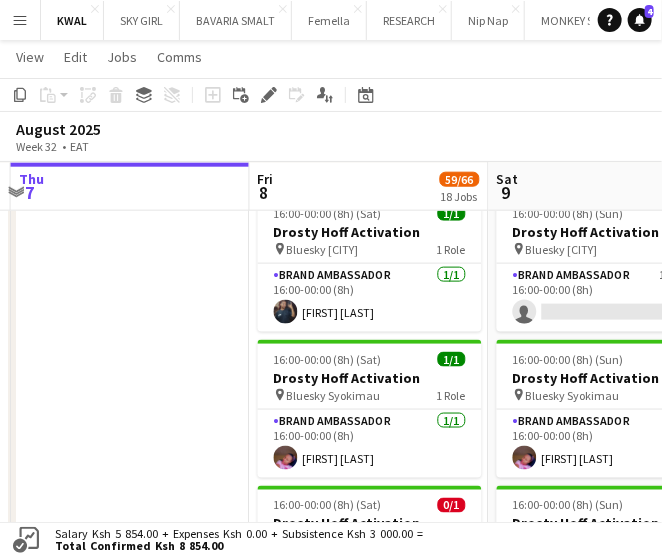 drag, startPoint x: 416, startPoint y: 293, endPoint x: -11, endPoint y: 282, distance: 427.14166 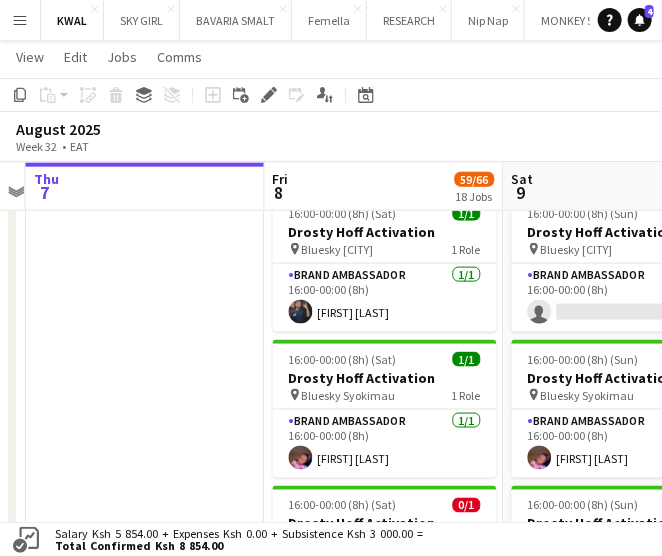 scroll, scrollTop: 0, scrollLeft: 636, axis: horizontal 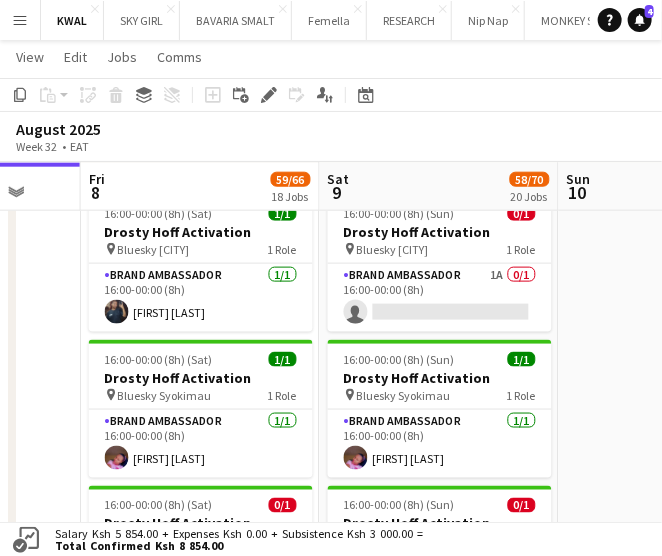 drag, startPoint x: 107, startPoint y: 313, endPoint x: 91, endPoint y: 312, distance: 16.03122 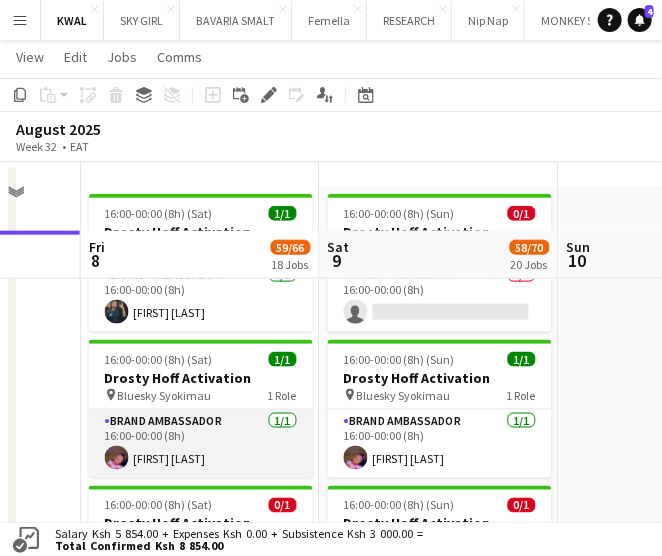 scroll, scrollTop: 632, scrollLeft: 0, axis: vertical 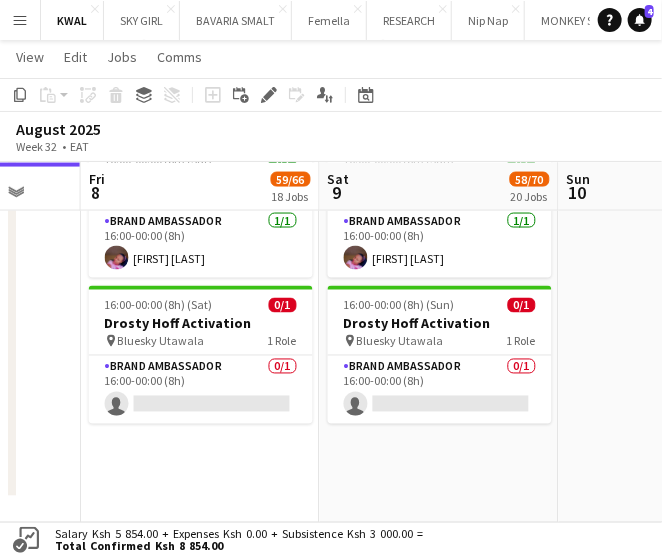 click on "16:00-00:00 (8h) (Sat)   1/1   Drosty Hoff Activation
pin
Bluesky Ruiru   1 Role   Brand Ambassador   1/1   16:00-00:00 (8h)
Cynthia Wanjira     16:00-00:00 (8h) (Sat)   1/1   Drosty Hoff Activation
pin
Bluesky Syokimau   1 Role   Brand Ambassador   1/1   16:00-00:00 (8h)
Aidah Makori     16:00-00:00 (8h) (Sat)   0/1   Drosty Hoff Activation
pin
Bluesky Utawala   1 Role   Brand Ambassador   0/1   16:00-00:00 (8h)
single-neutral-actions" at bounding box center (200, 254) 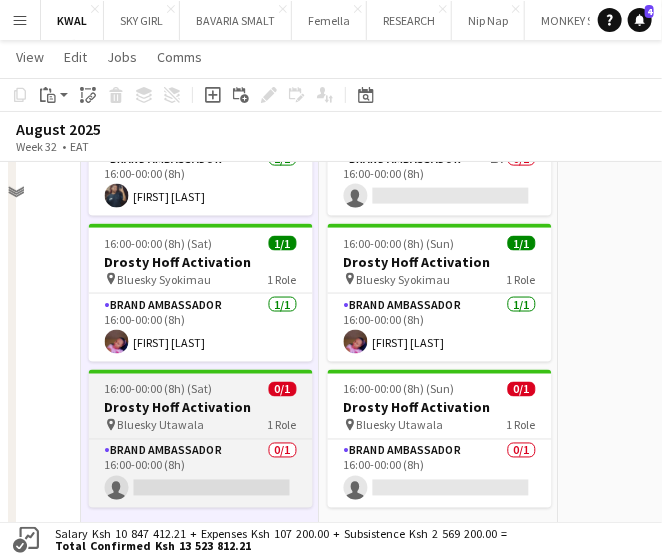 scroll, scrollTop: 632, scrollLeft: 0, axis: vertical 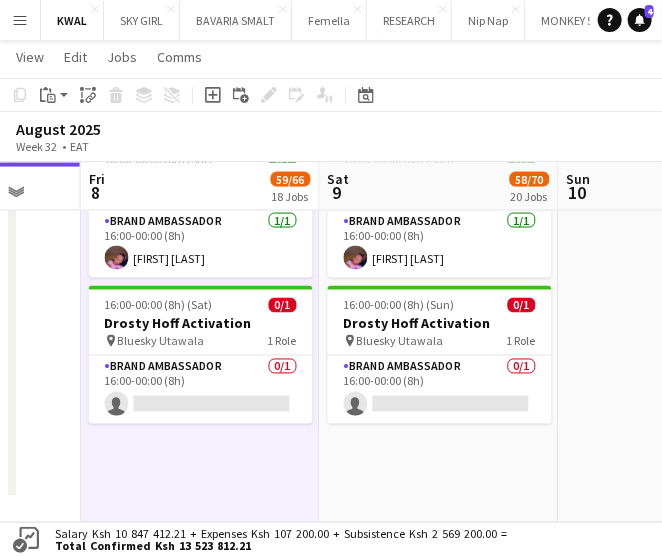 click on "16:00-00:00 (8h) (Sat)   1/1   Drosty Hoff Activation
pin
Bluesky Ruiru   1 Role   Brand Ambassador   1/1   16:00-00:00 (8h)
Cynthia Wanjira     16:00-00:00 (8h) (Sat)   1/1   Drosty Hoff Activation
pin
Bluesky Syokimau   1 Role   Brand Ambassador   1/1   16:00-00:00 (8h)
Aidah Makori     16:00-00:00 (8h) (Sat)   0/1   Drosty Hoff Activation
pin
Bluesky Utawala   1 Role   Brand Ambassador   0/1   16:00-00:00 (8h)
single-neutral-actions" at bounding box center [200, 254] 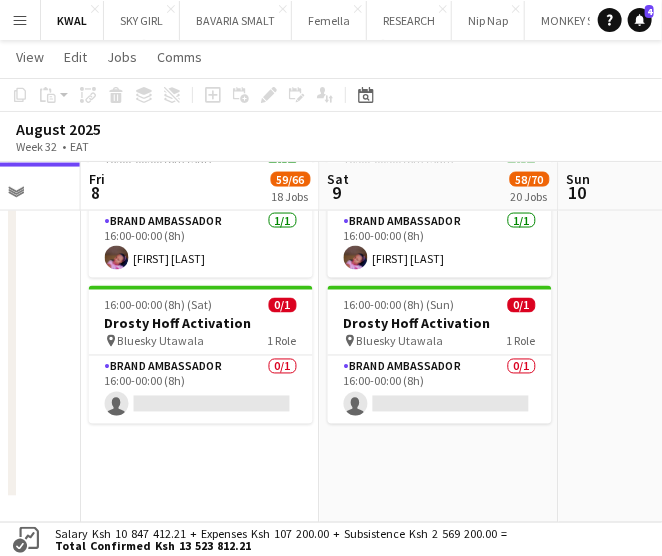 click on "16:00-00:00 (8h) (Sat)   1/1   Drosty Hoff Activation
pin
Bluesky Ruiru   1 Role   Brand Ambassador   1/1   16:00-00:00 (8h)
Cynthia Wanjira     16:00-00:00 (8h) (Sat)   1/1   Drosty Hoff Activation
pin
Bluesky Syokimau   1 Role   Brand Ambassador   1/1   16:00-00:00 (8h)
Aidah Makori     16:00-00:00 (8h) (Sat)   0/1   Drosty Hoff Activation
pin
Bluesky Utawala   1 Role   Brand Ambassador   0/1   16:00-00:00 (8h)
single-neutral-actions" at bounding box center (200, 254) 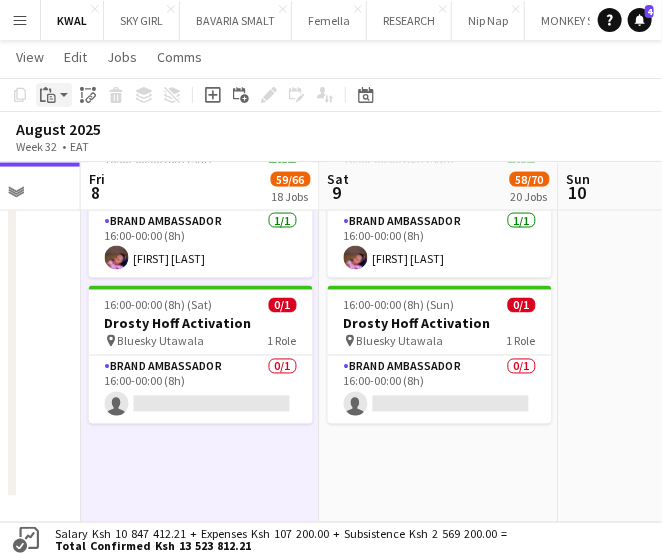 click on "Paste" at bounding box center [54, 95] 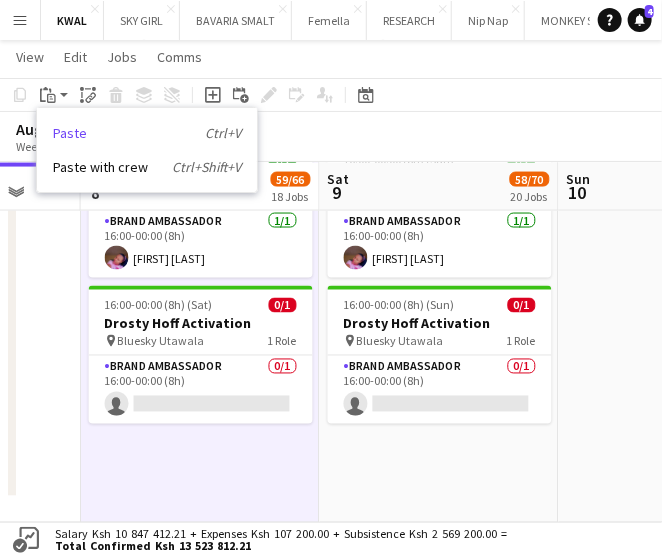 click on "Paste   Ctrl+V" at bounding box center (147, 133) 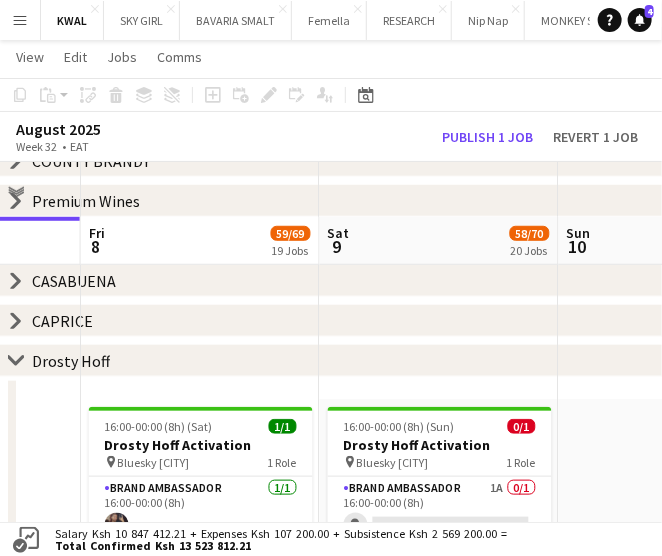 scroll, scrollTop: 211, scrollLeft: 0, axis: vertical 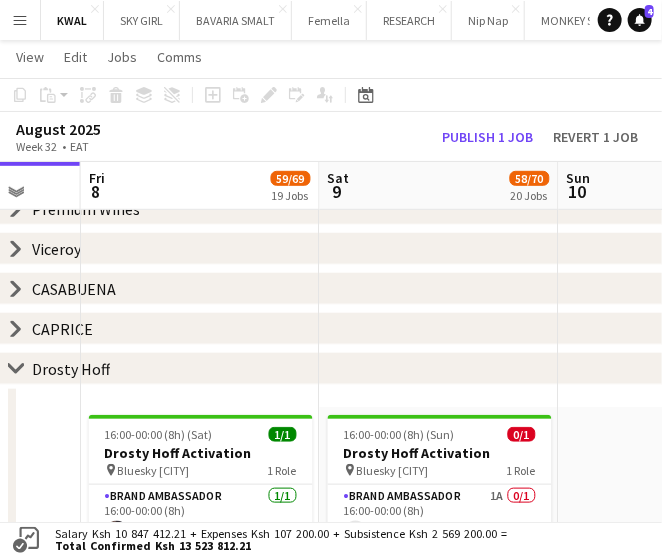 click on "chevron-right" 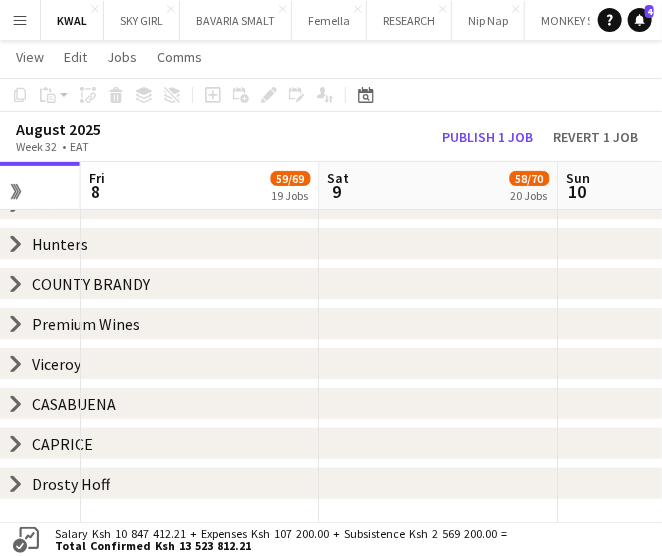 scroll, scrollTop: 96, scrollLeft: 0, axis: vertical 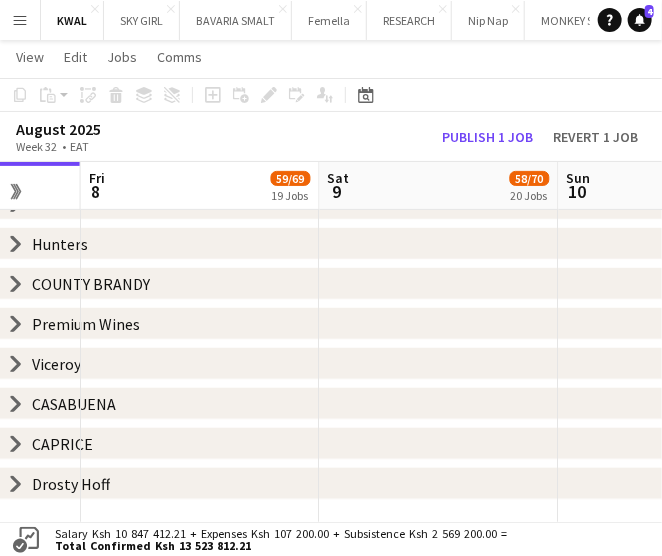 click 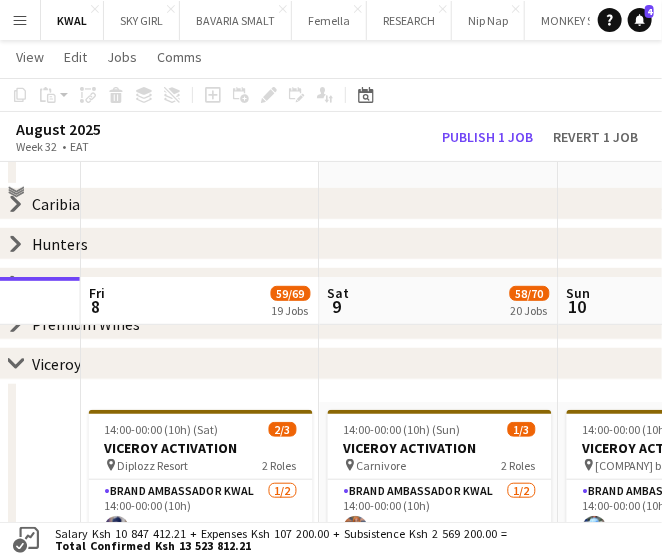 scroll, scrollTop: 211, scrollLeft: 0, axis: vertical 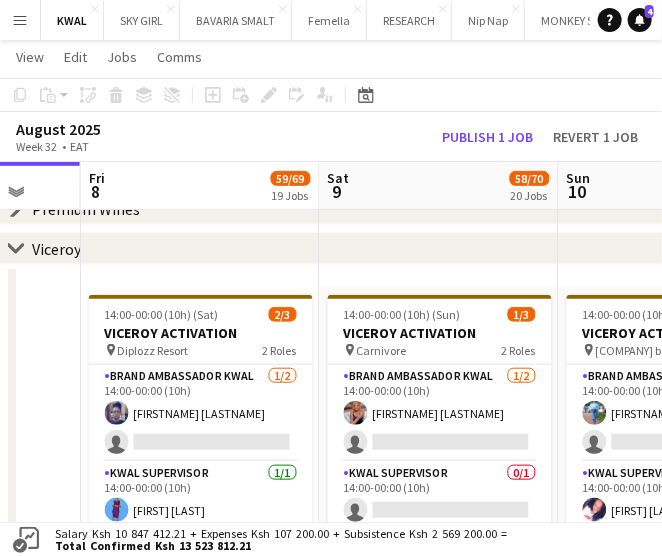 click on "chevron-right" 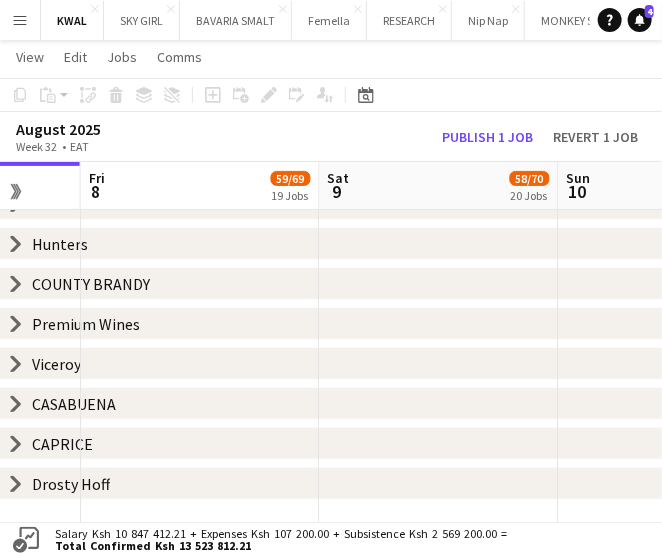 click on "chevron-right" 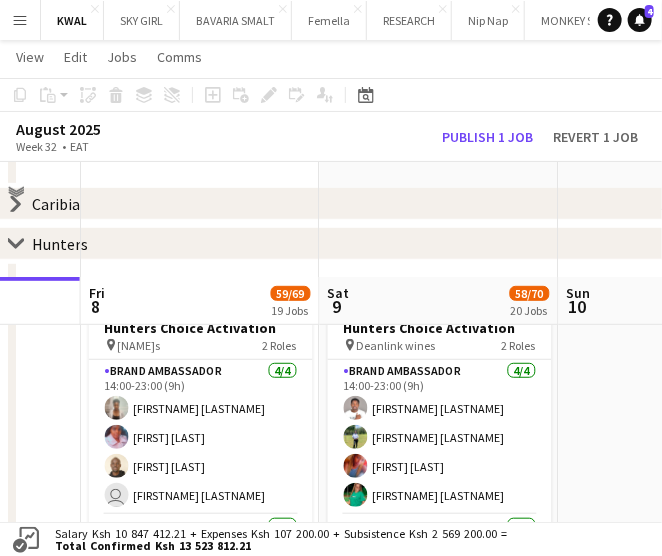 scroll, scrollTop: 211, scrollLeft: 0, axis: vertical 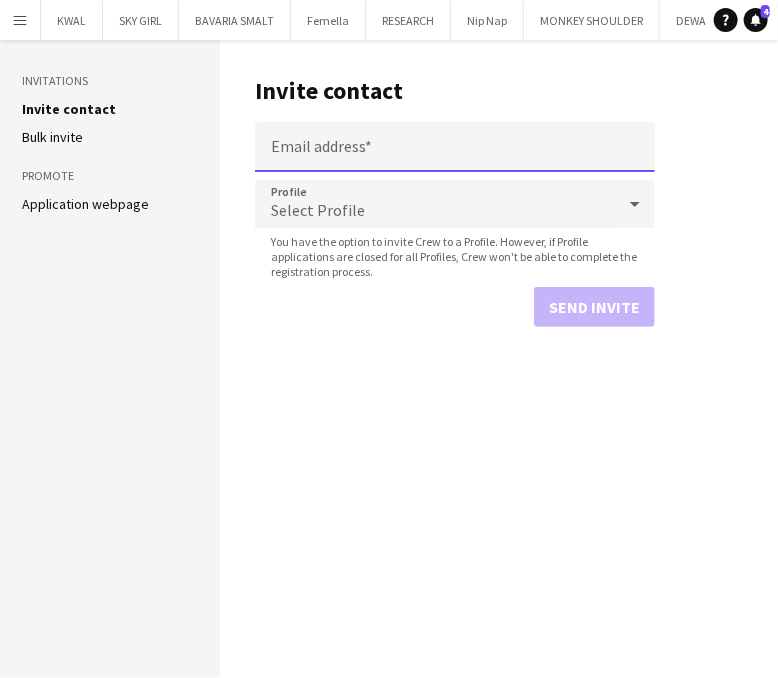 drag, startPoint x: 0, startPoint y: 0, endPoint x: 334, endPoint y: 150, distance: 366.1366 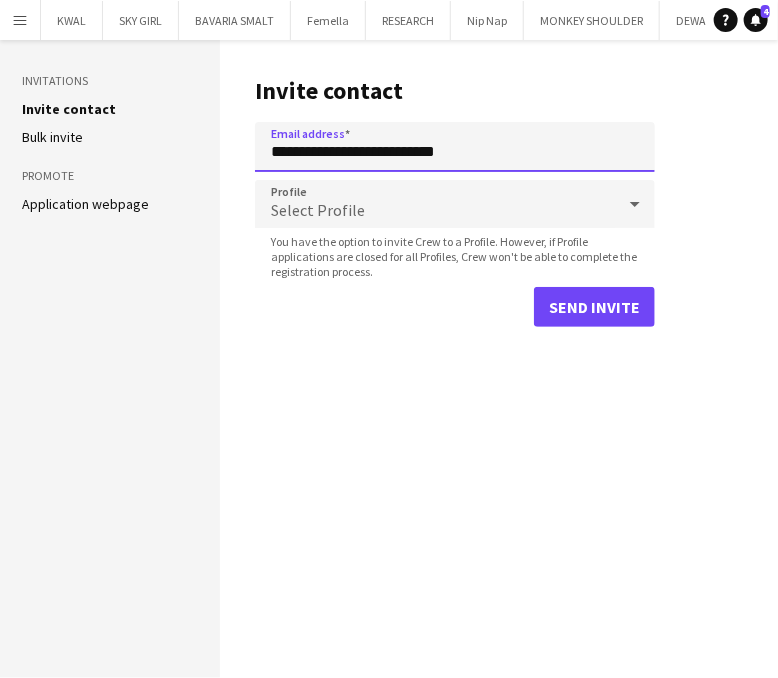 type on "**********" 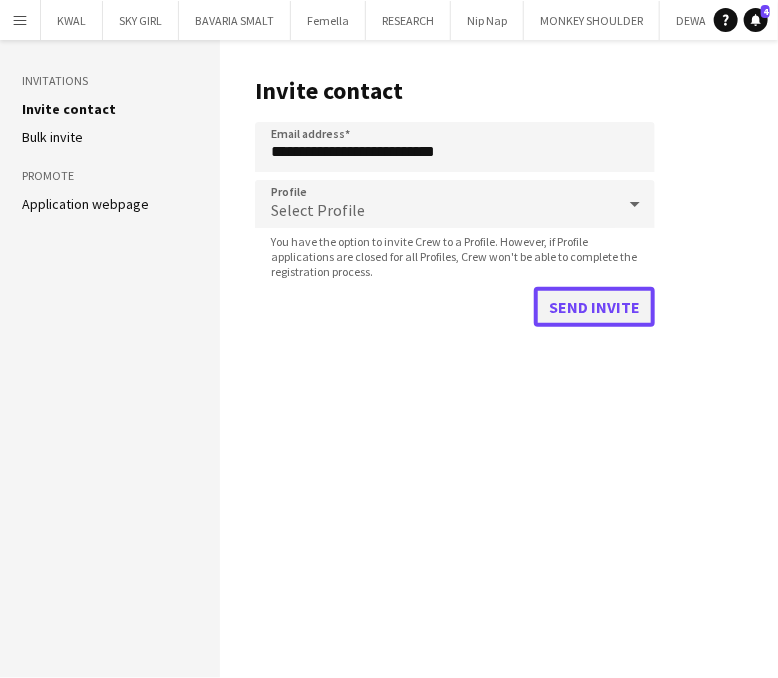click on "Send invite" 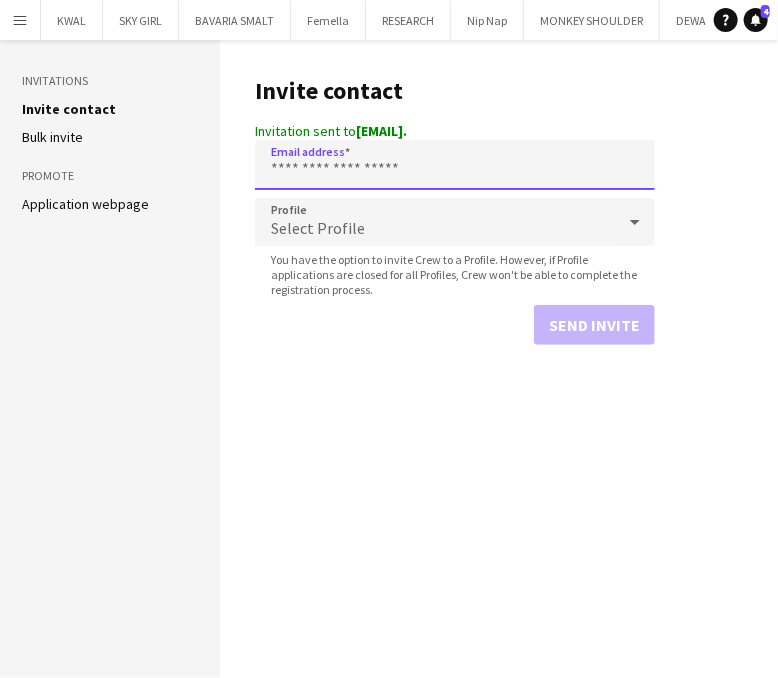 click on "Email address" at bounding box center [455, 165] 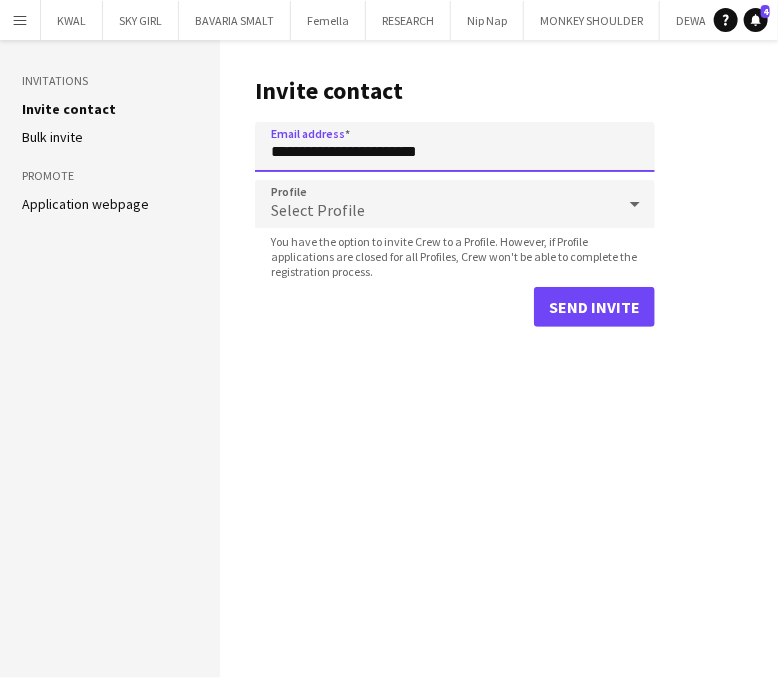 type on "**********" 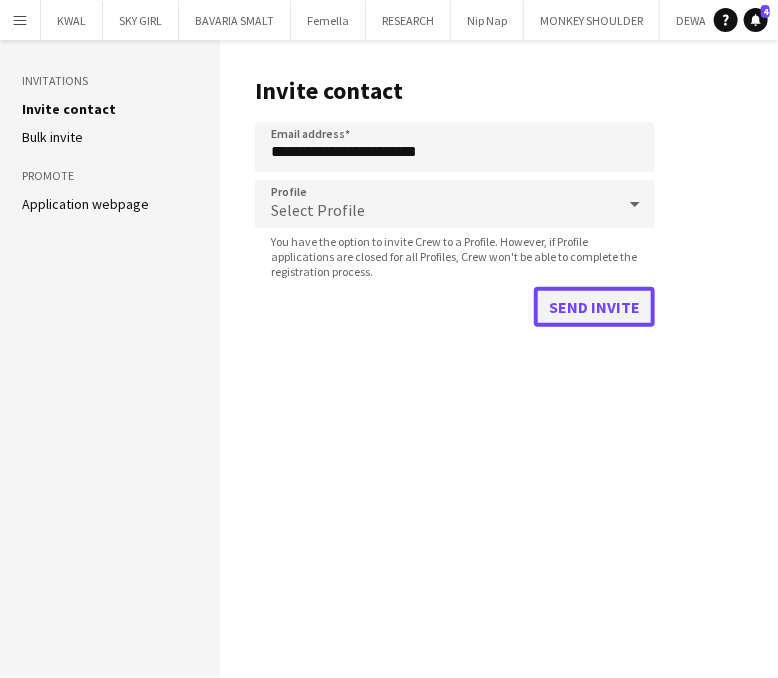 click on "Send invite" 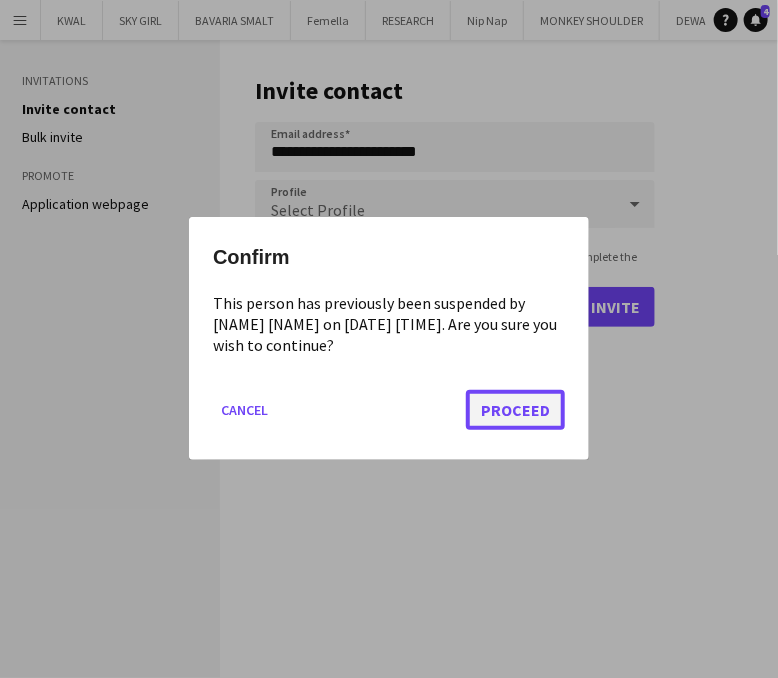 click on "Proceed" 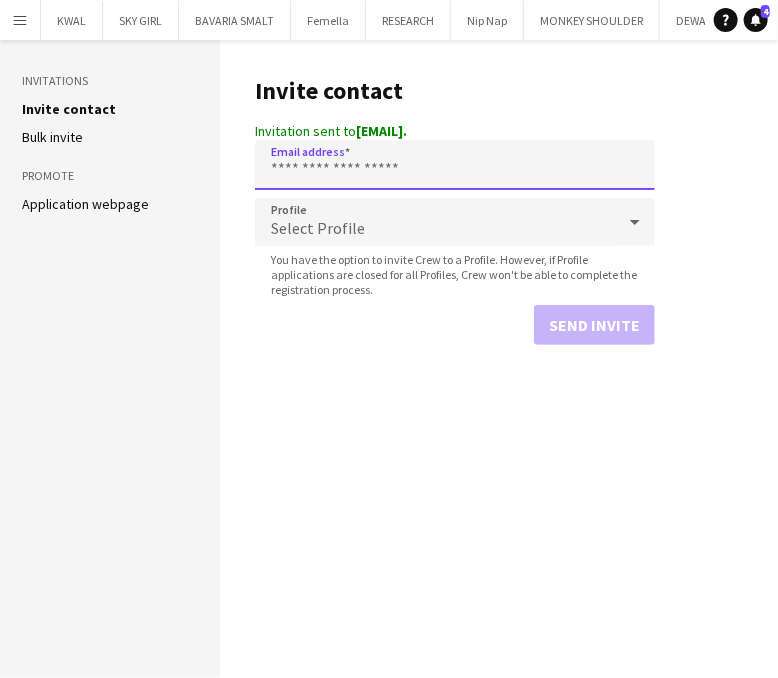 paste on "**********" 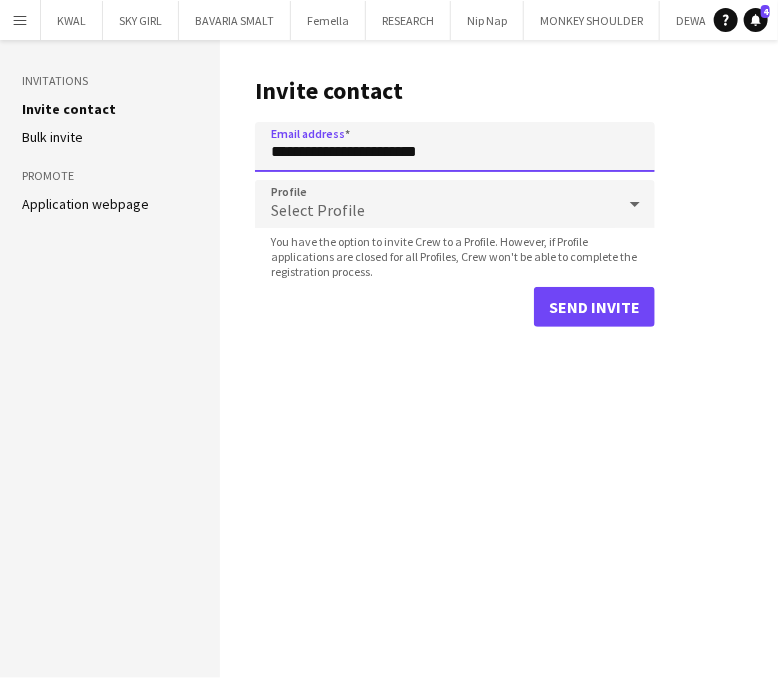 type on "**********" 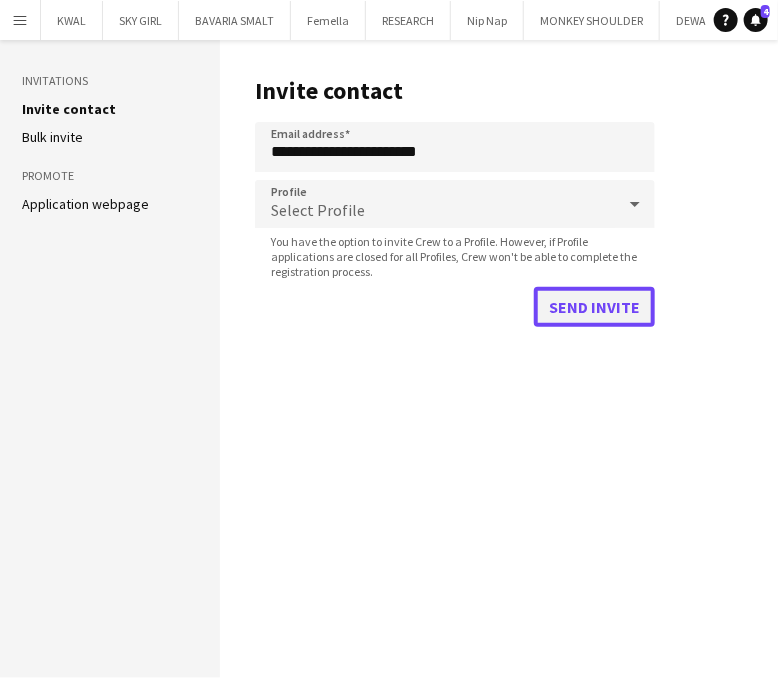 click on "Send invite" 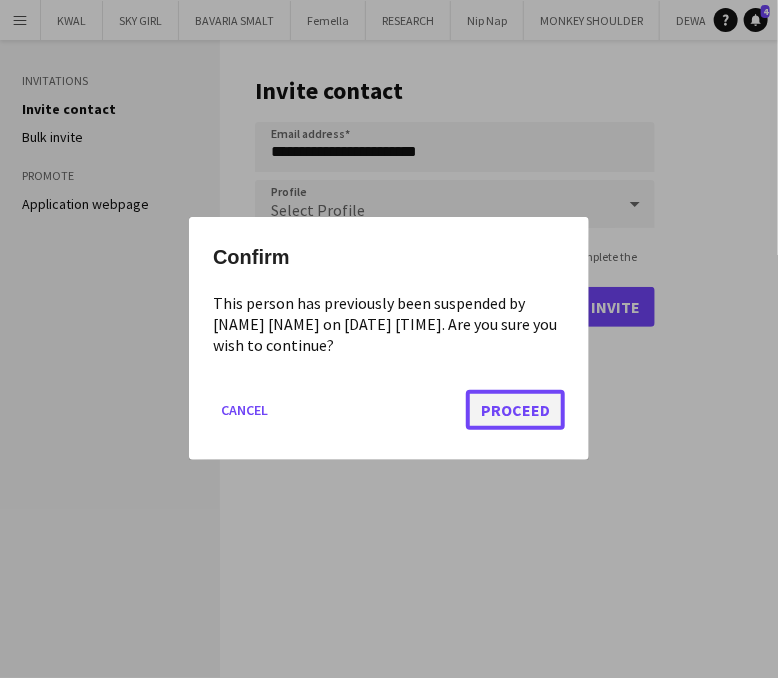 click on "Proceed" 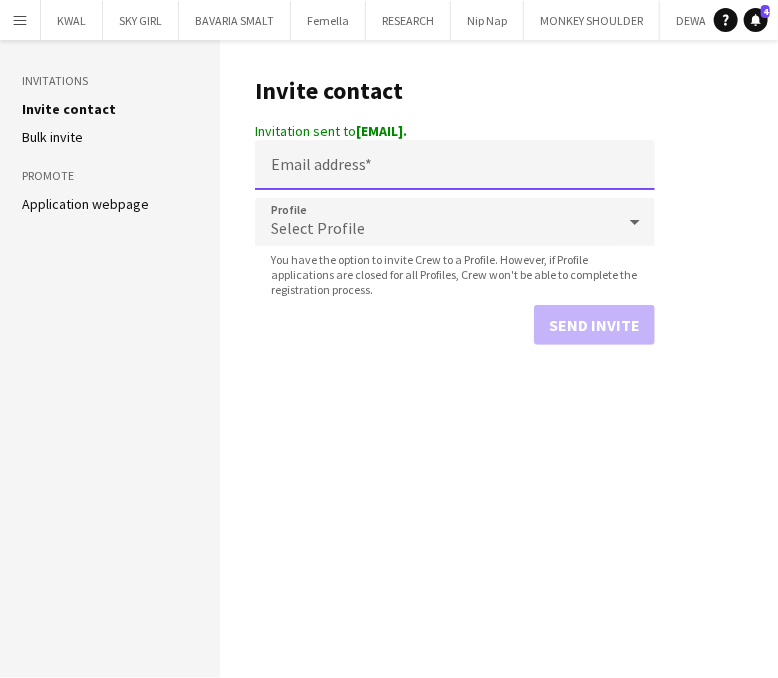 click on "Email address" at bounding box center [455, 165] 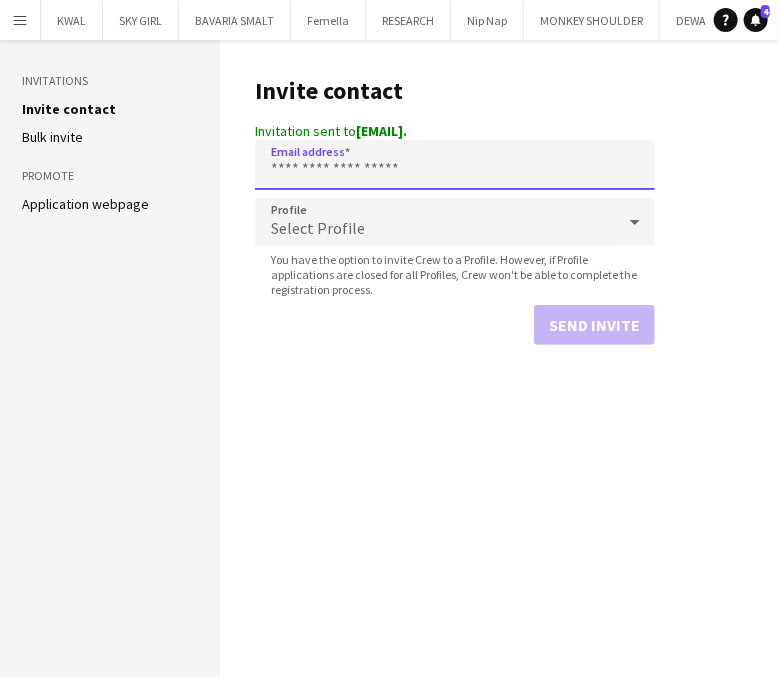 paste on "**********" 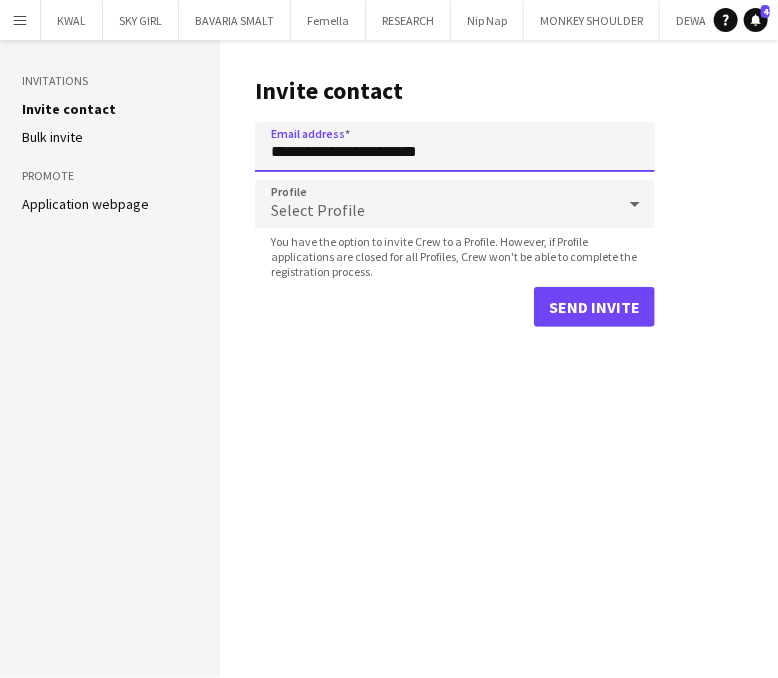 type on "**********" 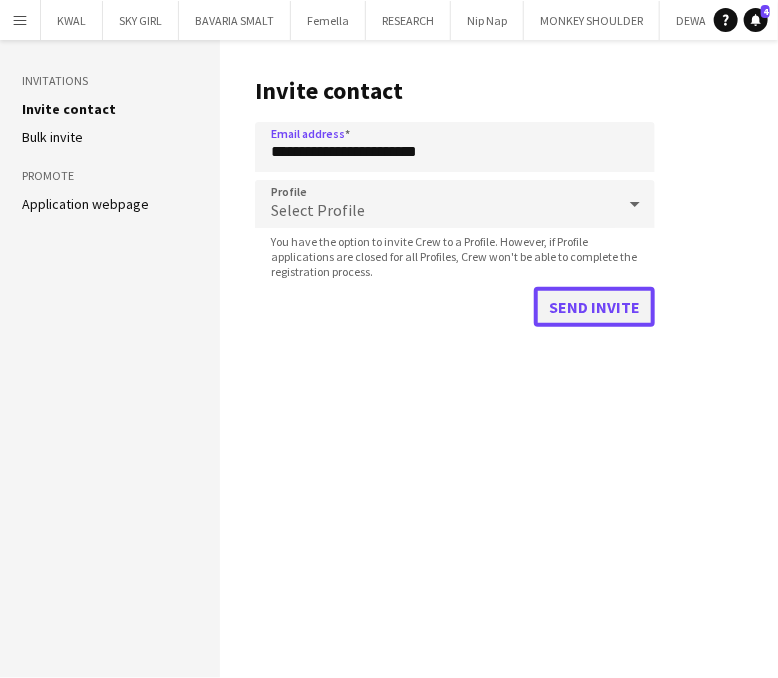 click on "Send invite" 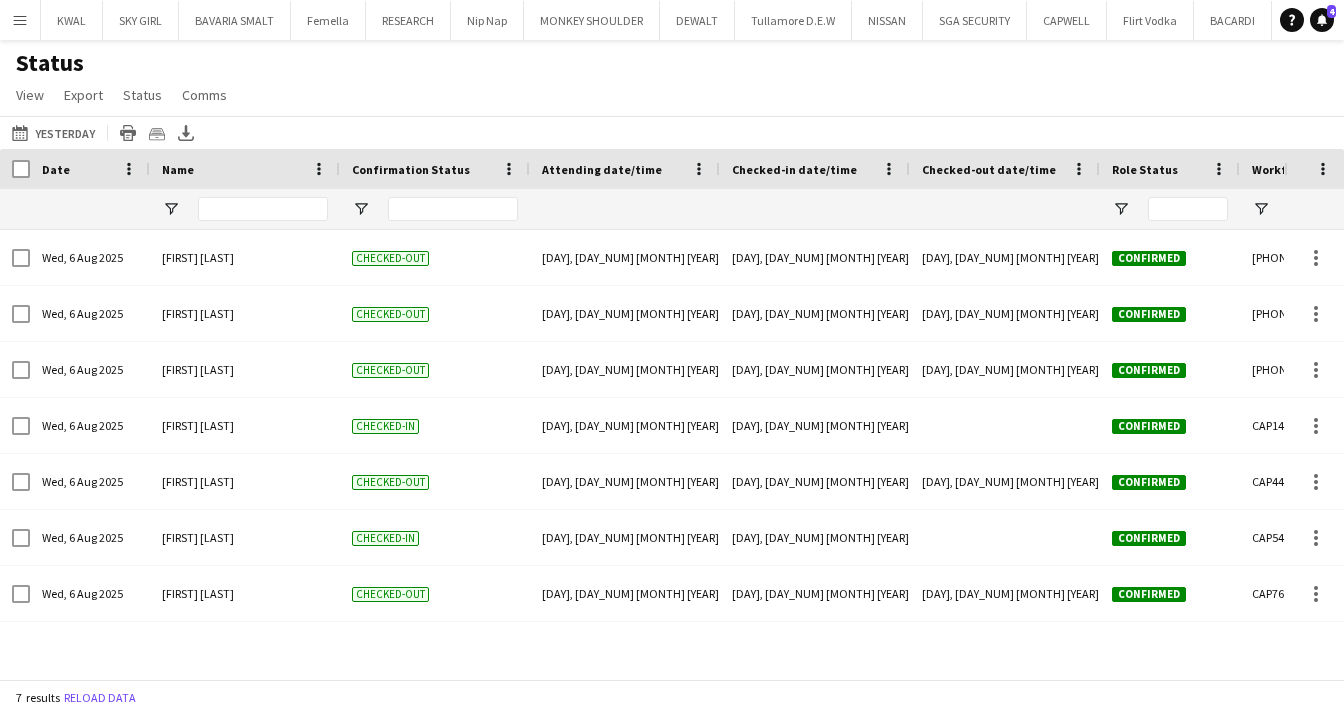 scroll, scrollTop: 0, scrollLeft: 0, axis: both 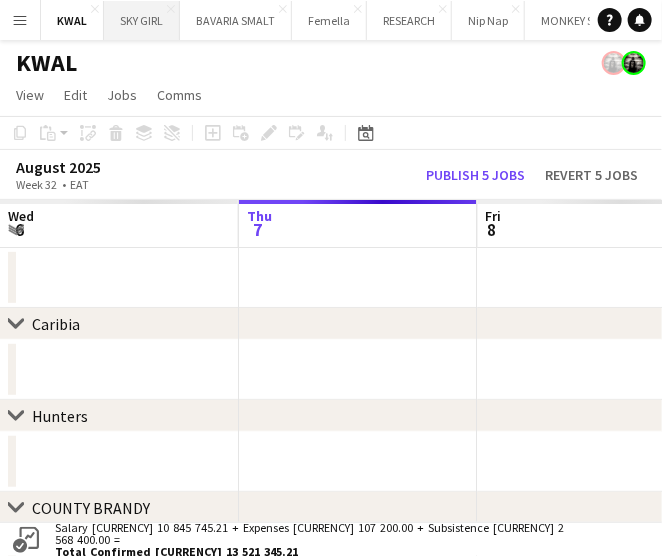 click on "SKY GIRL
Close" at bounding box center [142, 20] 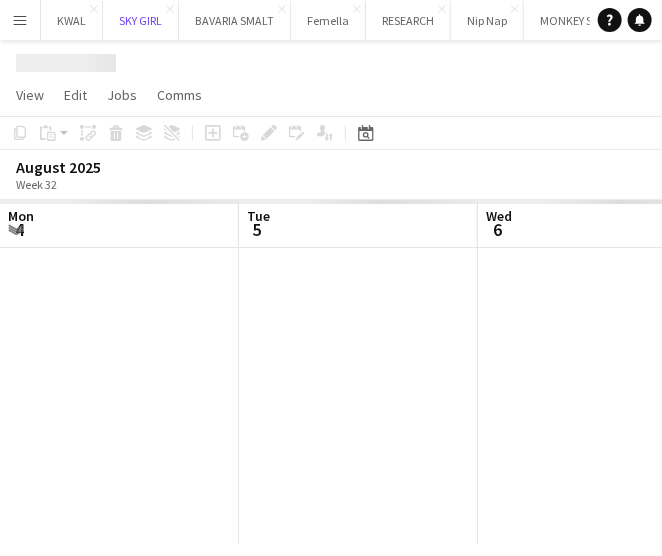 scroll, scrollTop: 0, scrollLeft: 478, axis: horizontal 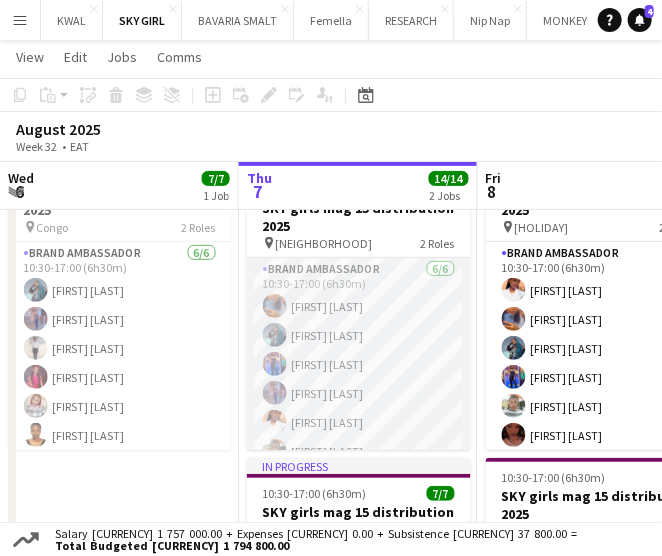 click on "Brand Ambassador   6/6   10:30-17:00 (6h30m)
Sumeiya Makungu Mary Aplina Sharon rahma Khabudo Felista Gathogo Mary Wambui Betty Katoloki" at bounding box center (359, 364) 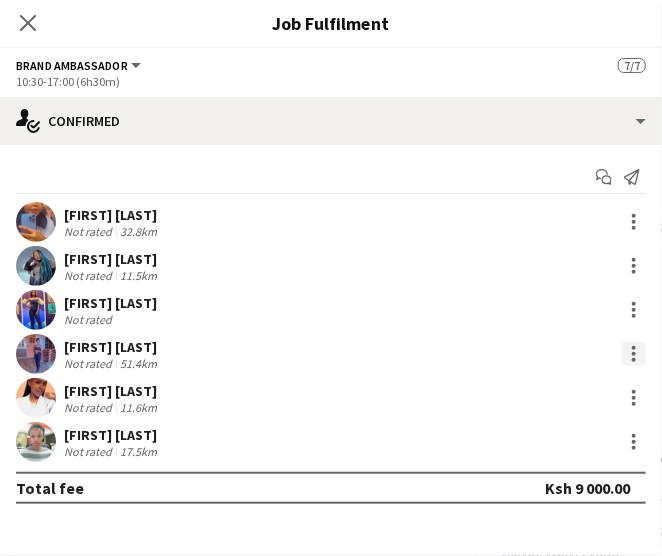 click at bounding box center (634, 354) 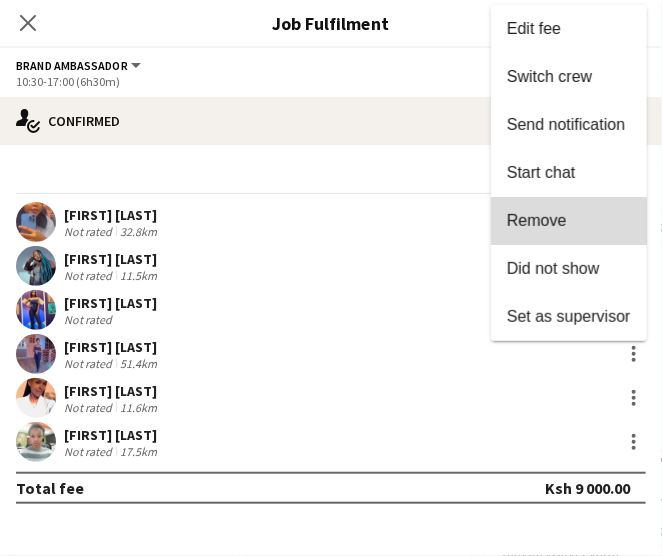 click on "Remove" at bounding box center (537, 220) 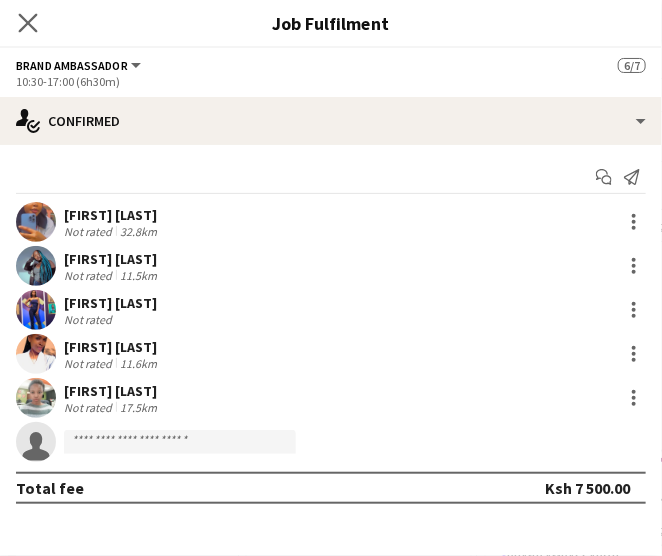 click on "Close pop-in" 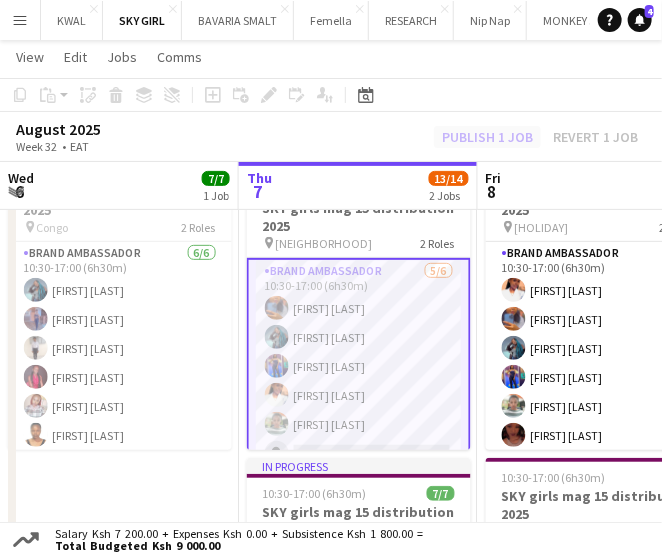 click on "Publish 1 job   Revert 1 job" 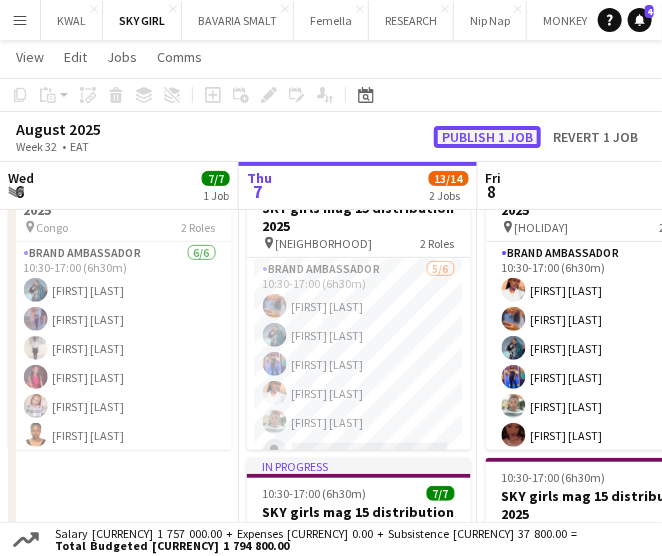 click on "Publish 1 job" 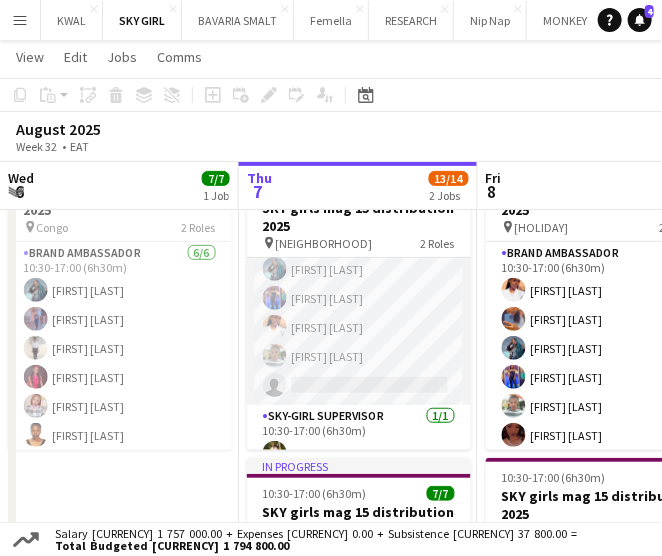 scroll, scrollTop: 0, scrollLeft: 0, axis: both 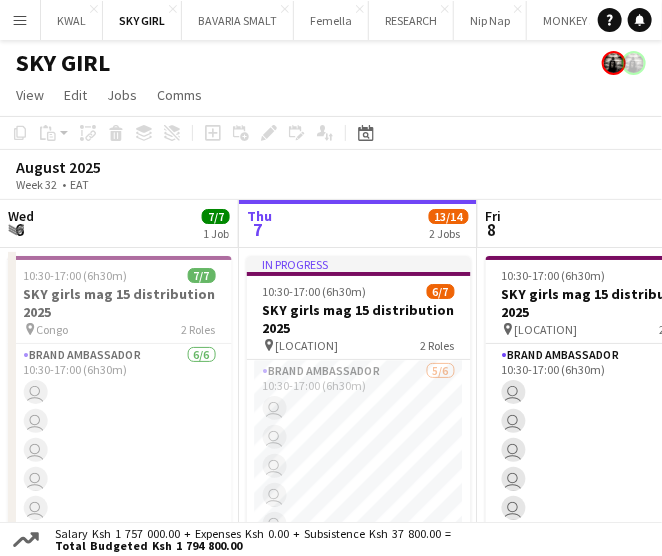 click on "Menu" at bounding box center [20, 20] 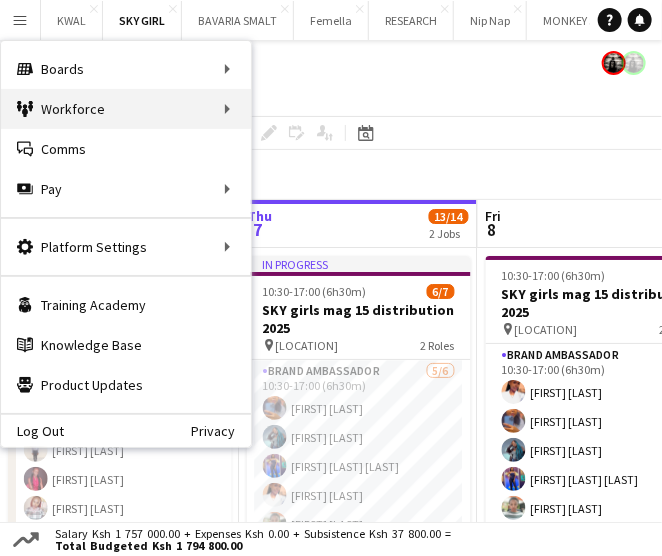 click on "Workforce
Workforce" at bounding box center (126, 109) 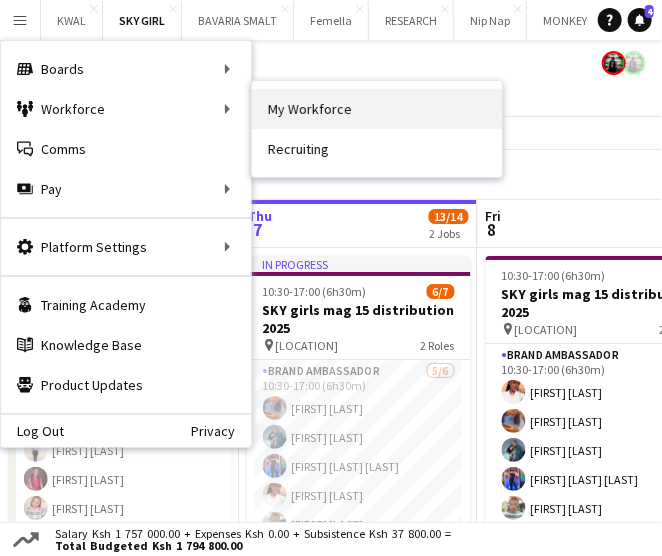 click on "My Workforce" at bounding box center (377, 109) 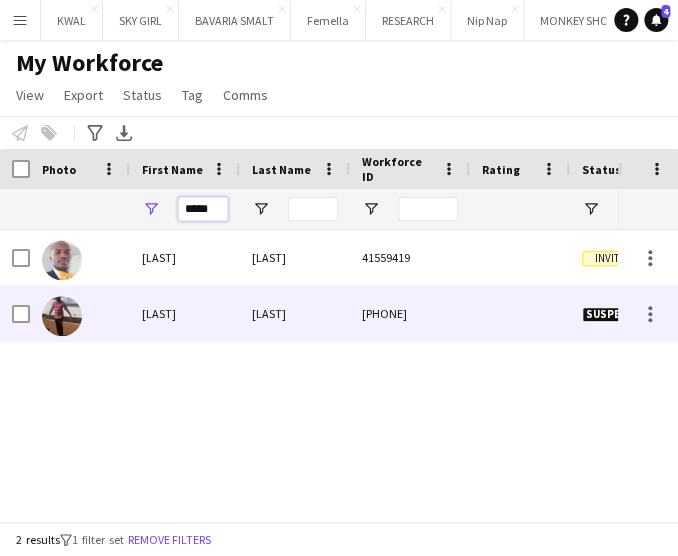 scroll, scrollTop: 0, scrollLeft: 658, axis: horizontal 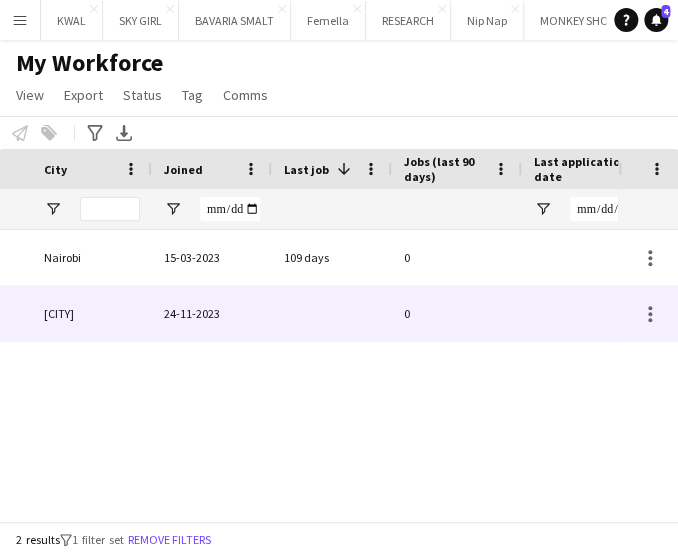 drag, startPoint x: 184, startPoint y: 208, endPoint x: 661, endPoint y: 336, distance: 493.8755 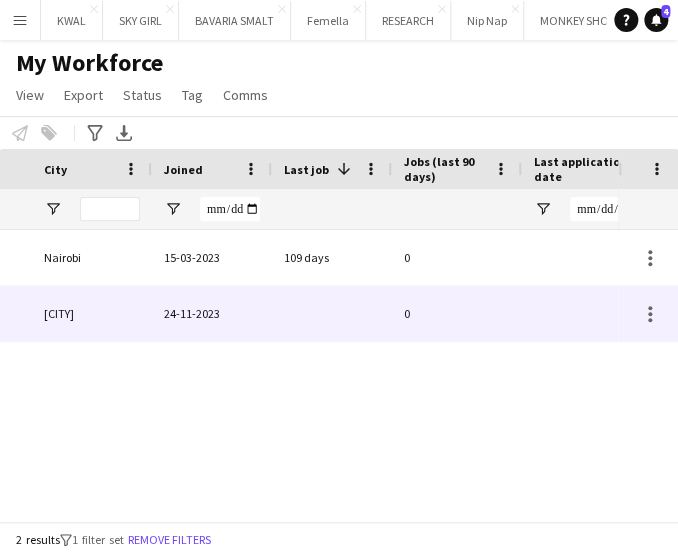 click on "Workforce Details
City
Joined
Last job
1
0" at bounding box center (339, 335) 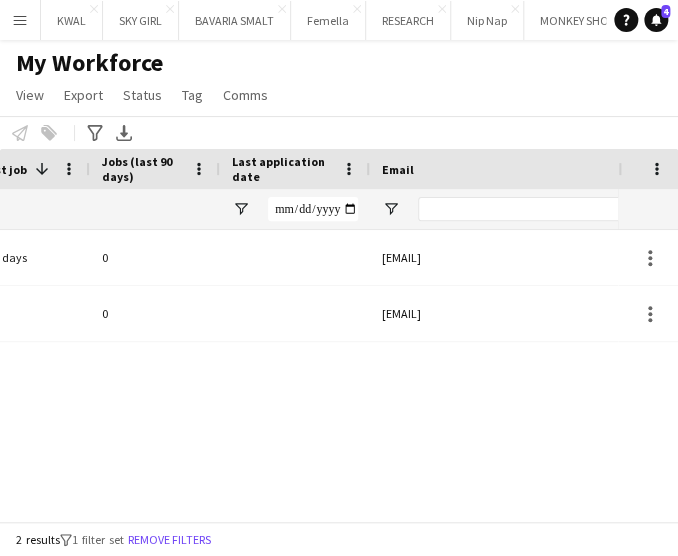 scroll, scrollTop: 0, scrollLeft: 420, axis: horizontal 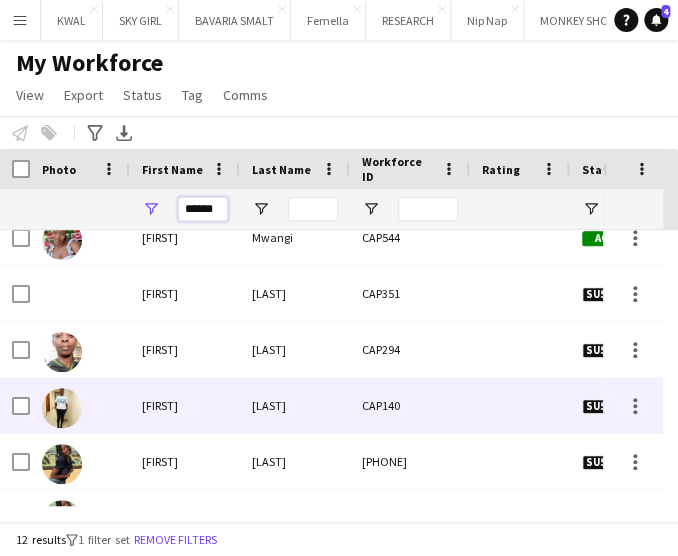 type on "******" 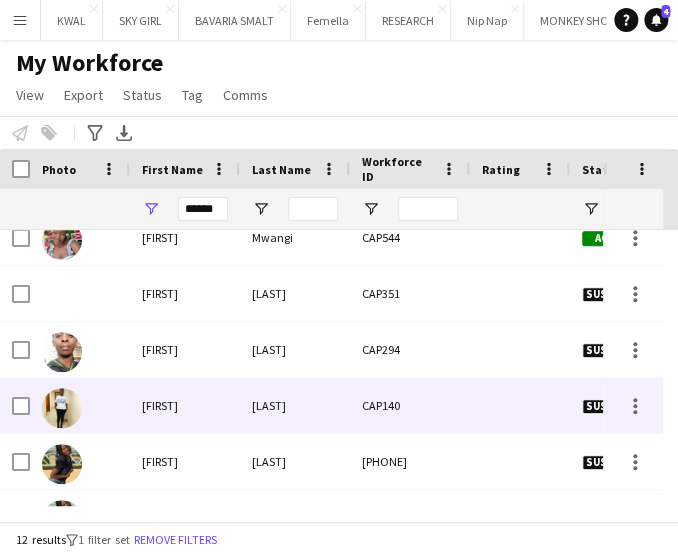 click on "Sylvia" at bounding box center [185, 405] 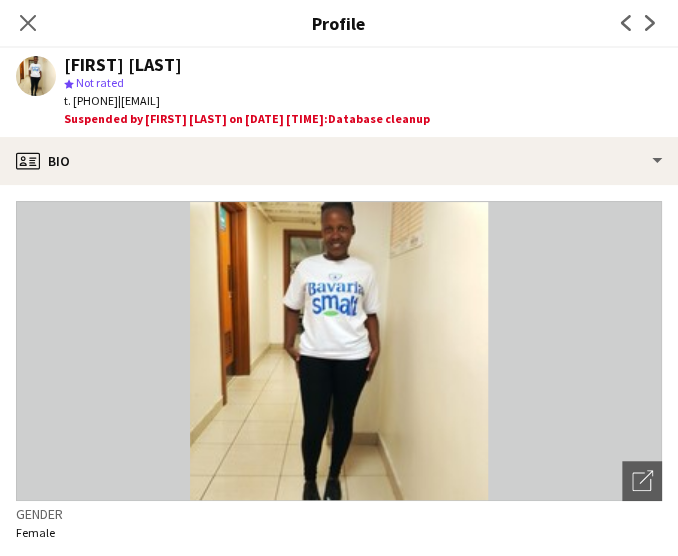 drag, startPoint x: 160, startPoint y: 101, endPoint x: 293, endPoint y: 98, distance: 133.03383 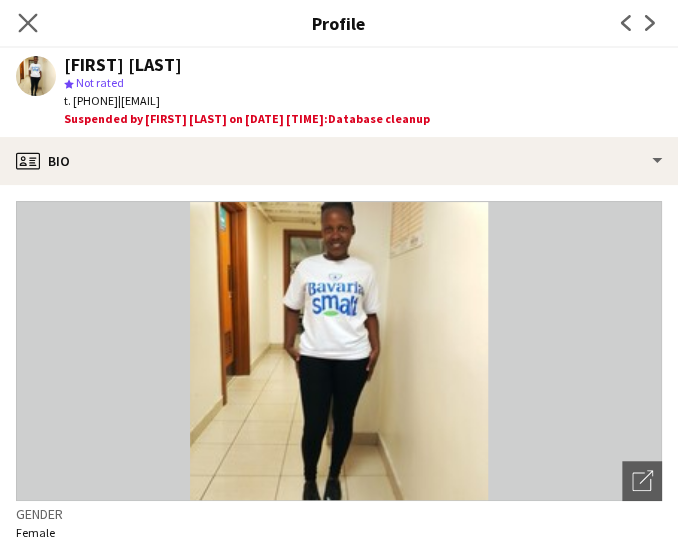 click on "Close pop-in" 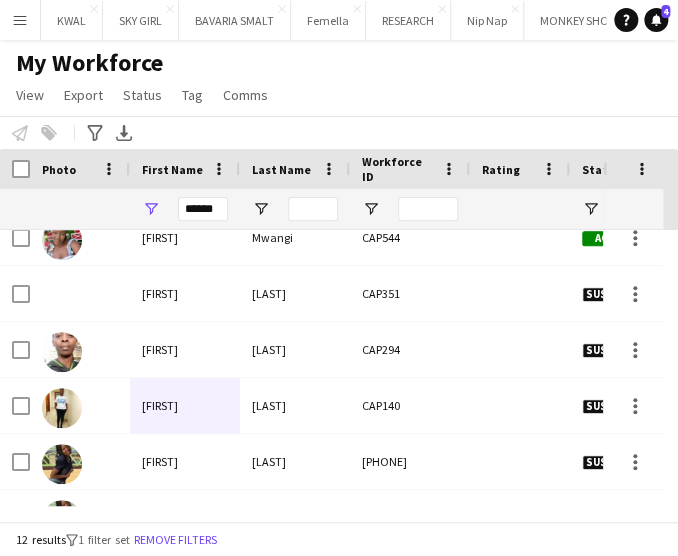 click on "Menu" at bounding box center (20, 20) 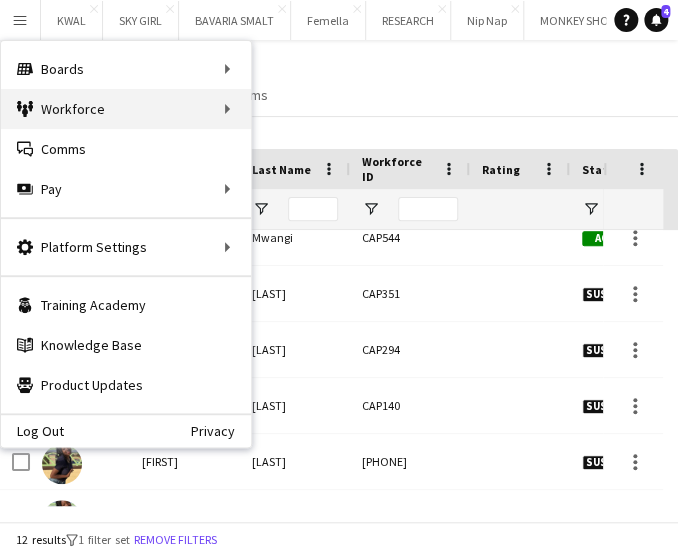 click on "Workforce
Workforce" at bounding box center [126, 109] 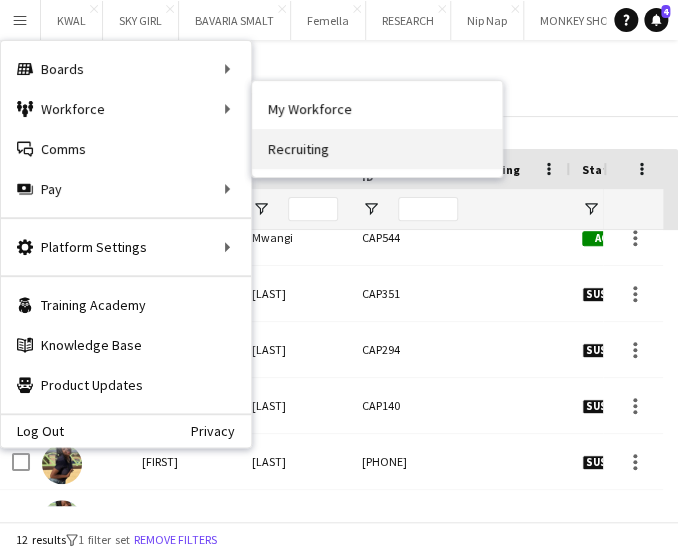 click on "Recruiting" at bounding box center (377, 149) 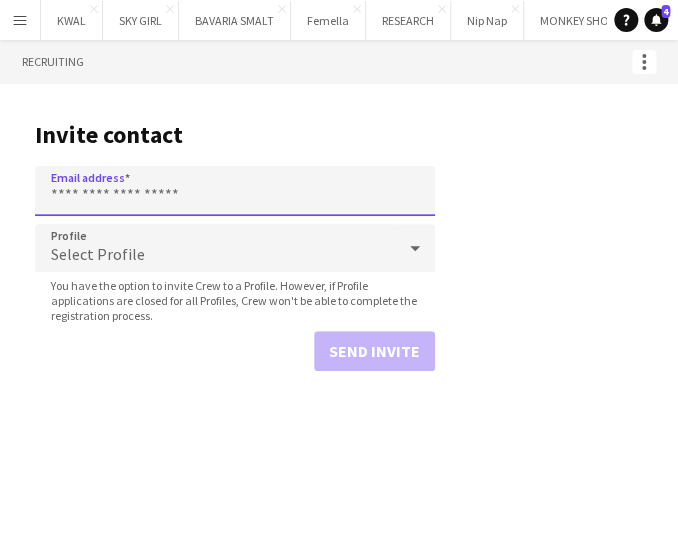 paste on "**********" 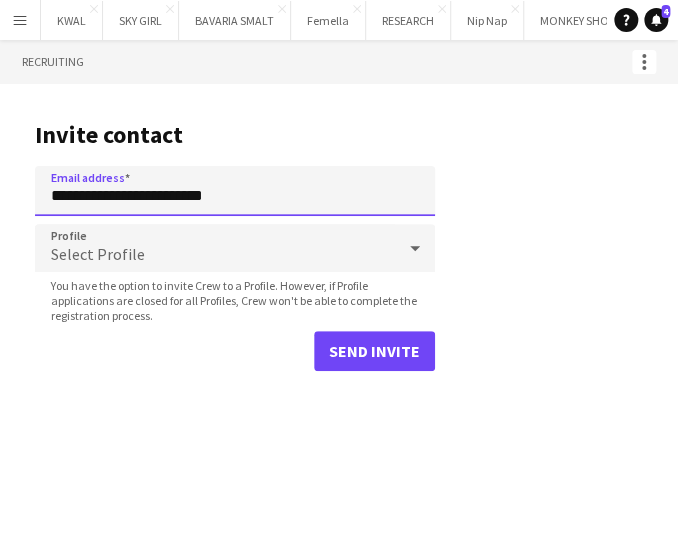 type on "**********" 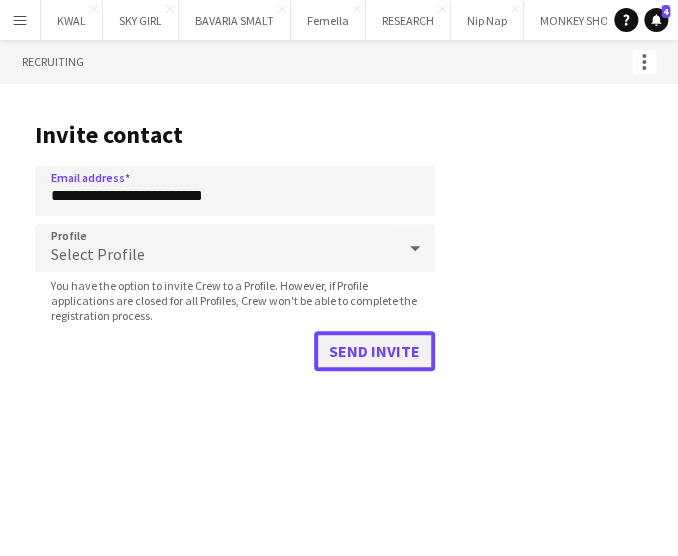 click on "Send invite" 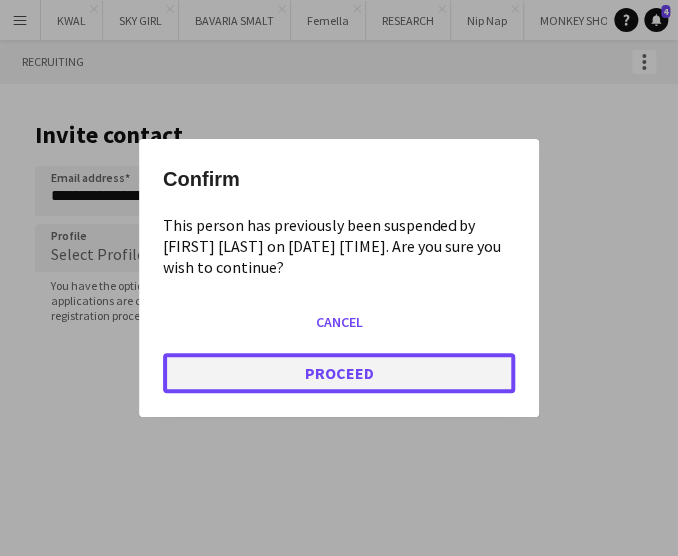click on "Proceed" 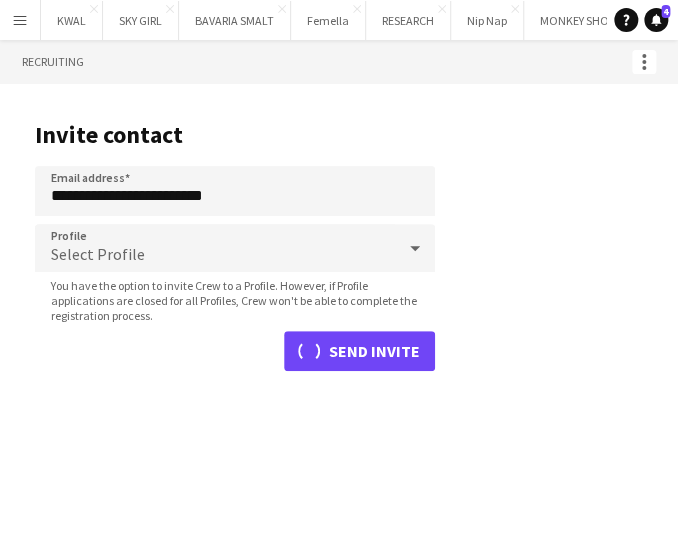 type 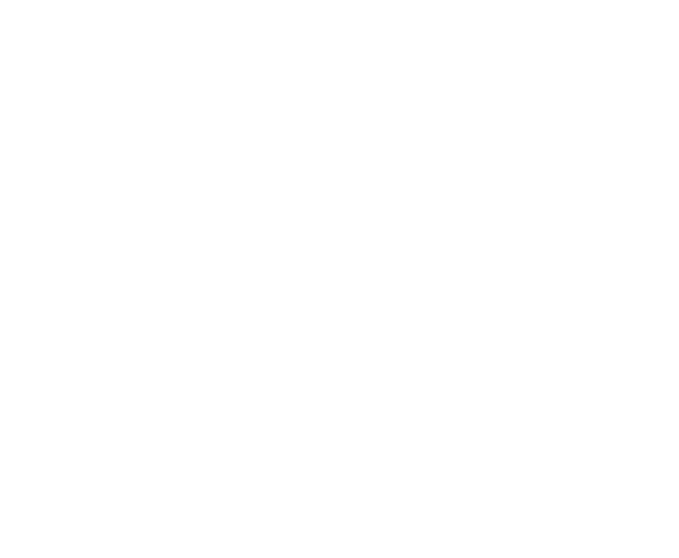 scroll, scrollTop: 0, scrollLeft: 0, axis: both 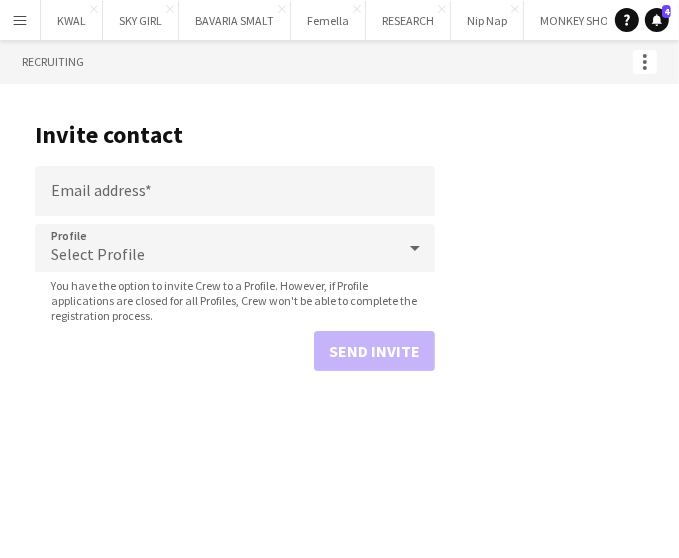 drag, startPoint x: 372, startPoint y: 463, endPoint x: 363, endPoint y: 425, distance: 39.051247 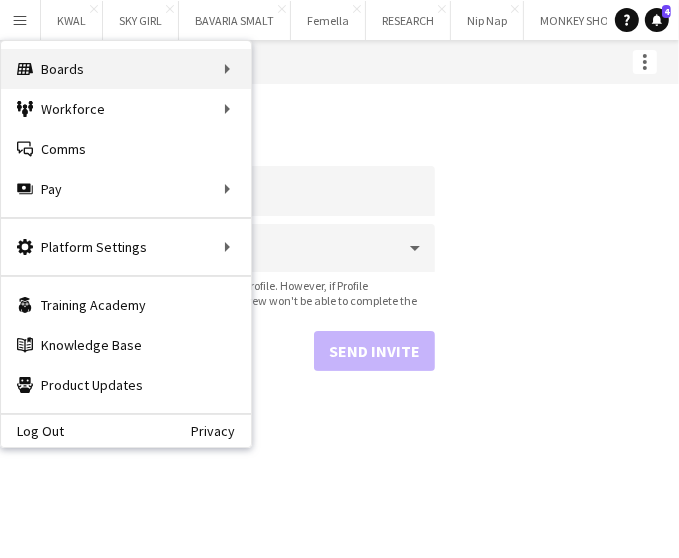 click on "Boards
Boards" at bounding box center (126, 69) 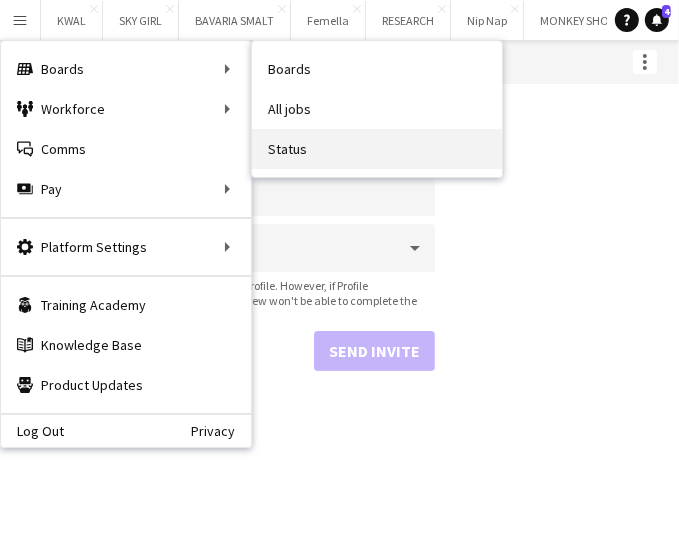 click on "Status" at bounding box center [377, 149] 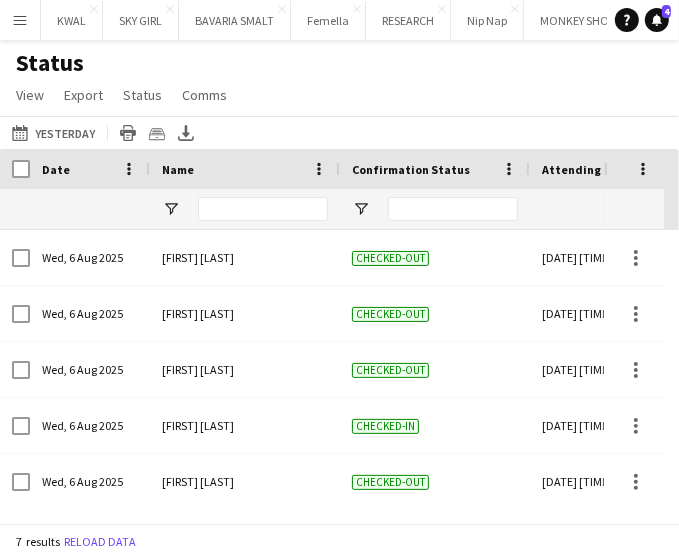 scroll, scrollTop: 0, scrollLeft: 165, axis: horizontal 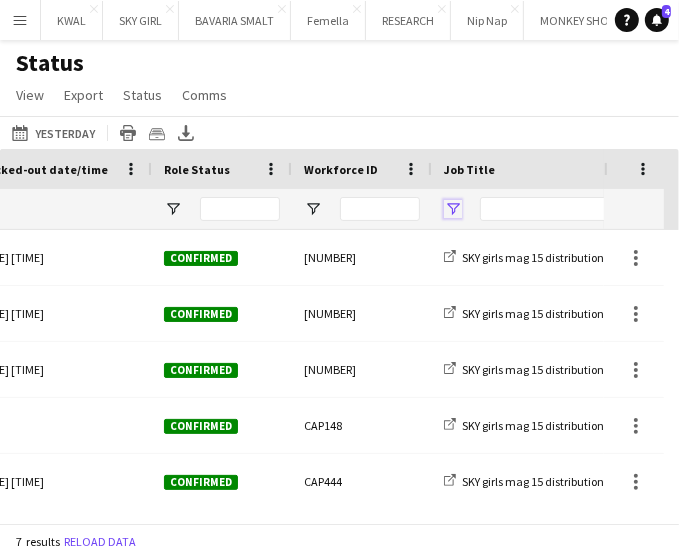 click at bounding box center (453, 209) 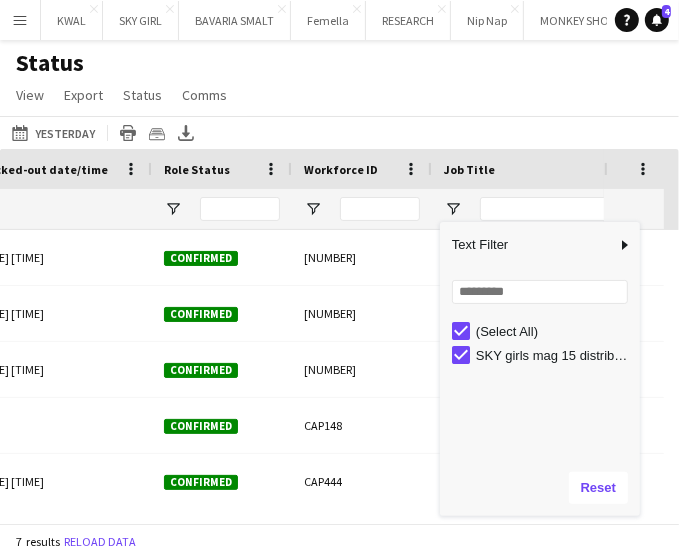 click on "07-08-2025 to 13-08-2025
Yesterday
Today   This Week   This Month   Yesterday   Last Week   Last Month   Tomorrow   Next Week   Next Month  AUG 2025 AUG 2025 Monday M Tuesday T Wednesday W Thursday T Friday F Saturday S Sunday S  AUG   1   2   3   4   5   6   7   8   9   10   11   12   13   14   15   16   17   18   19   20   21   22   23   24   25   26   27   28   29   30   31
Comparison range
Comparison range
Apply
Print table
Crew files as ZIP
Export XLSX" 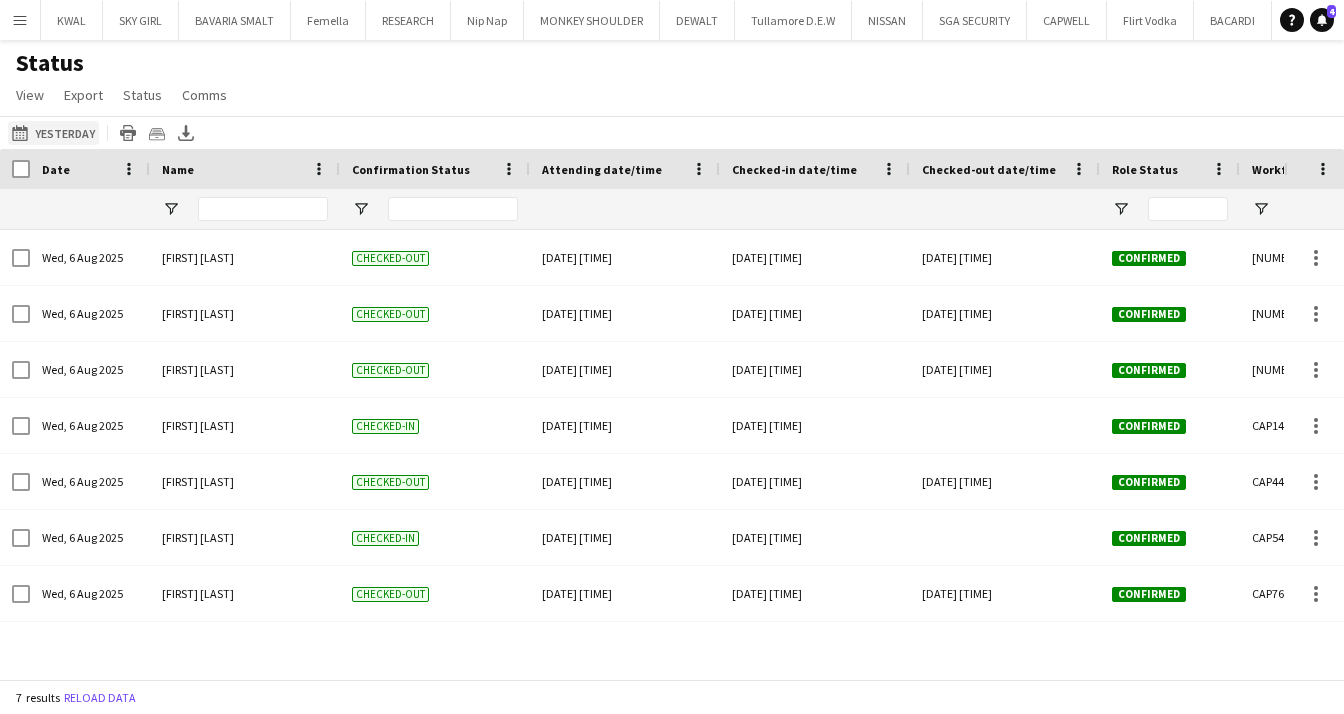 click on "07-08-2025 to 13-08-2025" 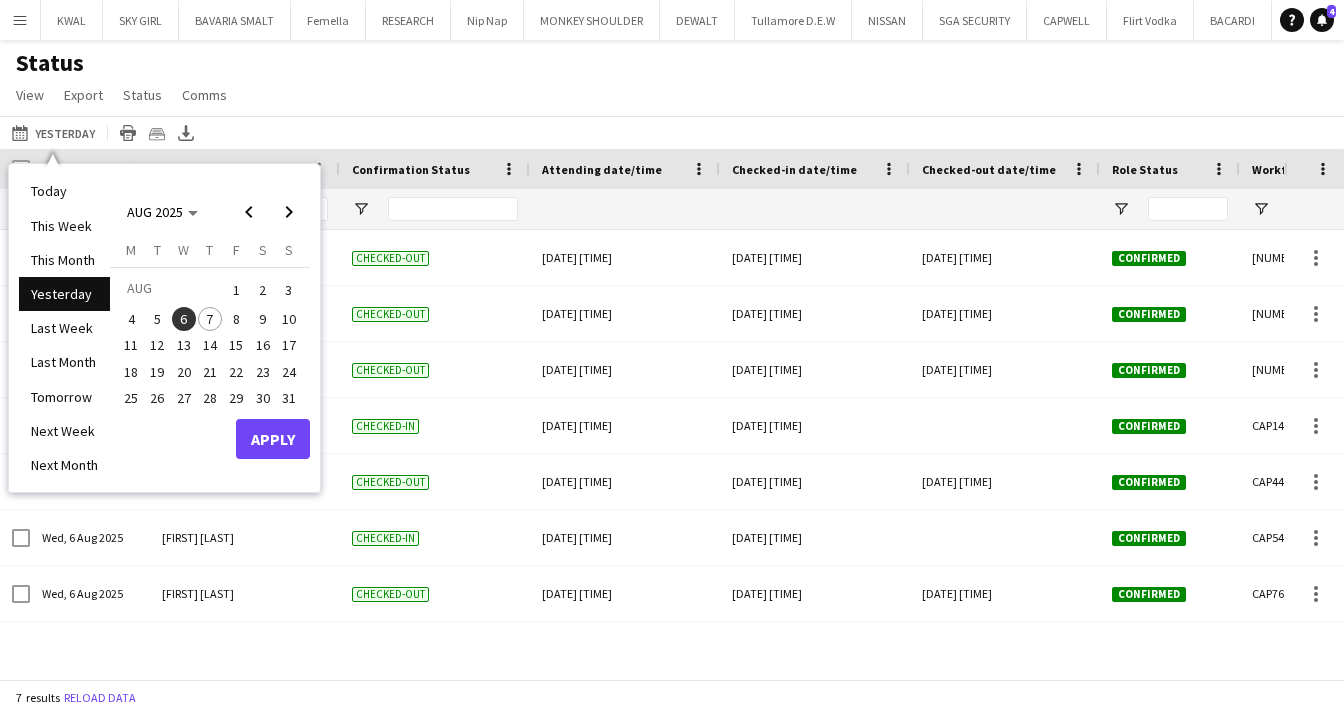 click on "7" at bounding box center [210, 319] 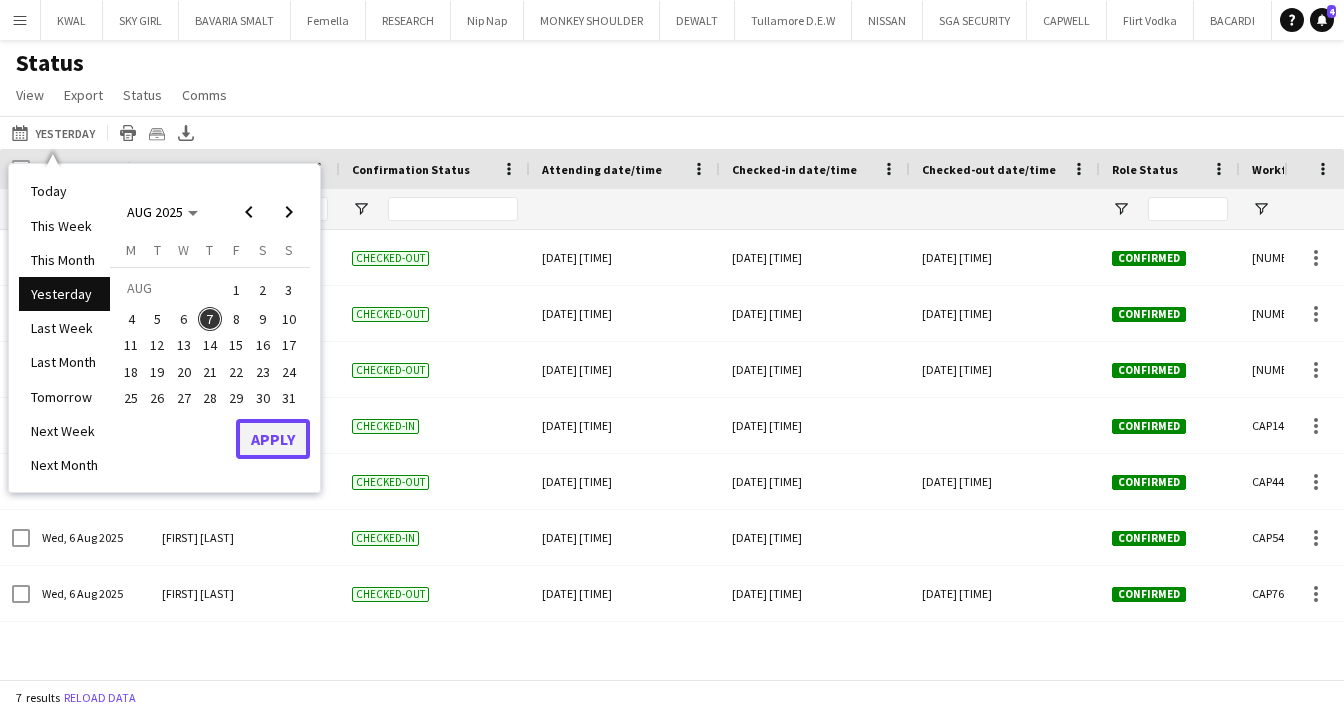 click on "Apply" at bounding box center (273, 439) 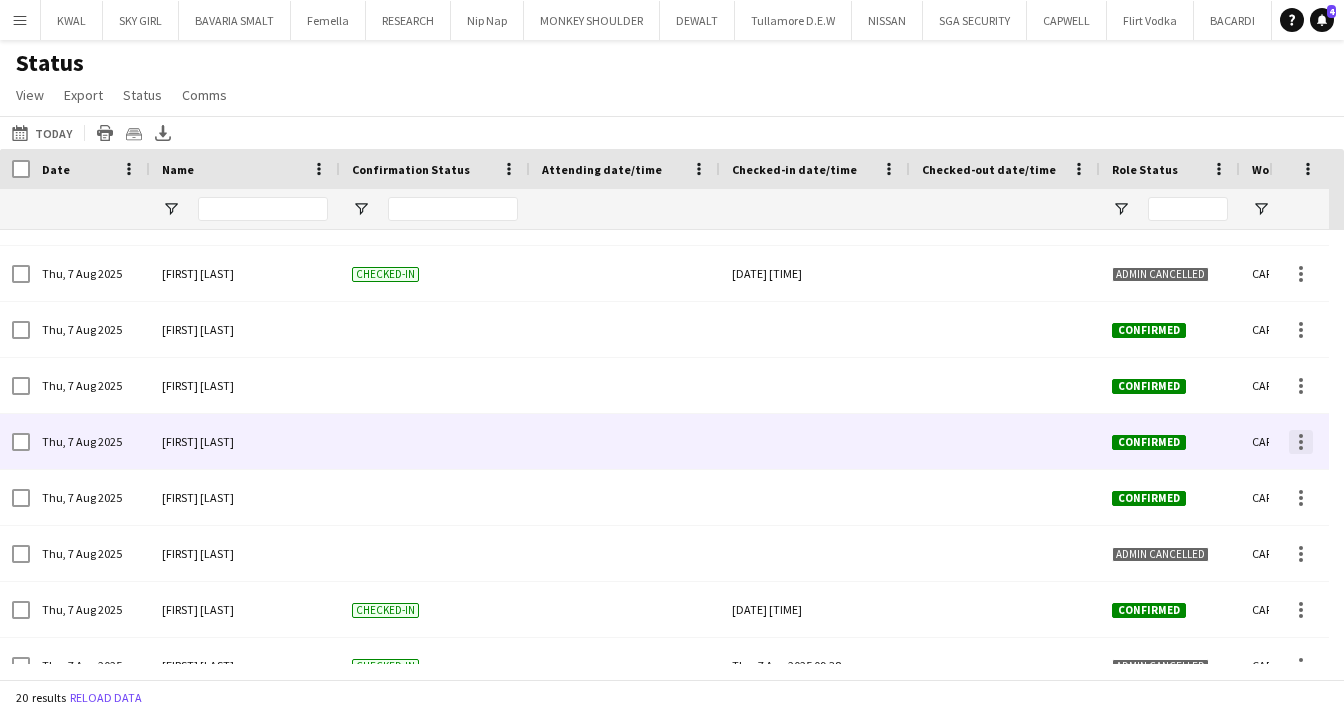 click at bounding box center [1301, 442] 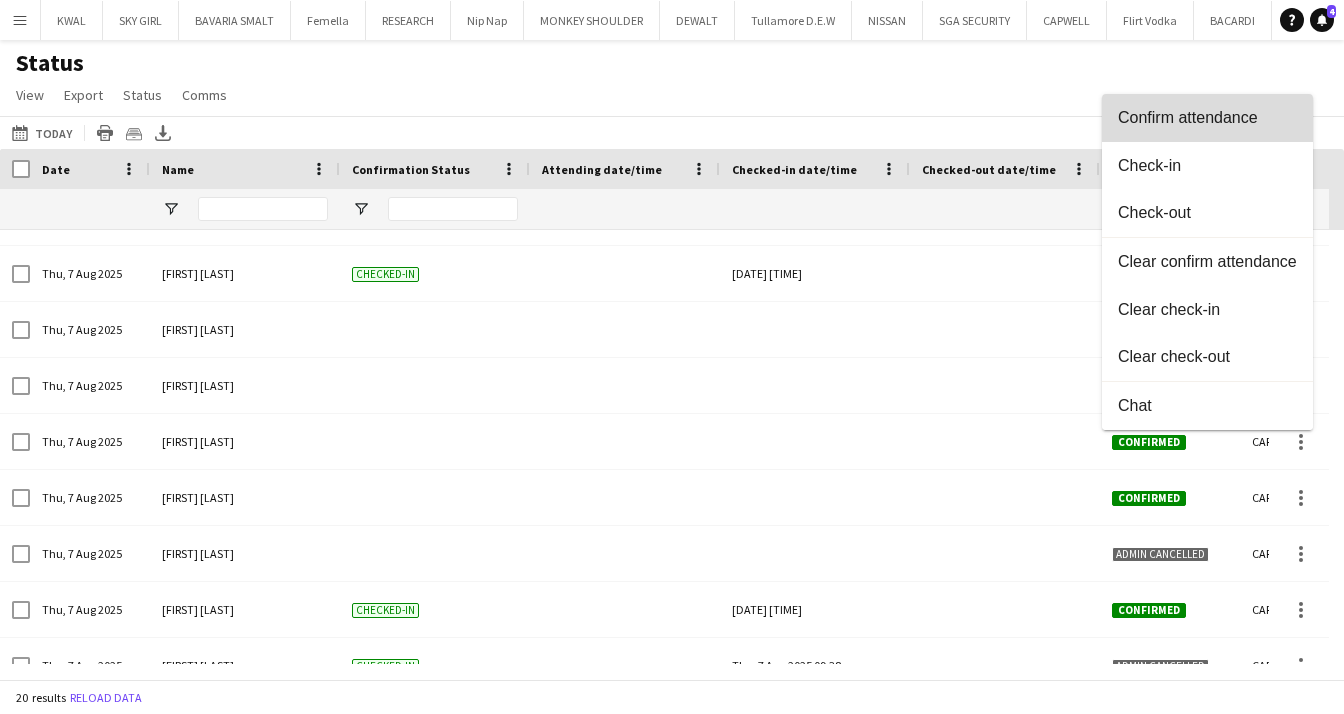 click on "Confirm attendance" at bounding box center [1207, 118] 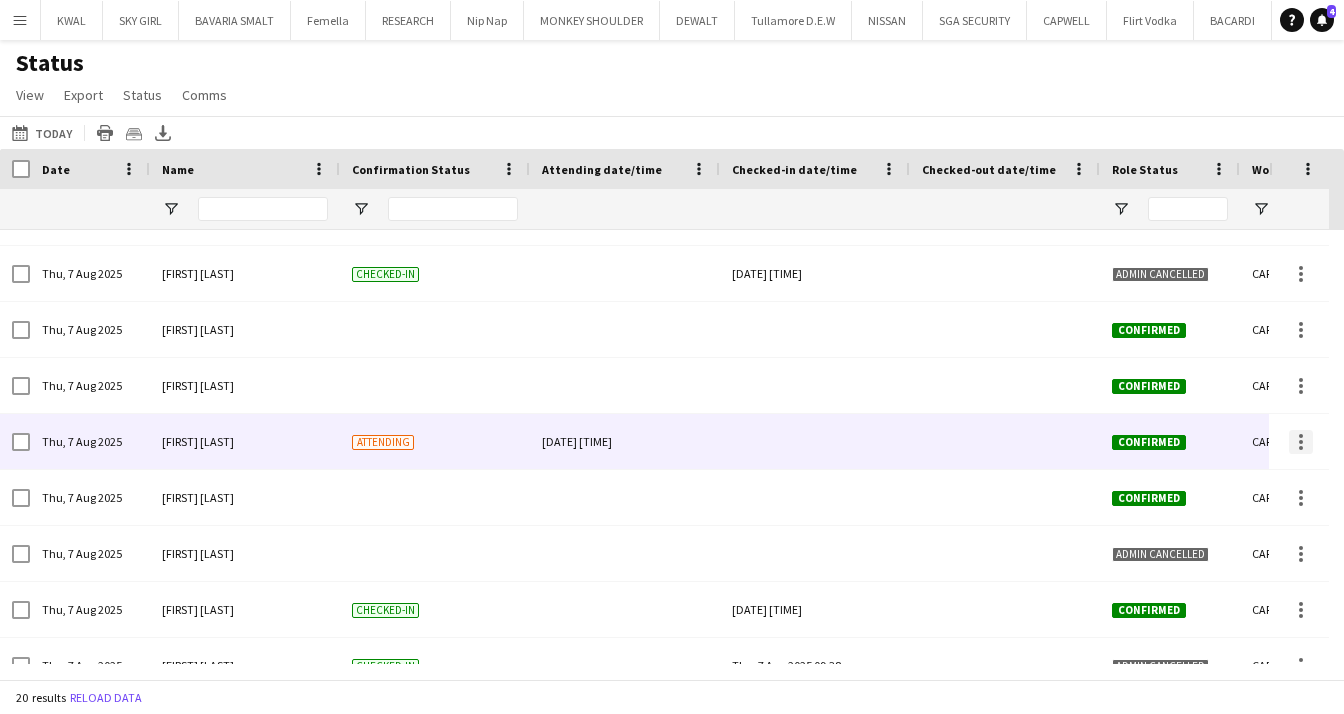 click at bounding box center (1301, 442) 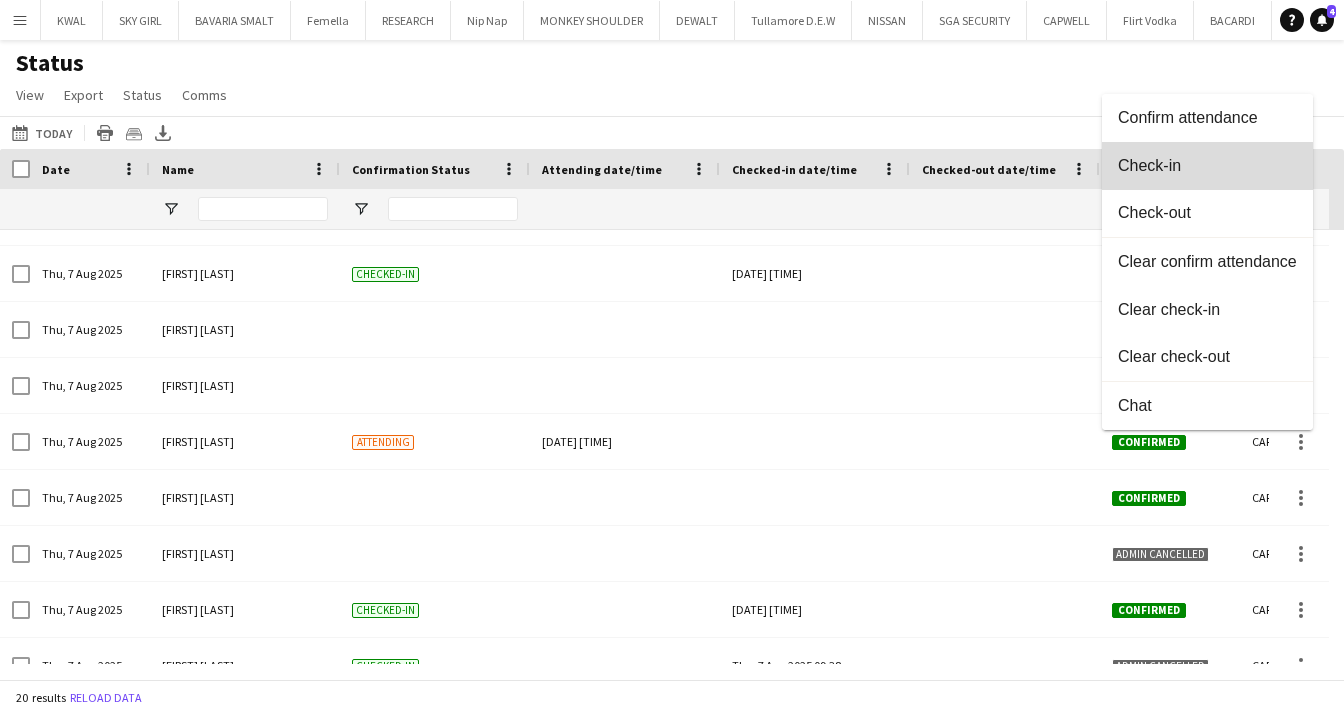 click on "Check-in" at bounding box center (1207, 166) 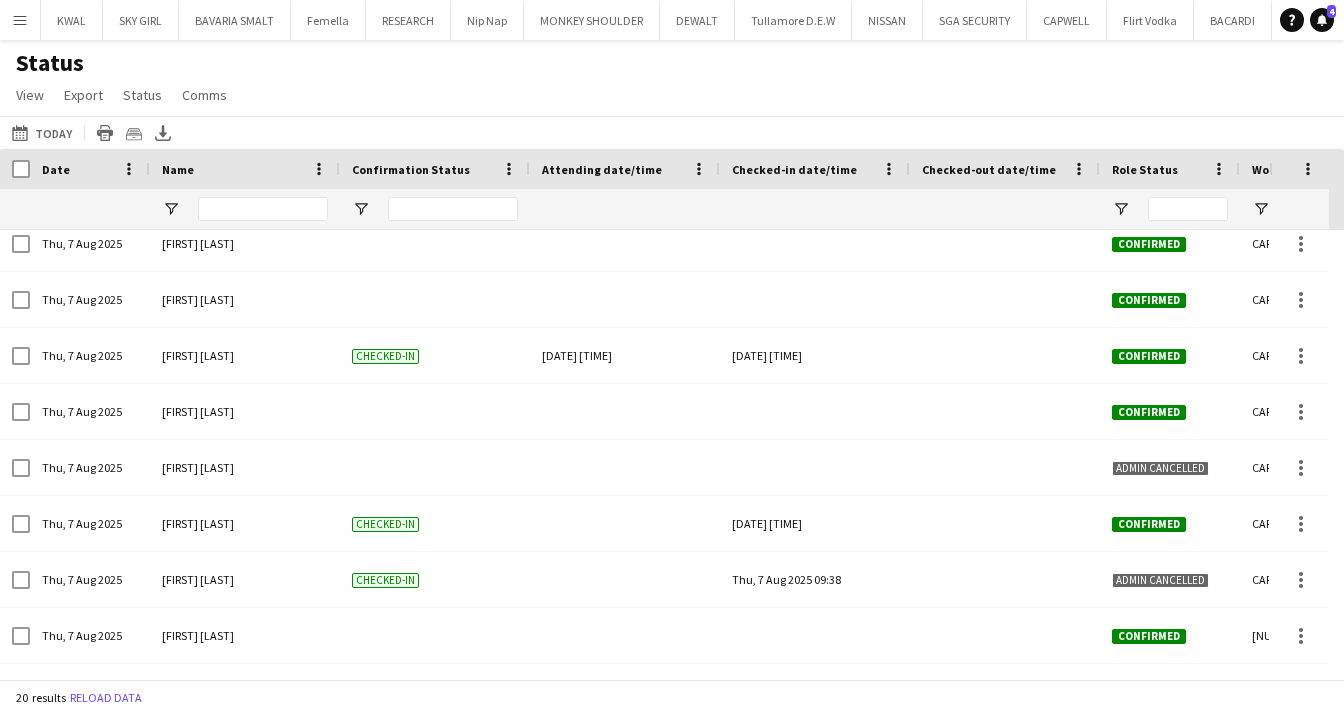 click on "Menu" at bounding box center [20, 20] 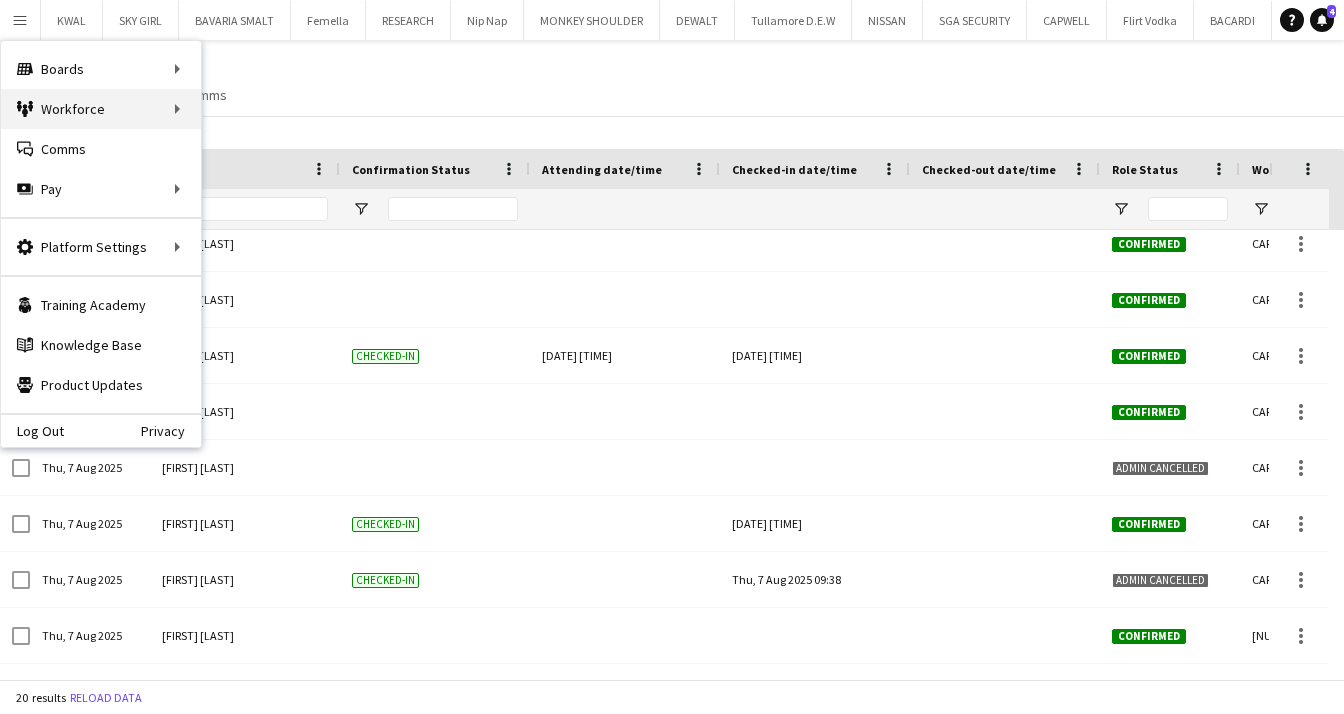 click on "Workforce
Workforce" at bounding box center [101, 109] 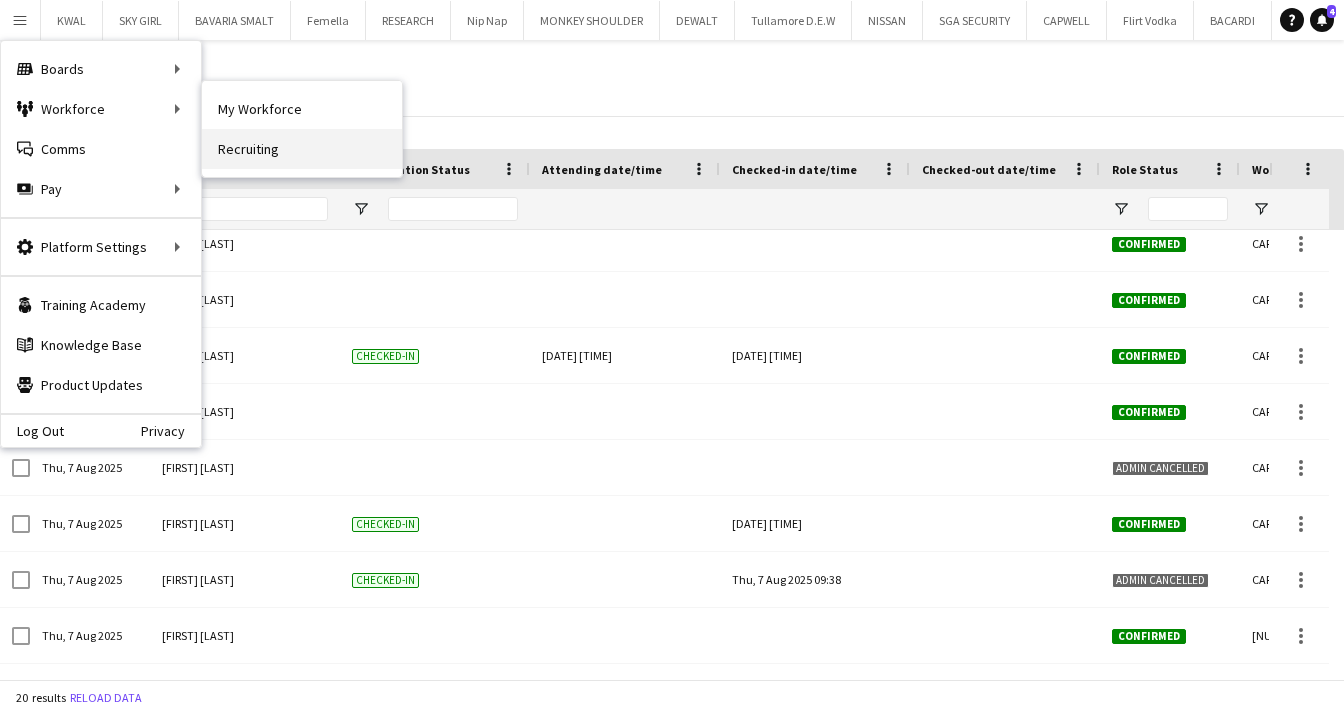 click on "Recruiting" at bounding box center [302, 149] 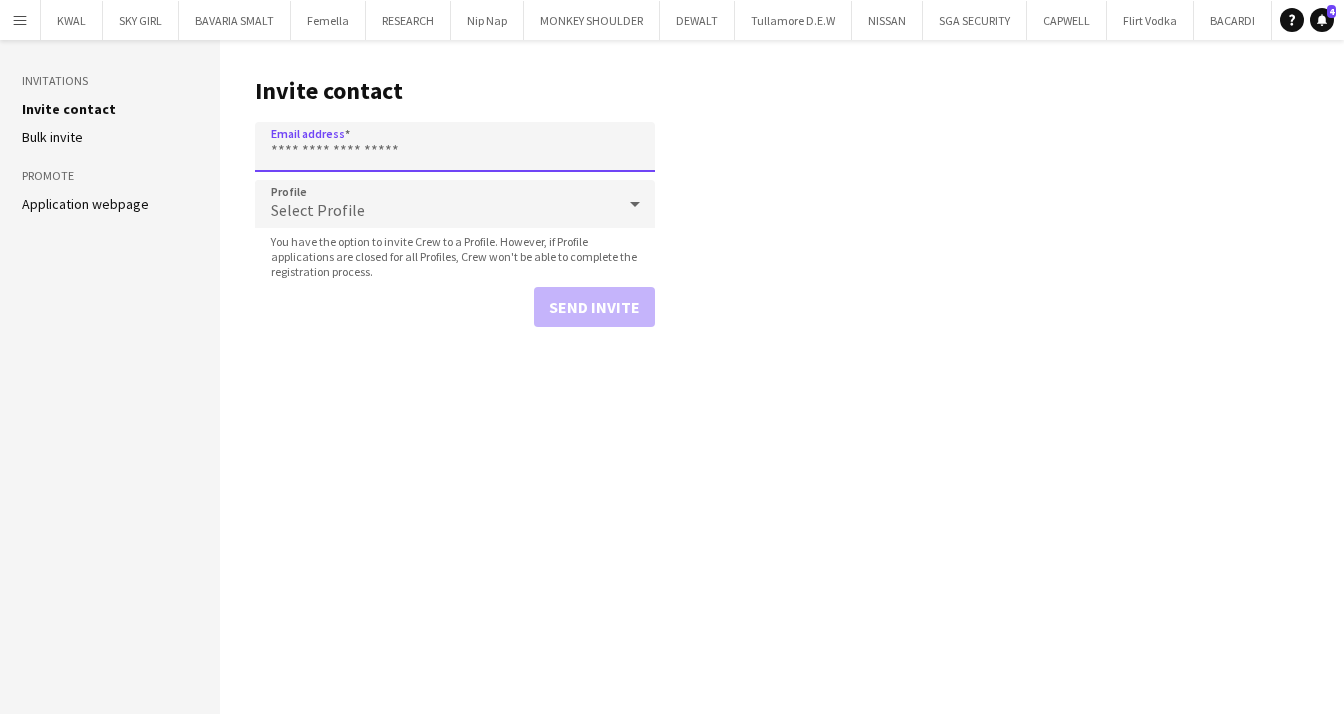 paste on "**********" 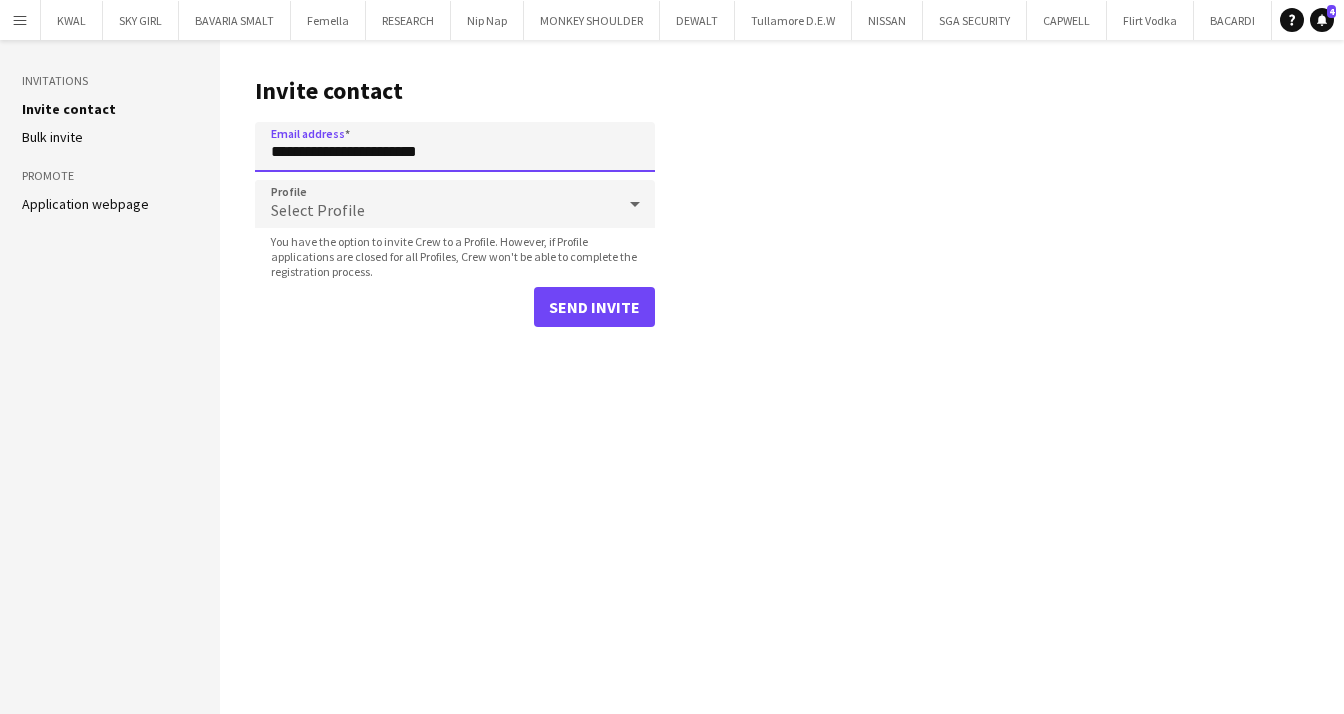 type on "**********" 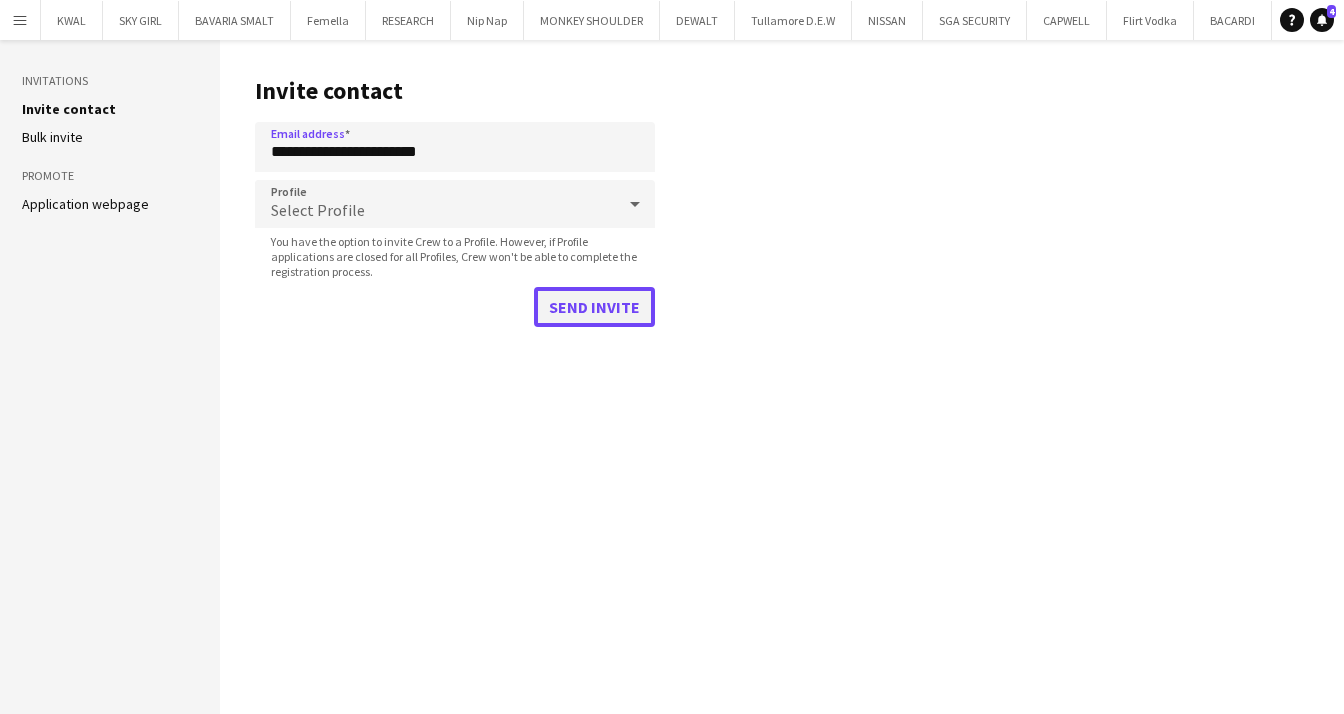 click on "Send invite" 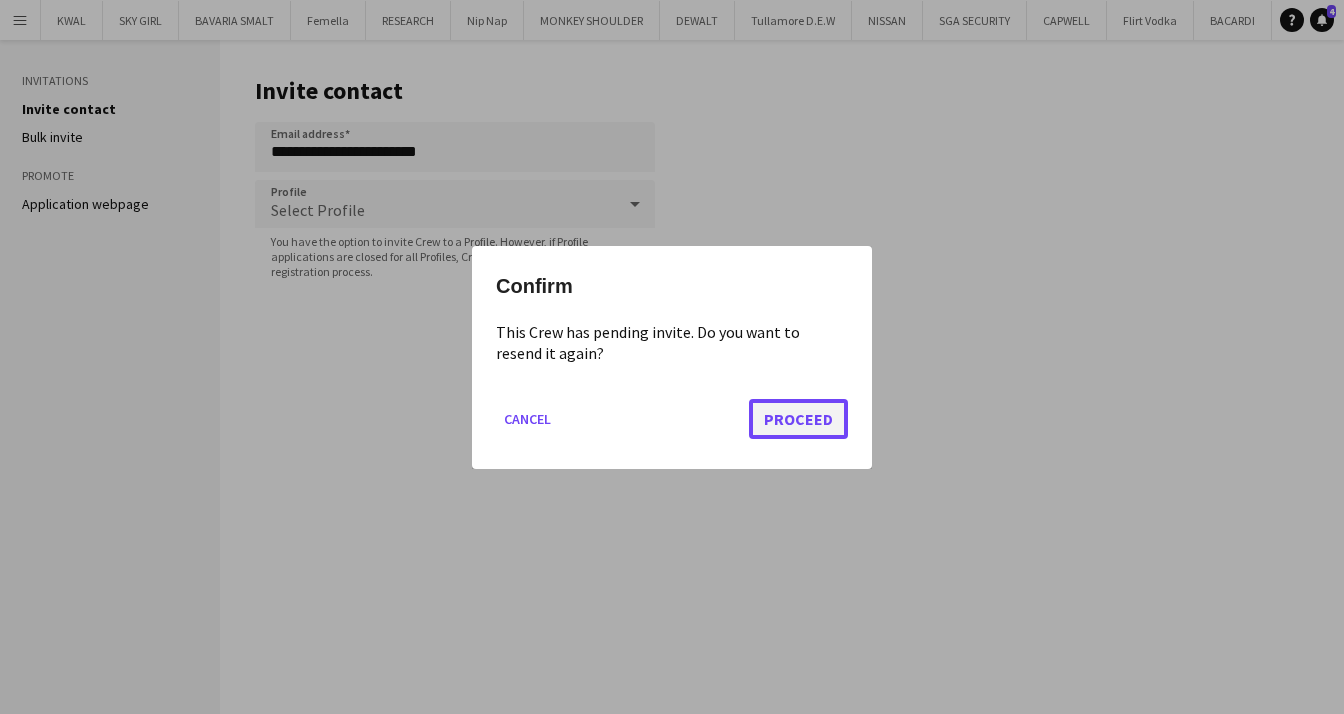 click on "Proceed" 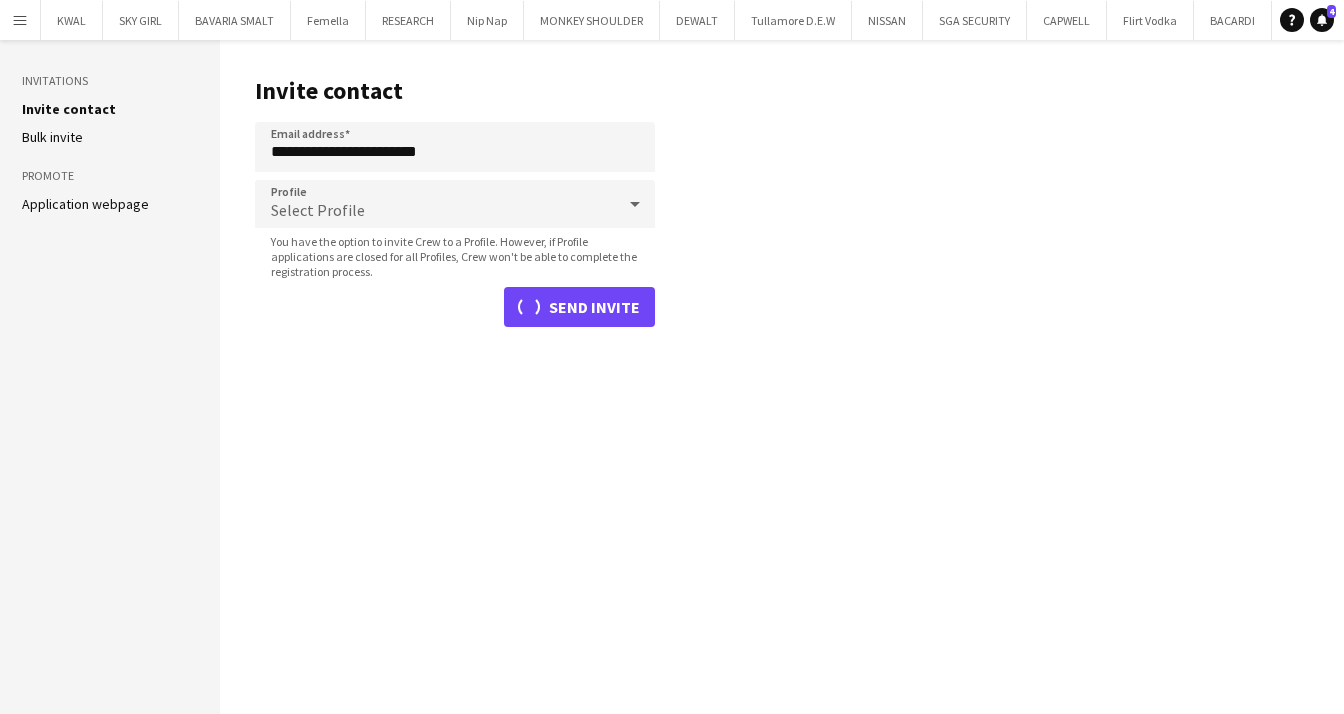 type 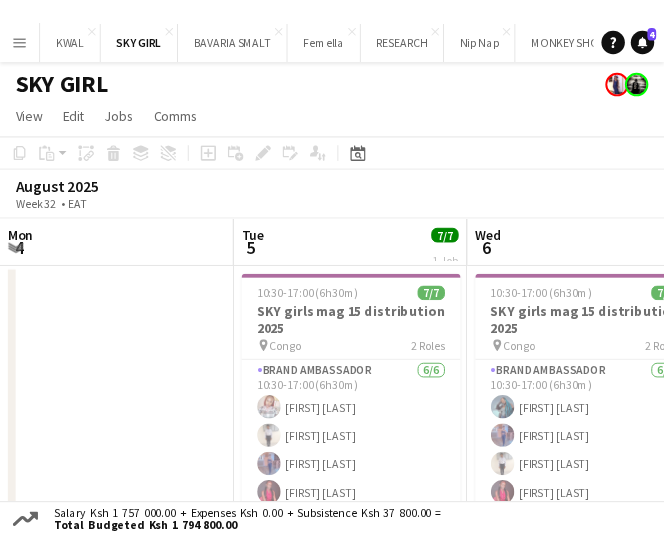 scroll, scrollTop: 0, scrollLeft: 0, axis: both 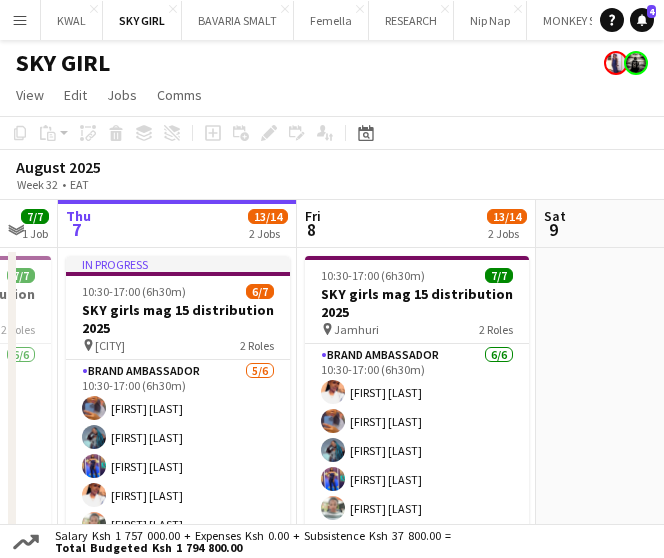 drag, startPoint x: 373, startPoint y: 455, endPoint x: 192, endPoint y: 440, distance: 181.62048 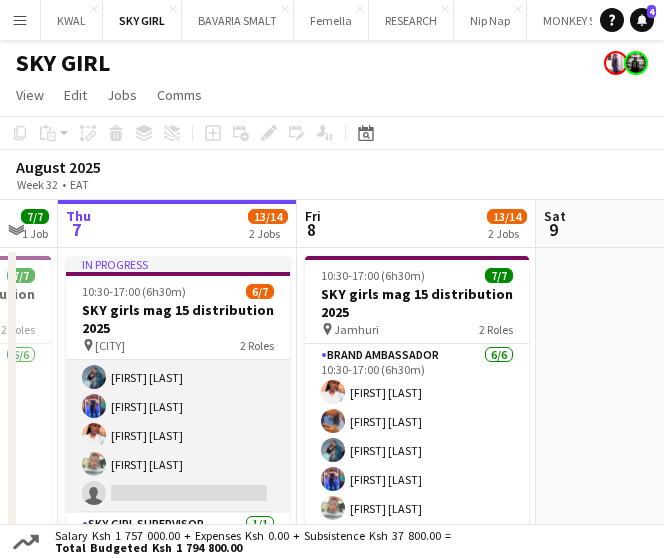 scroll, scrollTop: 88, scrollLeft: 0, axis: vertical 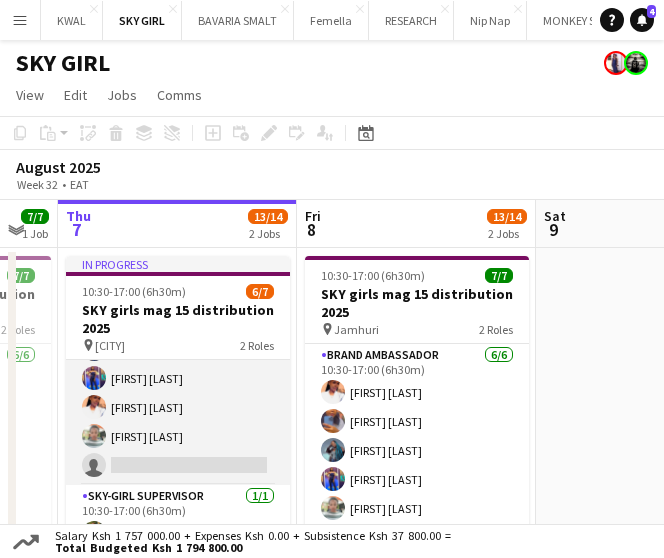 click on "Brand Ambassador   5/6   10:30-17:00 (6h30m)
[FIRST] [LAST] [FIRST] [LAST] [FIRST] [LAST] [FIRST] [LAST] [FIRST] [LAST]
single-neutral-actions" at bounding box center (178, 378) 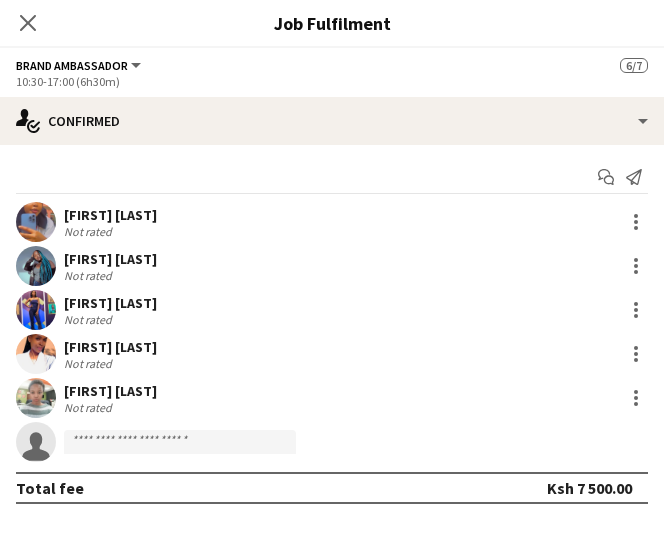 scroll, scrollTop: 90, scrollLeft: 0, axis: vertical 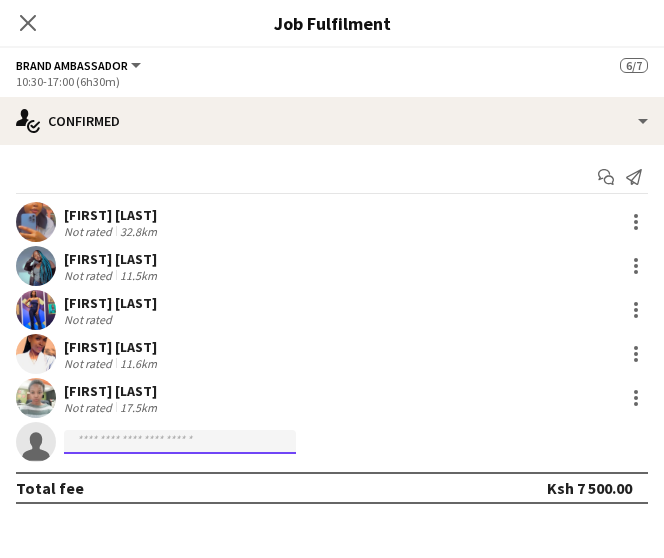 click 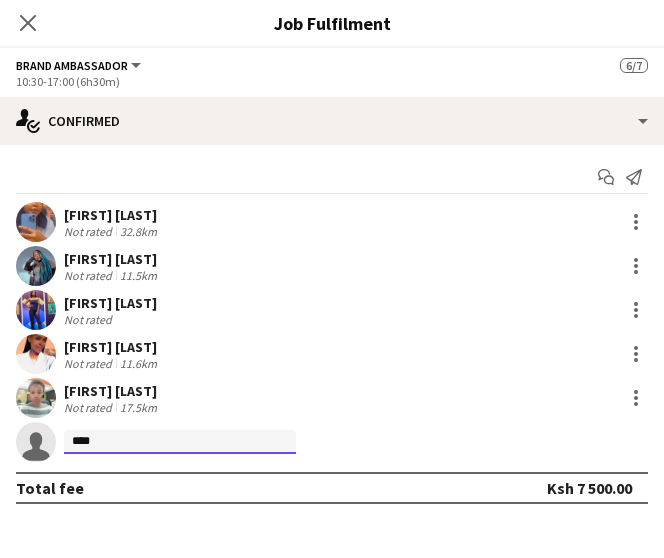 type on "*****" 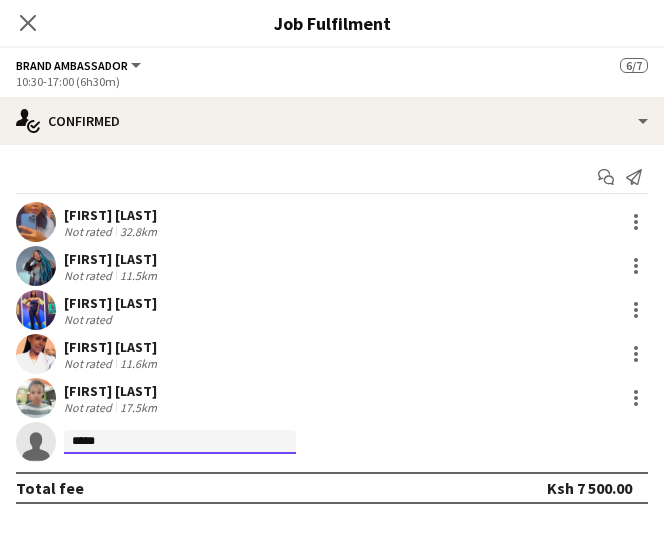drag, startPoint x: 117, startPoint y: 442, endPoint x: 48, endPoint y: 431, distance: 69.87131 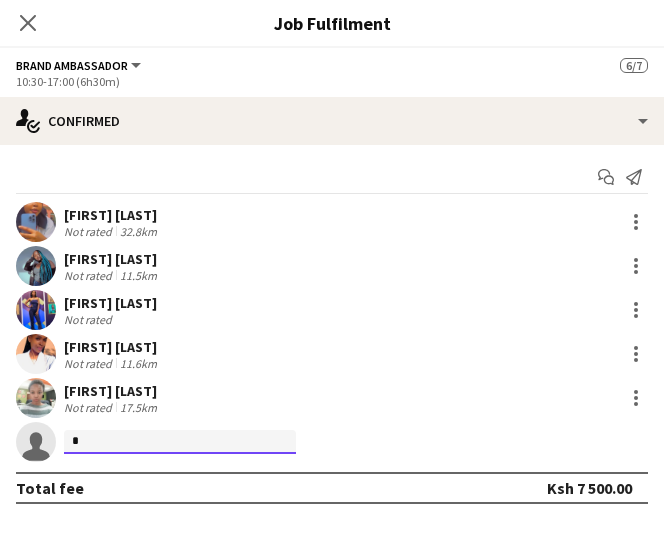 click on "*" 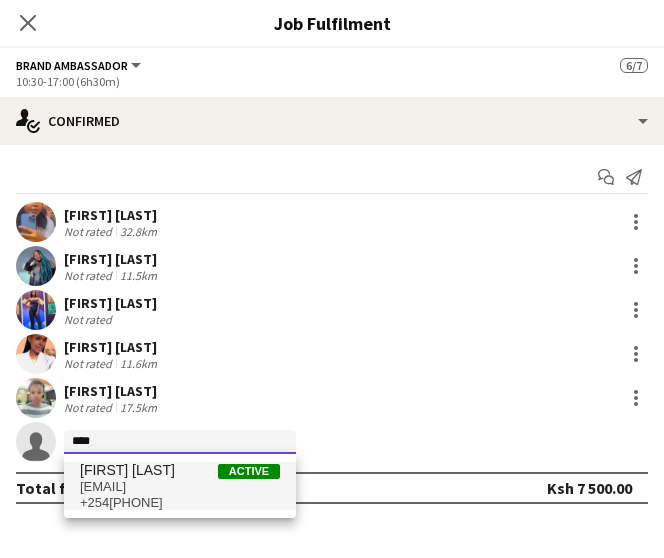 type on "****" 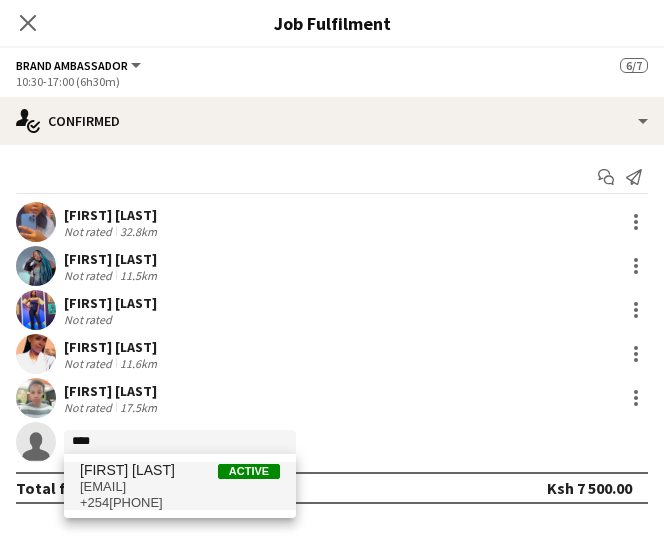 click on "otienotrizer498@gmail.com" at bounding box center (180, 487) 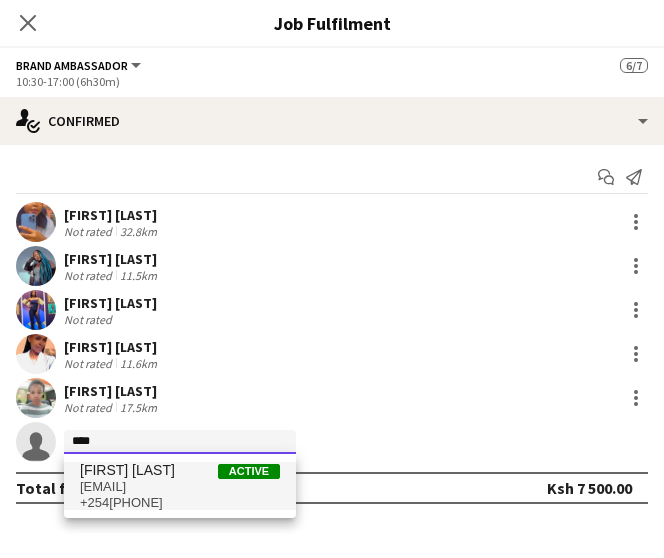 type 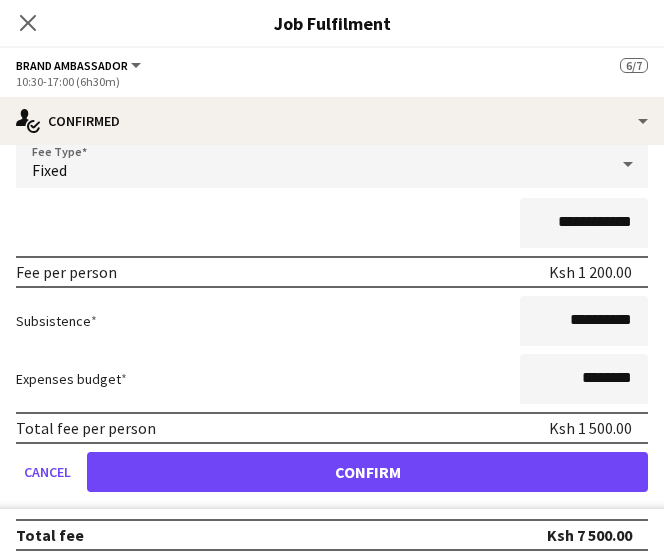 scroll, scrollTop: 356, scrollLeft: 0, axis: vertical 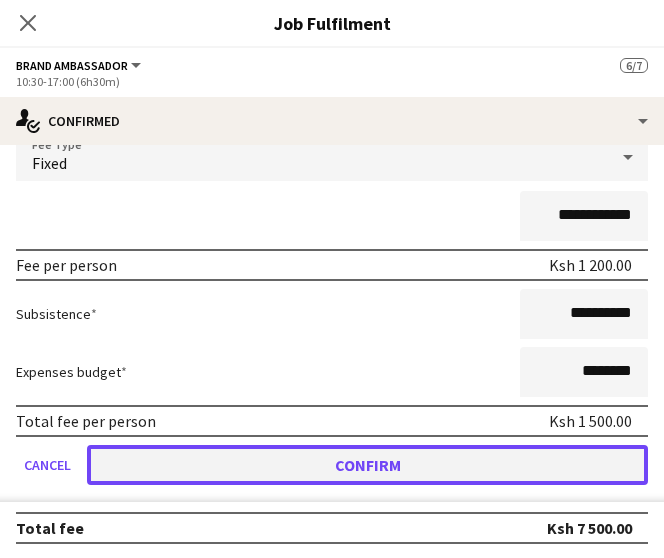 click on "Confirm" at bounding box center [367, 465] 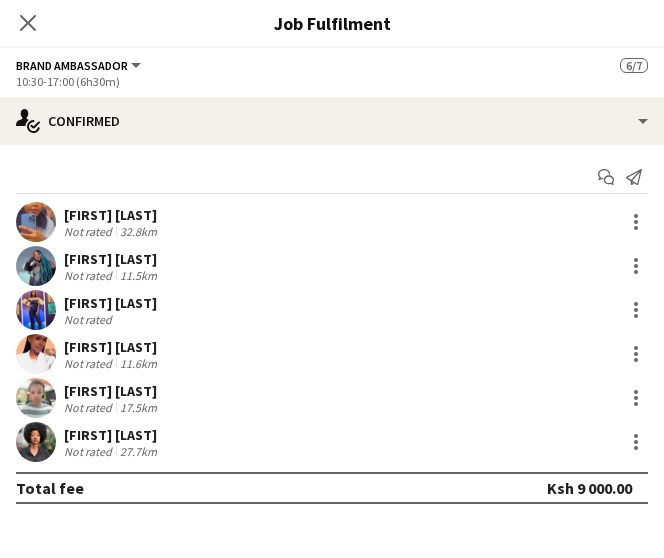 scroll, scrollTop: 0, scrollLeft: 0, axis: both 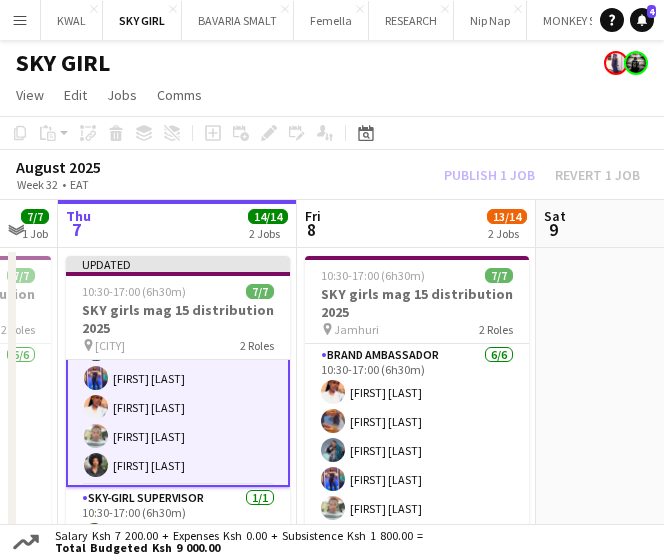 click on "Publish 1 job   Revert 1 job" 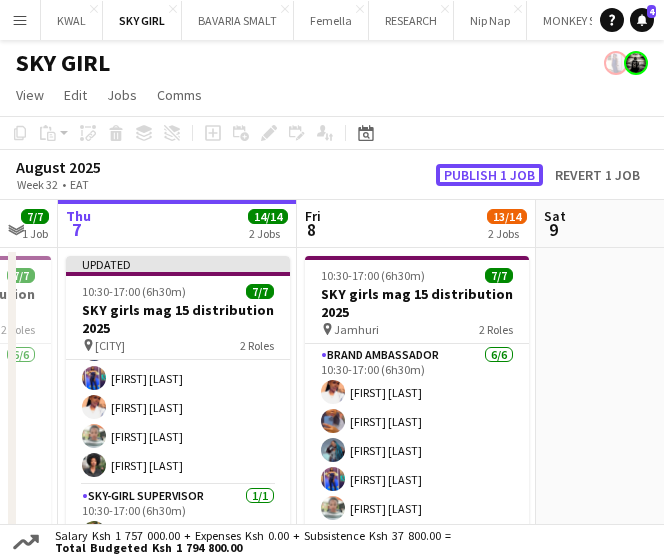 click on "Publish 1 job" 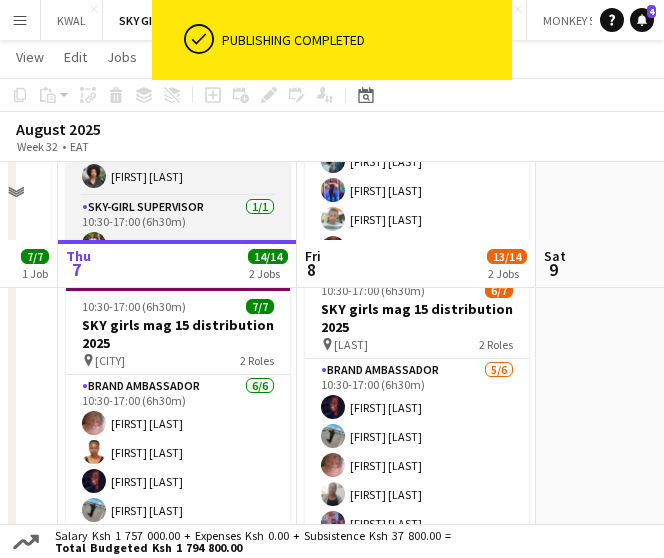 scroll, scrollTop: 370, scrollLeft: 0, axis: vertical 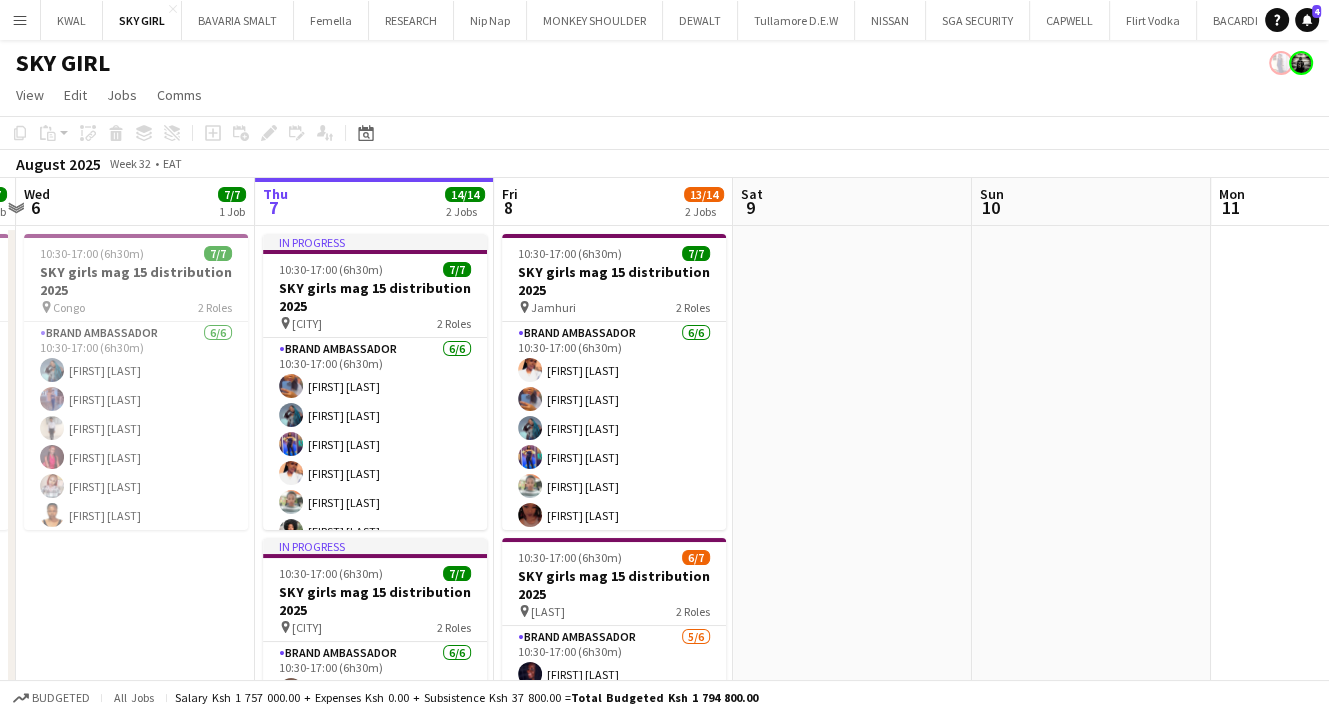 drag, startPoint x: 649, startPoint y: 468, endPoint x: 846, endPoint y: 453, distance: 197.57024 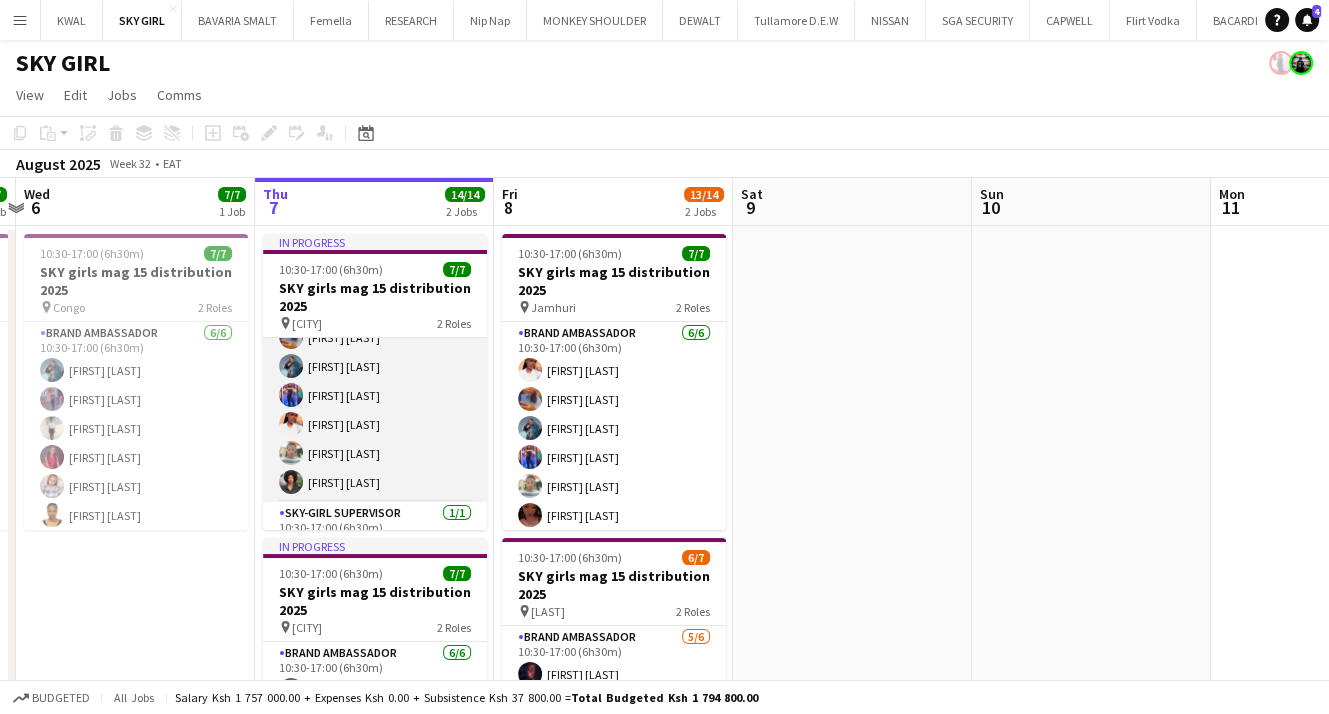 scroll, scrollTop: 88, scrollLeft: 0, axis: vertical 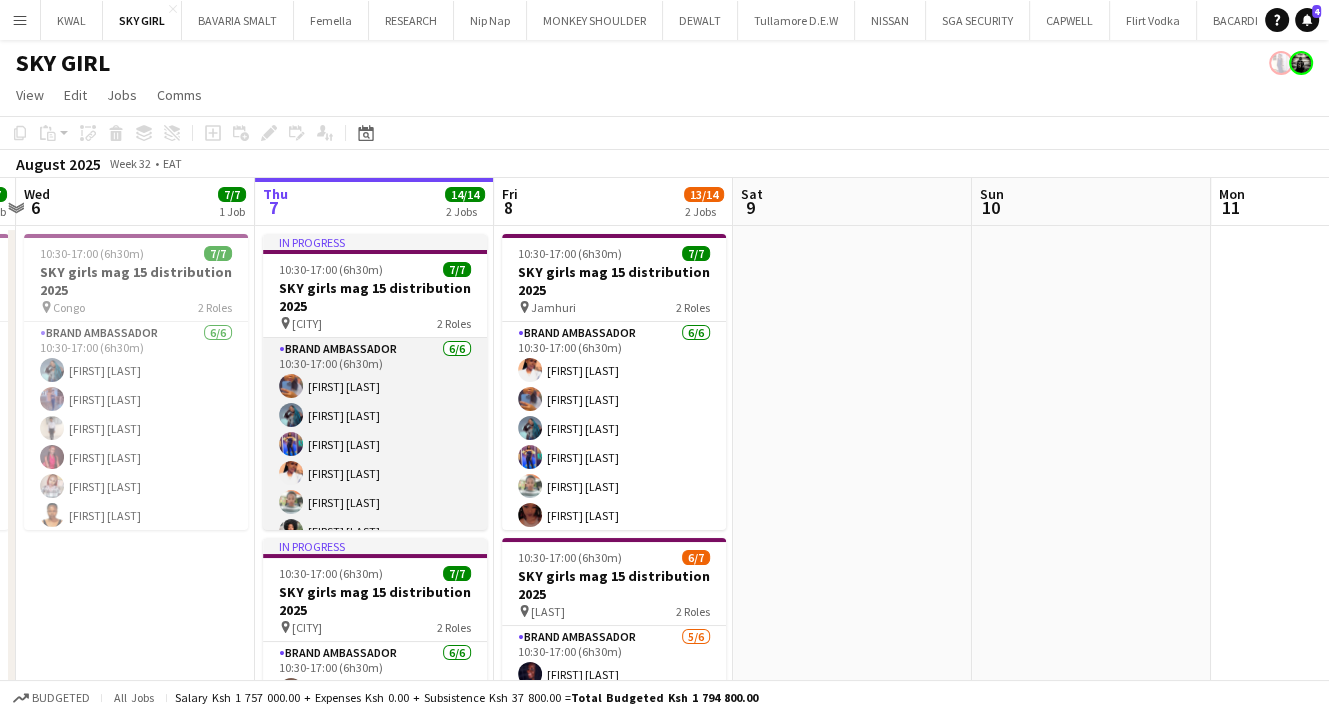 click on "Brand Ambassador   6/6   10:30-17:00 (6h30m)
Sumeiya Makungu Mary Aplina Sharon rahma Khabudo Mary Wambui Betty Katoloki Trizer Otieno" at bounding box center [375, 444] 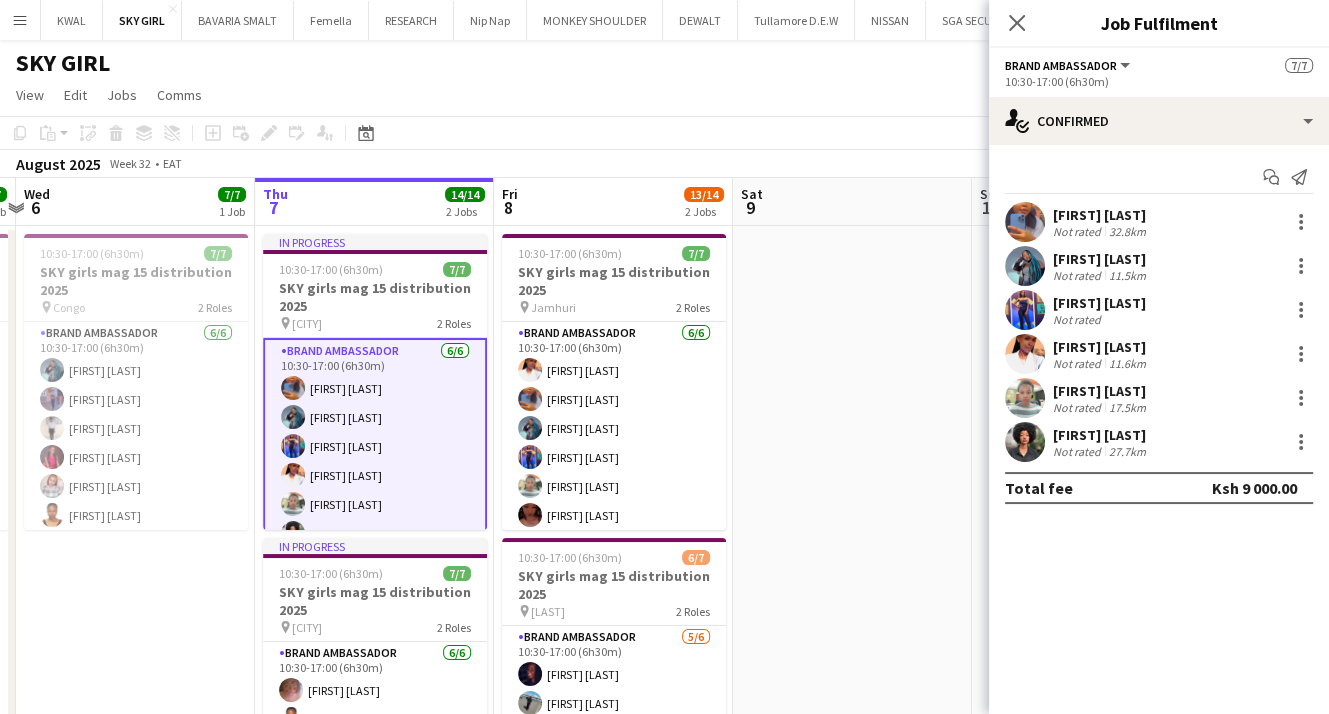 click at bounding box center [1025, 222] 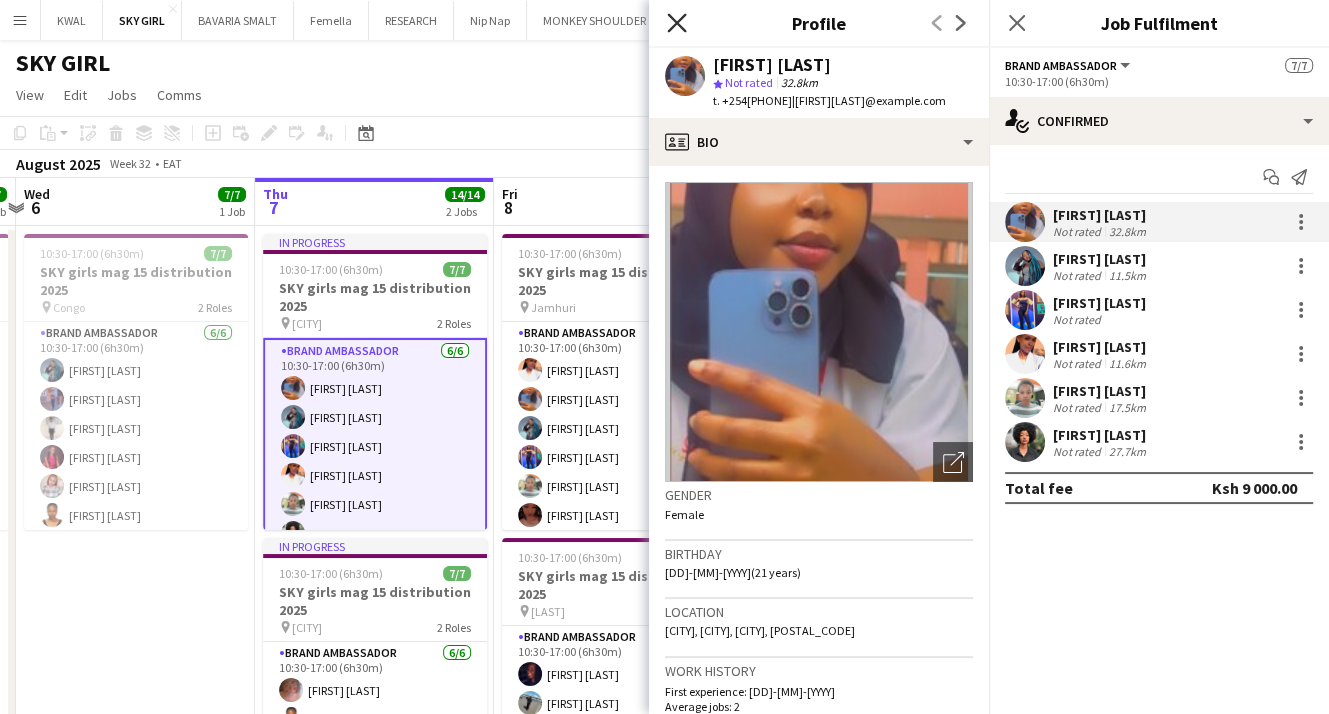 click on "Close pop-in" 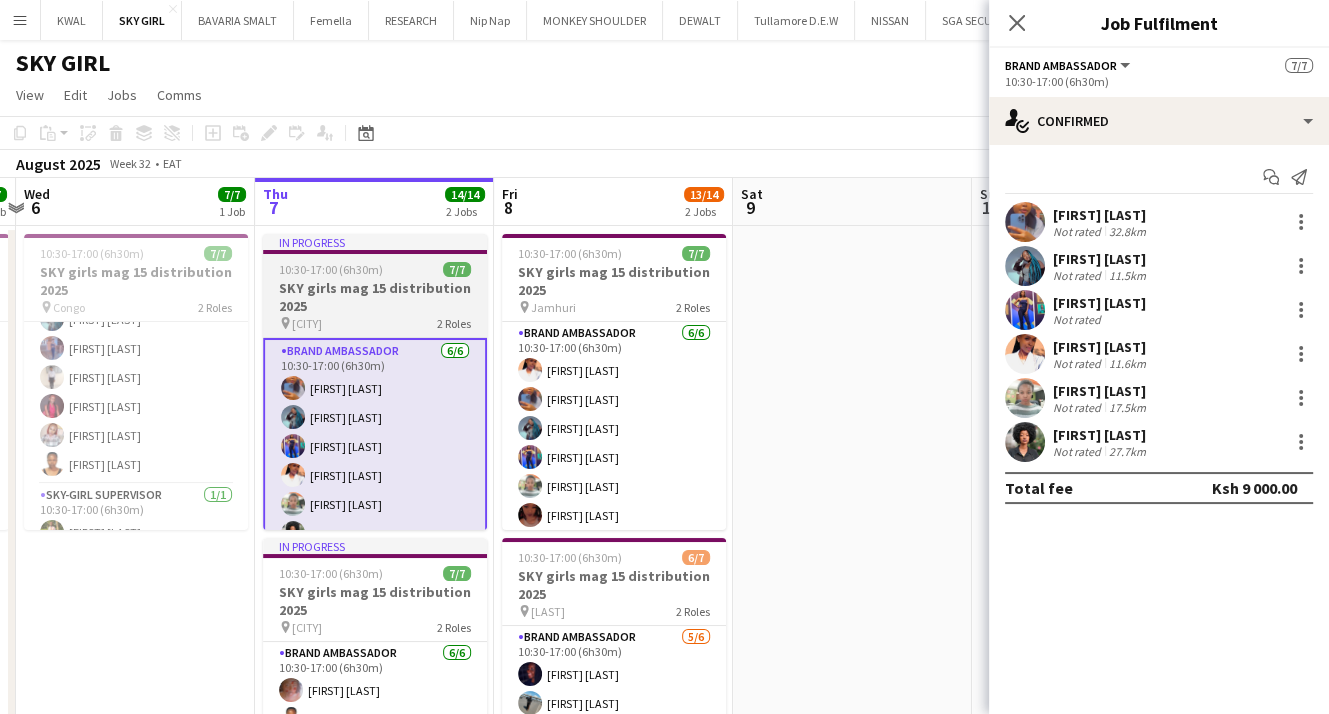 scroll, scrollTop: 72, scrollLeft: 0, axis: vertical 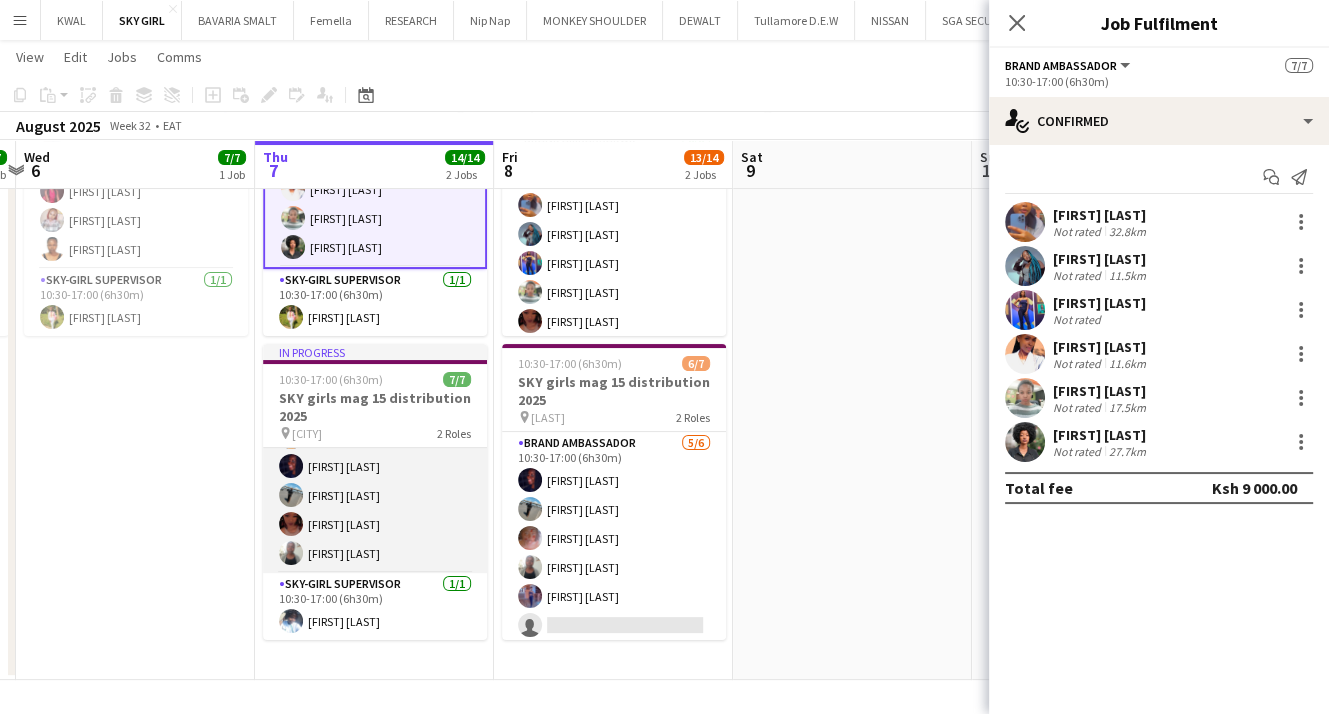 click on "Brand Ambassador   6/6   10:30-17:00 (6h30m)
Marian Miruka Grace Kiumbero Rehema Murunga Gladys gitau Esther Kareri Sarah Njoroge" at bounding box center (375, 466) 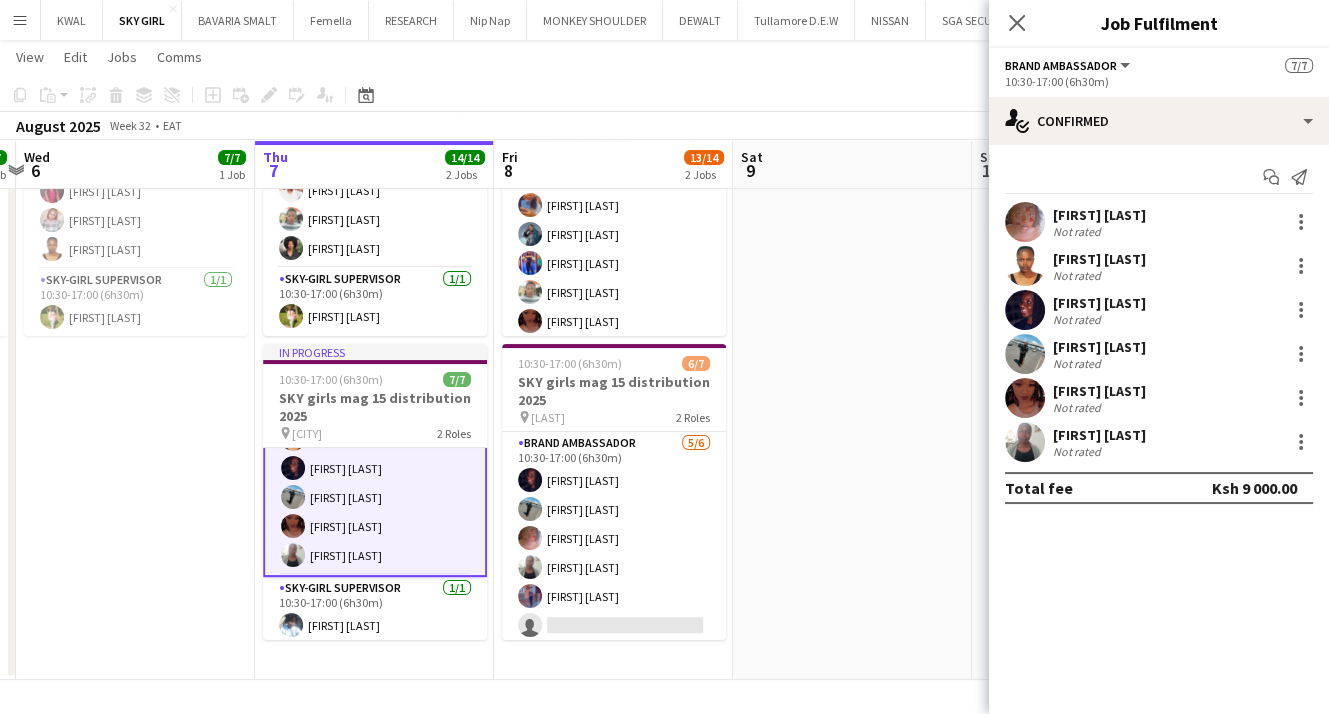 scroll, scrollTop: 88, scrollLeft: 0, axis: vertical 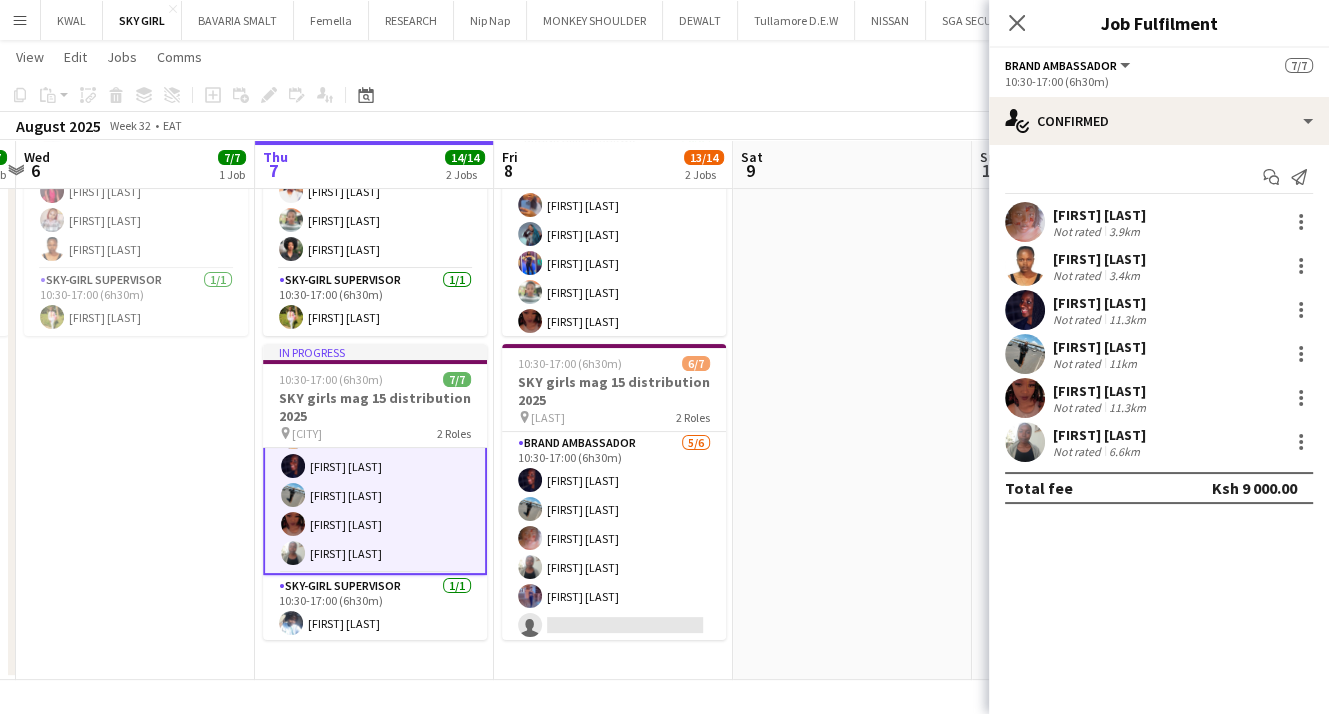 click at bounding box center (1025, 310) 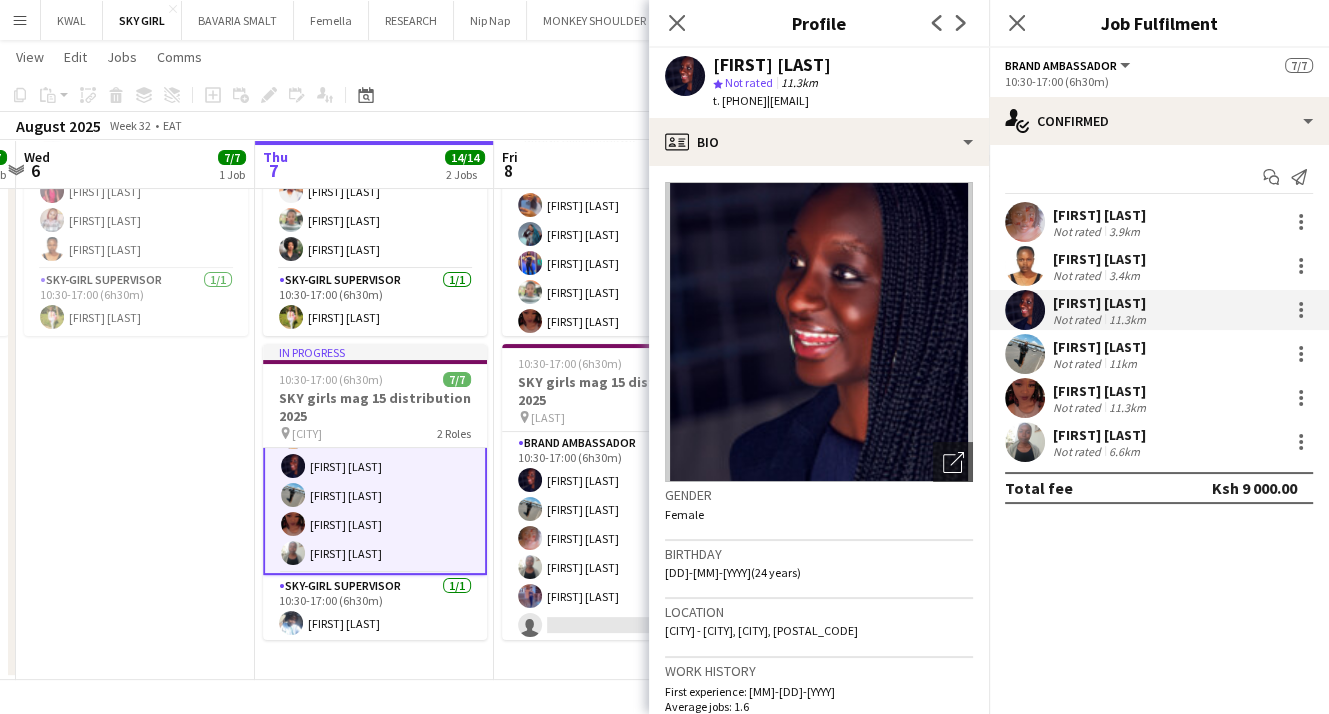 click at bounding box center (1025, 222) 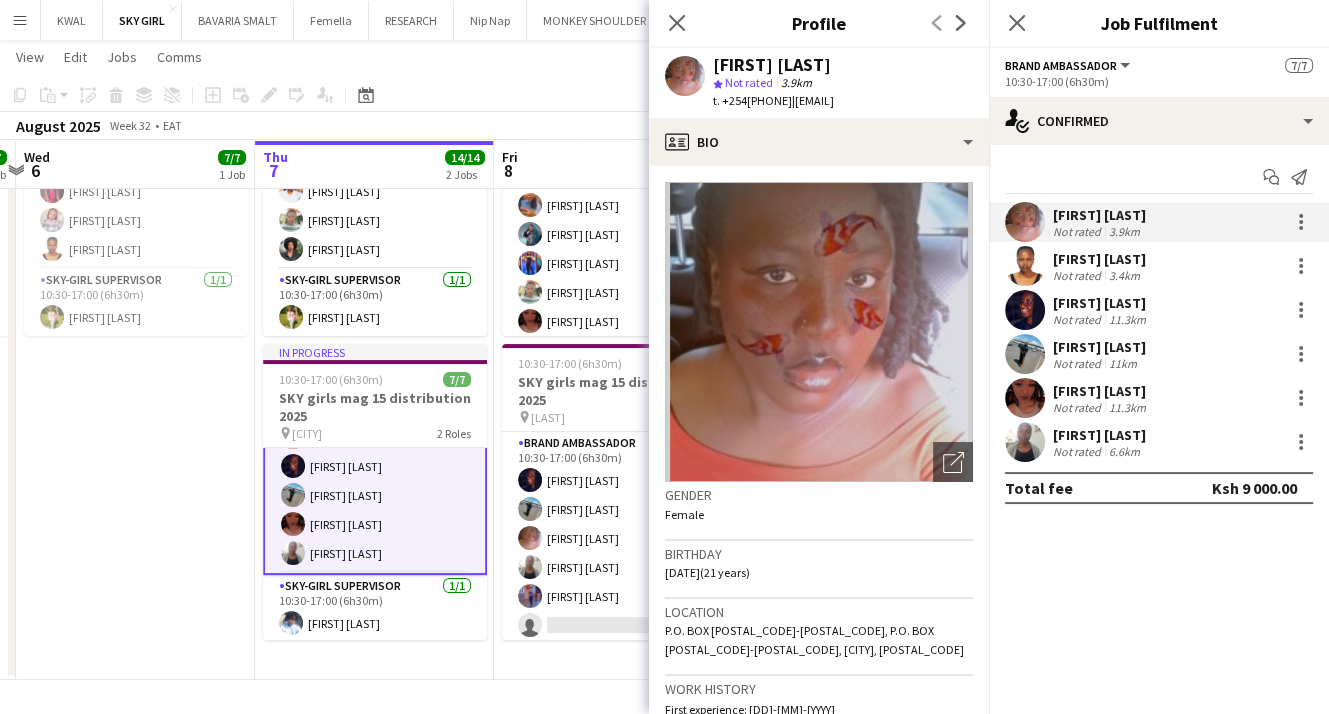 click at bounding box center (1025, 310) 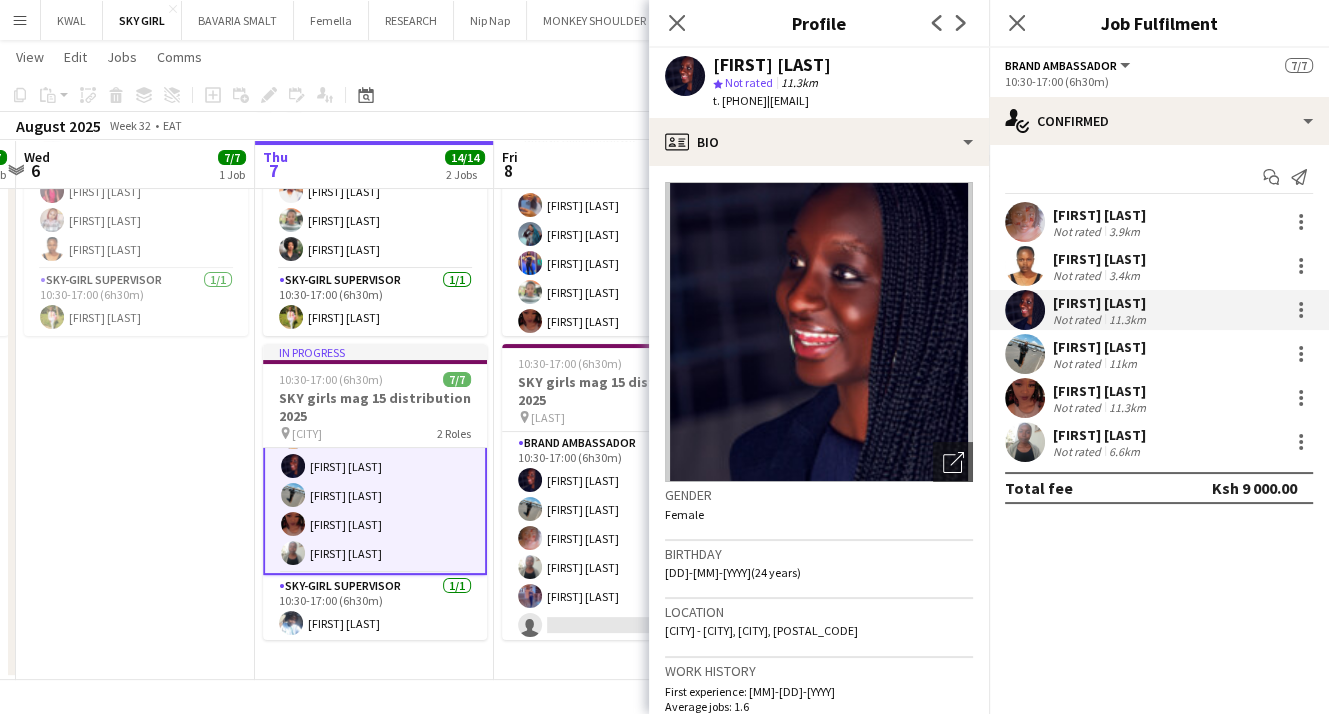 click at bounding box center [1025, 266] 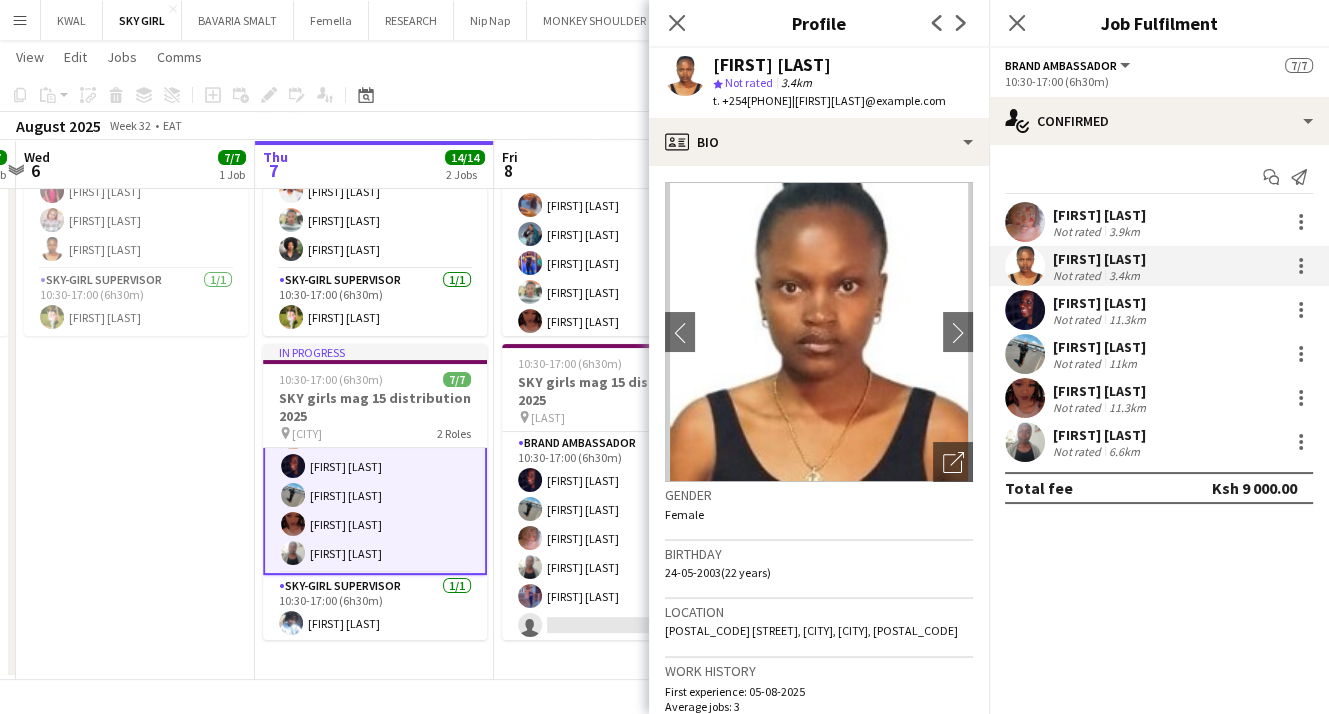 click at bounding box center (1025, 398) 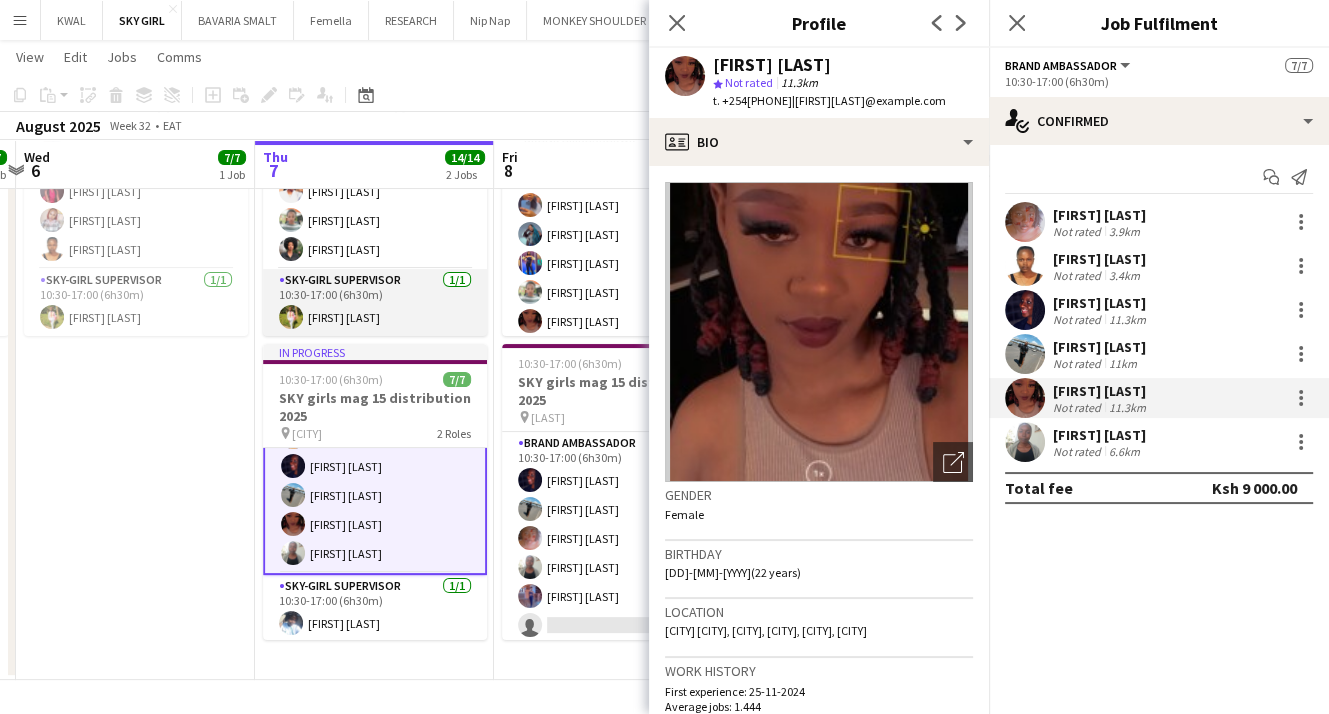 scroll, scrollTop: 0, scrollLeft: 0, axis: both 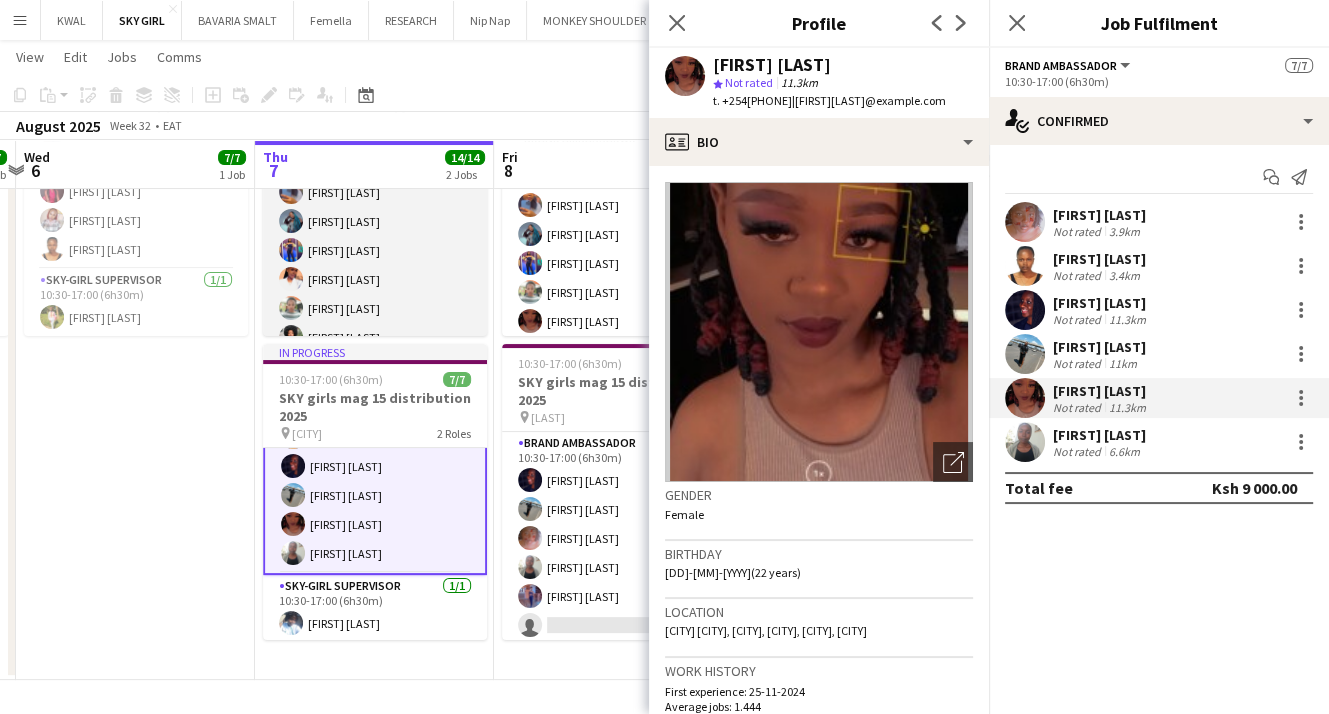 click on "Brand Ambassador   6/6   10:30-17:00 (6h30m)
Sumeiya Makungu Mary Aplina Sharon rahma Khabudo Mary Wambui Betty Katoloki Trizer Otieno" at bounding box center (375, 250) 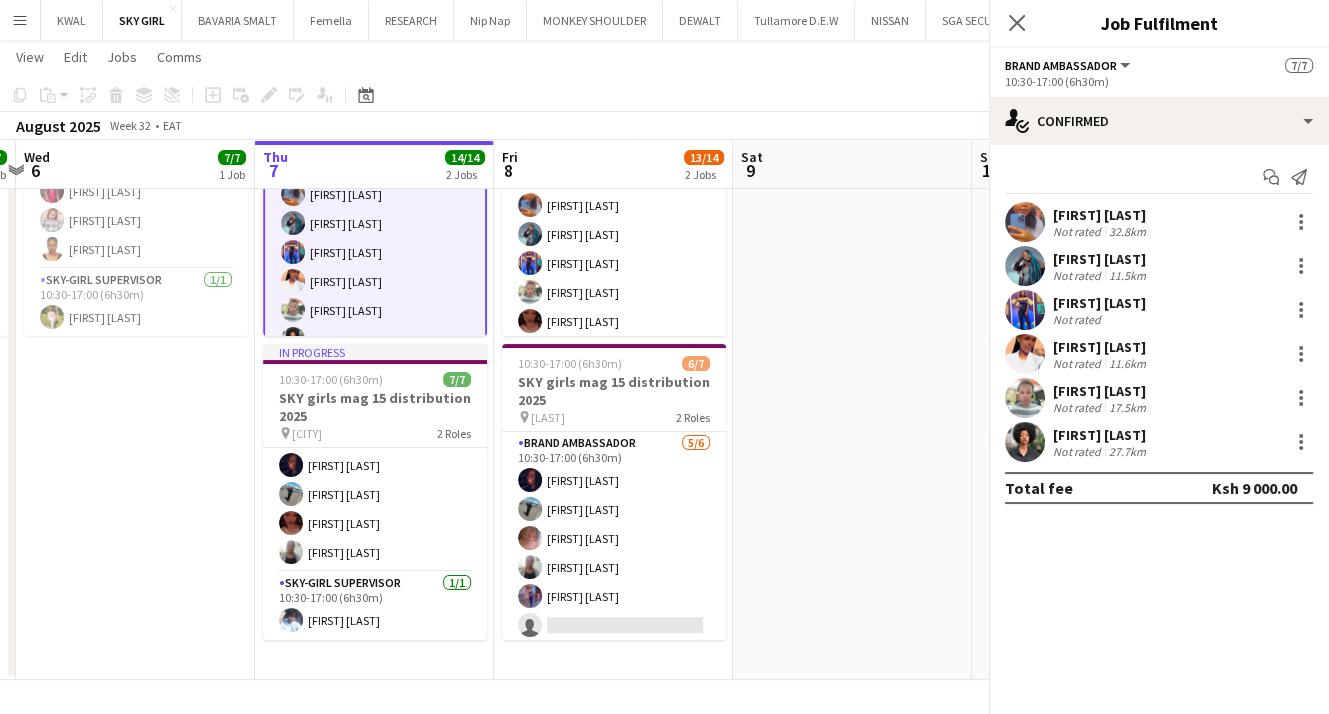 scroll, scrollTop: 88, scrollLeft: 0, axis: vertical 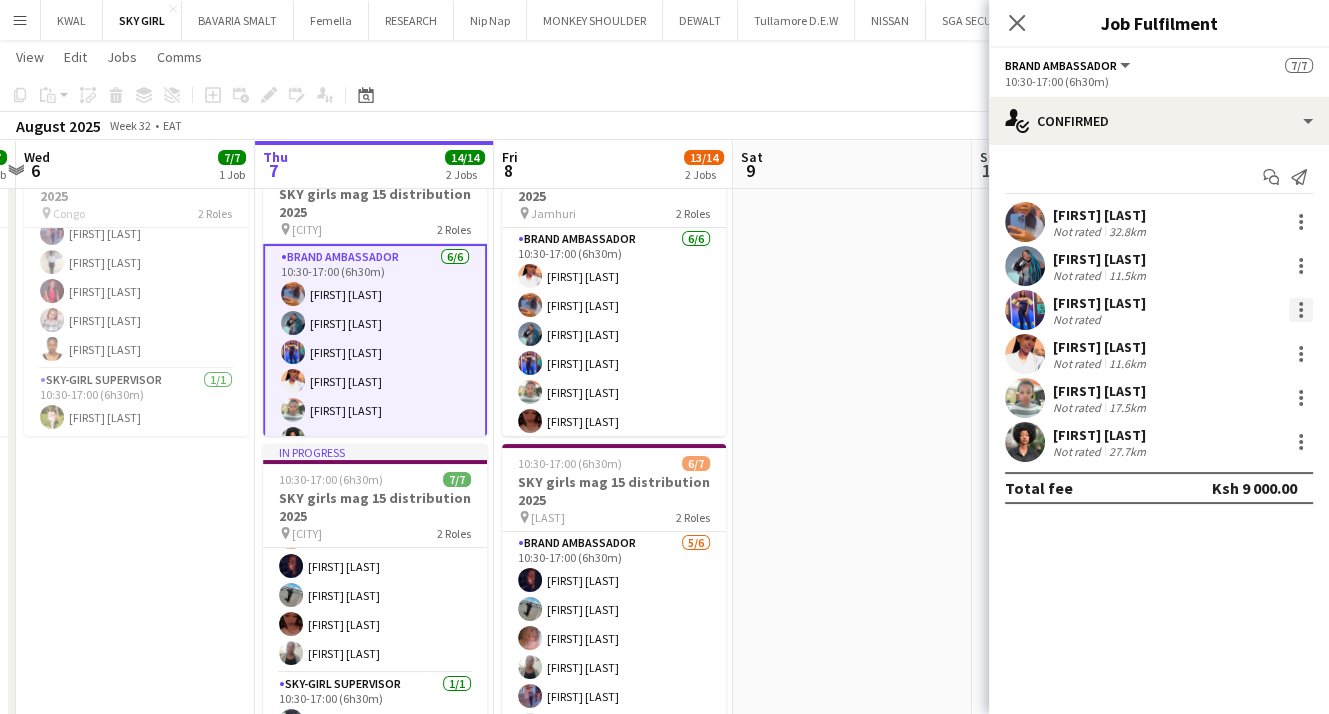 click at bounding box center (1301, 310) 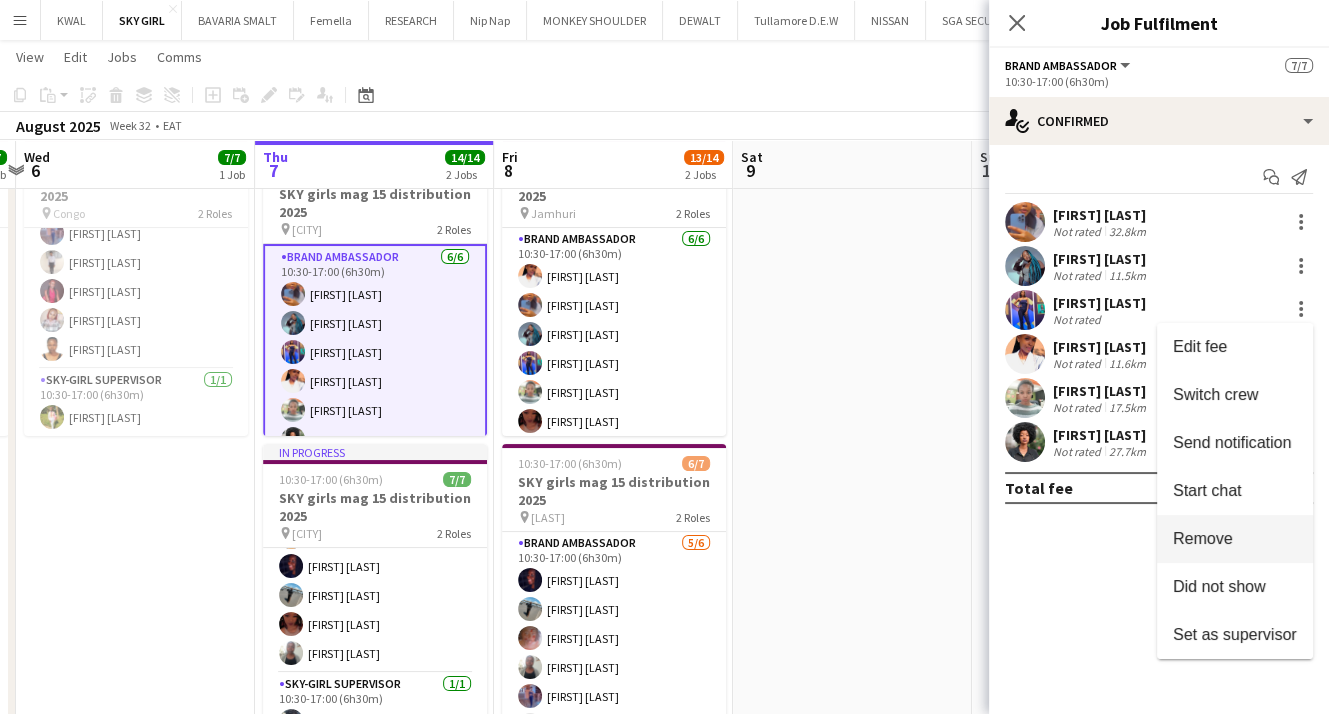 click on "Remove" at bounding box center (1203, 538) 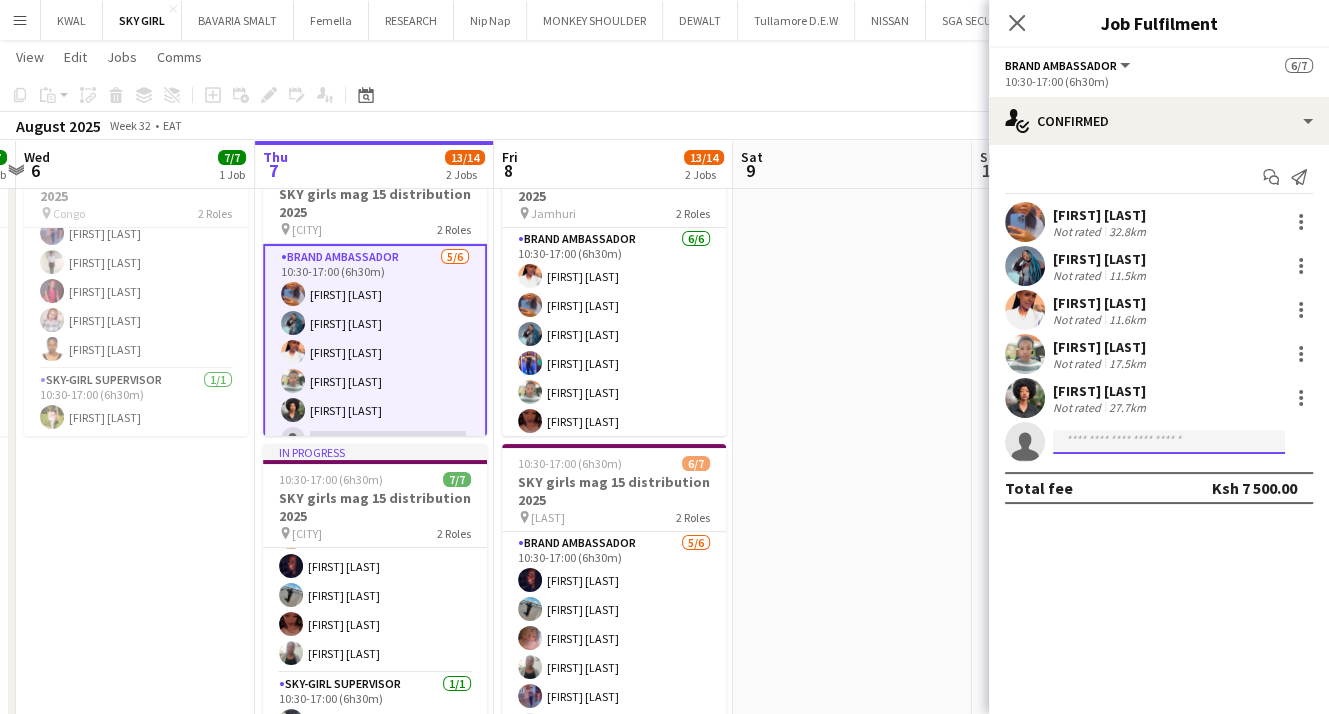 click 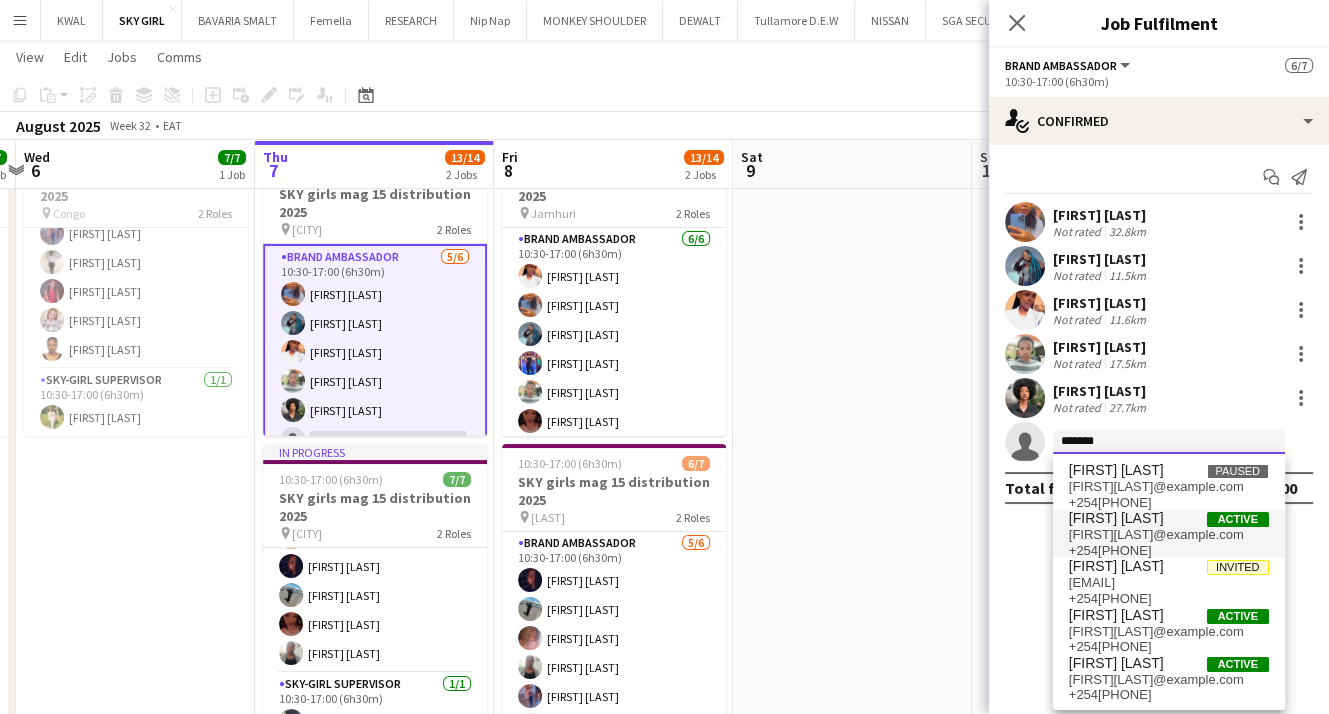 type on "*******" 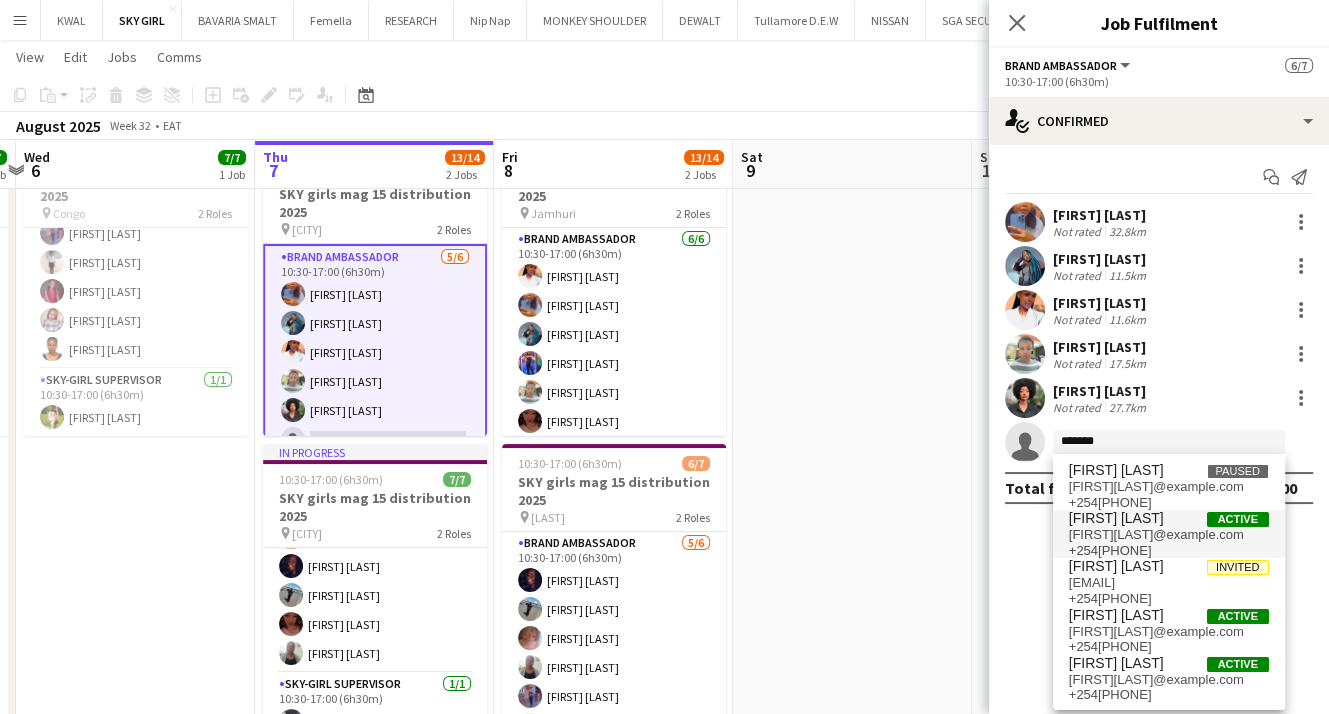 click on "Wanjiku Mungai" at bounding box center [1116, 518] 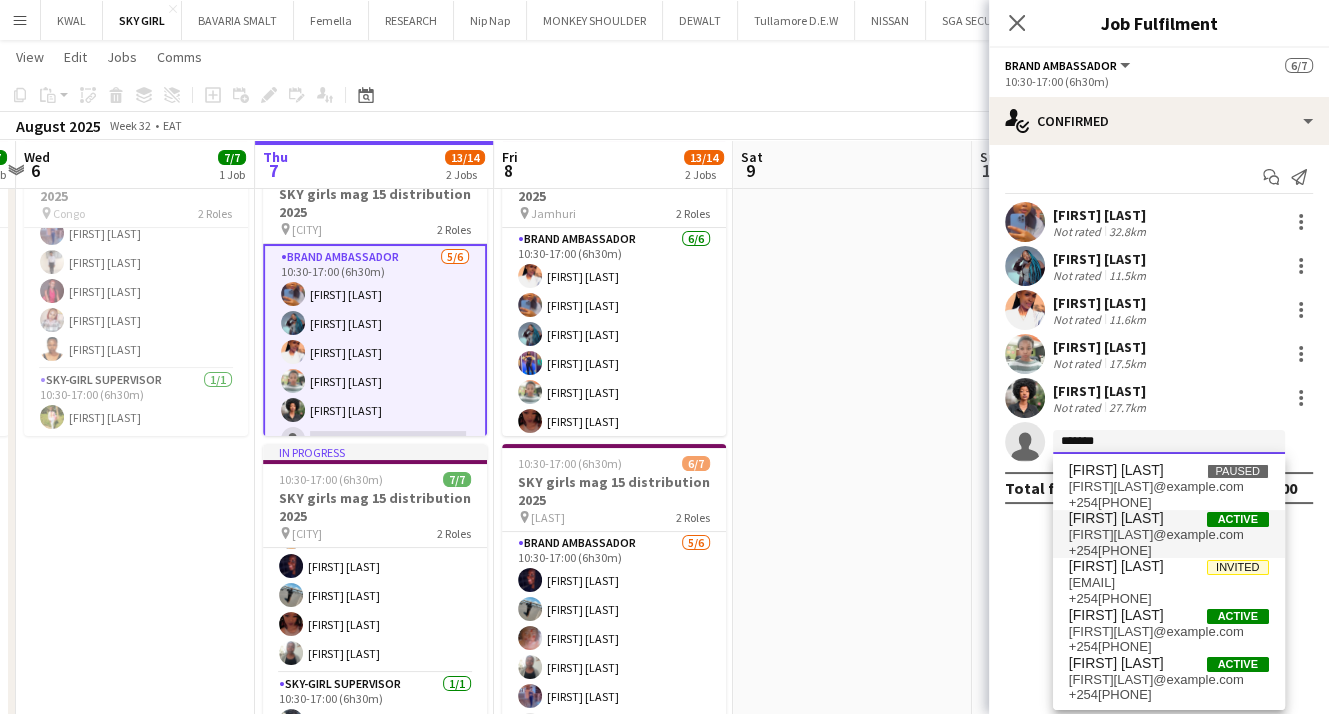 type 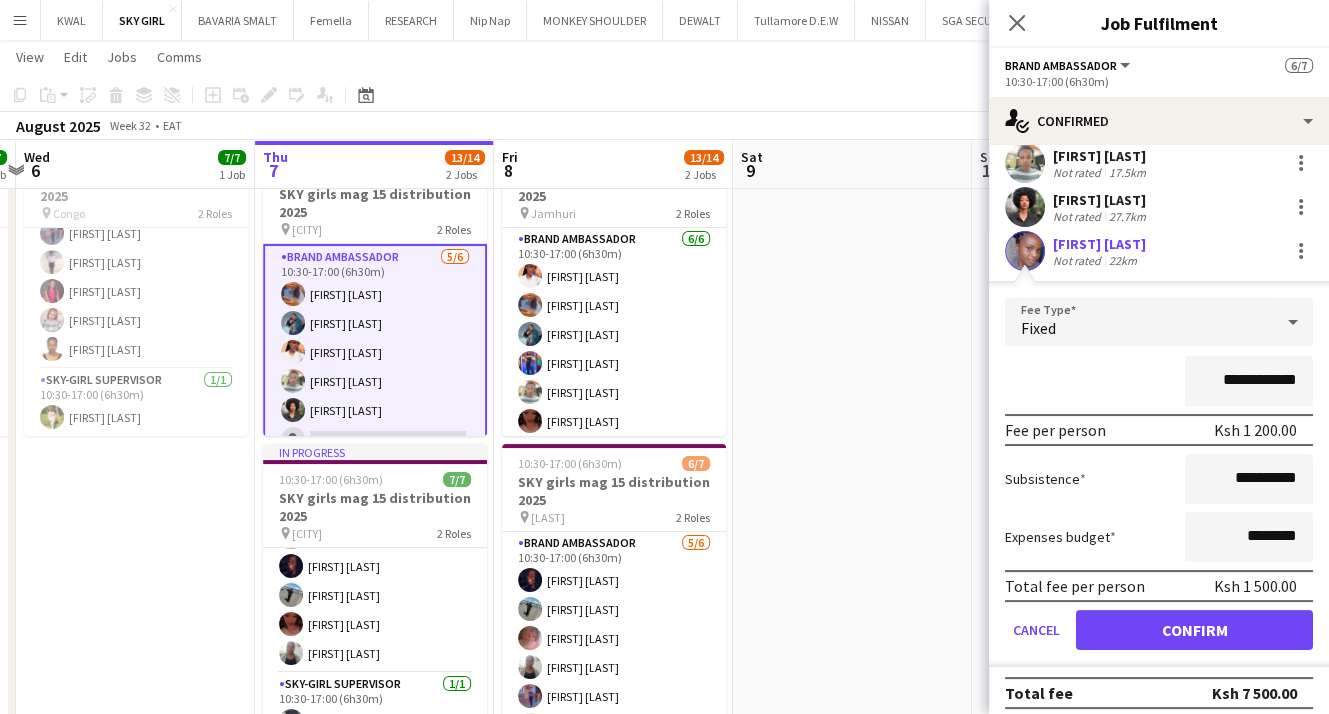 scroll, scrollTop: 200, scrollLeft: 0, axis: vertical 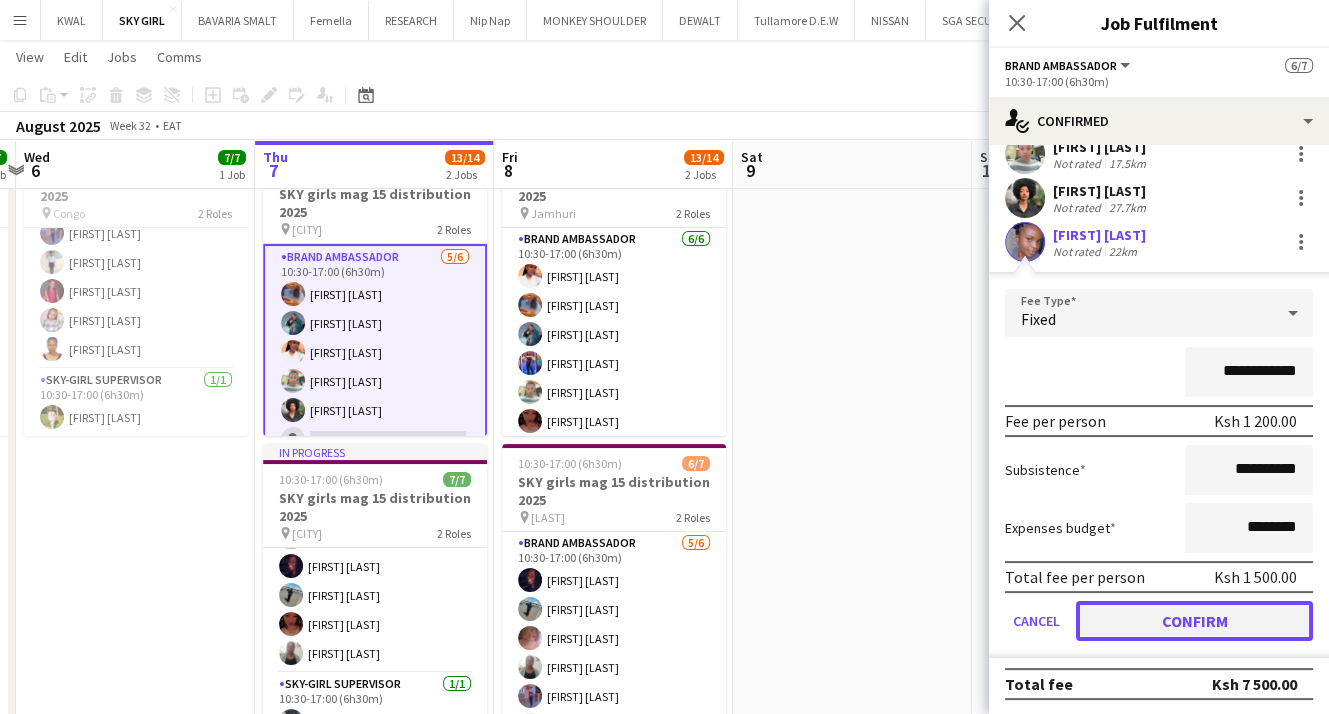 click on "Confirm" at bounding box center [1194, 621] 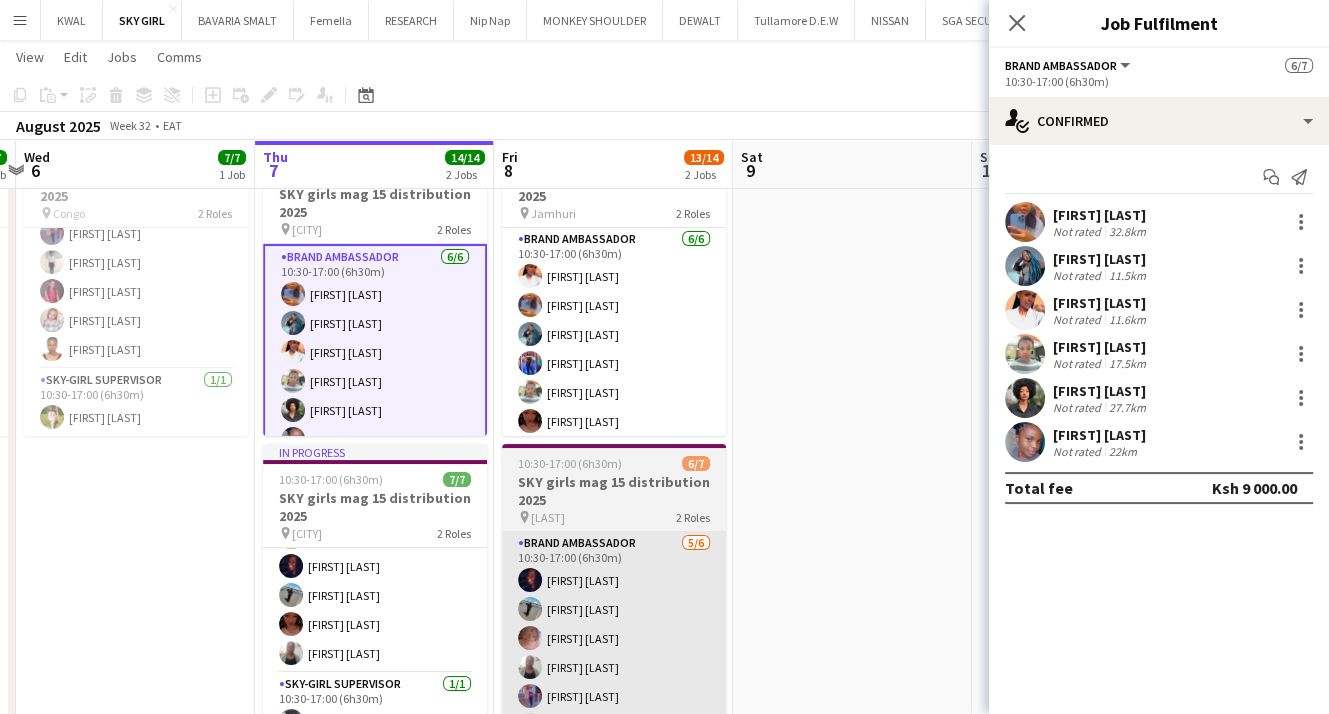 scroll, scrollTop: 0, scrollLeft: 0, axis: both 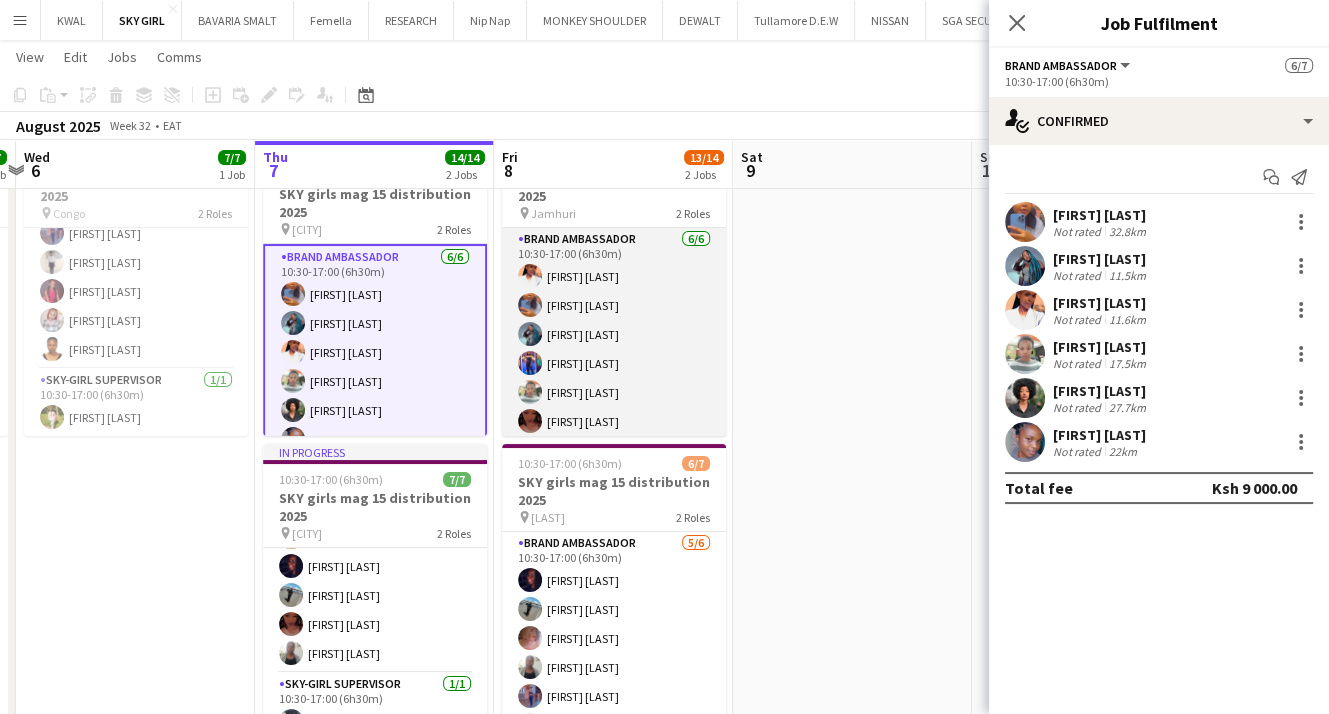 click on "Brand Ambassador   6/6   10:30-17:00 (6h30m)
Mary Wambui Sumeiya Makungu Mary Aplina Sharon rahma Khabudo Betty Katoloki Esther Kareri" at bounding box center [614, 334] 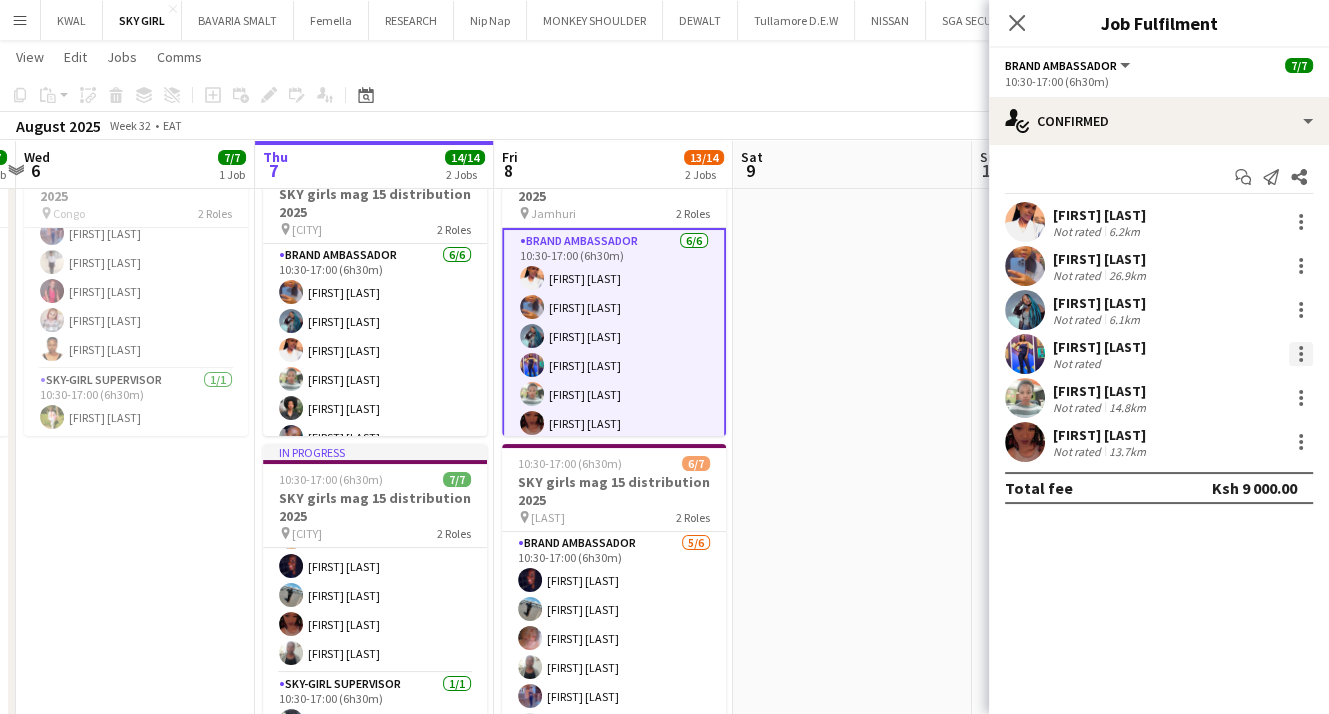 click at bounding box center (1301, 354) 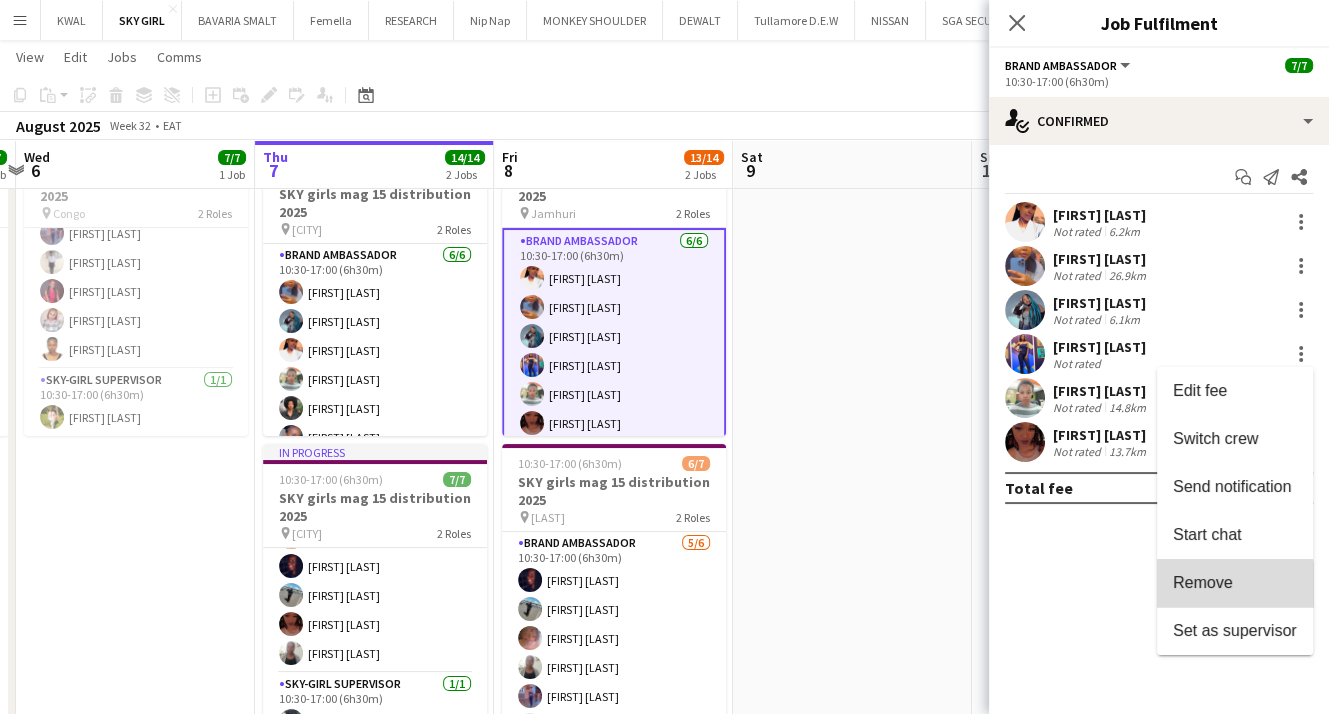 click on "Remove" at bounding box center (1203, 582) 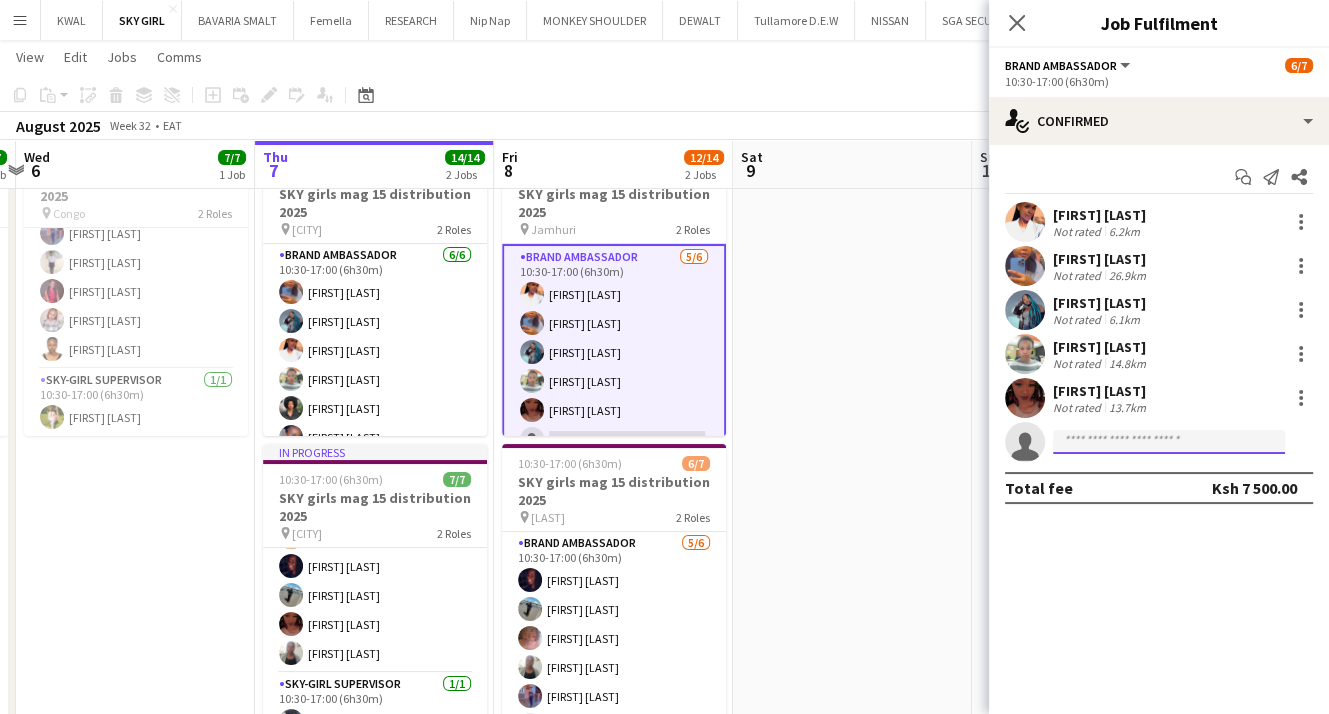 click 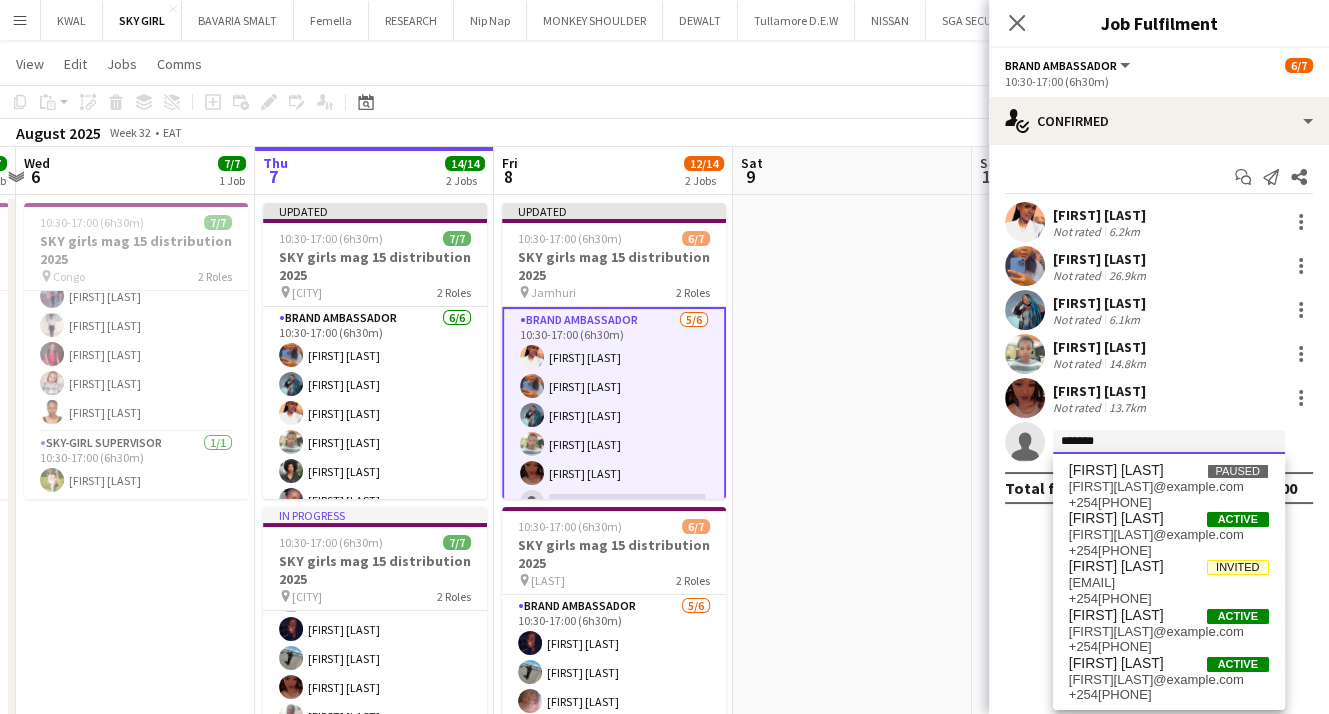 scroll, scrollTop: 0, scrollLeft: 0, axis: both 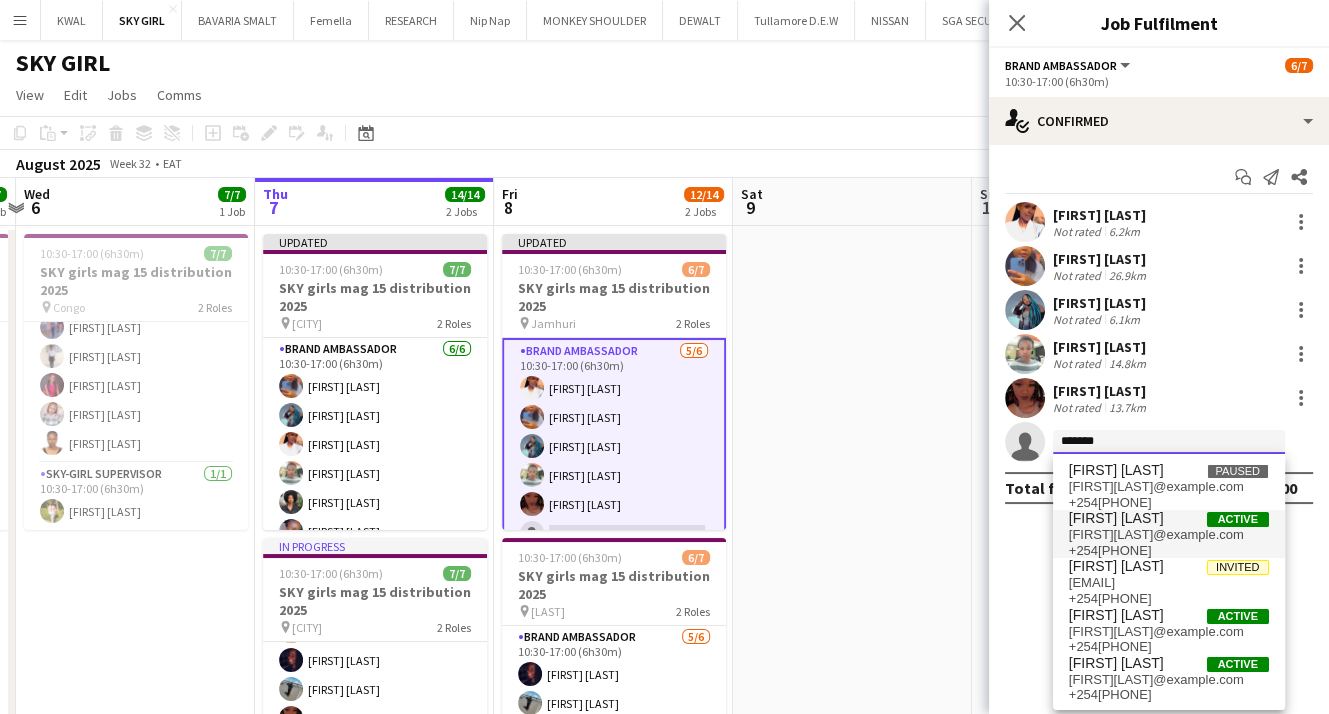 type on "*******" 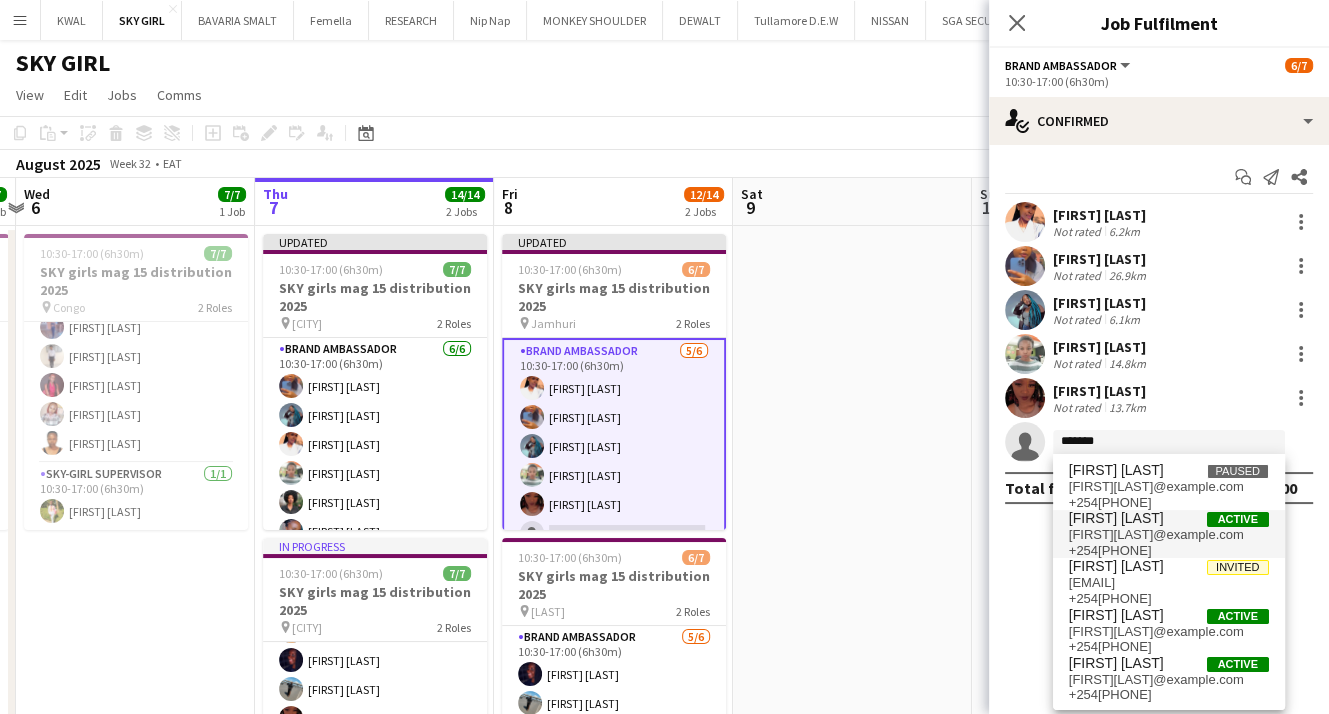 click on "Wanjiku Mungai" at bounding box center [1116, 518] 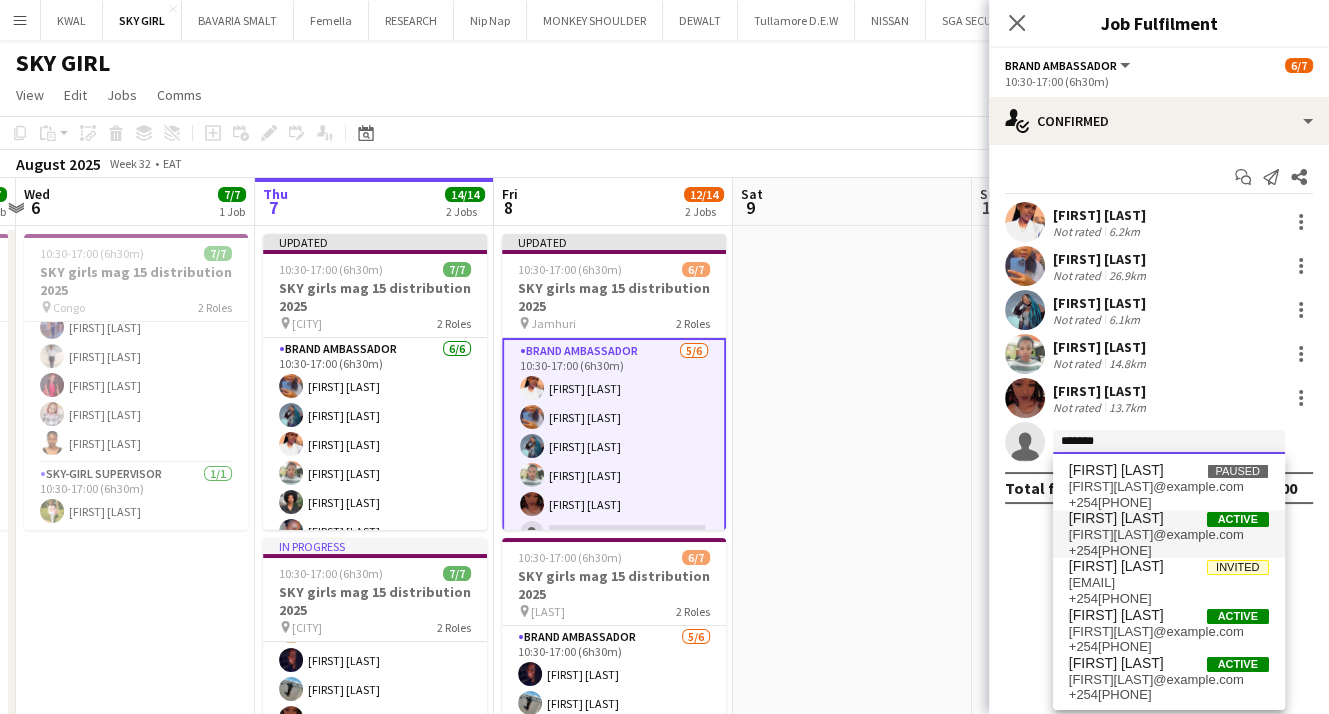 type 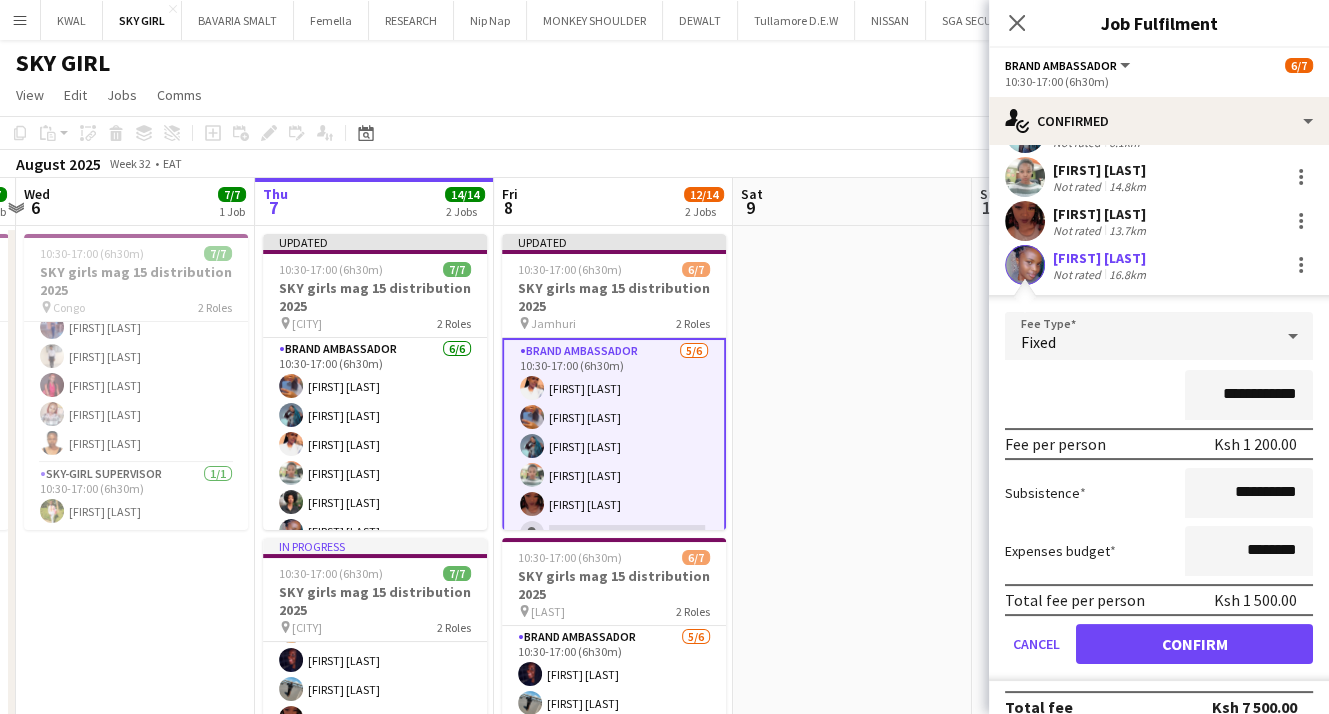scroll, scrollTop: 200, scrollLeft: 0, axis: vertical 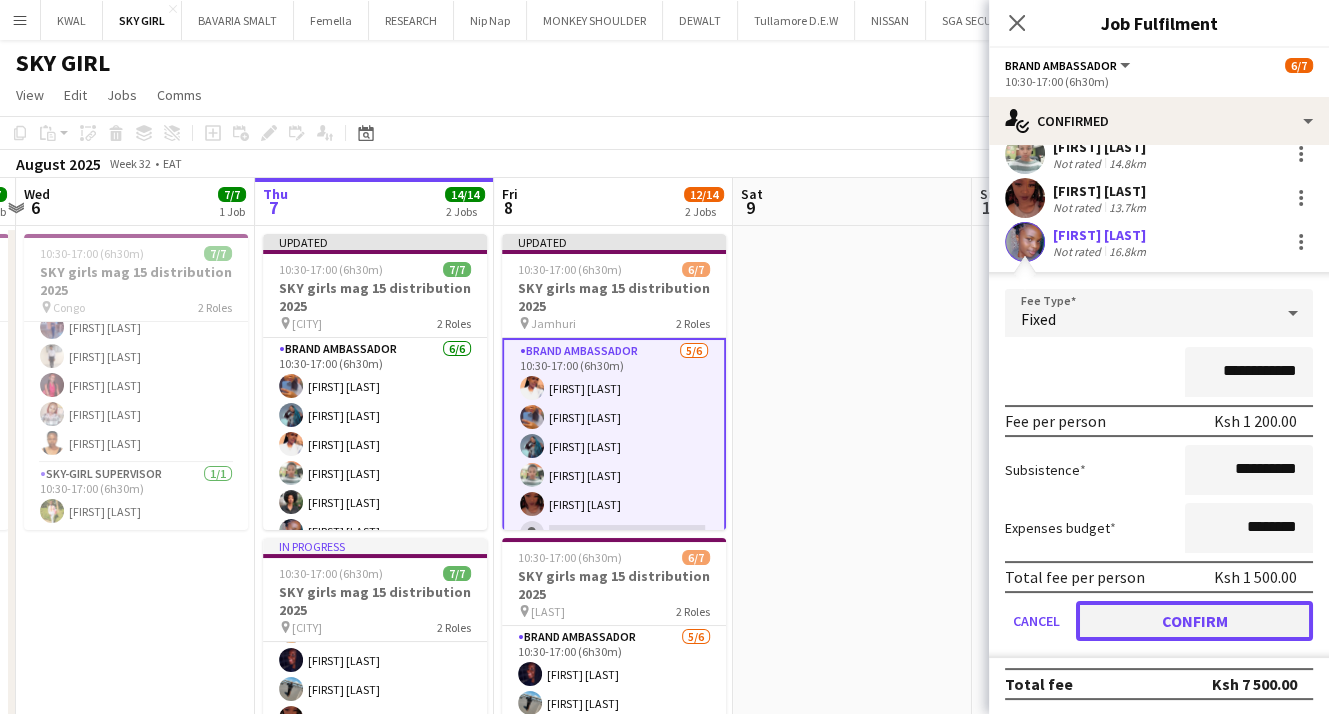 click on "Confirm" at bounding box center (1194, 621) 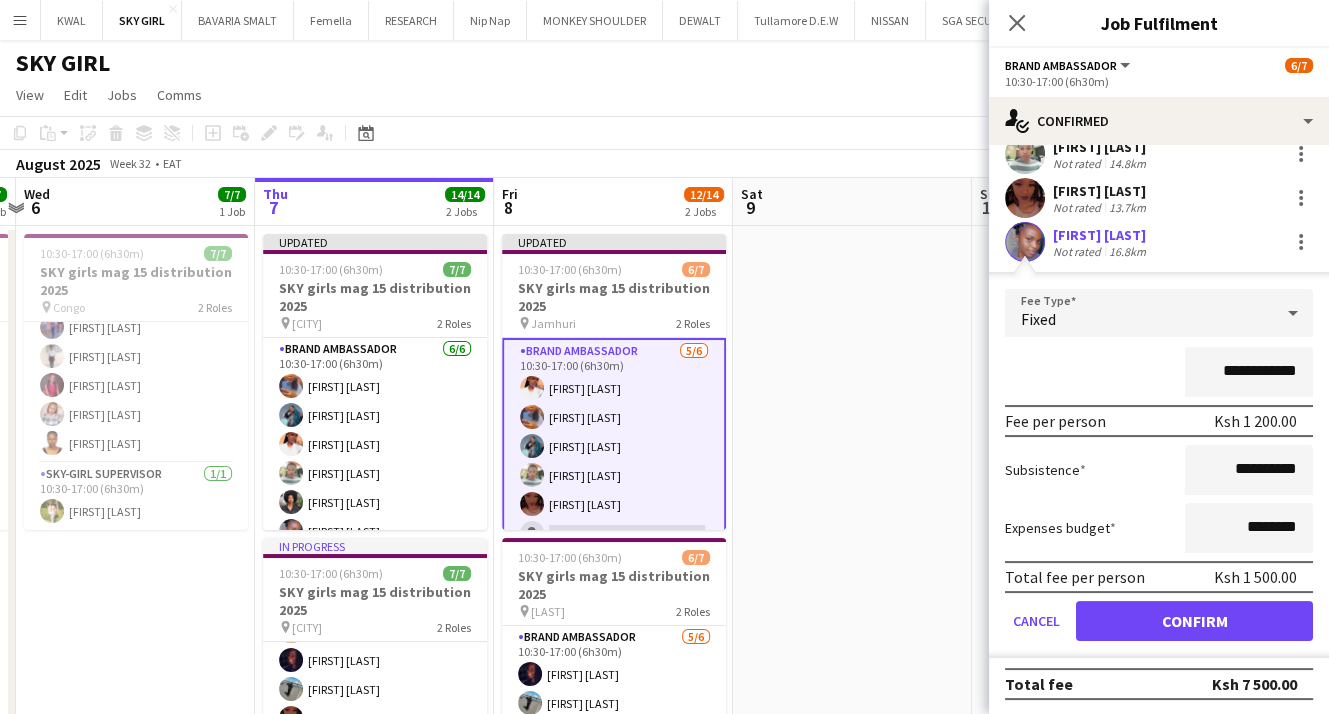 scroll, scrollTop: 0, scrollLeft: 0, axis: both 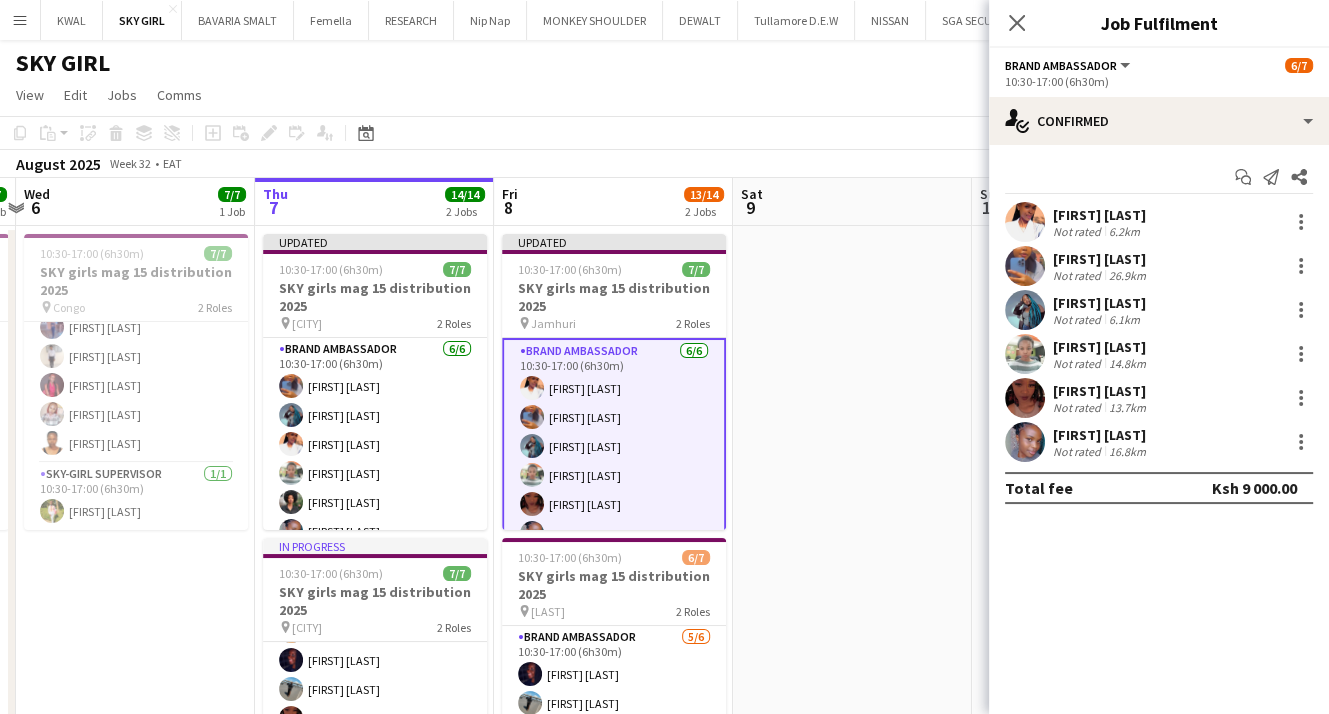 click at bounding box center [852, 550] 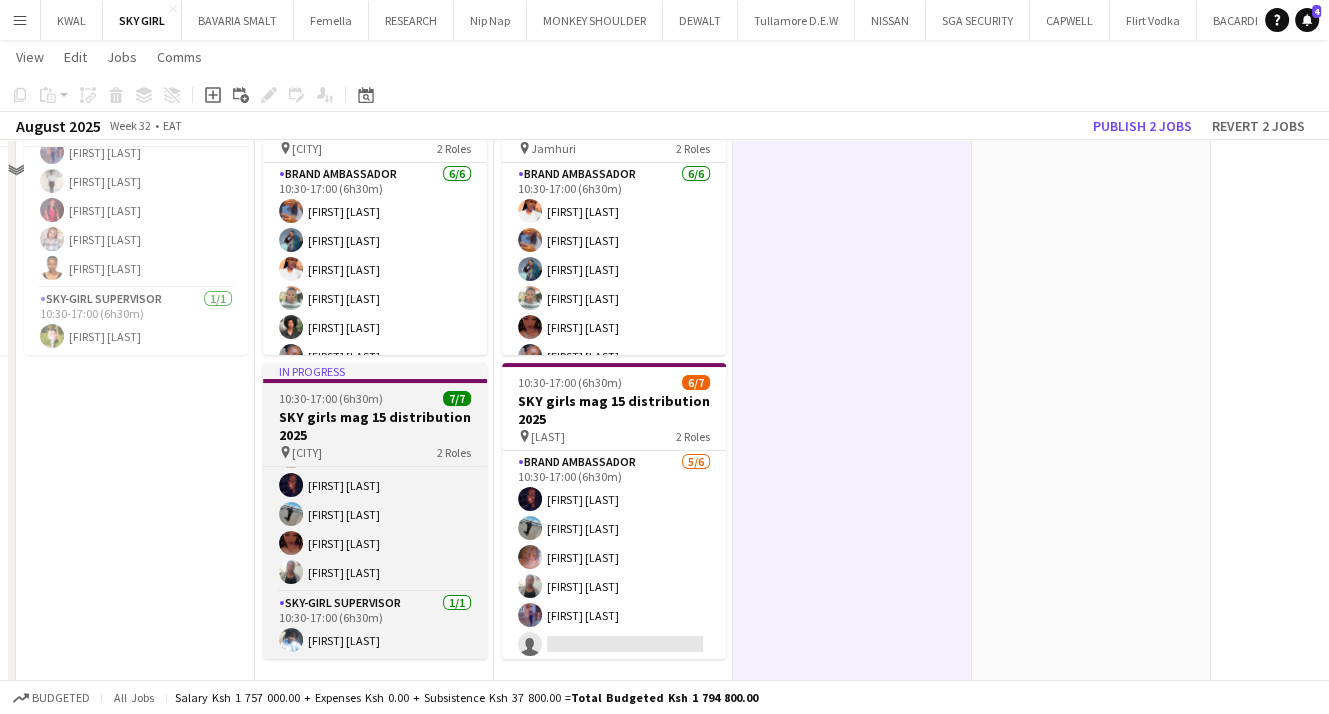 scroll, scrollTop: 192, scrollLeft: 0, axis: vertical 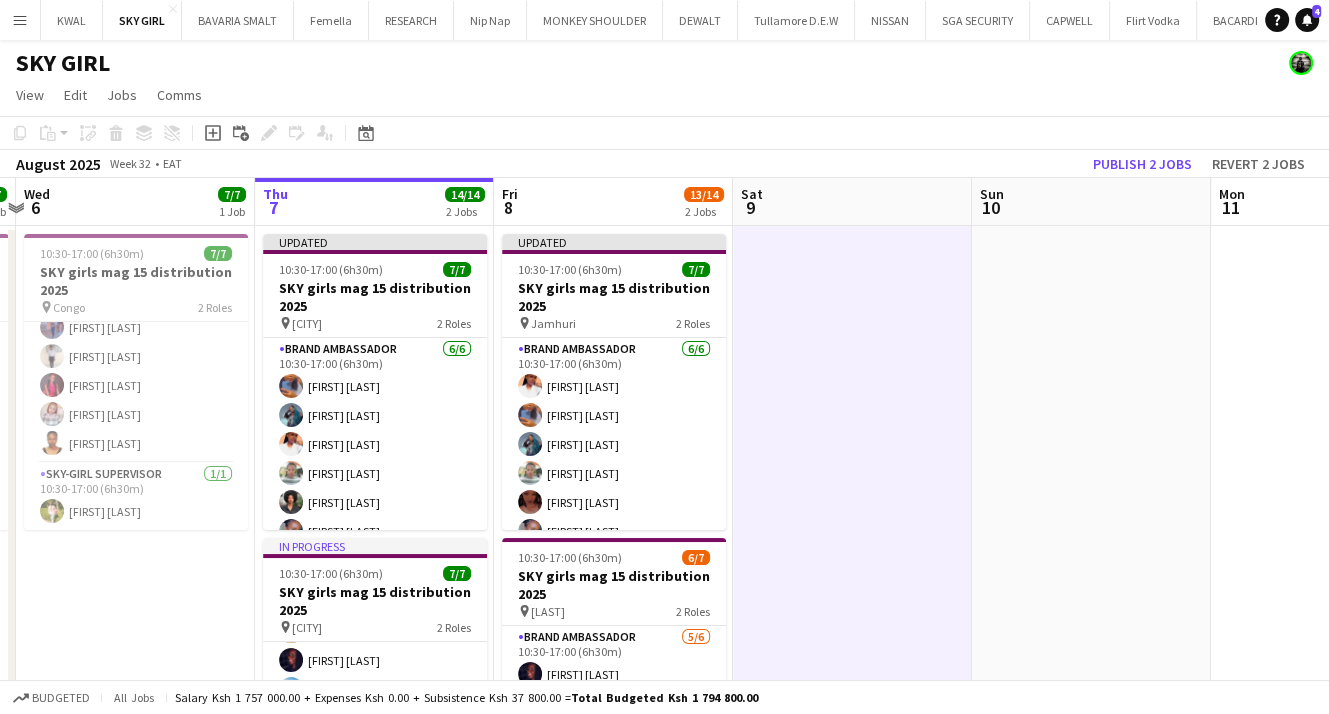 click at bounding box center (852, 550) 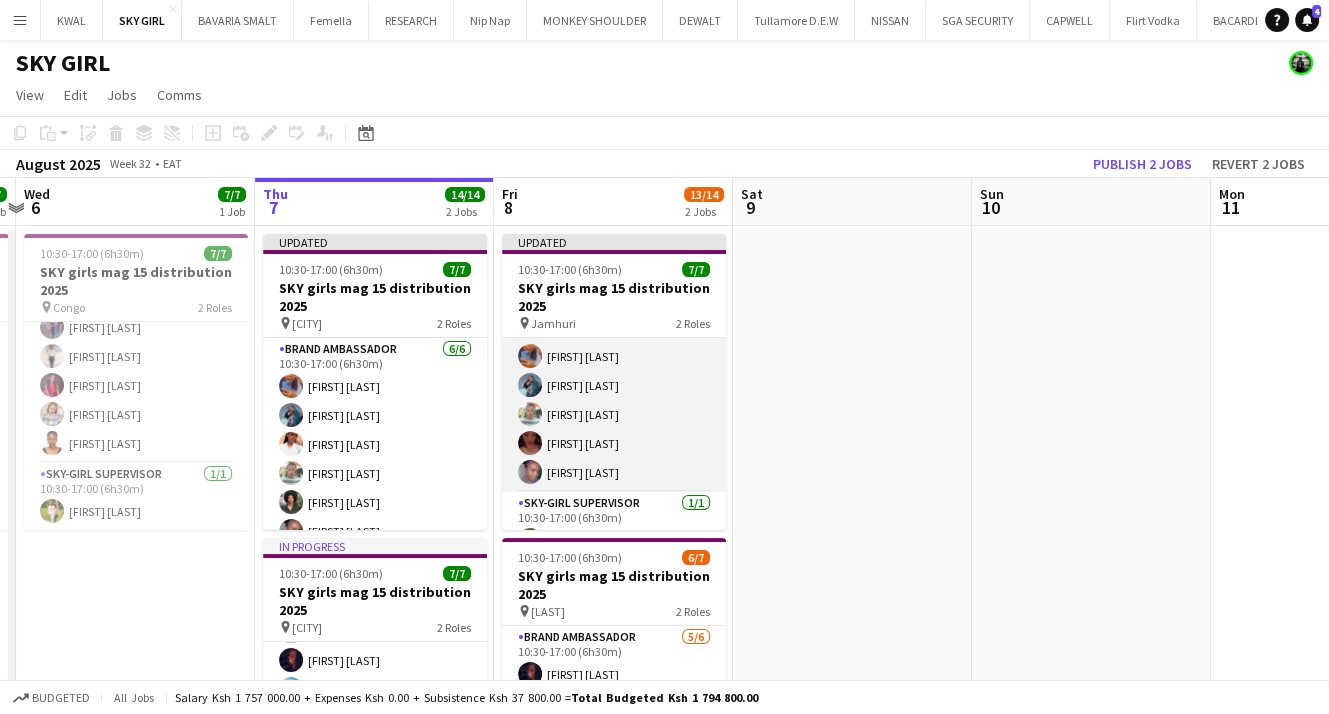 scroll, scrollTop: 88, scrollLeft: 0, axis: vertical 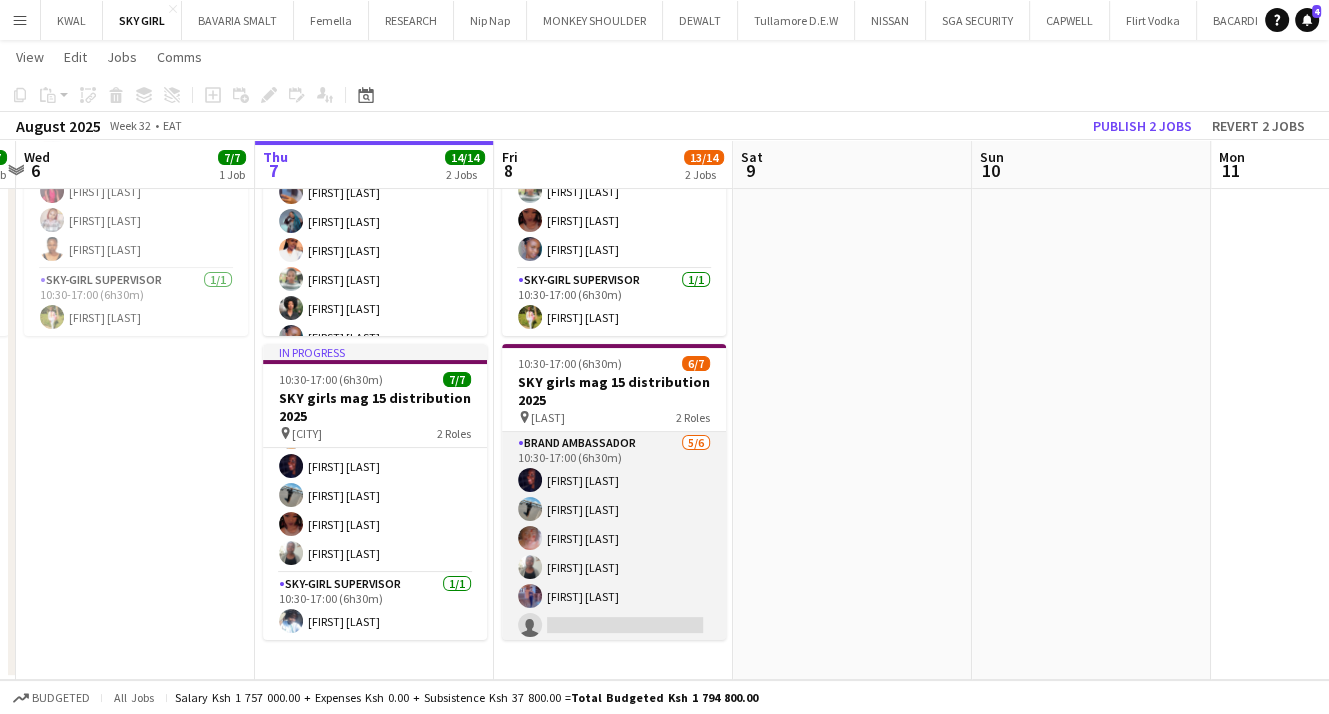 click on "Brand Ambassador   5/6   10:30-17:00 (6h30m)
Rehema Murunga Gladys gitau Marian Miruka Sarah Njoroge Felista Gathogo
single-neutral-actions" at bounding box center (614, 538) 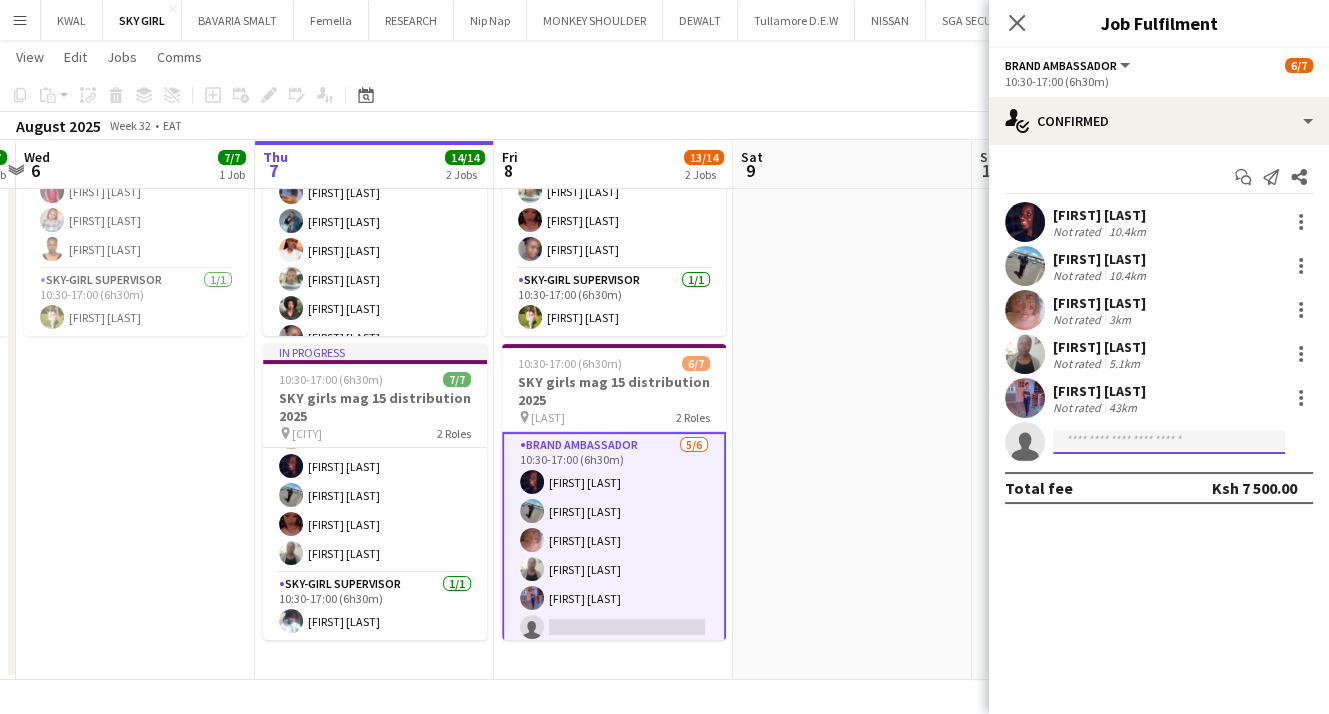 click 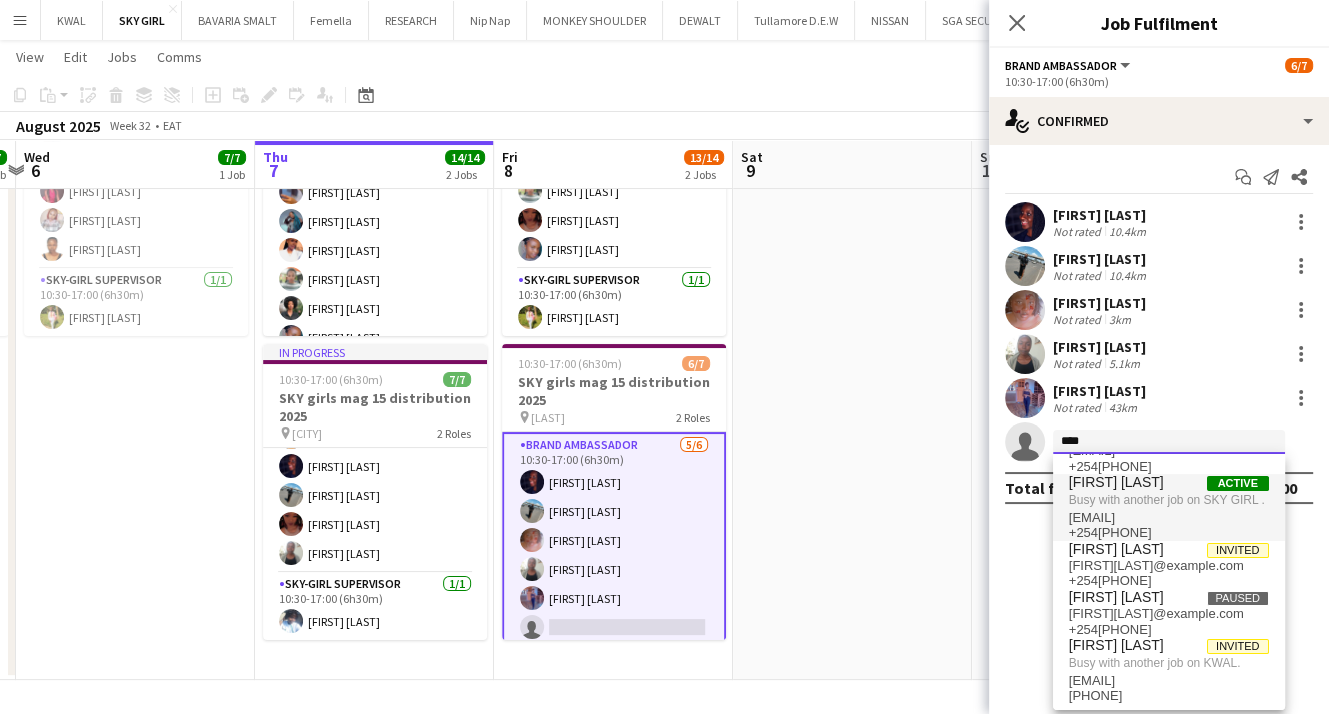 scroll, scrollTop: 52, scrollLeft: 0, axis: vertical 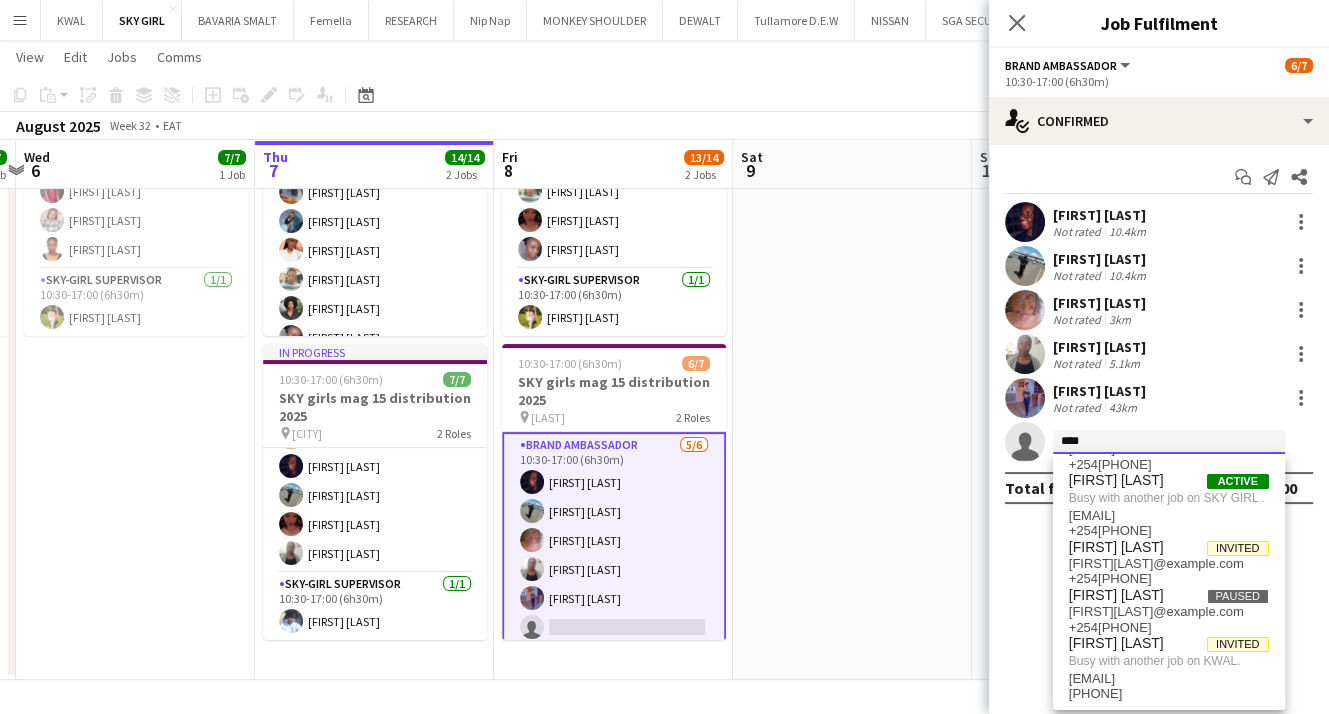 drag, startPoint x: 1099, startPoint y: 439, endPoint x: 996, endPoint y: 438, distance: 103.00485 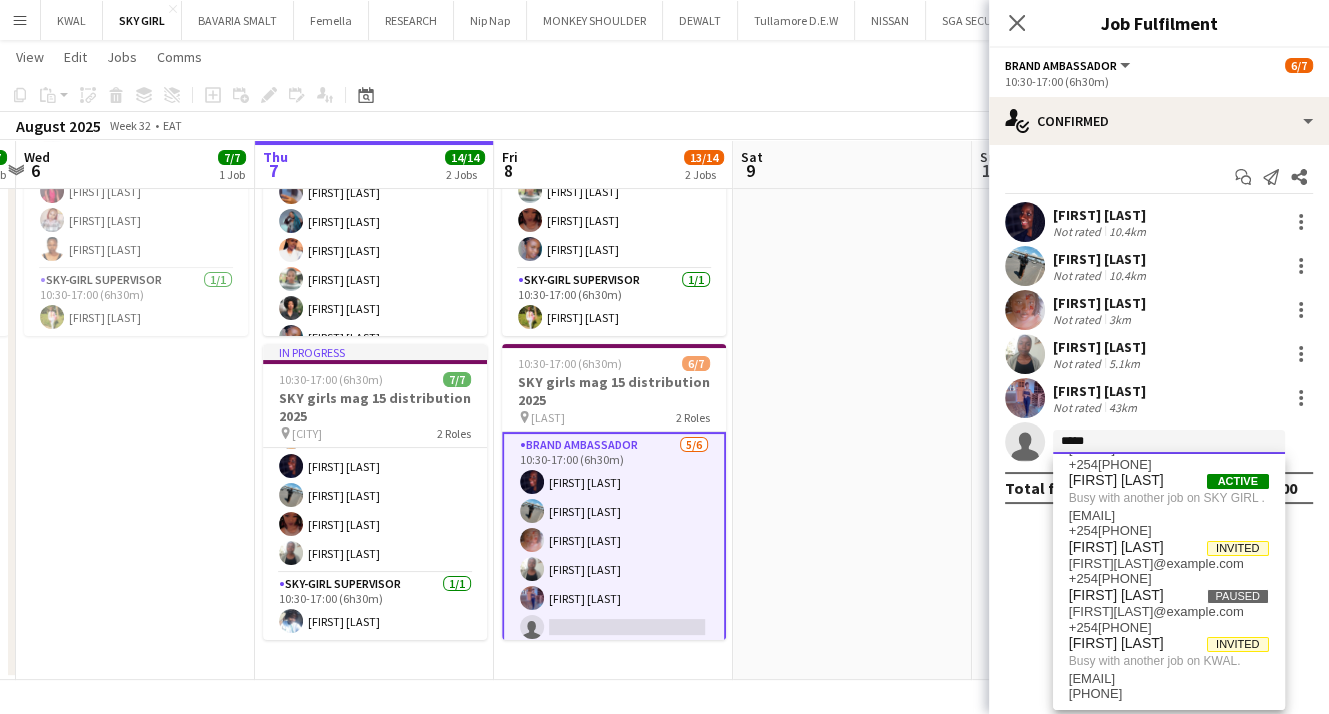 scroll, scrollTop: 0, scrollLeft: 0, axis: both 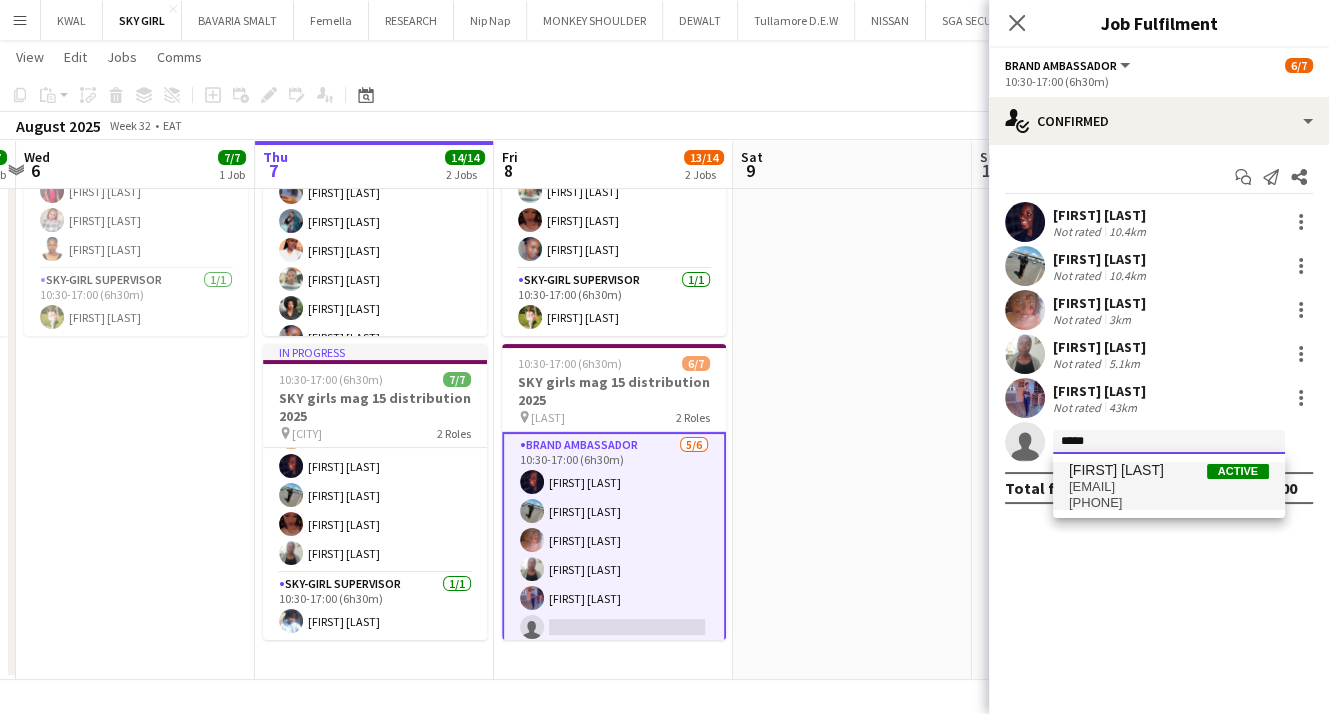 type on "*****" 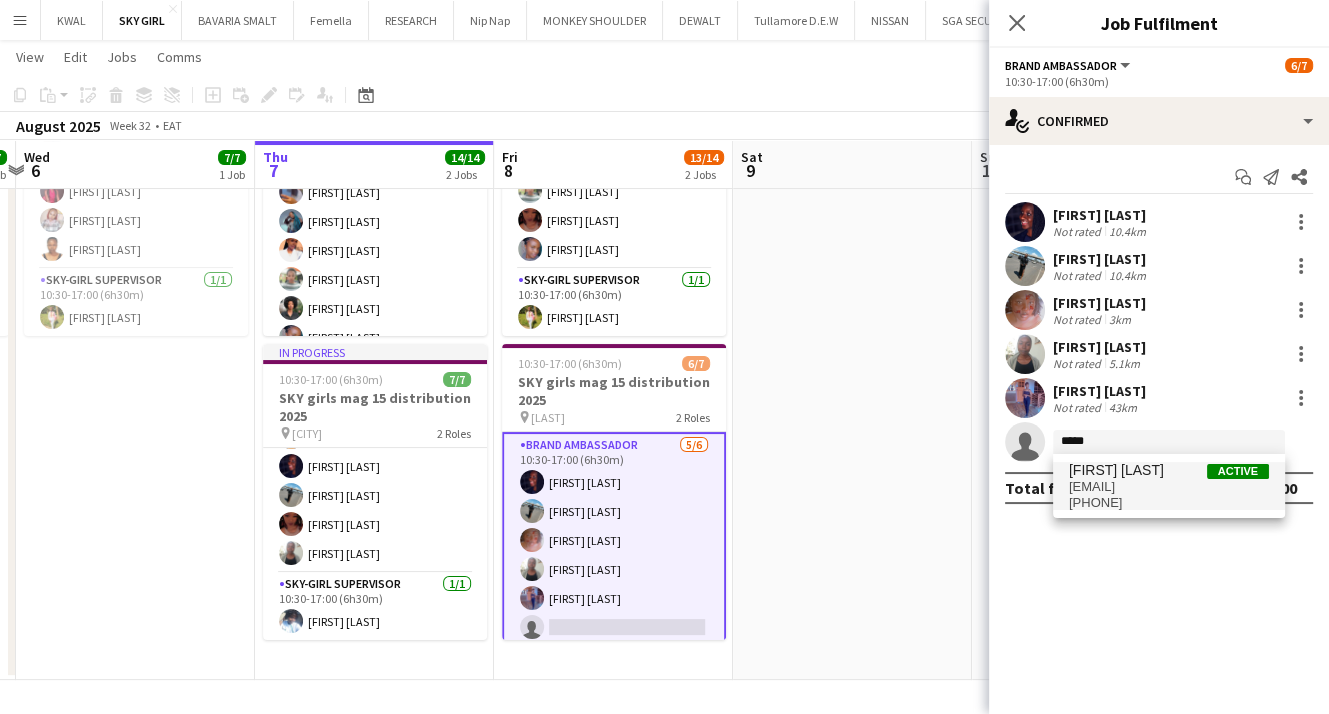 click on "+254710267052" at bounding box center (1169, 503) 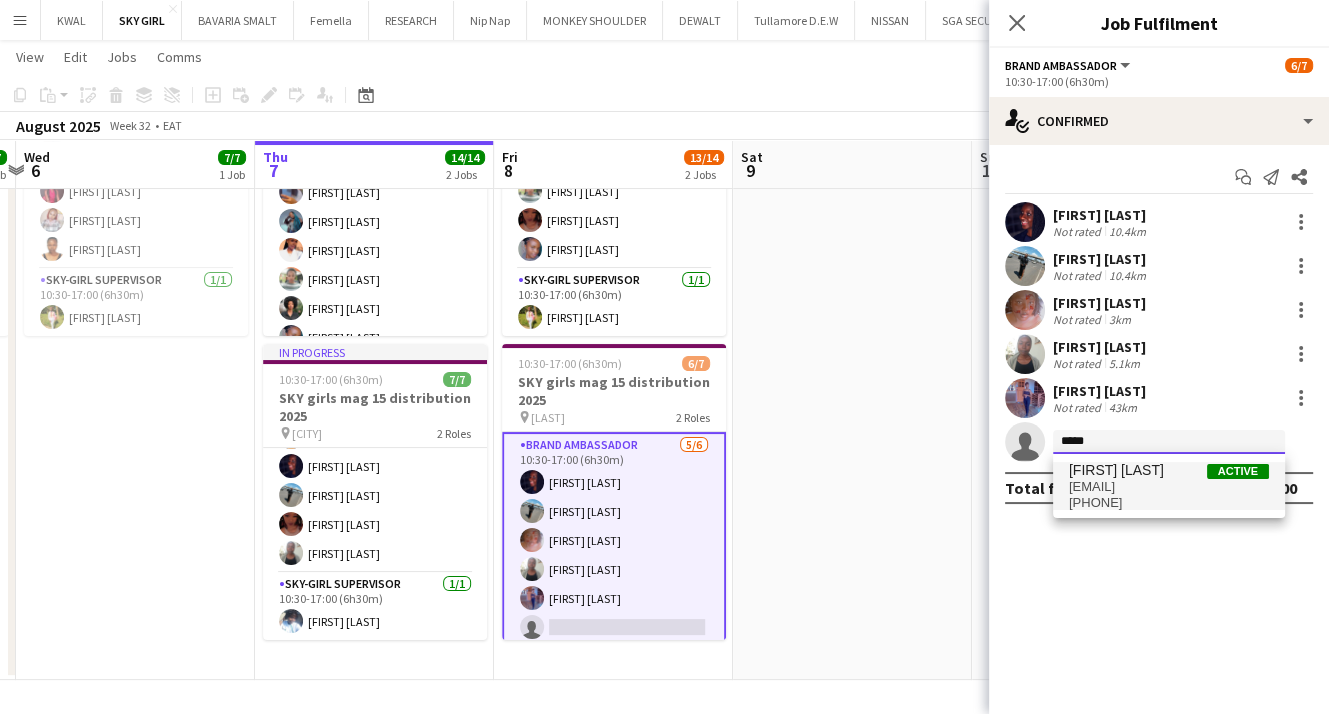 type 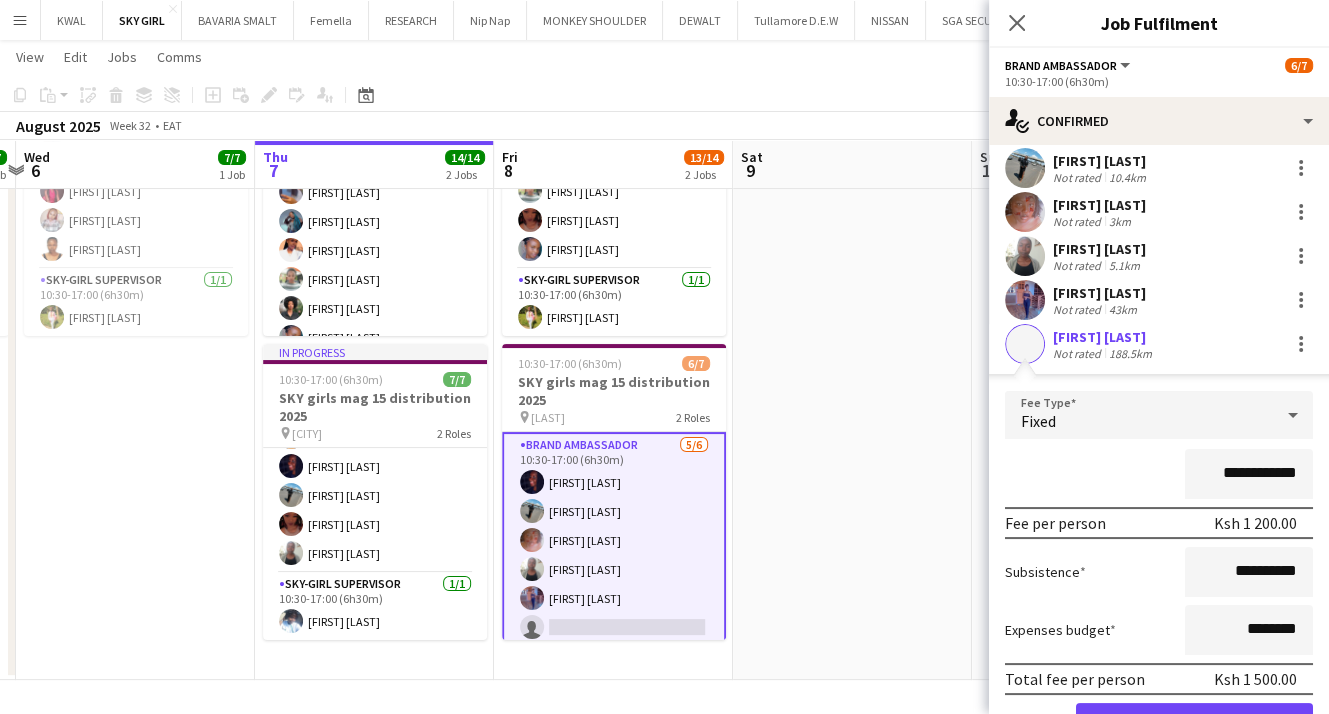 scroll, scrollTop: 200, scrollLeft: 0, axis: vertical 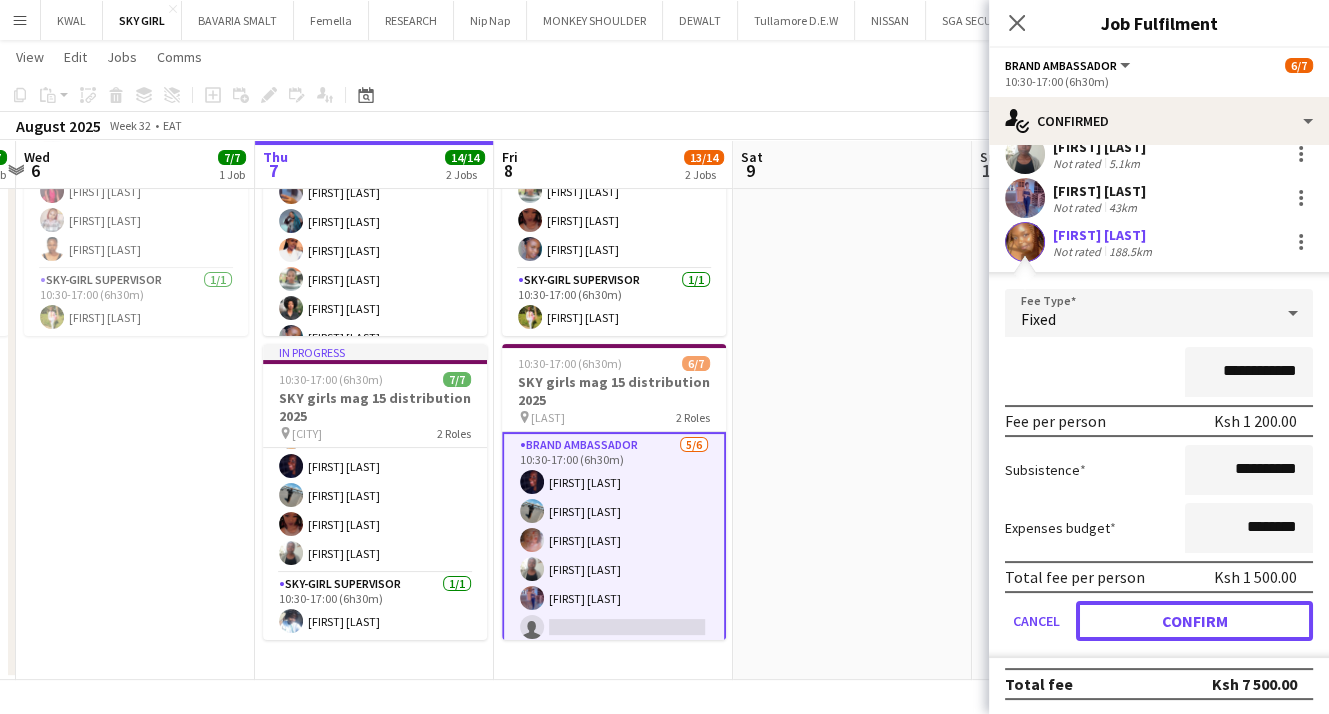 drag, startPoint x: 1210, startPoint y: 613, endPoint x: 1176, endPoint y: 595, distance: 38.470768 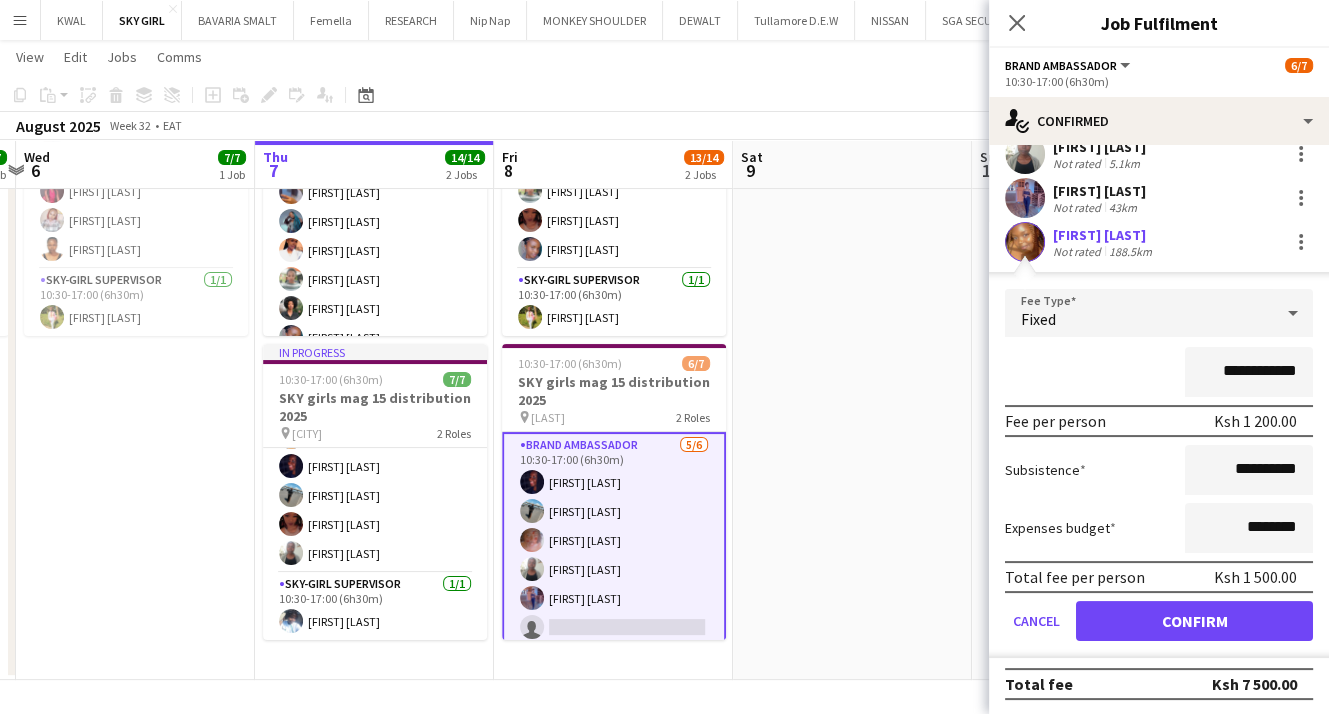 scroll, scrollTop: 0, scrollLeft: 0, axis: both 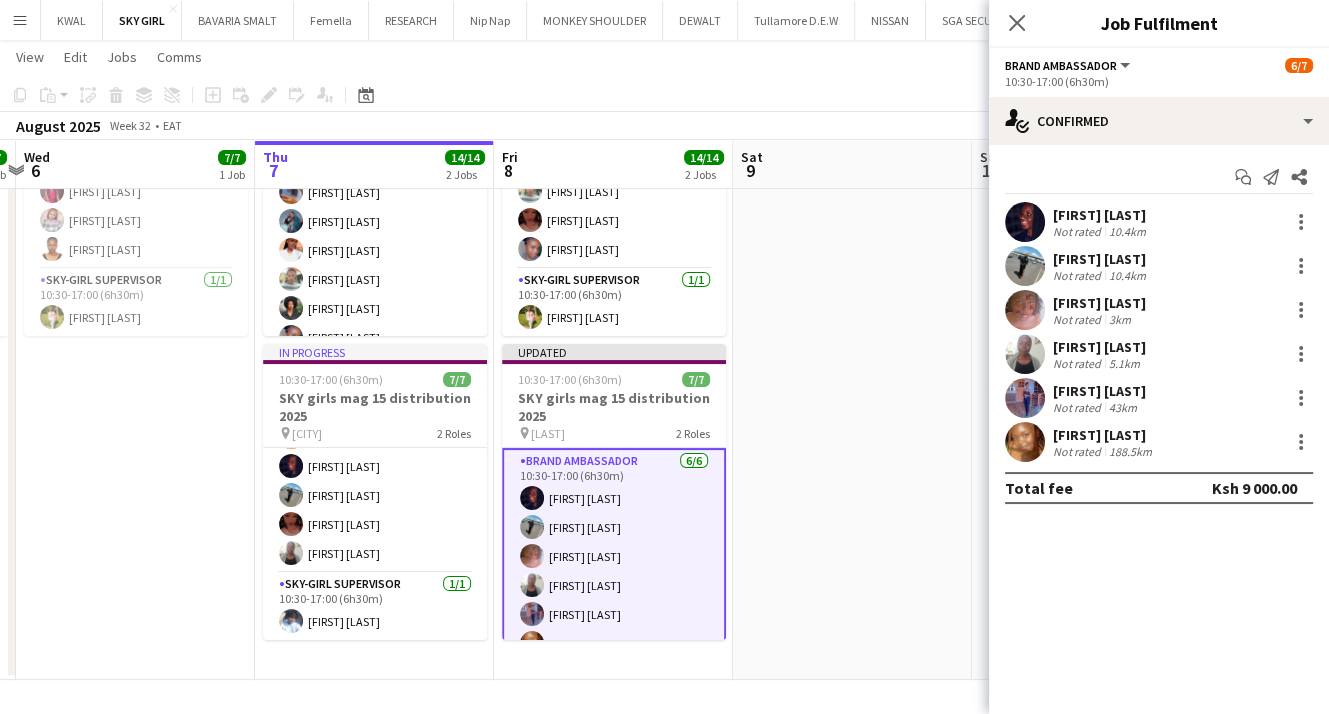 click at bounding box center (852, 356) 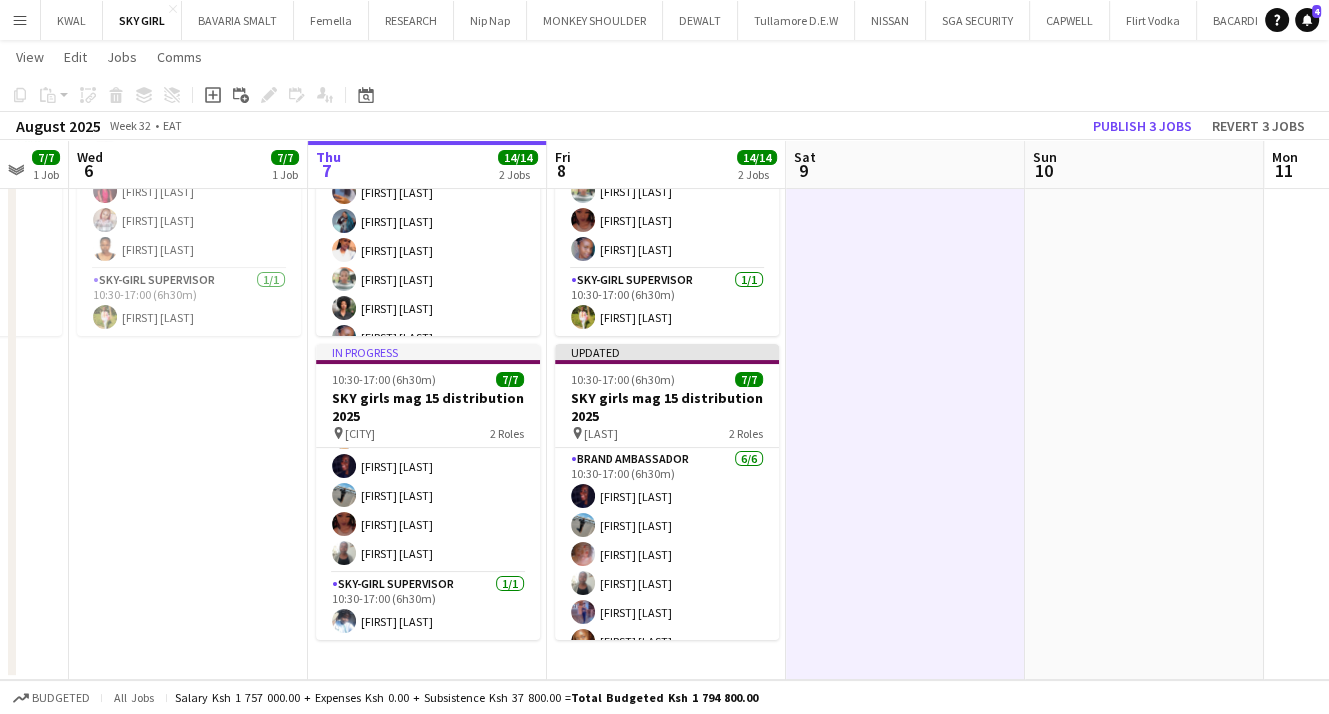 scroll, scrollTop: 0, scrollLeft: 507, axis: horizontal 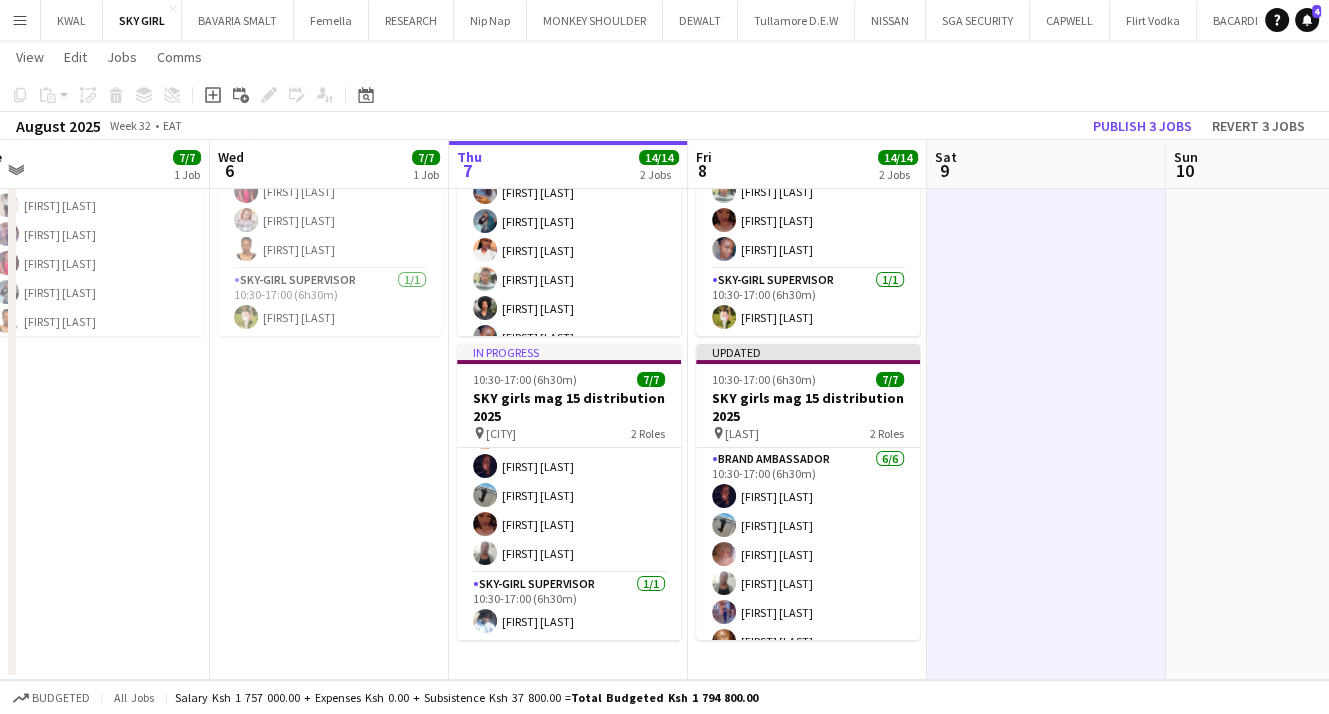 drag, startPoint x: 547, startPoint y: 540, endPoint x: 741, endPoint y: 539, distance: 194.00258 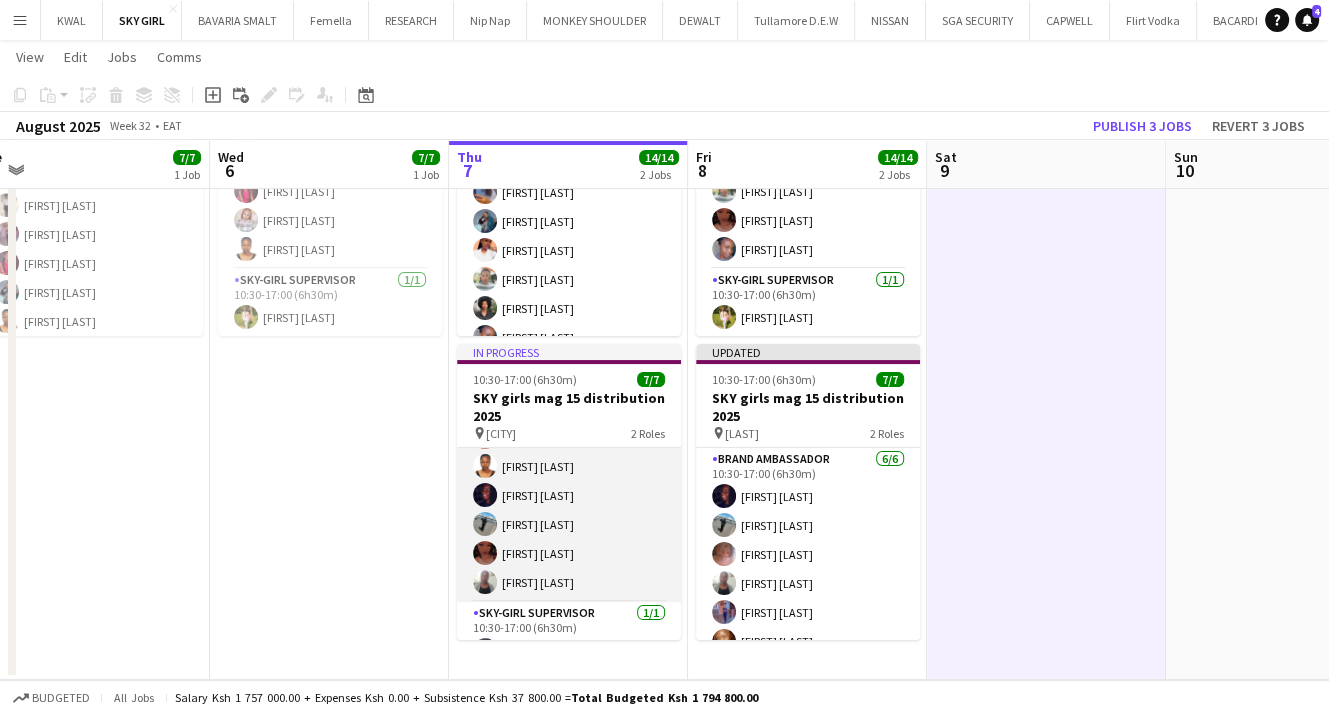 scroll, scrollTop: 88, scrollLeft: 0, axis: vertical 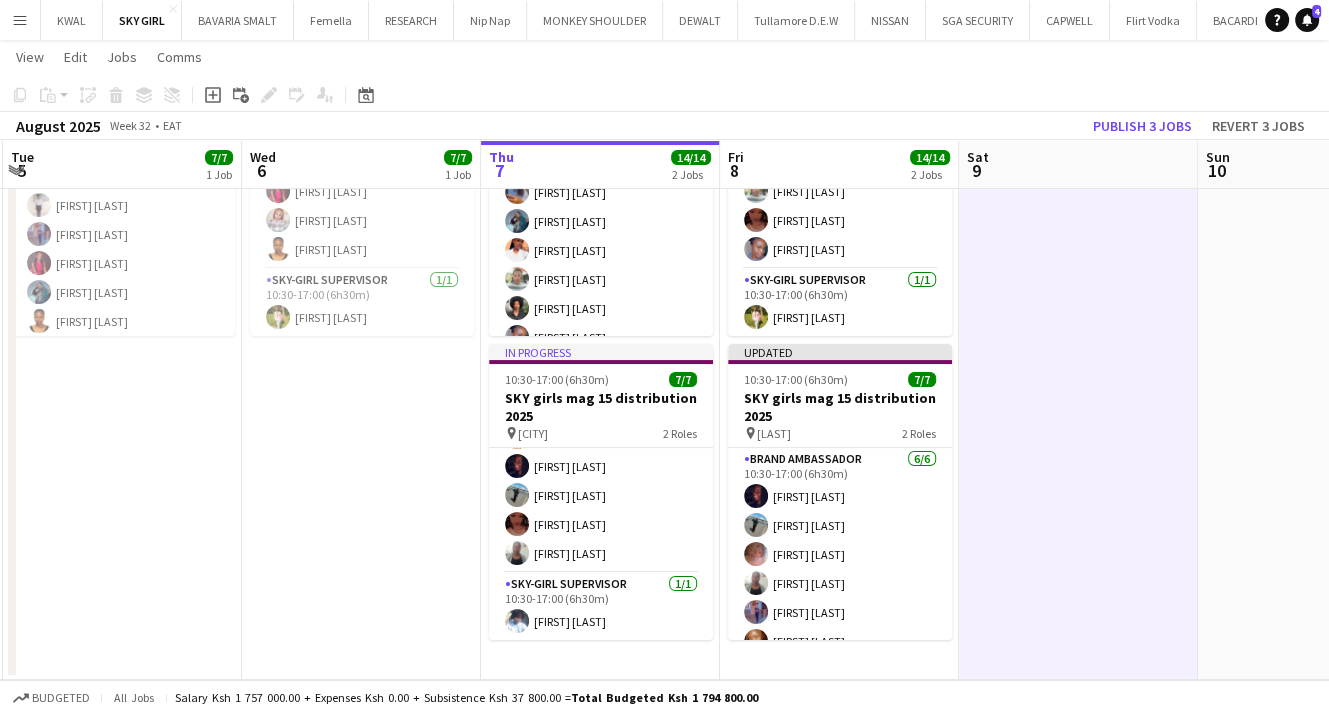 drag, startPoint x: 612, startPoint y: 534, endPoint x: 644, endPoint y: 530, distance: 32.24903 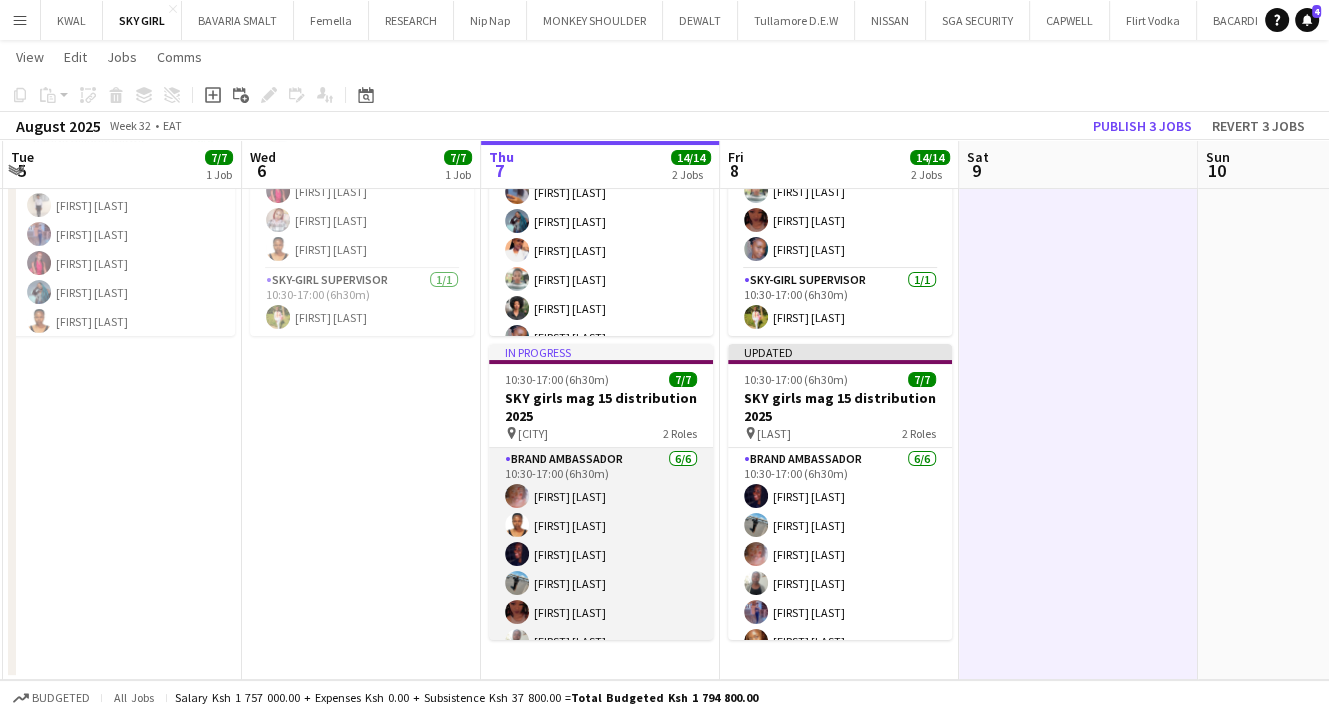 scroll, scrollTop: 88, scrollLeft: 0, axis: vertical 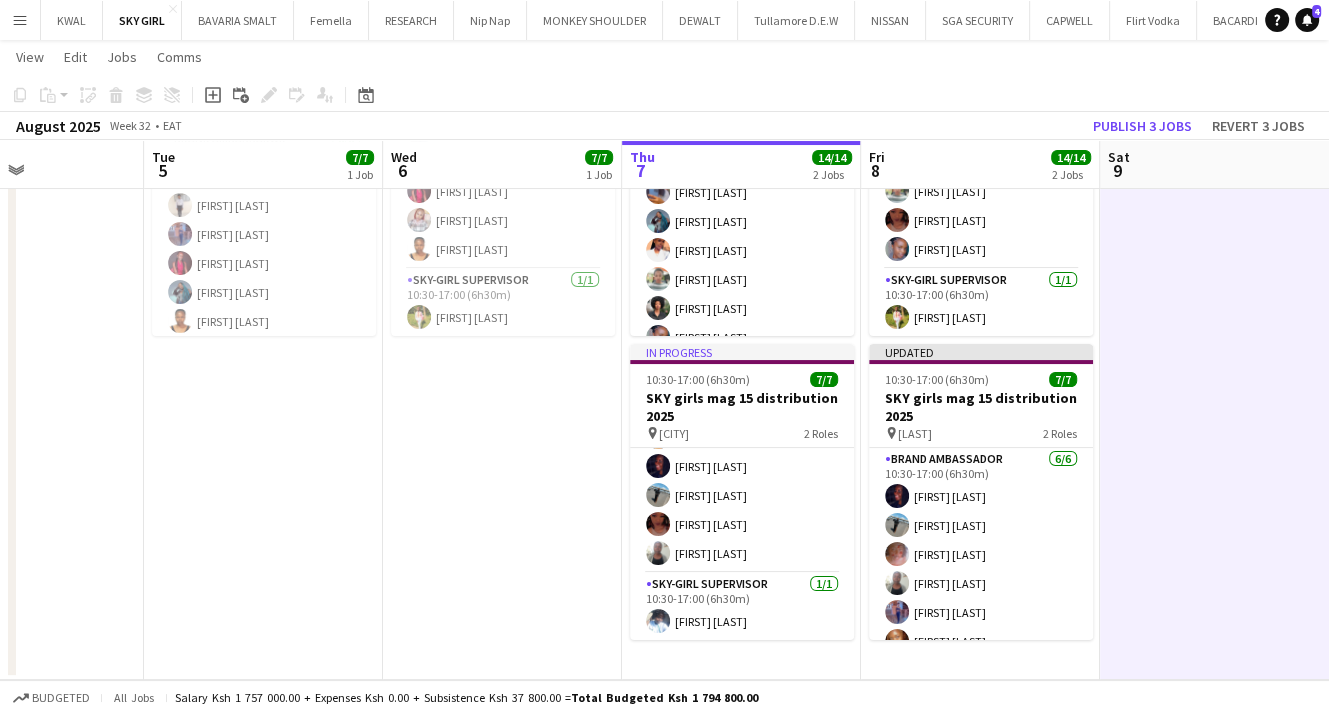 drag, startPoint x: 644, startPoint y: 529, endPoint x: 785, endPoint y: 538, distance: 141.28694 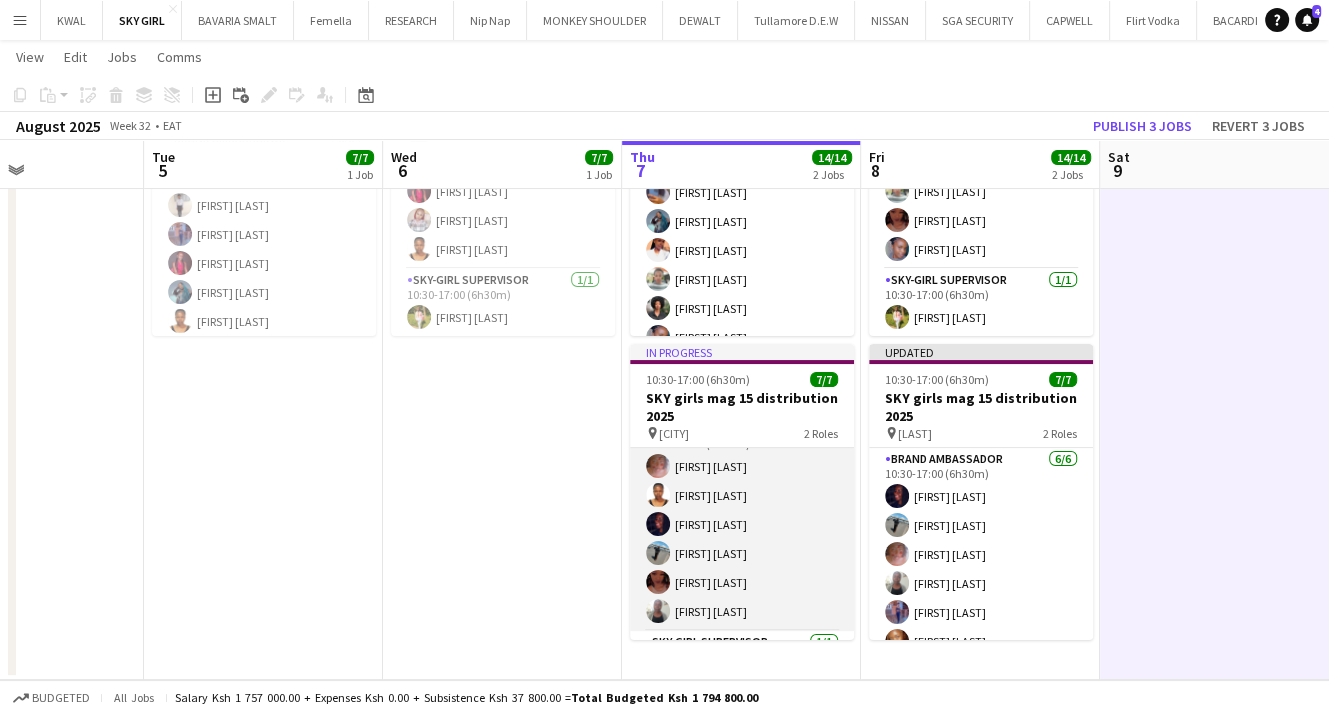 scroll, scrollTop: 0, scrollLeft: 0, axis: both 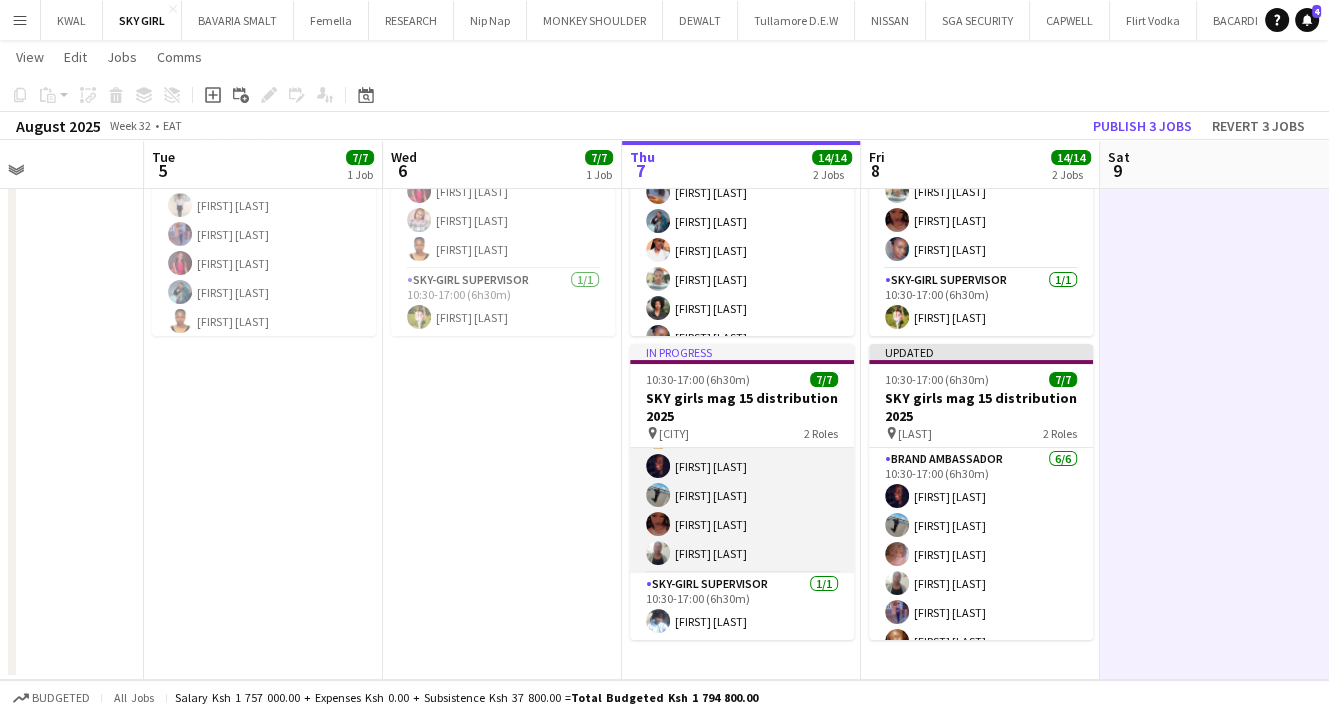 click on "Brand Ambassador   6/6   10:30-17:00 (6h30m)
Marian Miruka Grace Kiumbero Rehema Murunga Gladys gitau Esther Kareri Sarah Njoroge" at bounding box center (742, 466) 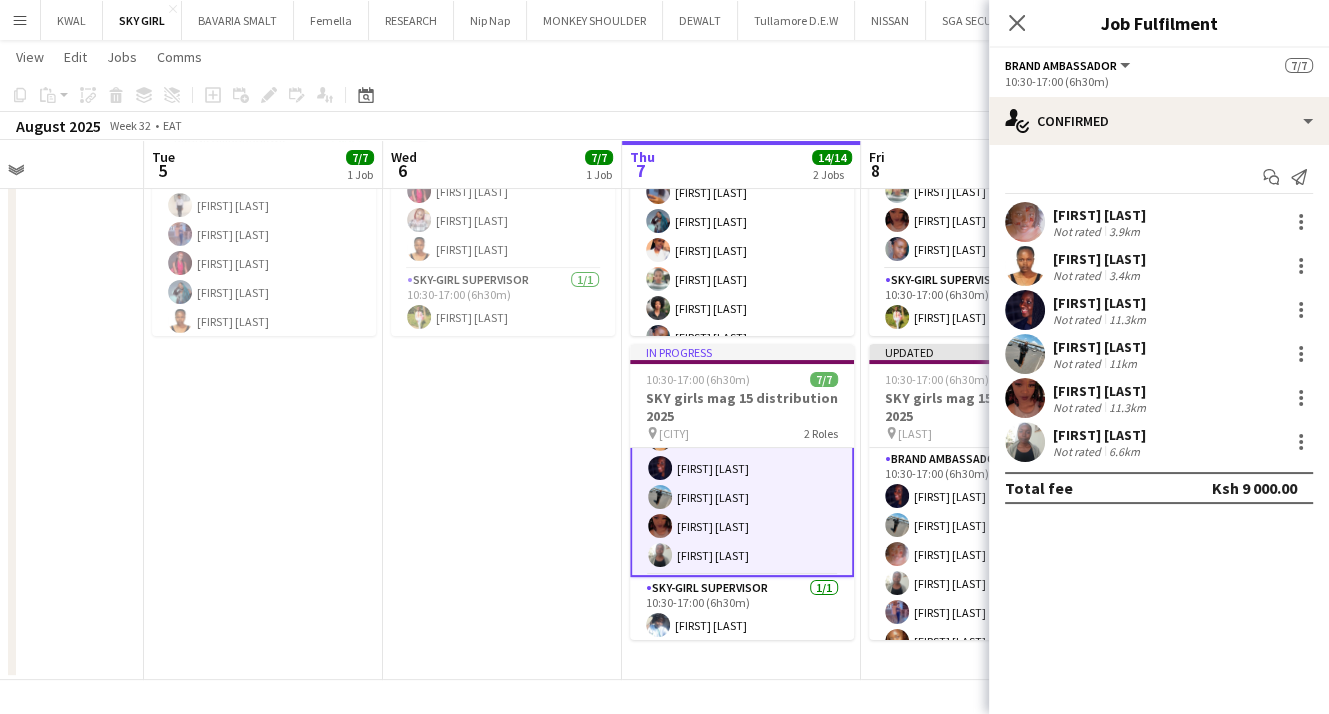 scroll, scrollTop: 90, scrollLeft: 0, axis: vertical 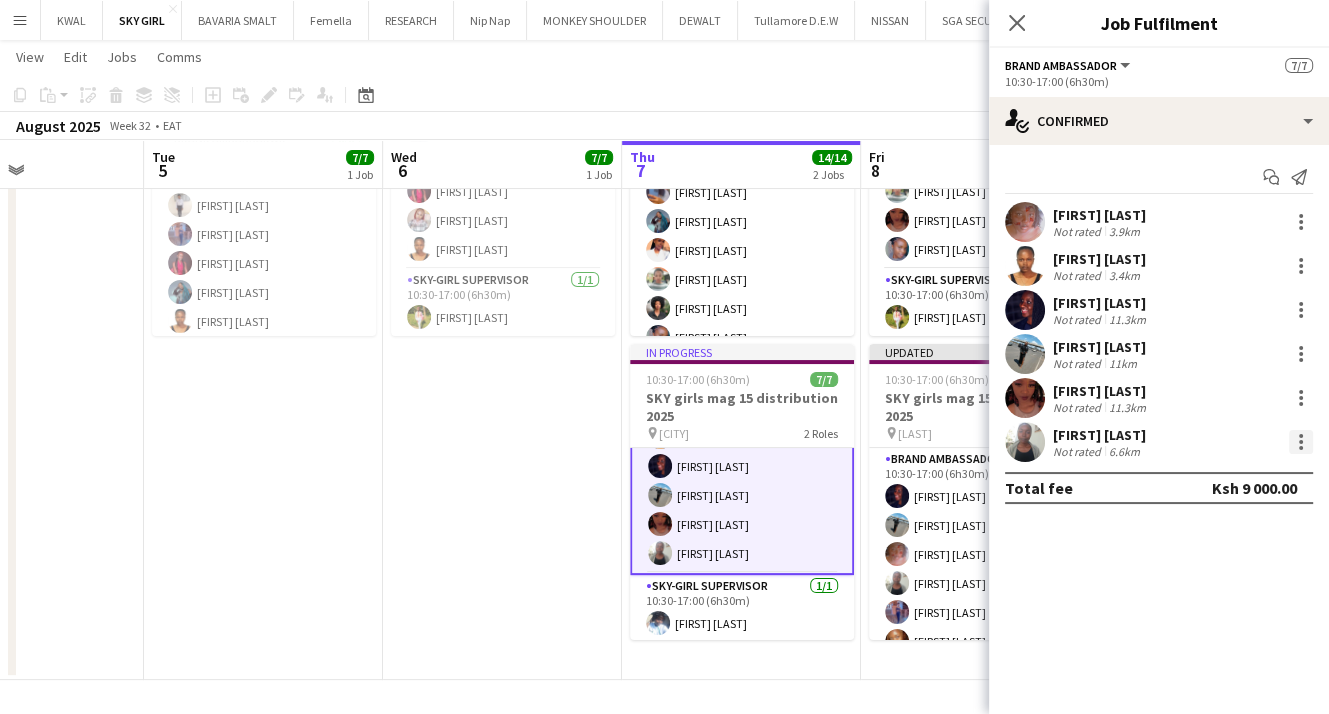 click at bounding box center [1301, 442] 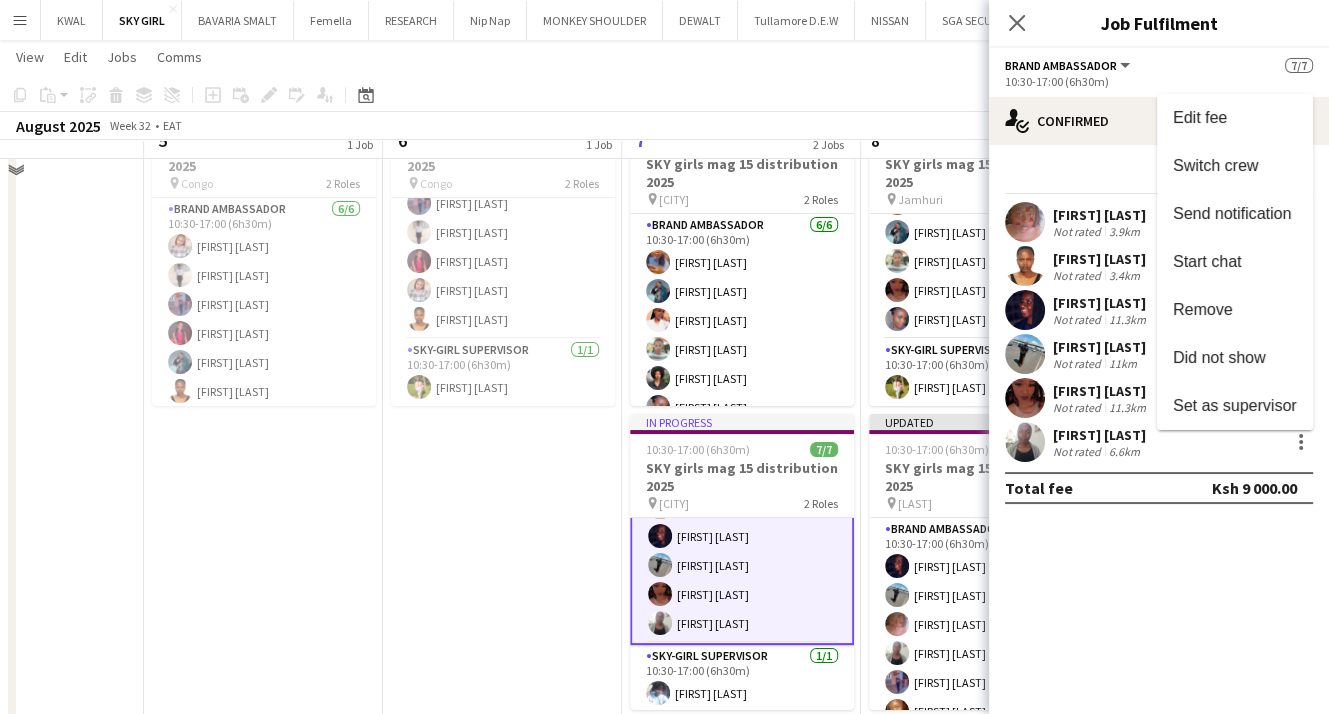 scroll, scrollTop: 92, scrollLeft: 0, axis: vertical 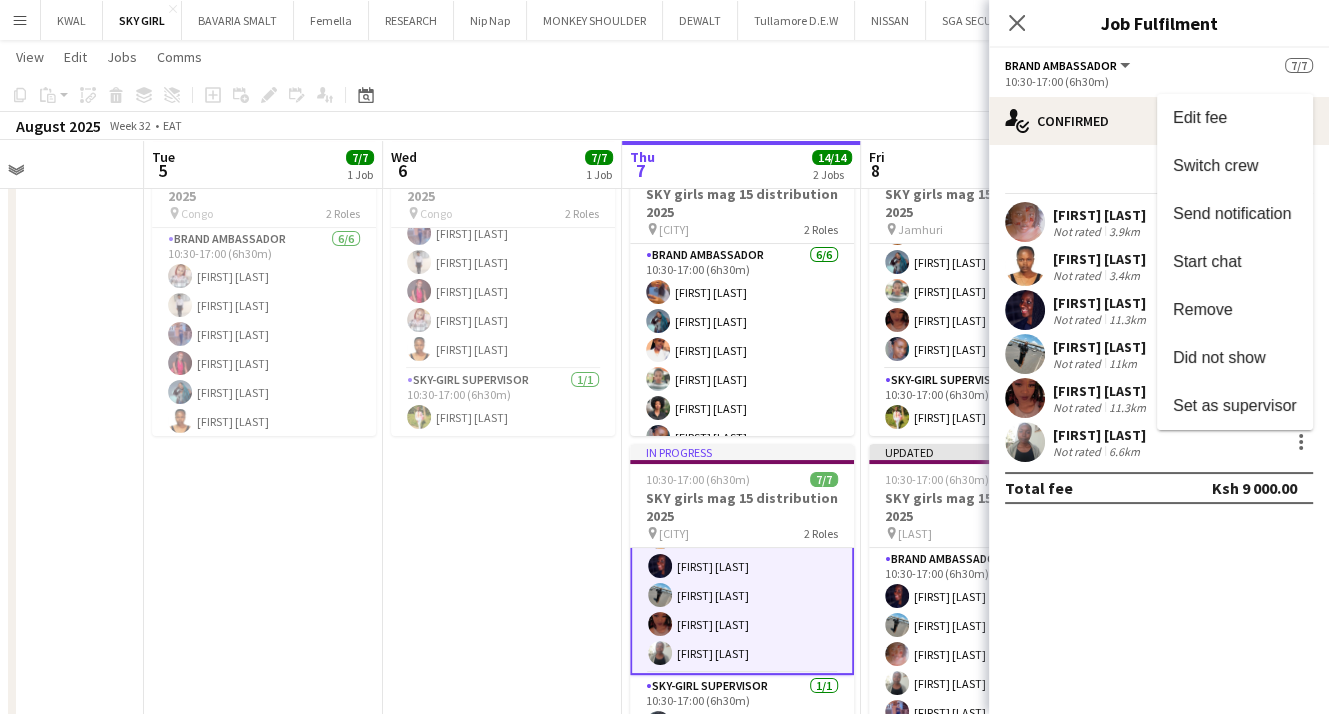 drag, startPoint x: 844, startPoint y: 647, endPoint x: 847, endPoint y: 633, distance: 14.3178215 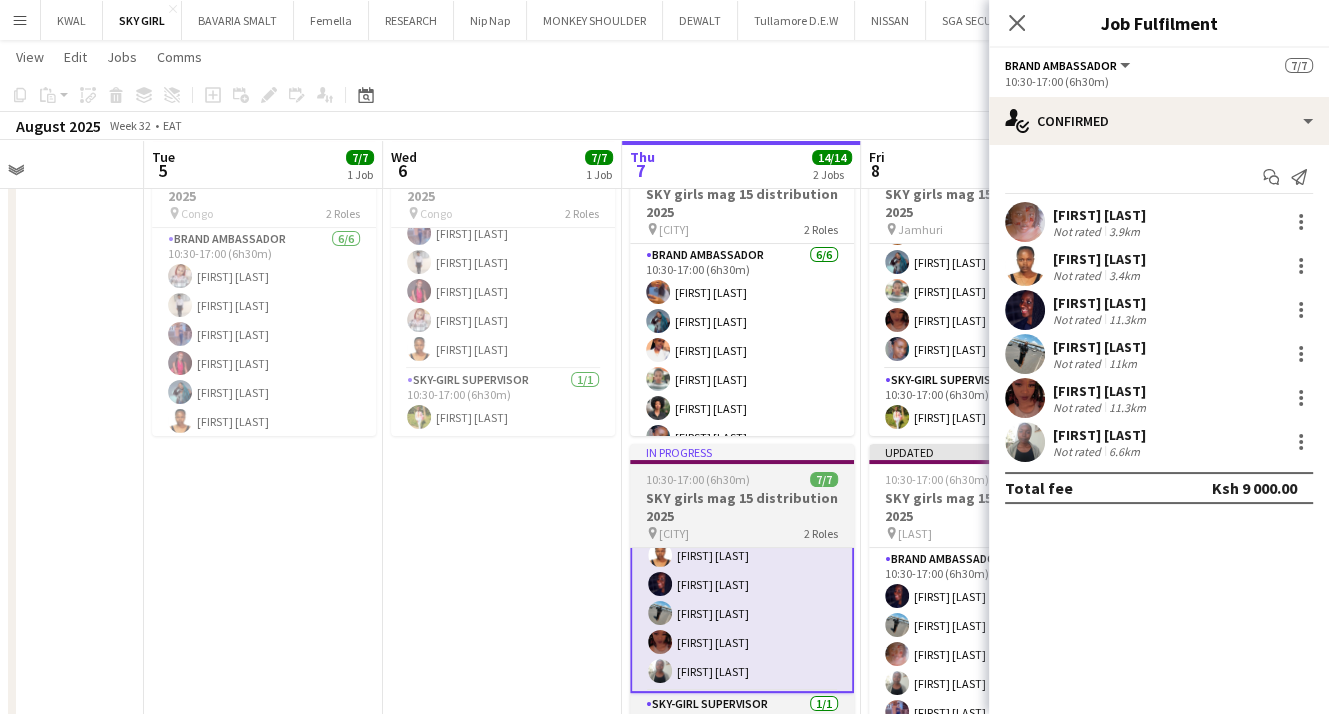 scroll, scrollTop: 76, scrollLeft: 0, axis: vertical 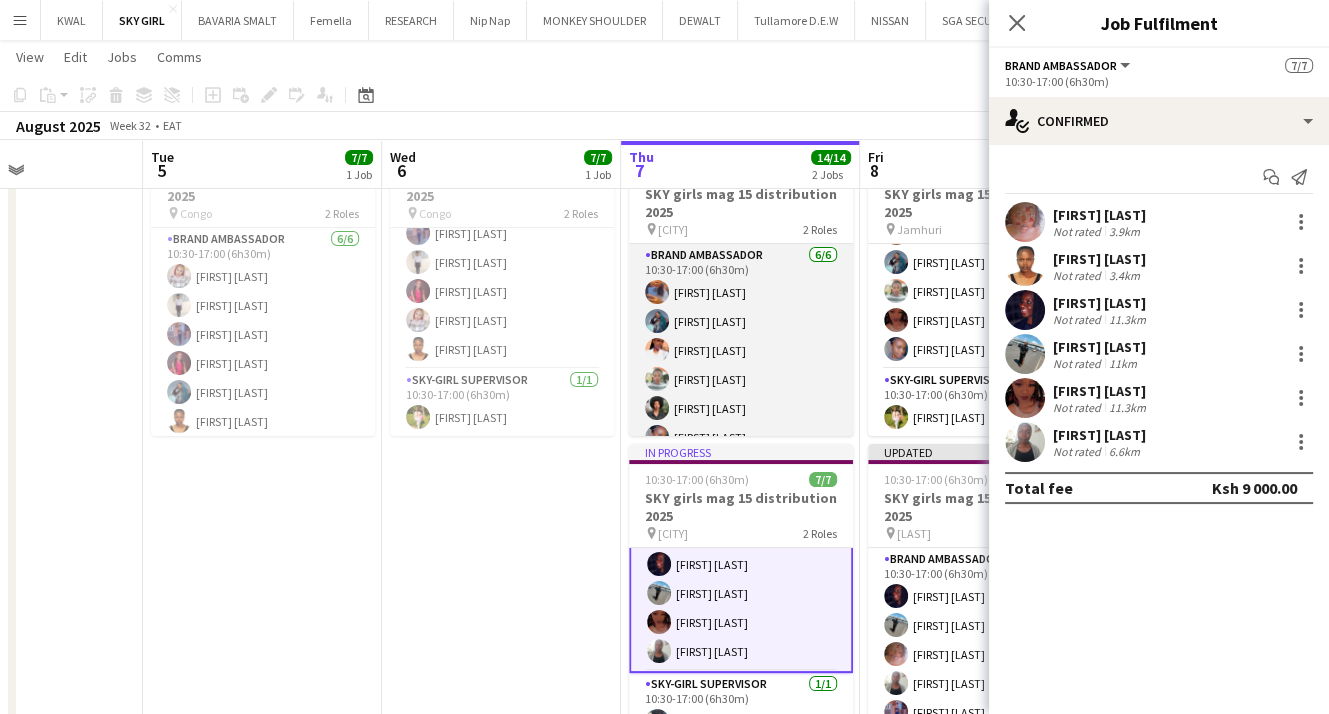 click on "Brand Ambassador   6/6   10:30-17:00 (6h30m)
Sumeiya Makungu Mary Aplina Mary Wambui Betty Katoloki Trizer Otieno Wanjiku Mungai" at bounding box center [741, 350] 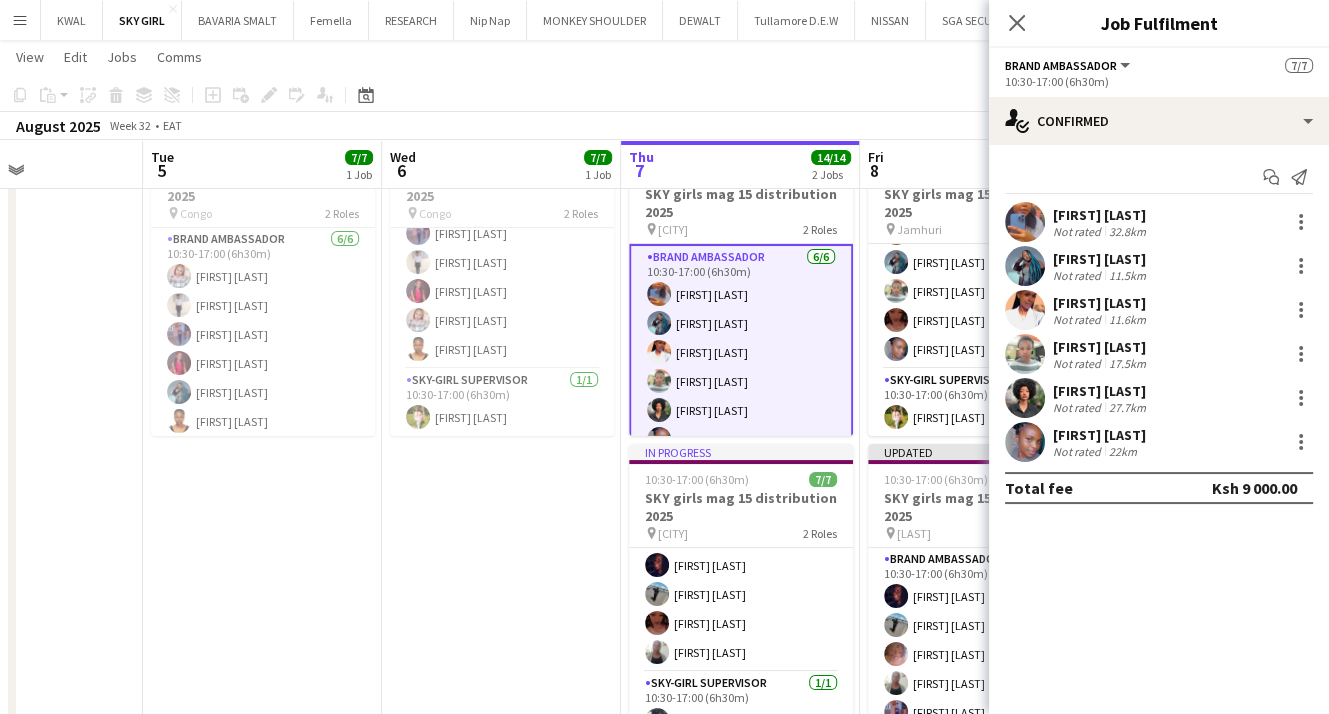 scroll, scrollTop: 88, scrollLeft: 0, axis: vertical 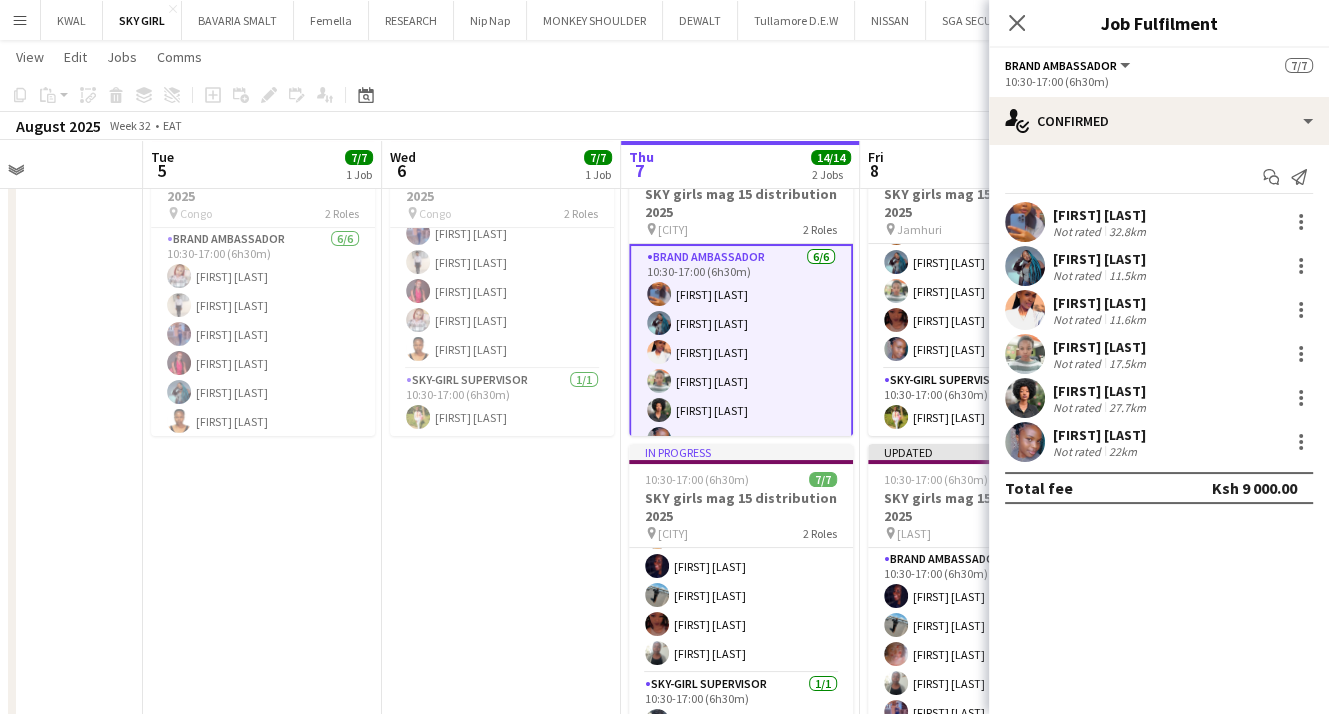click at bounding box center (1025, 310) 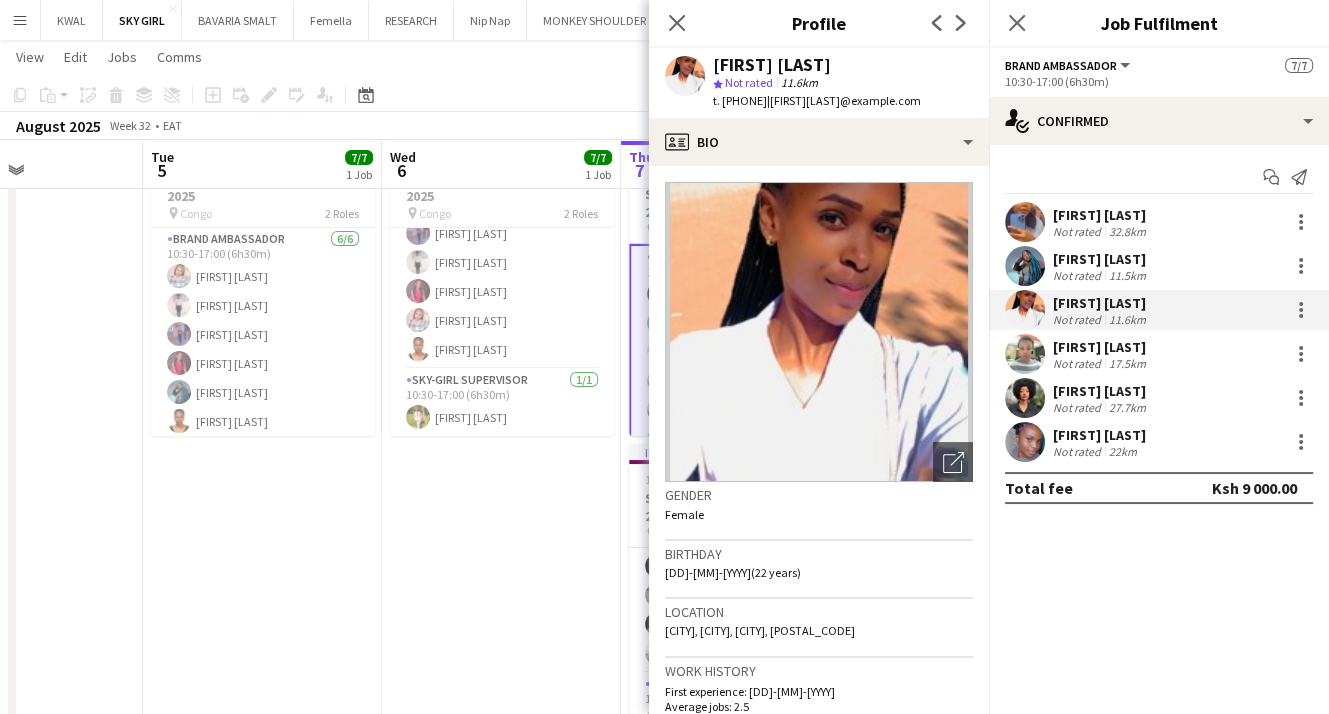 click on "10:30-17:00 (6h30m)    7/7   SKY girls mag 15 distribution 2025
pin
Congo    2 Roles   Brand Ambassador   6/6   10:30-17:00 (6h30m)
Mary Aplina Felista Gathogo Lisa Oduwo Beatrice Adembesa Violet Mulwa Grace Kiumbero  SKY-GIRL SUPERVISOR   1/1   10:30-17:00 (6h30m)
Jan Abila" at bounding box center [501, 456] 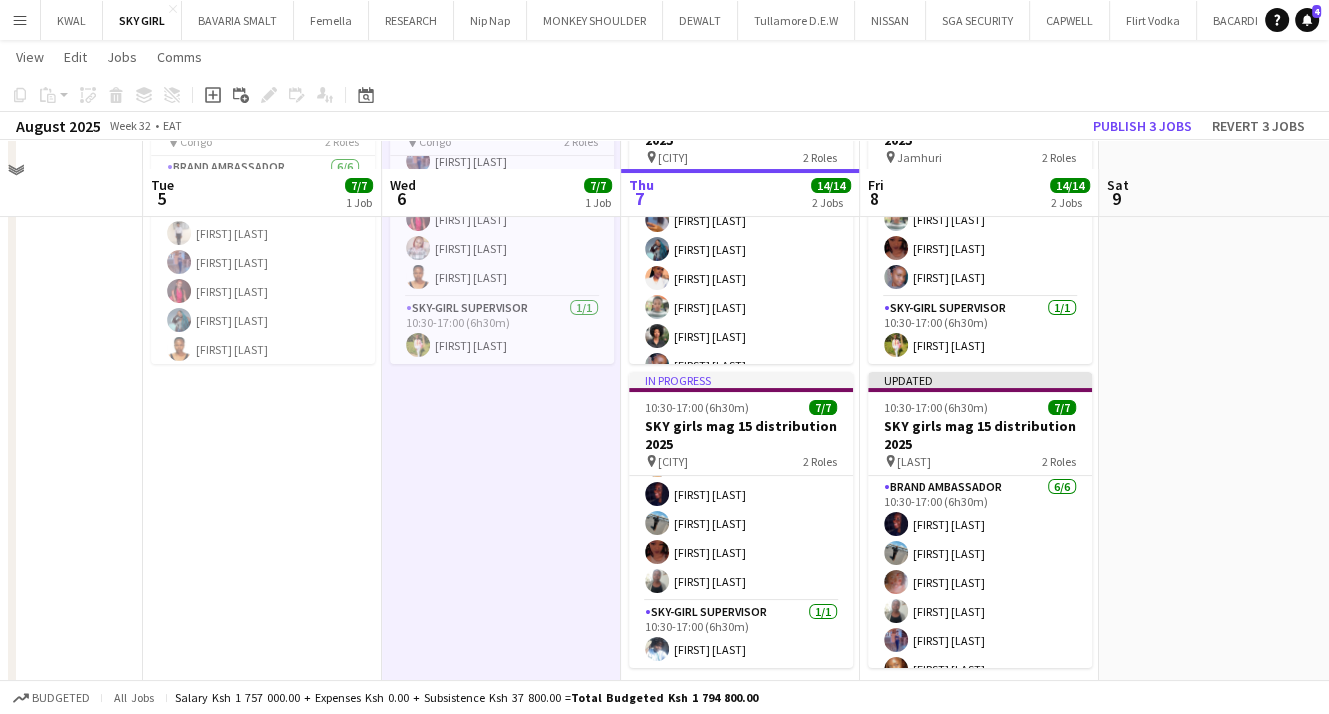 scroll, scrollTop: 192, scrollLeft: 0, axis: vertical 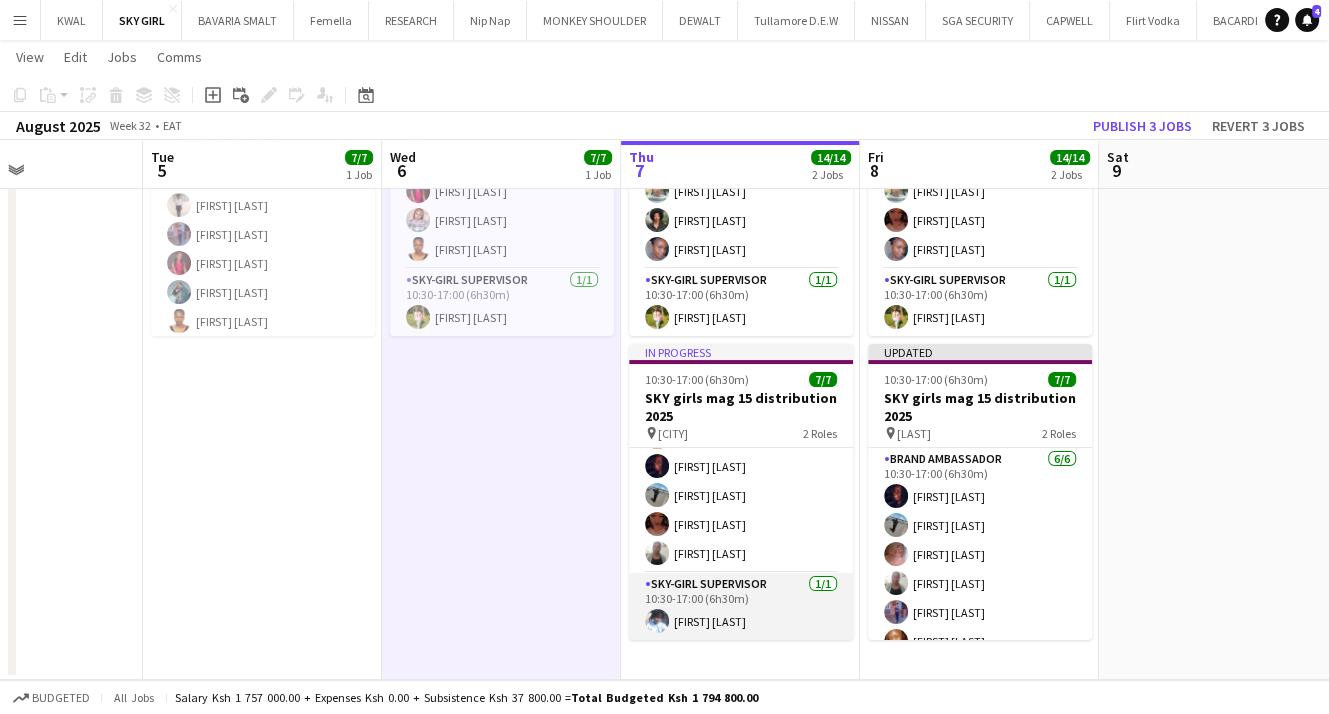 click on "SKY-GIRL SUPERVISOR   1/1   10:30-17:00 (6h30m)
Audrey Akinyi" at bounding box center (741, 607) 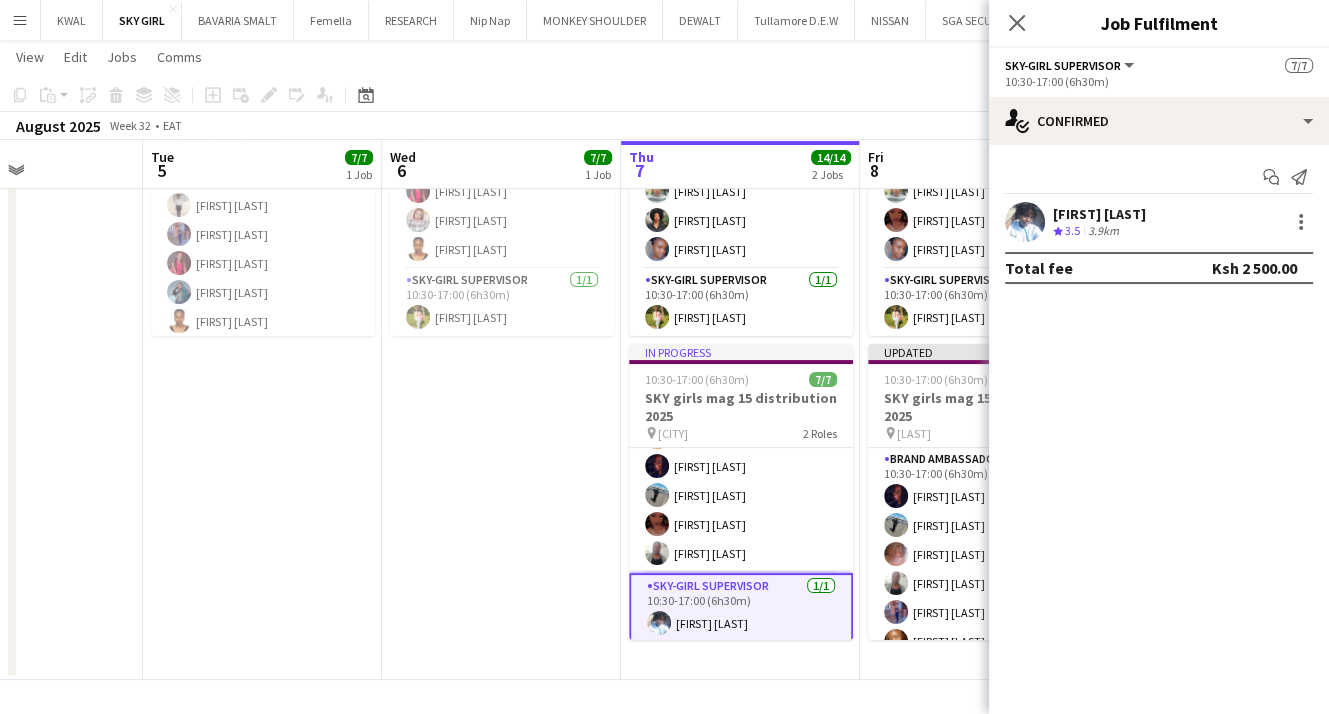 click at bounding box center [1025, 222] 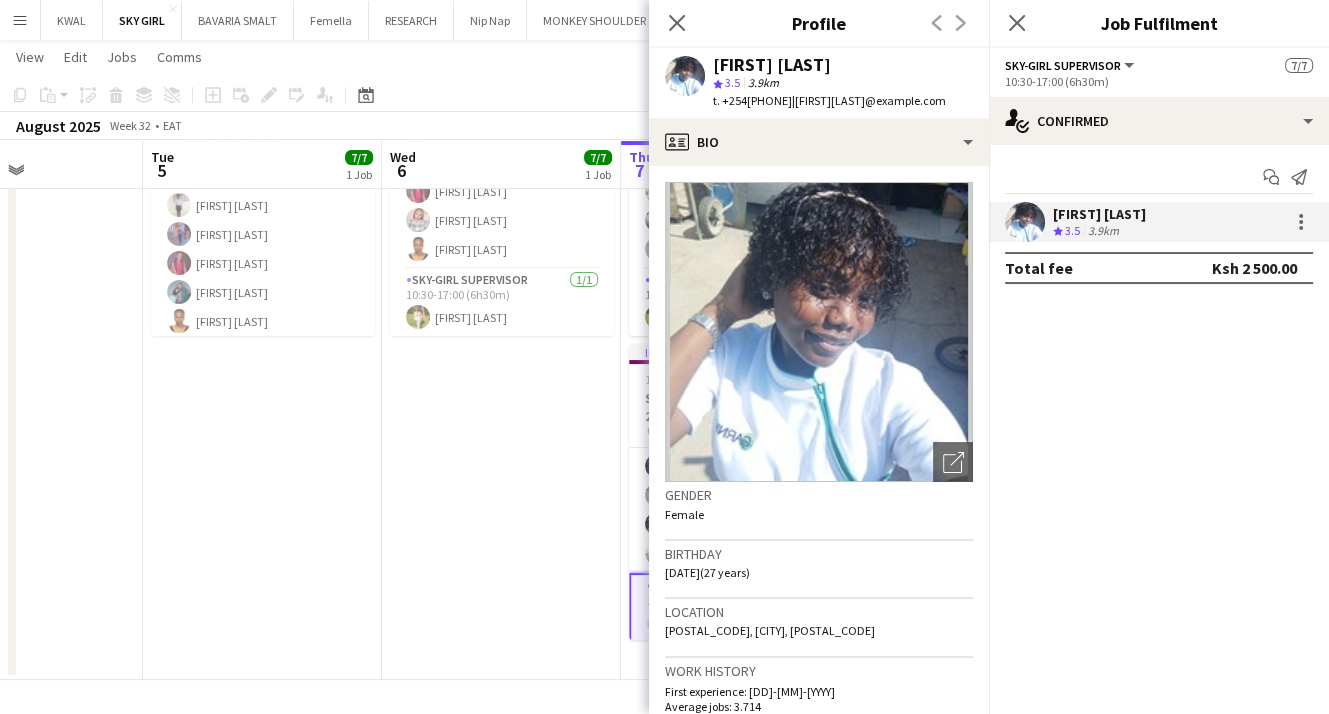 click on "10:30-17:00 (6h30m)    7/7   SKY girls mag 15 distribution 2025
pin
Congo    2 Roles   Brand Ambassador   6/6   10:30-17:00 (6h30m)
Mary Aplina Felista Gathogo Lisa Oduwo Beatrice Adembesa Violet Mulwa Grace Kiumbero  SKY-GIRL SUPERVISOR   1/1   10:30-17:00 (6h30m)
Jan Abila" at bounding box center (501, 356) 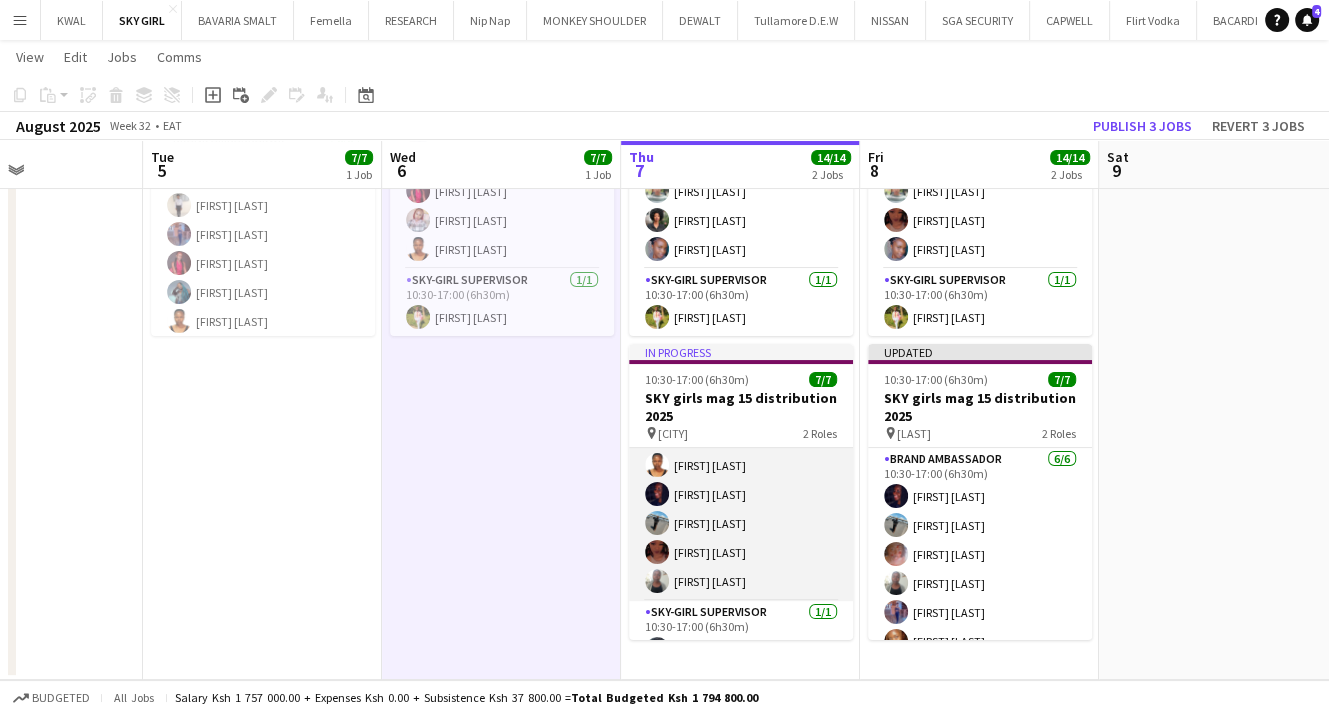 scroll, scrollTop: 88, scrollLeft: 0, axis: vertical 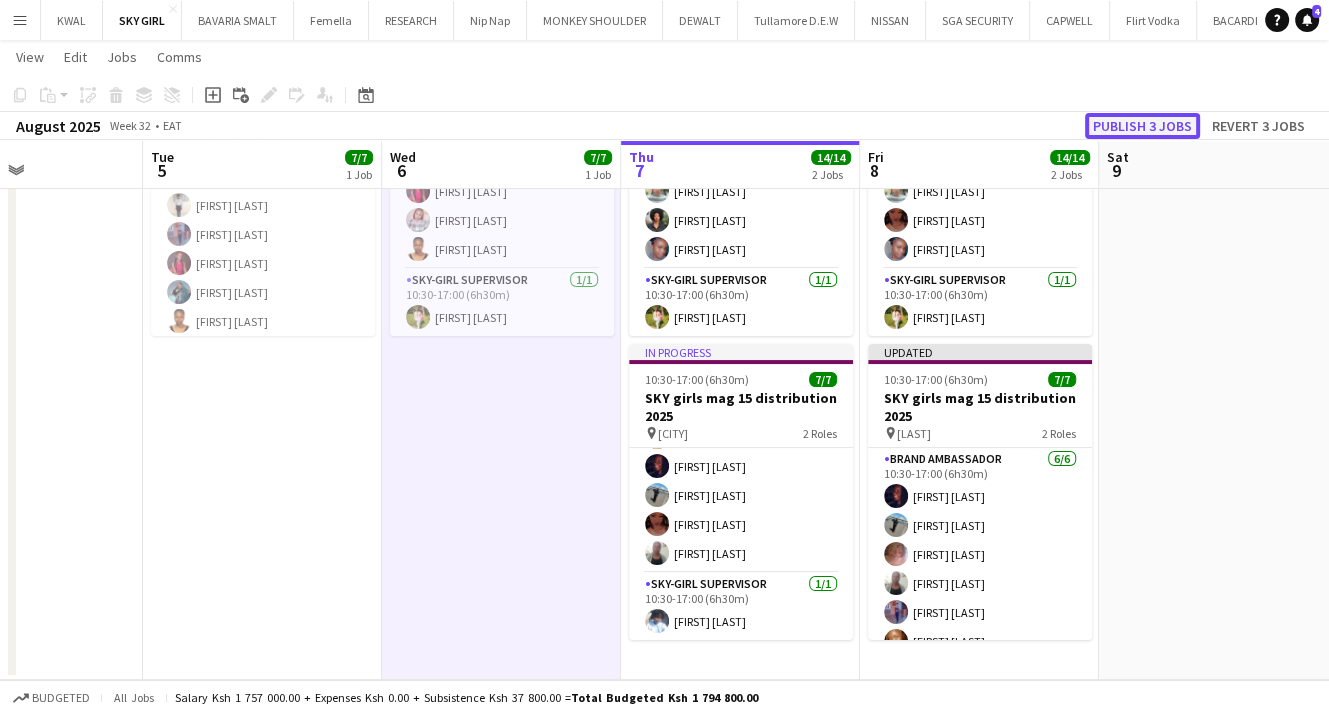 click on "Publish 3 jobs" 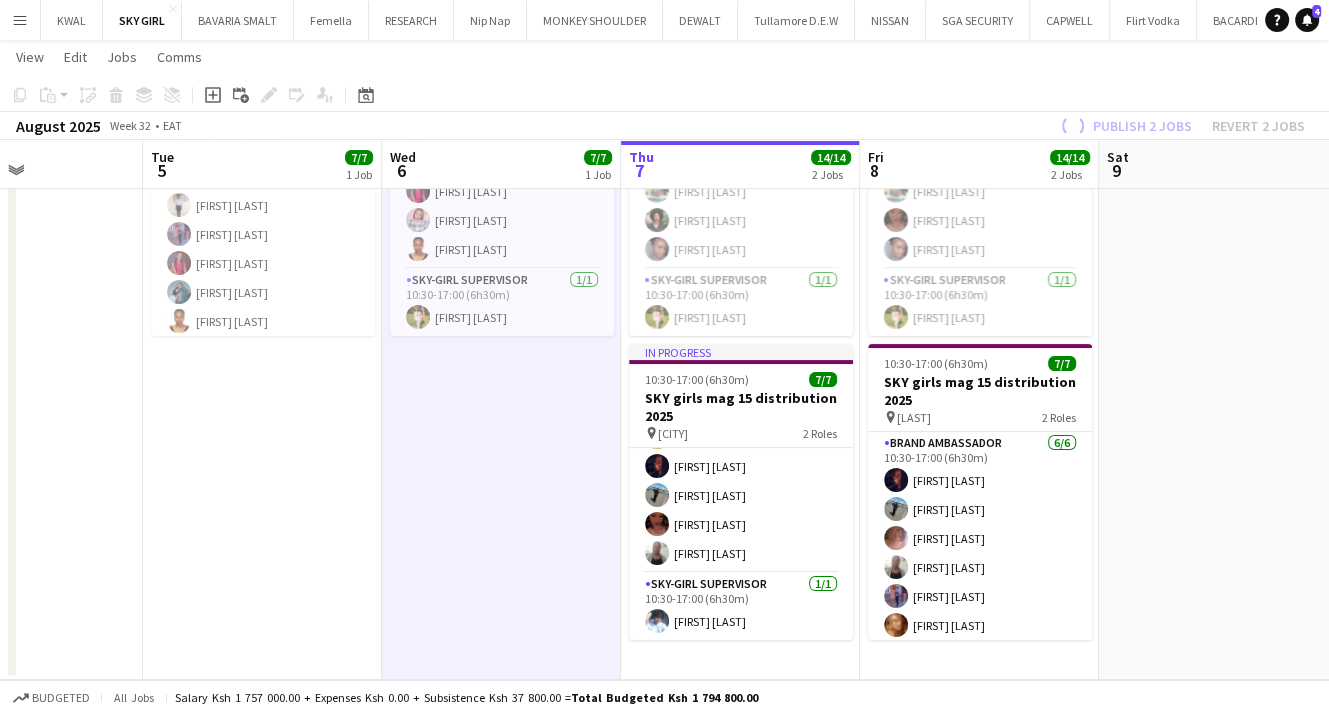 scroll, scrollTop: 72, scrollLeft: 0, axis: vertical 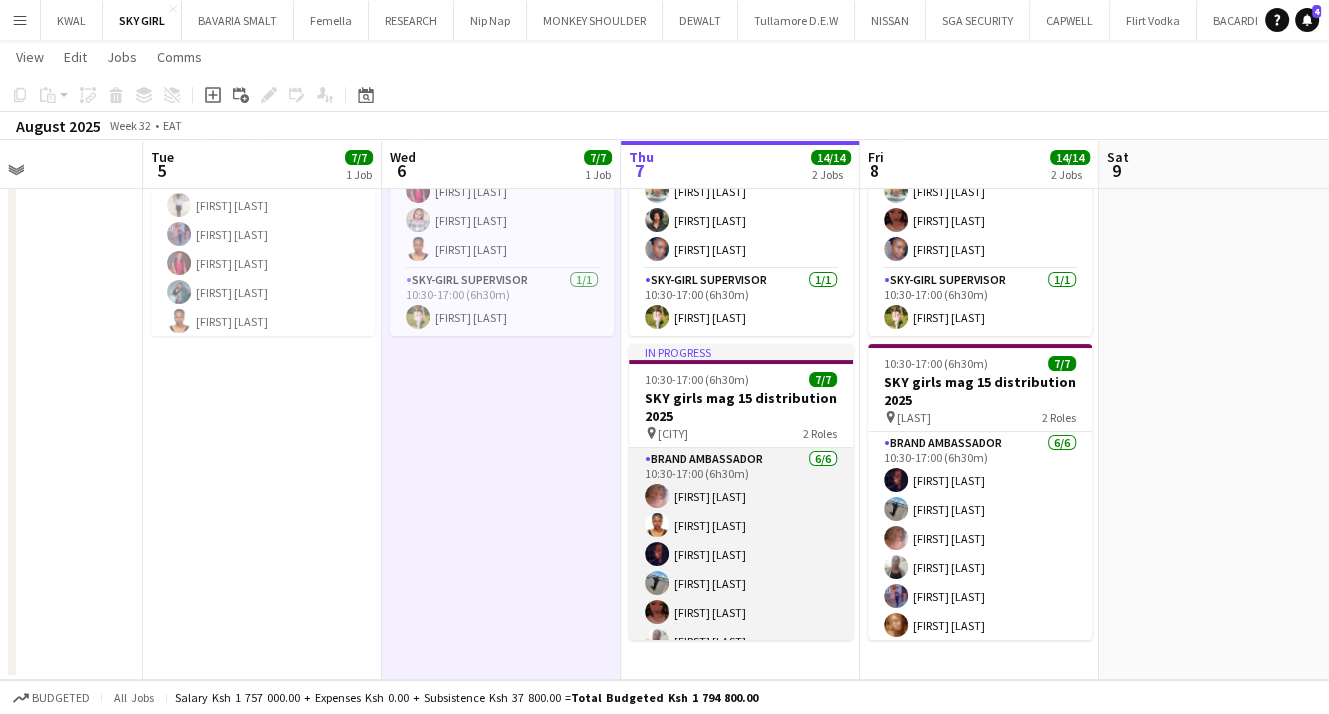 click on "Brand Ambassador   6/6   10:30-17:00 (6h30m)
Marian Miruka Grace Kiumbero Rehema Murunga Gladys gitau Esther Kareri Sarah Njoroge" at bounding box center (741, 554) 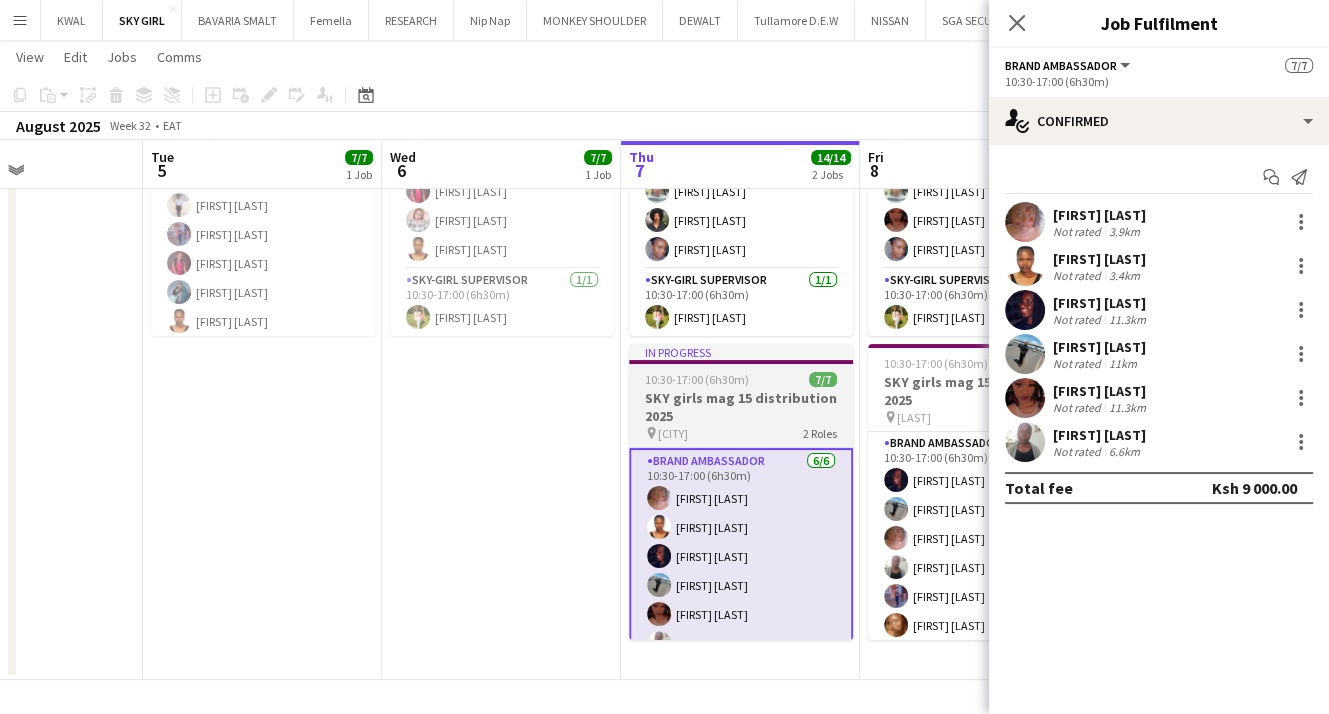 click on "SKY girls mag 15 distribution 2025" at bounding box center [741, 407] 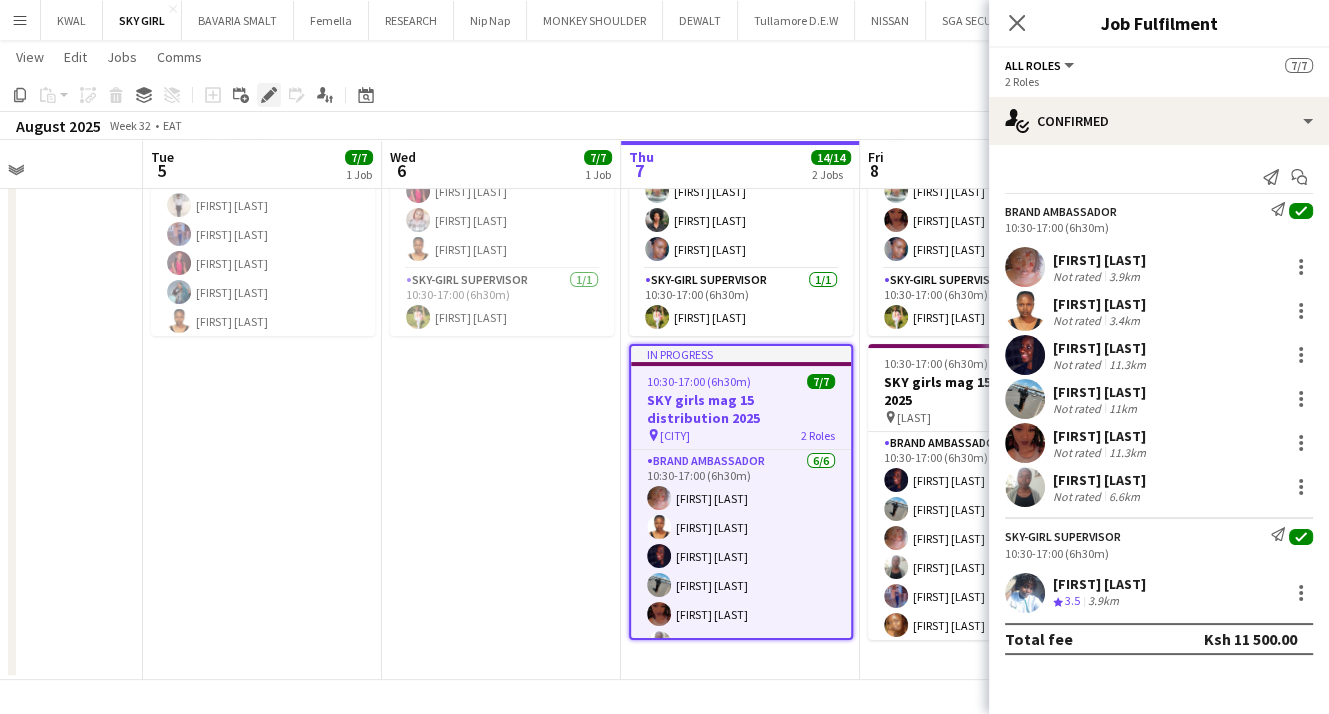 click on "Edit" 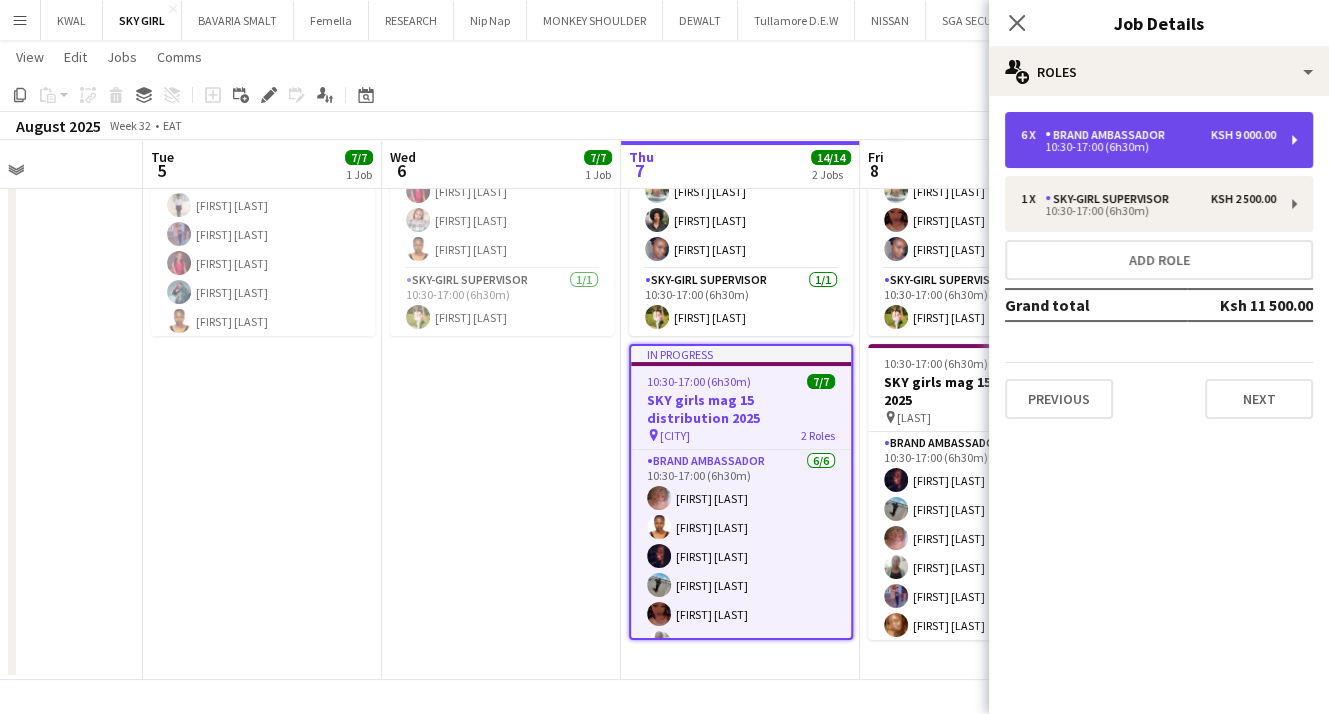 click on "6 x   Brand Ambassador   Ksh 9 000.00   10:30-17:00 (6h30m)" at bounding box center [1159, 140] 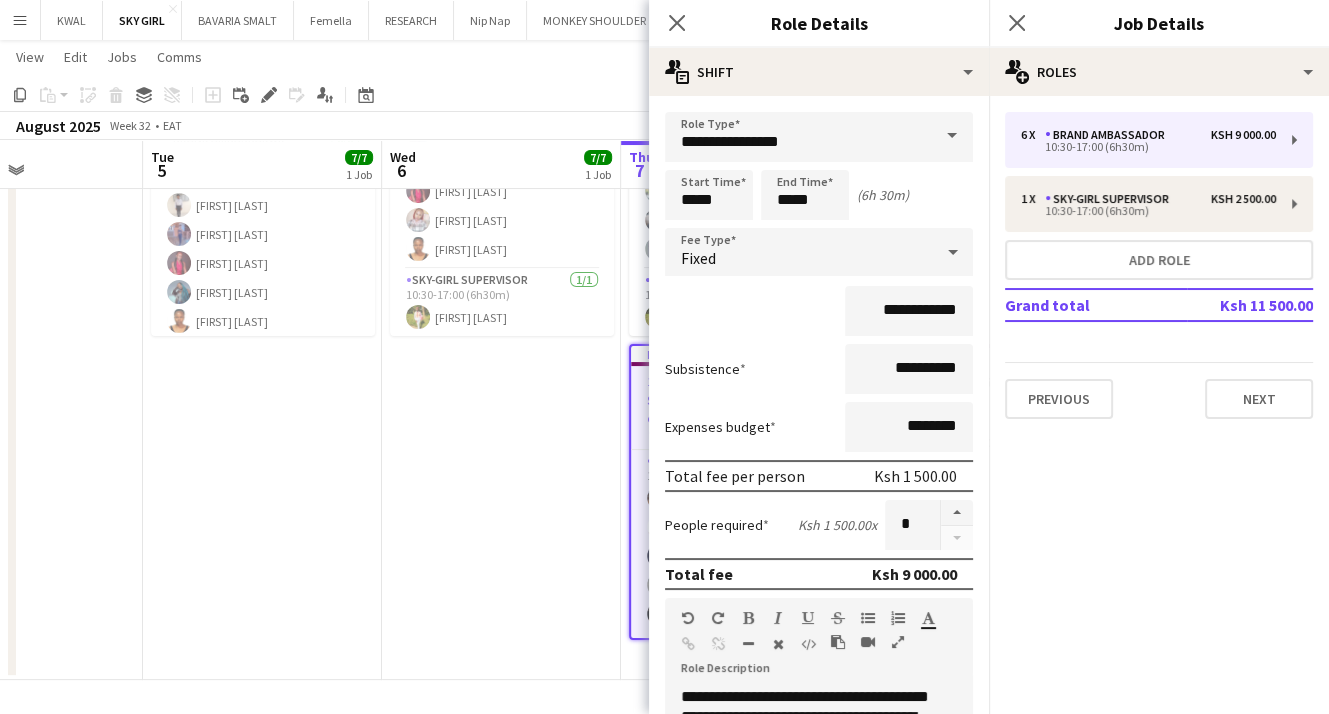 click on "10:30-17:00 (6h30m)    7/7   SKY girls mag 15 distribution 2025
pin
Congo    2 Roles   Brand Ambassador   6/6   10:30-17:00 (6h30m)
Mary Aplina Felista Gathogo Lisa Oduwo Beatrice Adembesa Violet Mulwa Grace Kiumbero  SKY-GIRL SUPERVISOR   1/1   10:30-17:00 (6h30m)
Jan Abila" at bounding box center [501, 356] 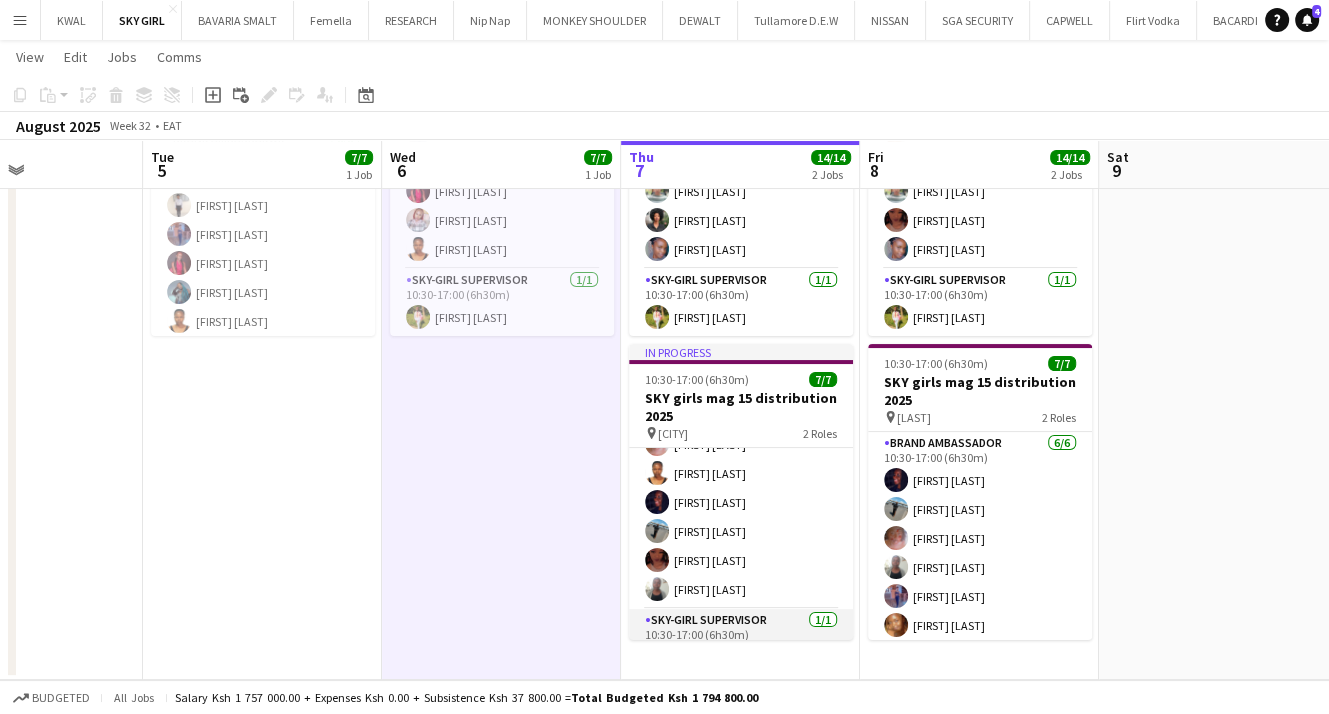 scroll, scrollTop: 88, scrollLeft: 0, axis: vertical 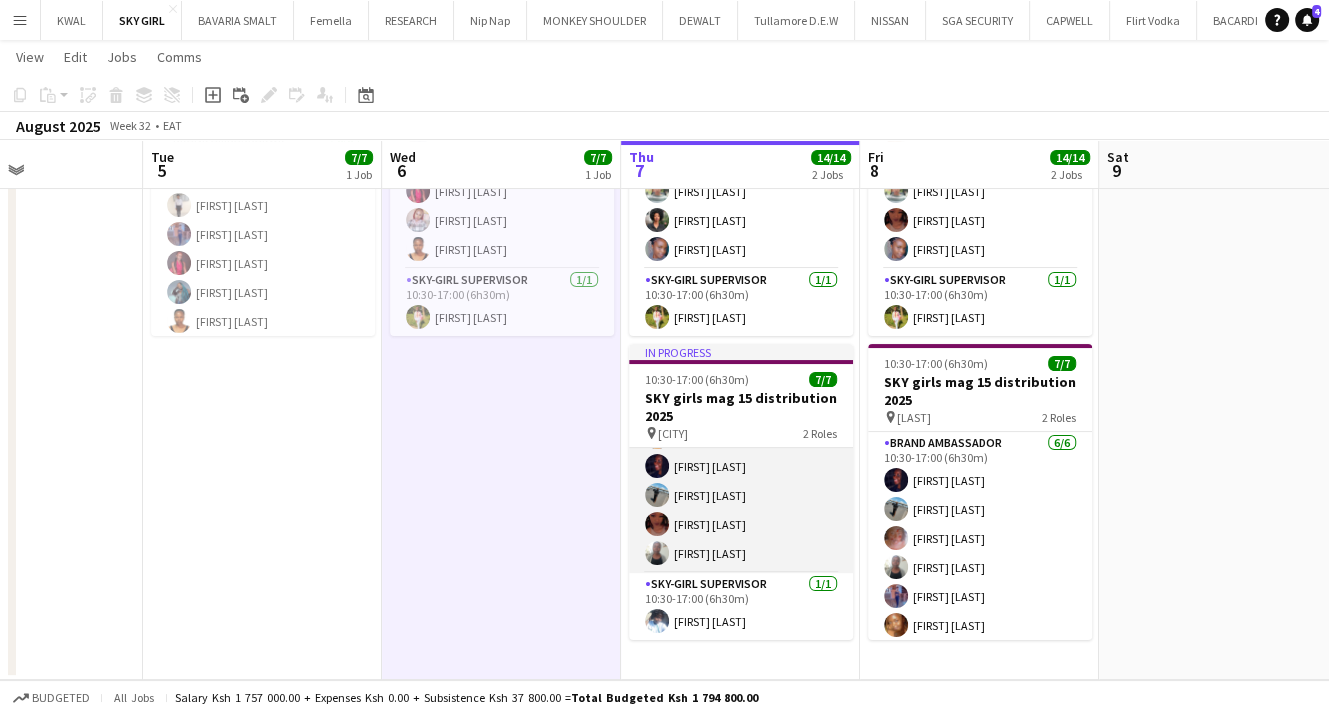 click on "Brand Ambassador   6/6   10:30-17:00 (6h30m)
Marian Miruka Grace Kiumbero Rehema Murunga Gladys gitau Esther Kareri Sarah Njoroge" at bounding box center (741, 466) 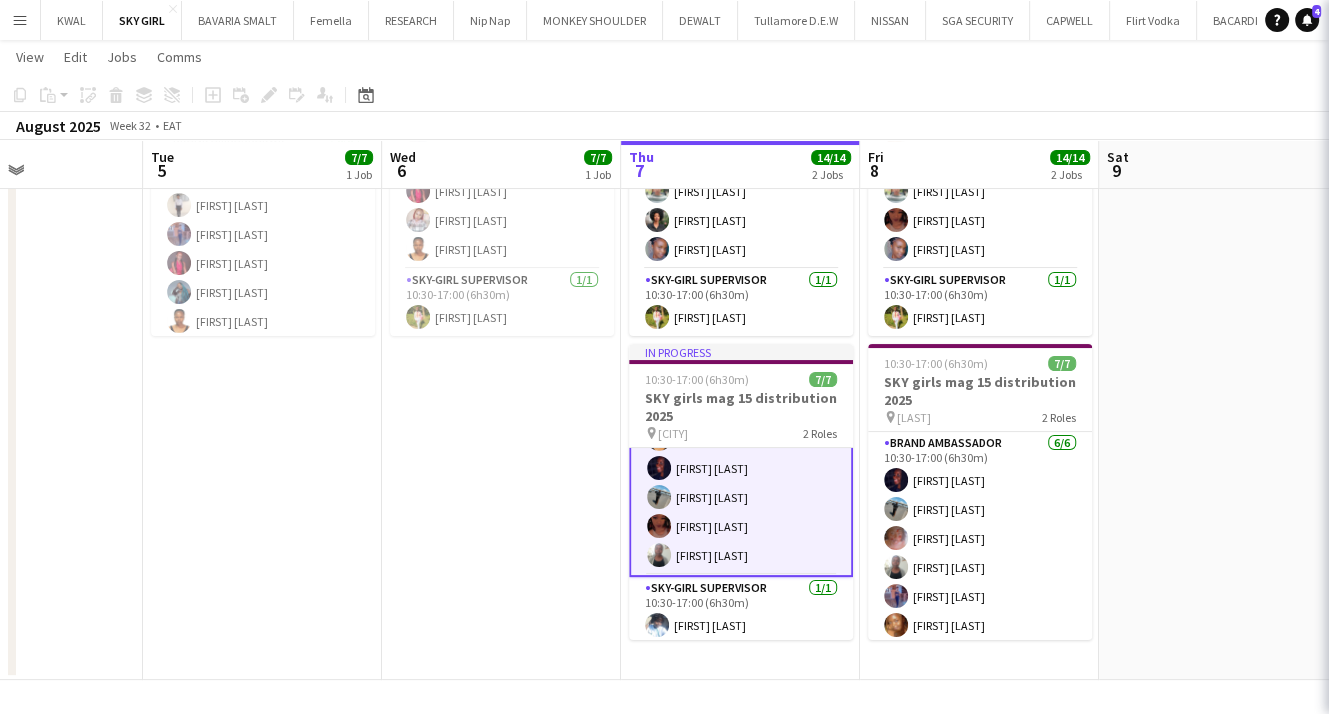scroll, scrollTop: 90, scrollLeft: 0, axis: vertical 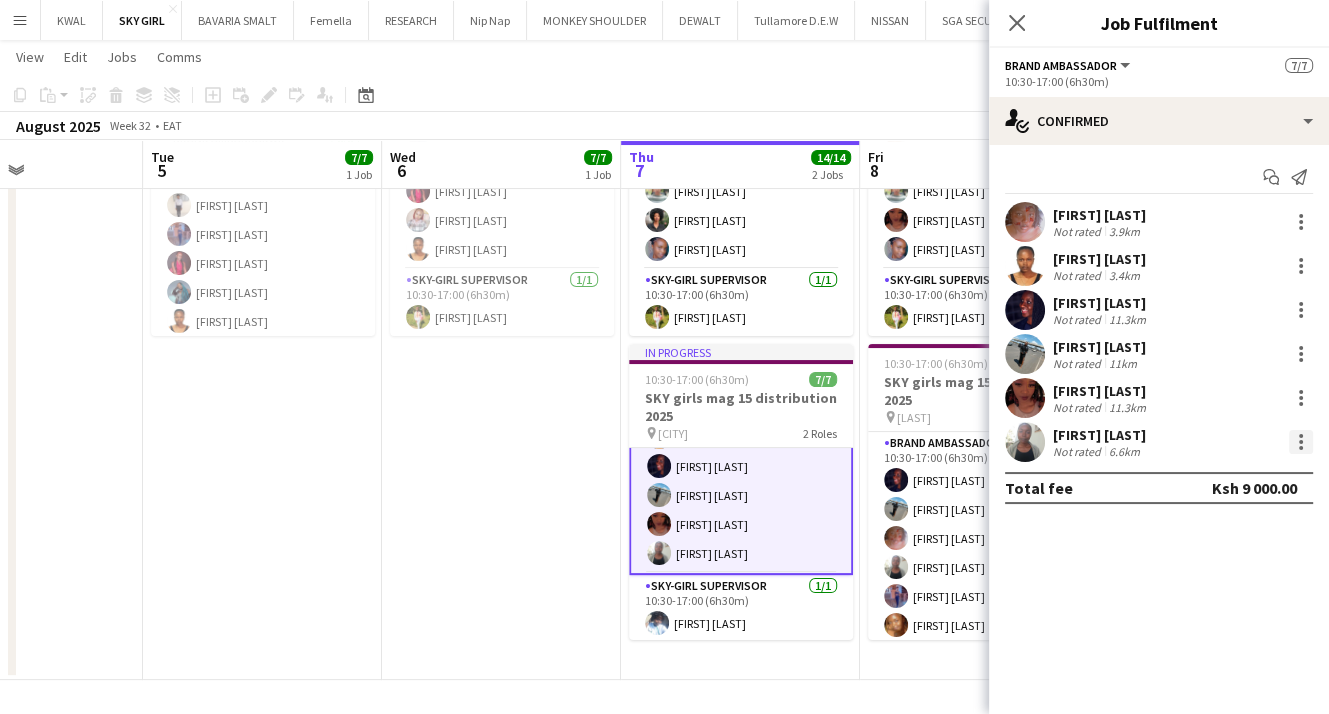 click at bounding box center [1301, 448] 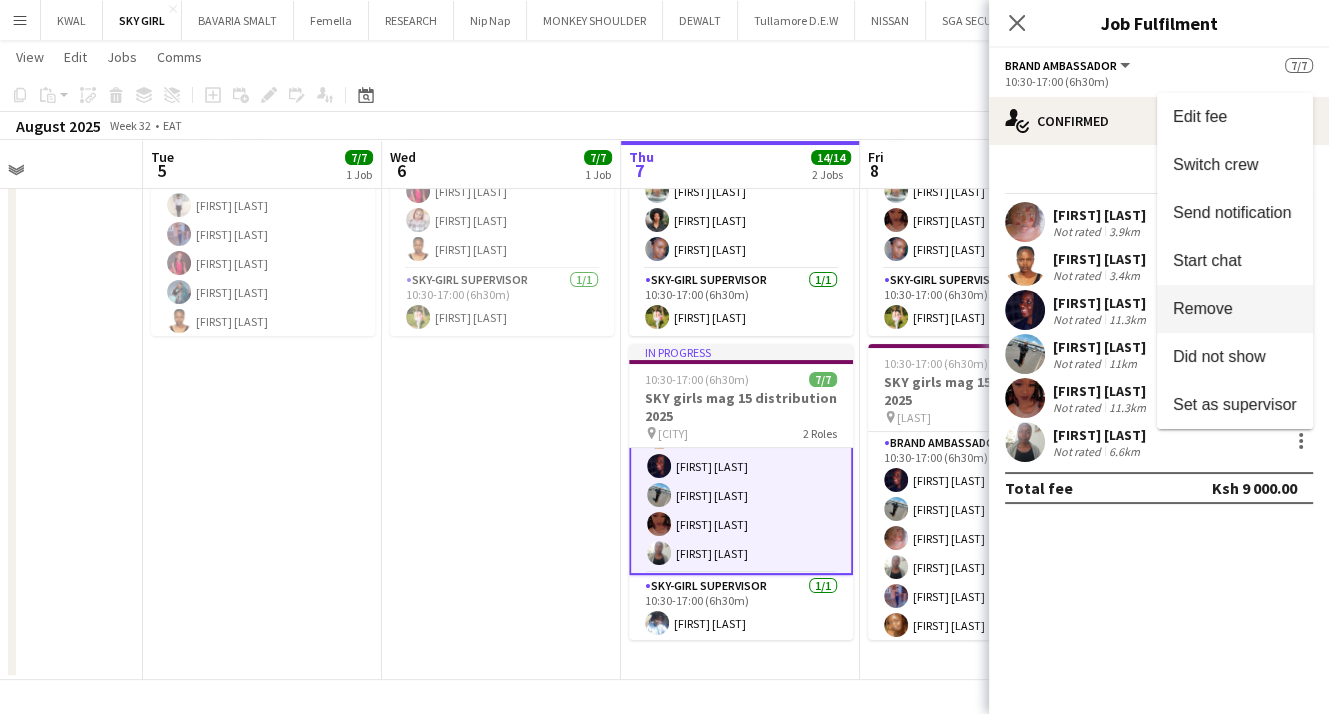 click on "Remove" at bounding box center (1203, 308) 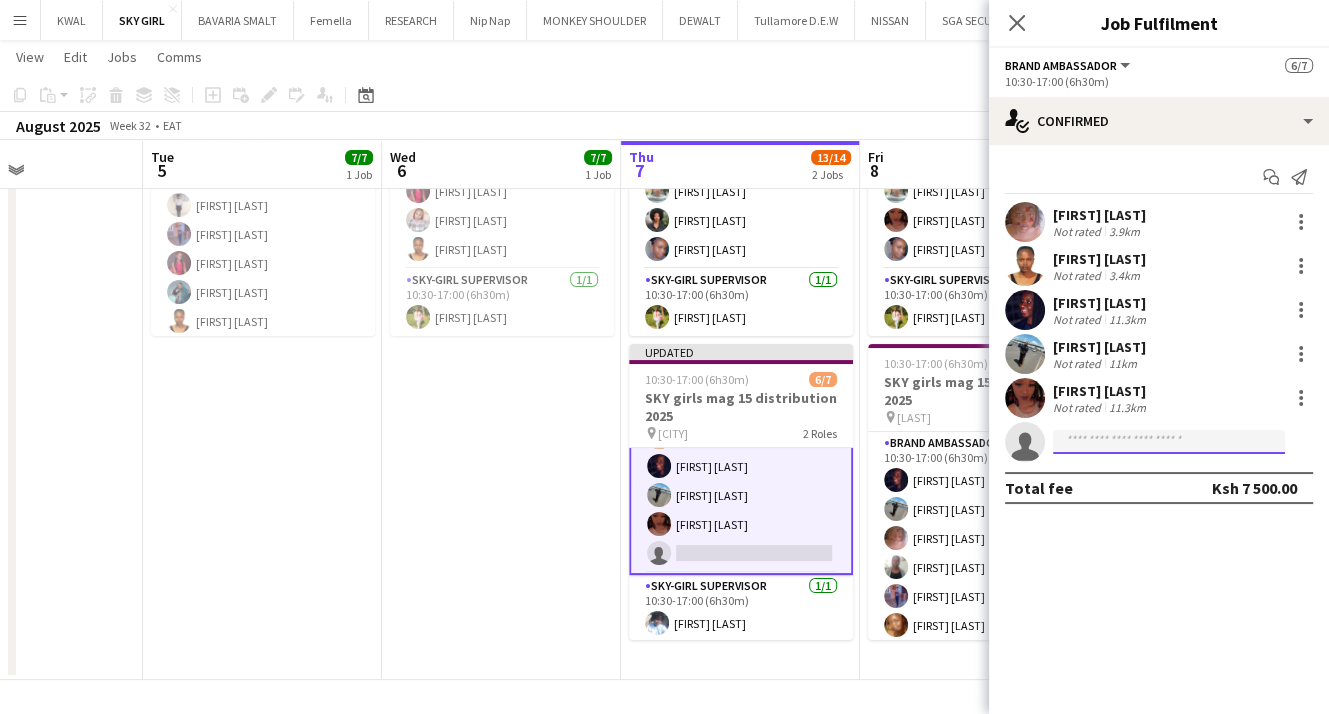 click 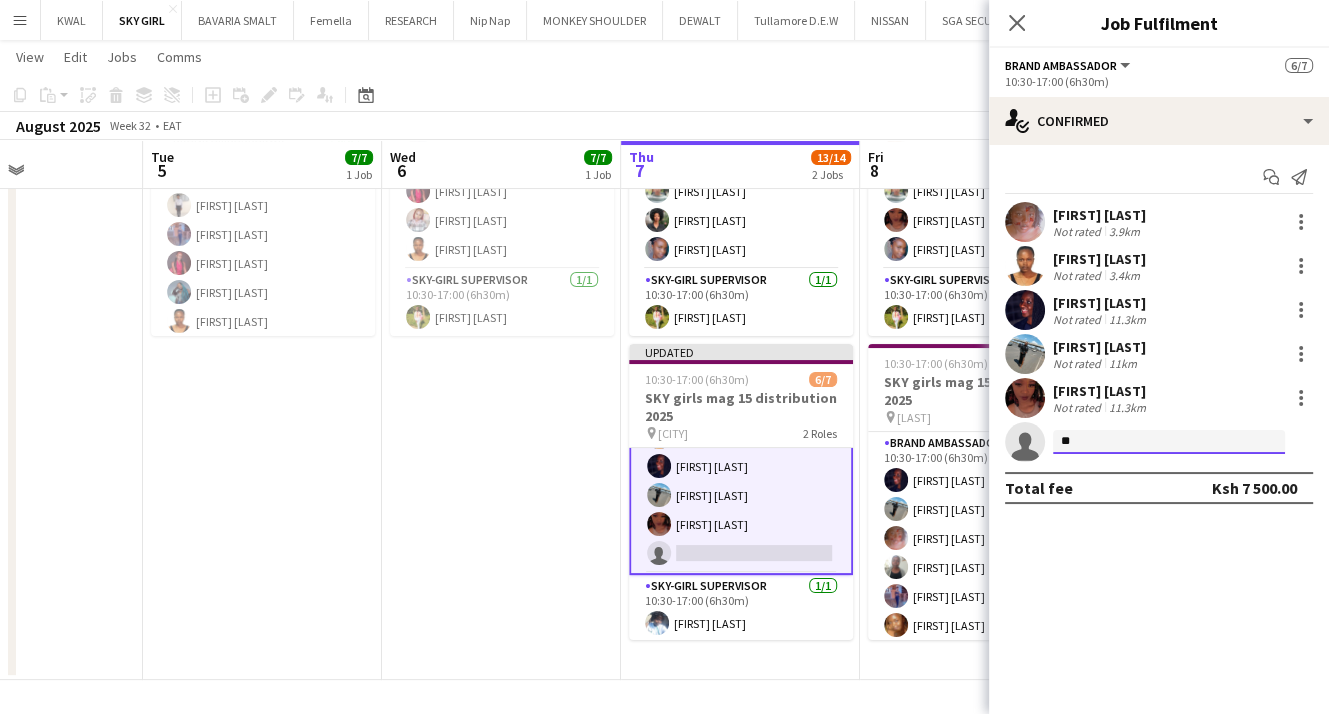 type on "**" 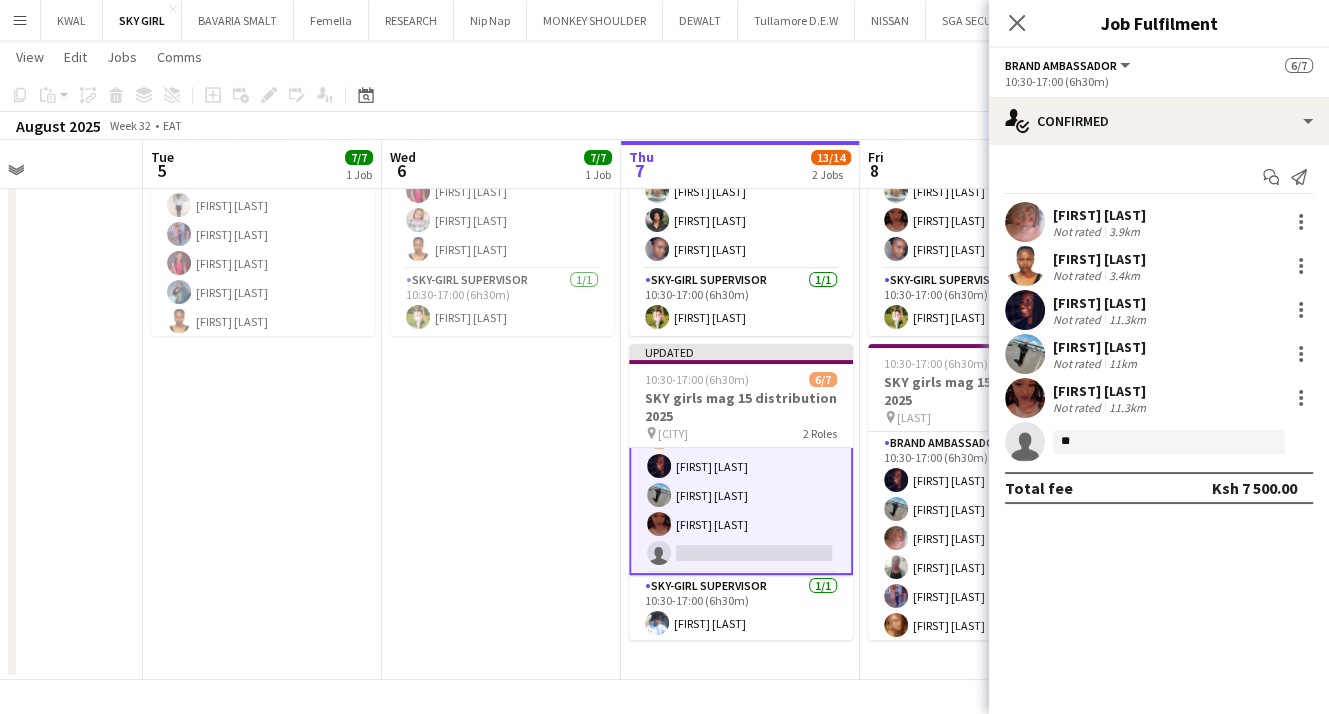 click on "10:30-17:00 (6h30m)    7/7   SKY girls mag 15 distribution 2025
pin
Congo    2 Roles   Brand Ambassador   6/6   10:30-17:00 (6h30m)
Mary Aplina Felista Gathogo Lisa Oduwo Beatrice Adembesa Violet Mulwa Grace Kiumbero  SKY-GIRL SUPERVISOR   1/1   10:30-17:00 (6h30m)
Jan Abila" at bounding box center (501, 356) 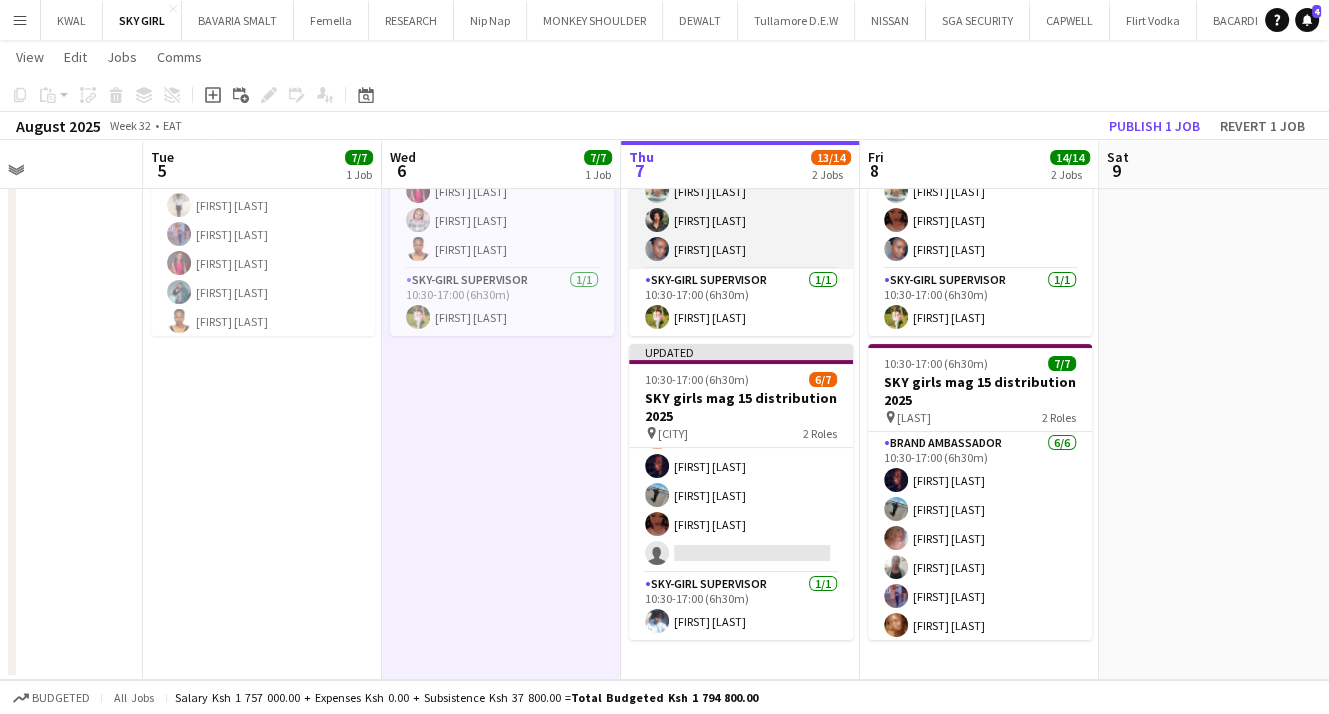 scroll, scrollTop: 0, scrollLeft: 0, axis: both 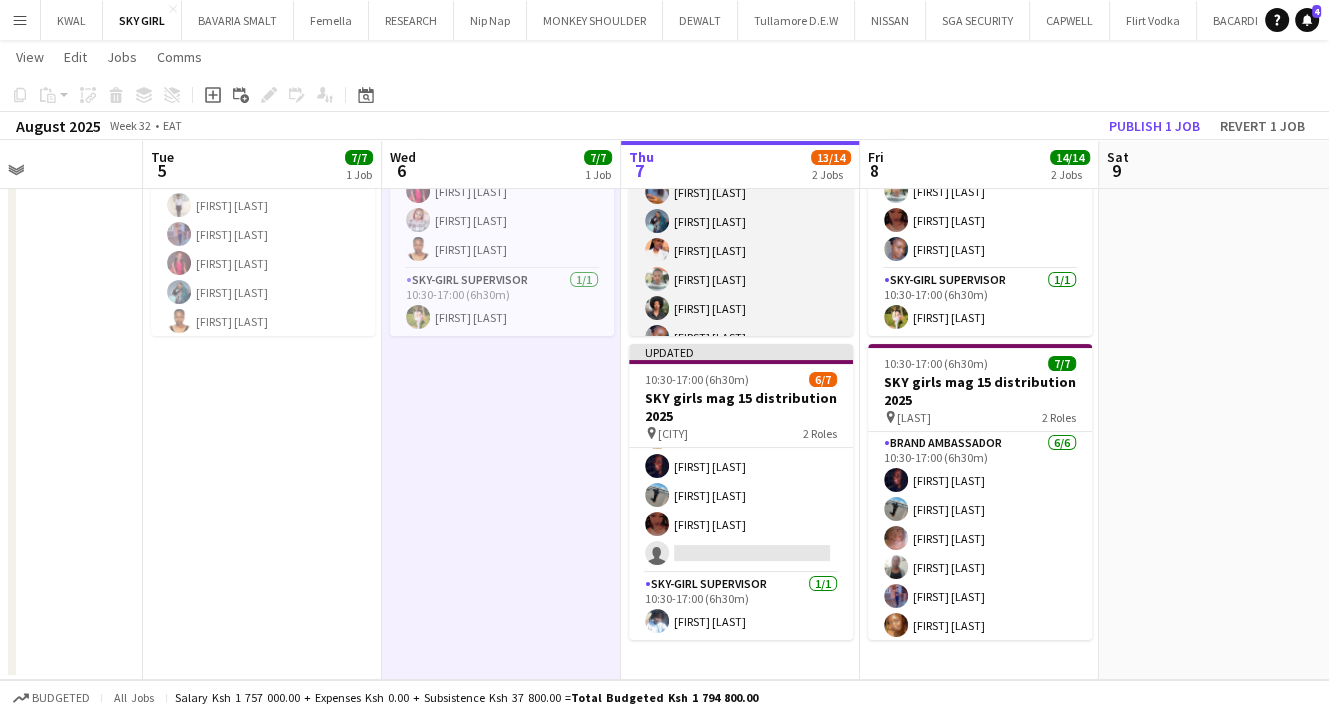 click on "Brand Ambassador   6/6   10:30-17:00 (6h30m)
Sumeiya Makungu Mary Aplina Mary Wambui Betty Katoloki Trizer Otieno Wanjiku Mungai" at bounding box center (741, 250) 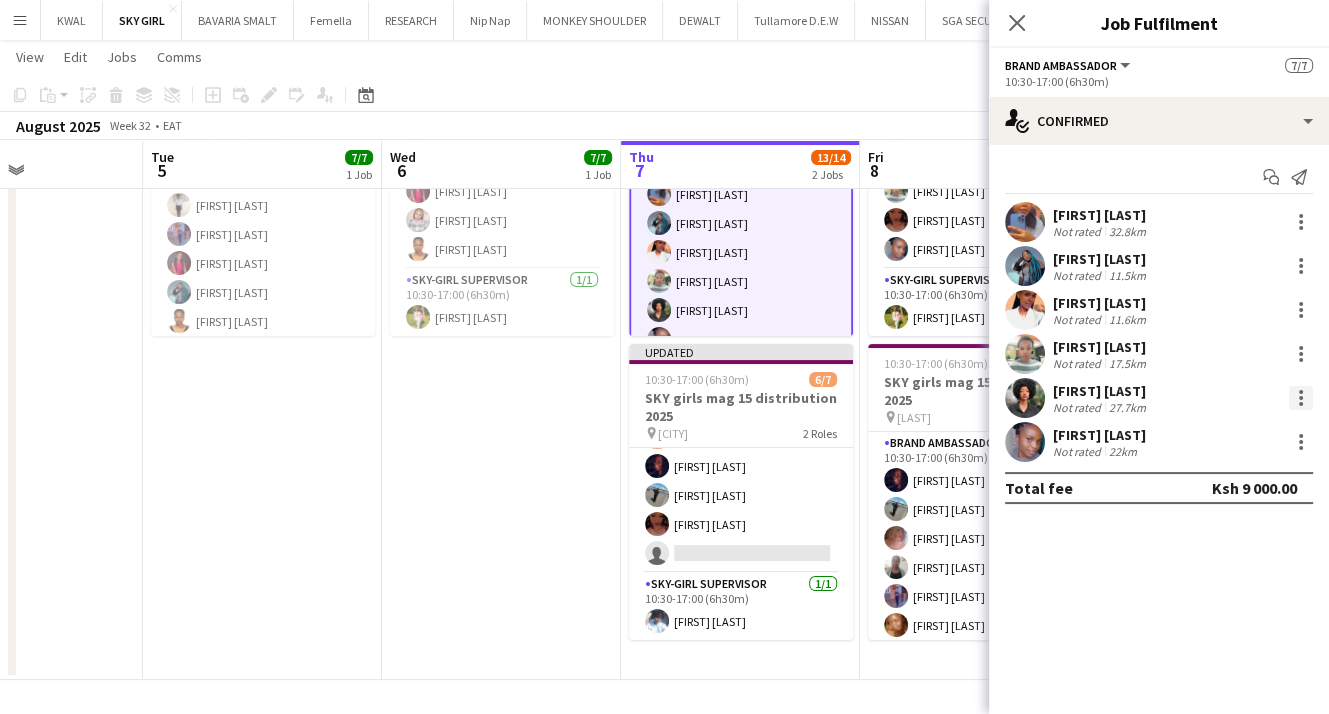 click at bounding box center (1301, 398) 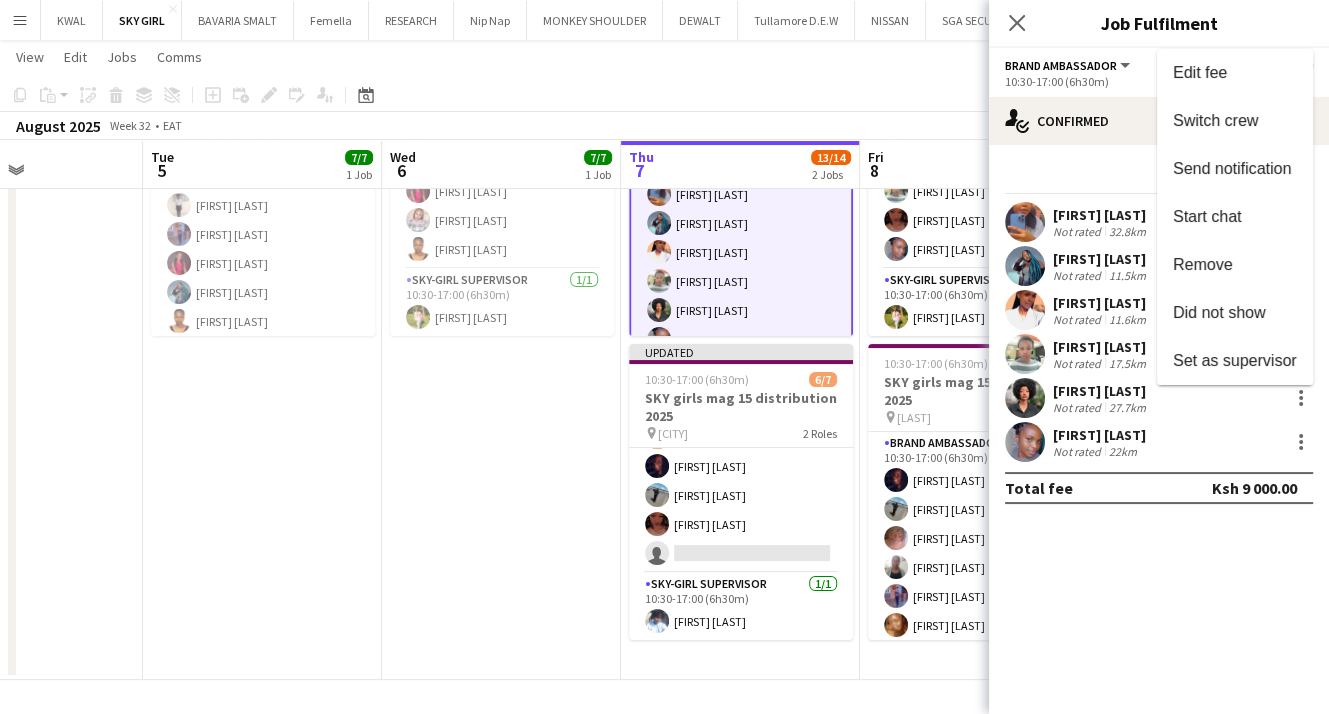 drag, startPoint x: 1193, startPoint y: 261, endPoint x: 610, endPoint y: 528, distance: 641.2316 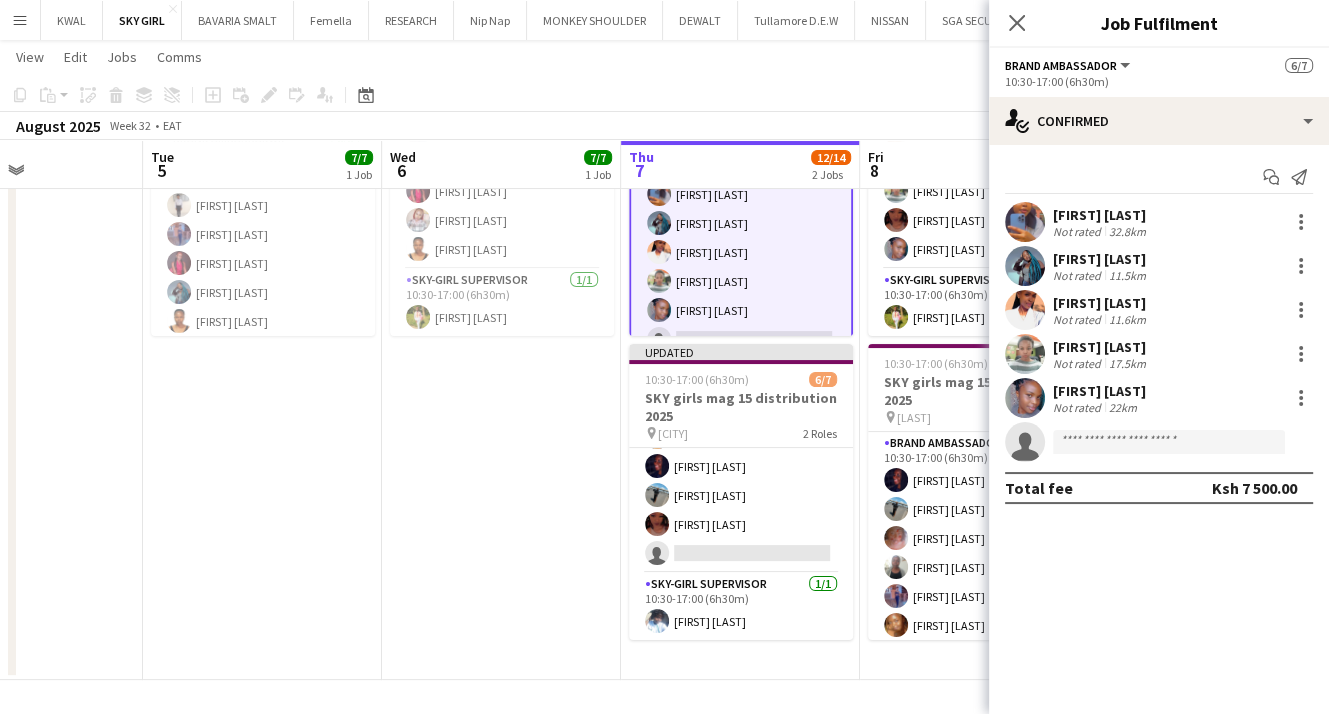 click on "10:30-17:00 (6h30m)    7/7   SKY girls mag 15 distribution 2025
pin
Congo    2 Roles   Brand Ambassador   6/6   10:30-17:00 (6h30m)
Mary Aplina Felista Gathogo Lisa Oduwo Beatrice Adembesa Violet Mulwa Grace Kiumbero  SKY-GIRL SUPERVISOR   1/1   10:30-17:00 (6h30m)
Jan Abila" at bounding box center (501, 356) 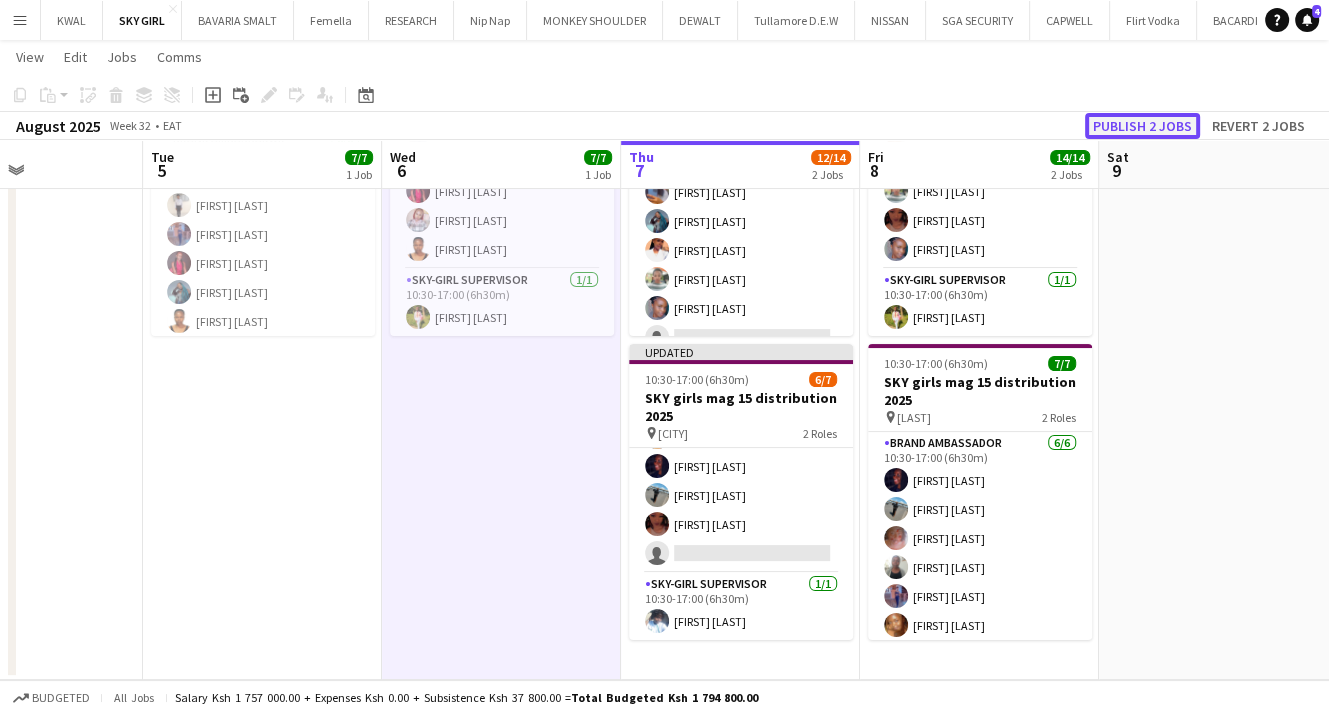 click on "Publish 2 jobs" 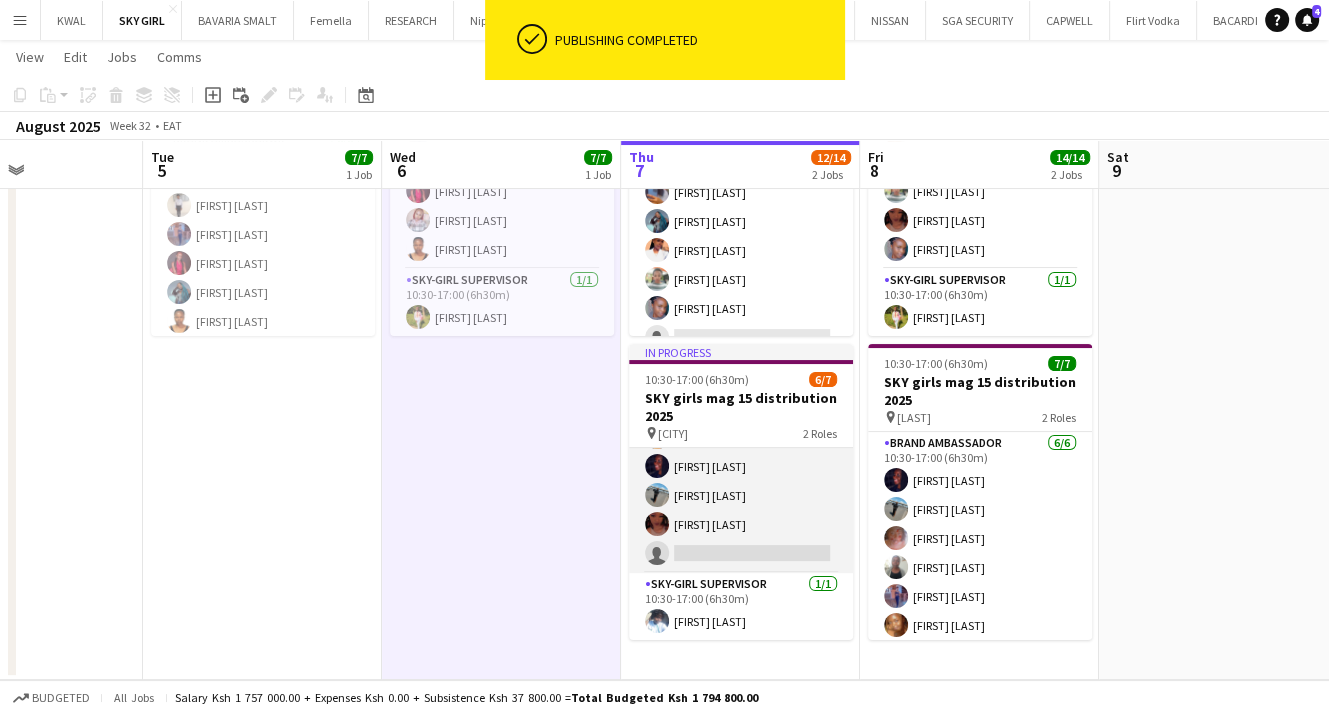 click on "Brand Ambassador   5/6   10:30-17:00 (6h30m)
Marian Miruka Grace Kiumbero Rehema Murunga Gladys gitau Esther Kareri
single-neutral-actions" at bounding box center (741, 466) 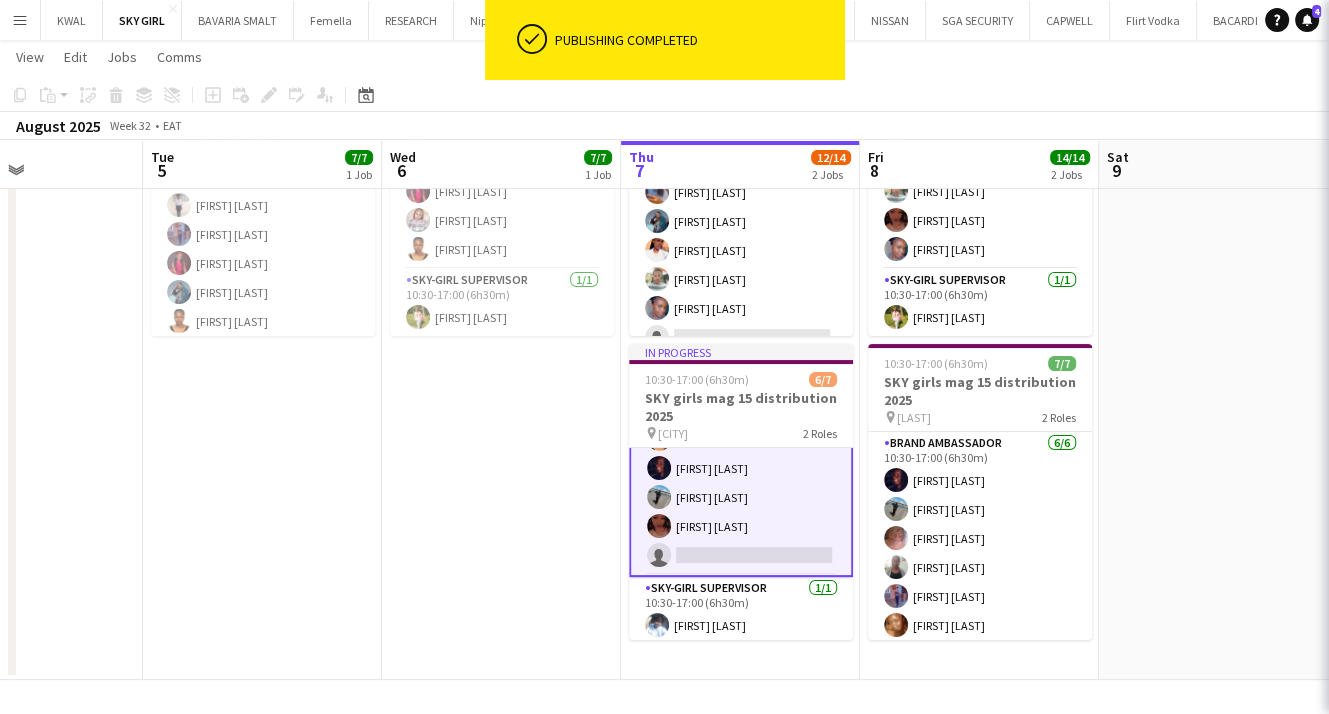 scroll, scrollTop: 90, scrollLeft: 0, axis: vertical 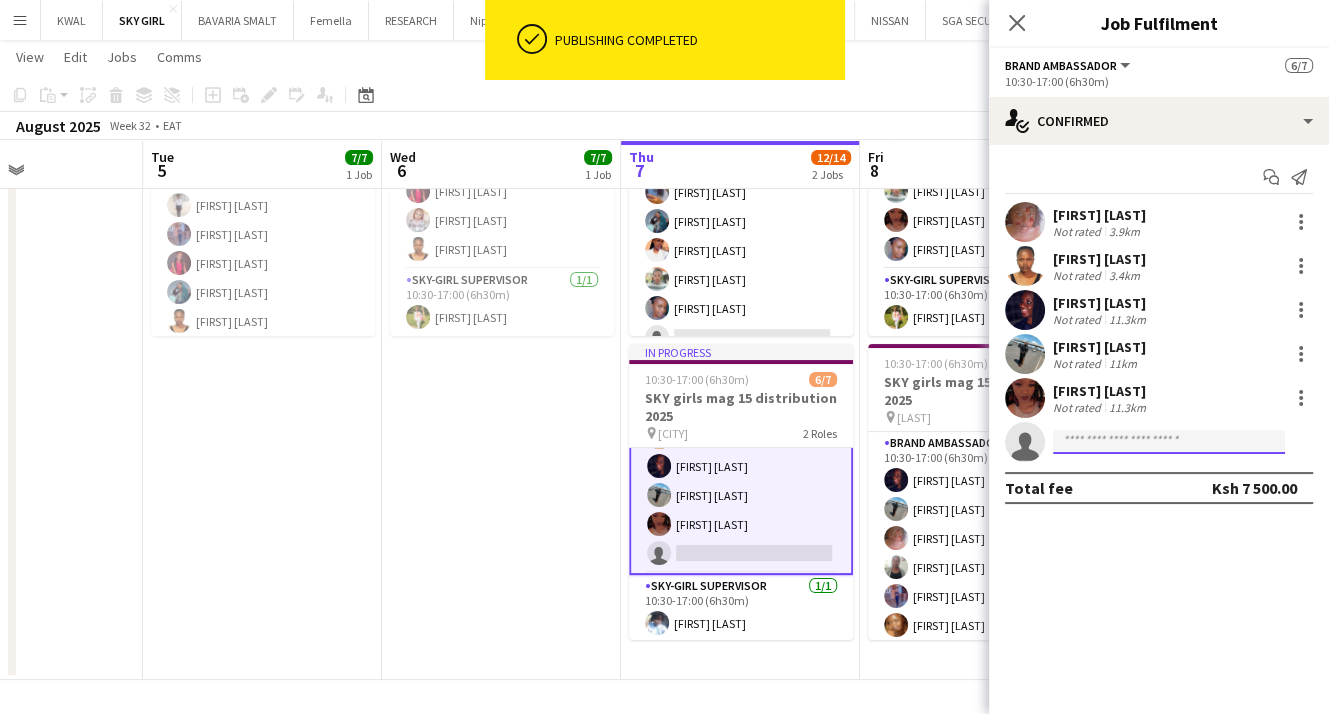 click 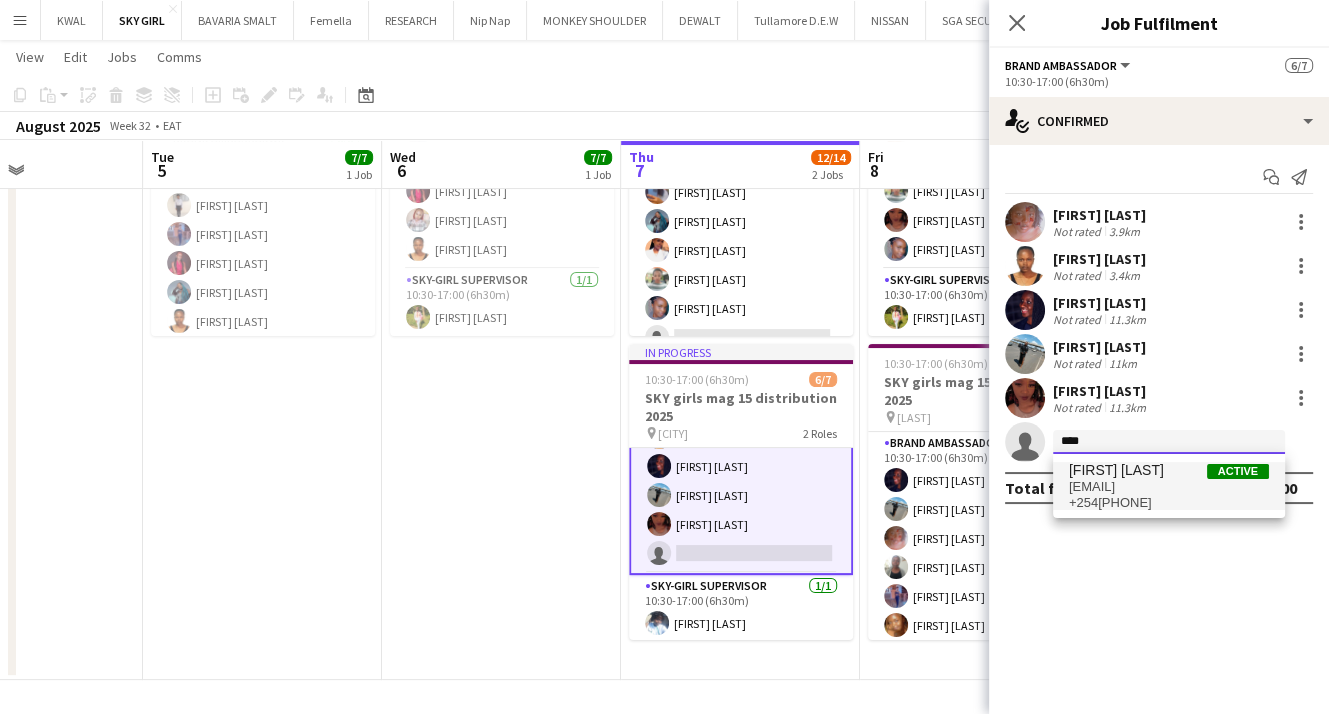 type on "****" 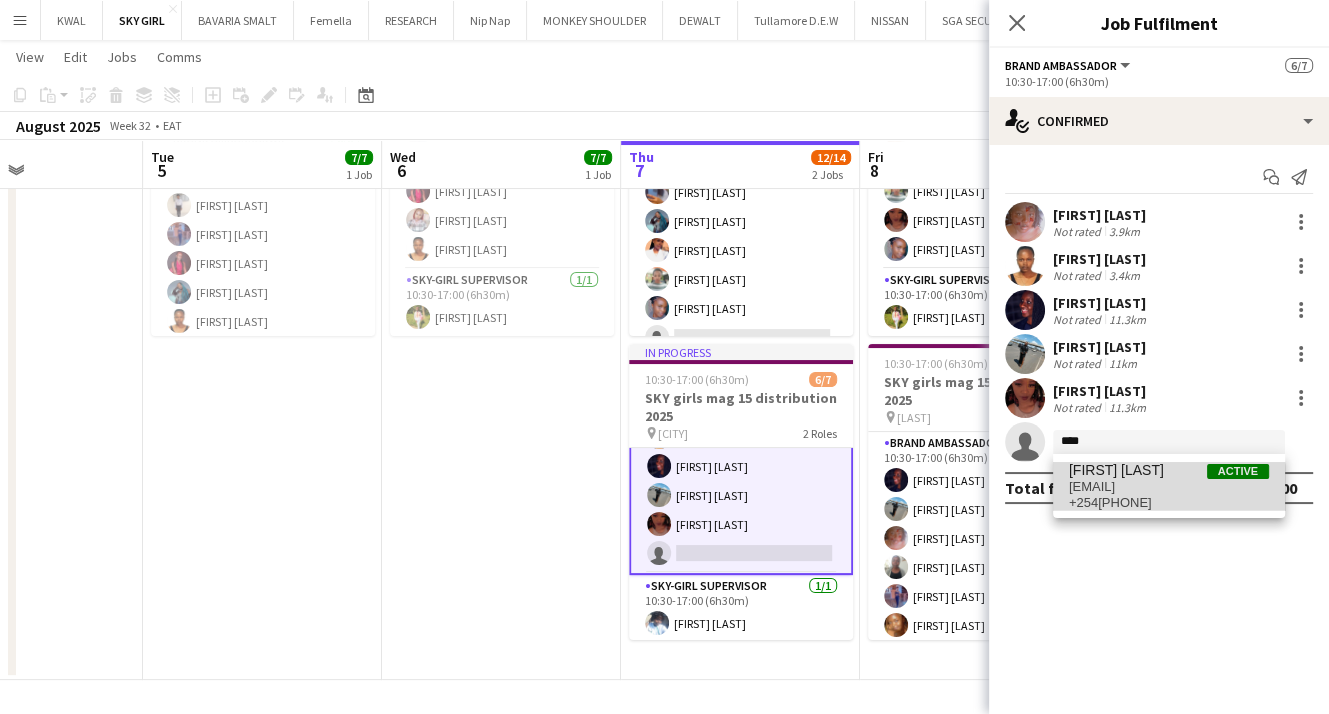 click on "+254797130204" at bounding box center (1169, 503) 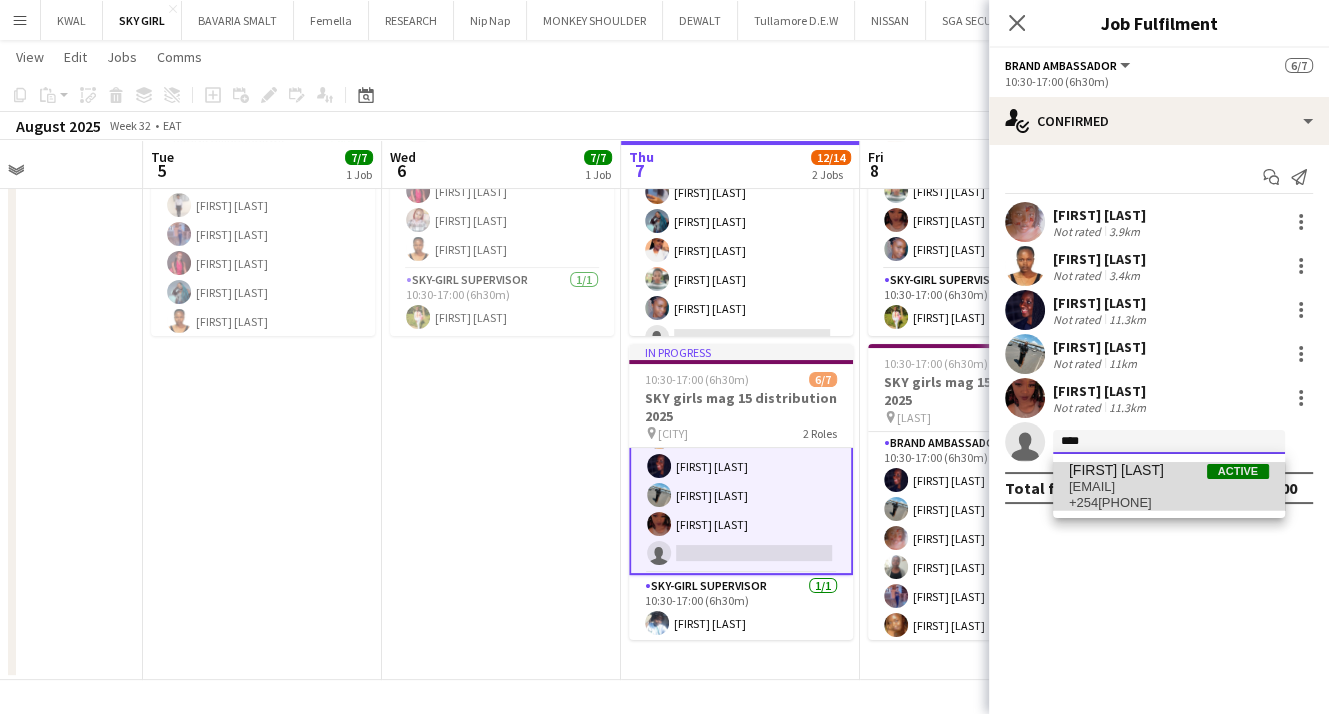 type 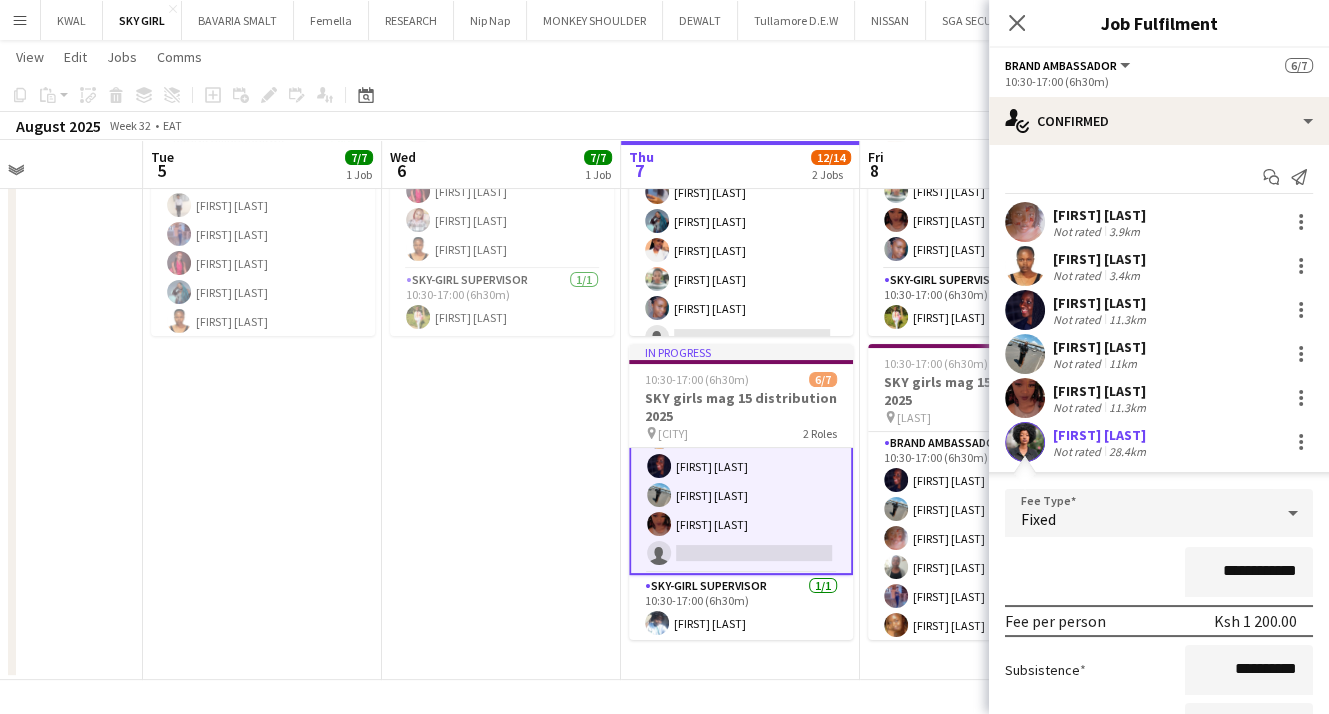 scroll, scrollTop: 200, scrollLeft: 0, axis: vertical 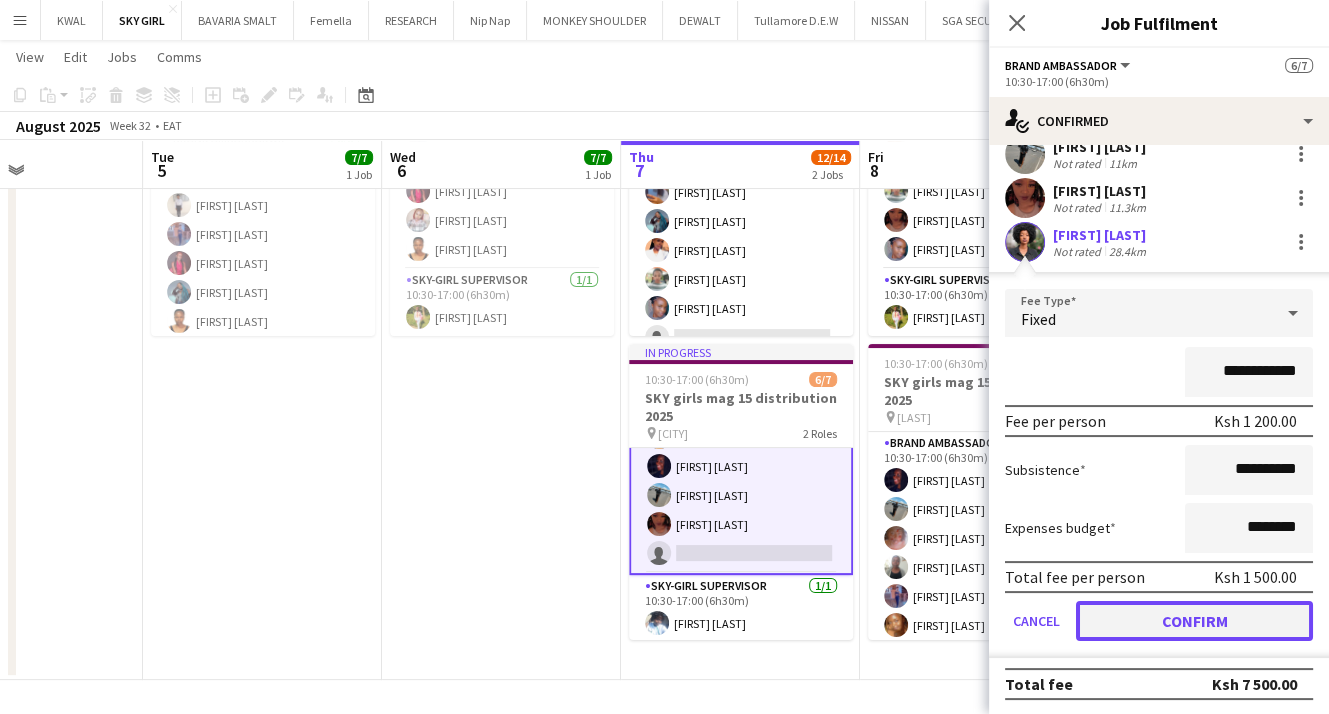 click on "Confirm" at bounding box center (1194, 621) 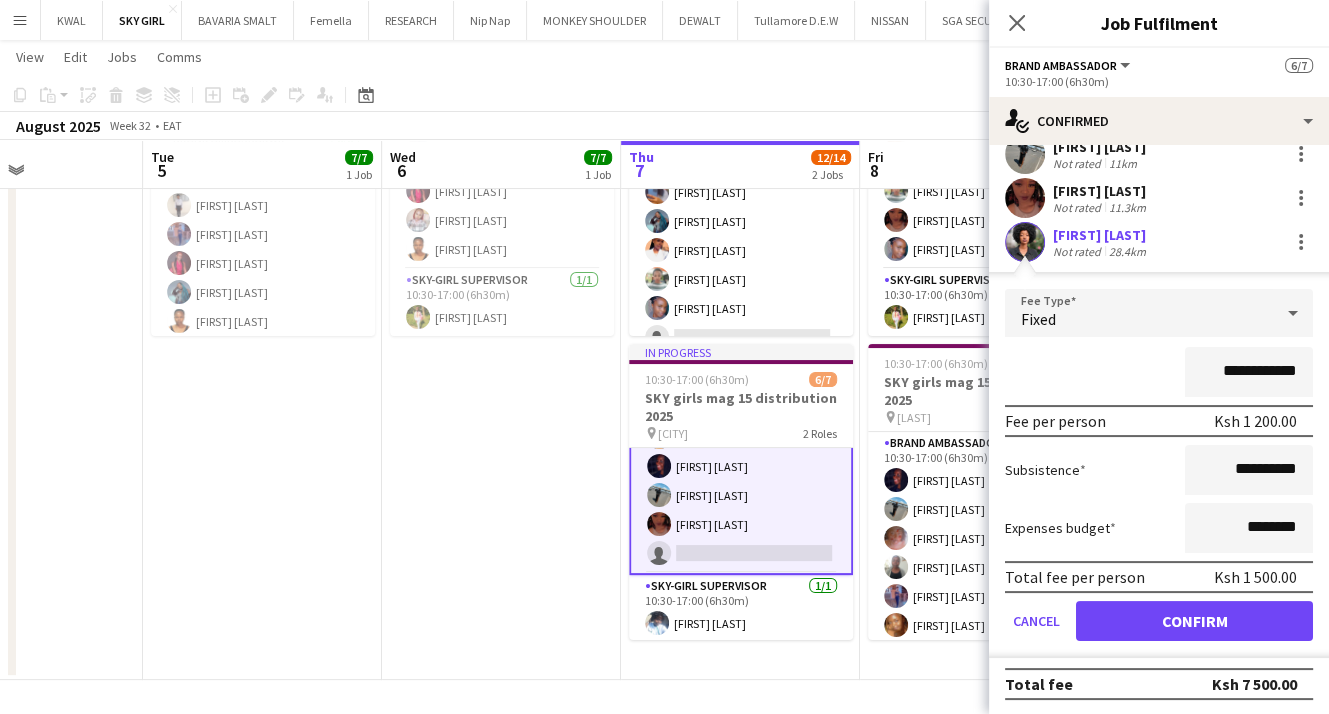 scroll, scrollTop: 0, scrollLeft: 0, axis: both 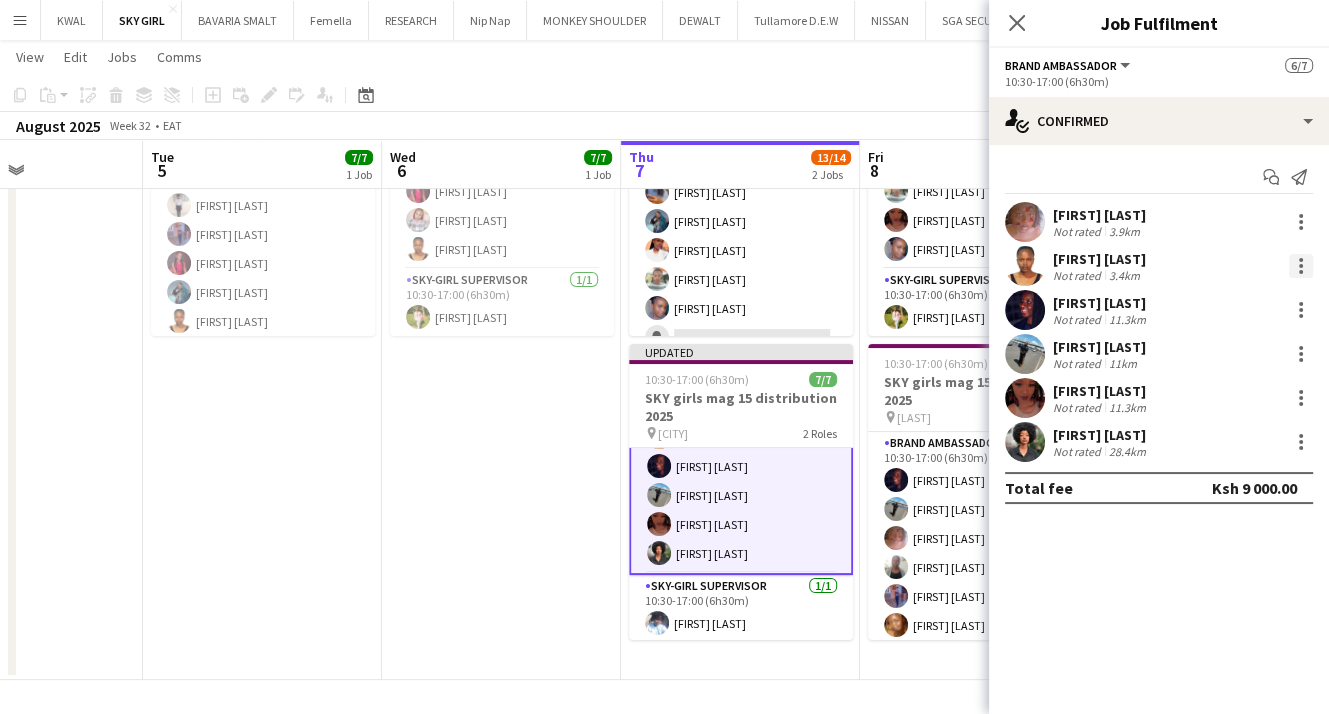 click at bounding box center [1301, 266] 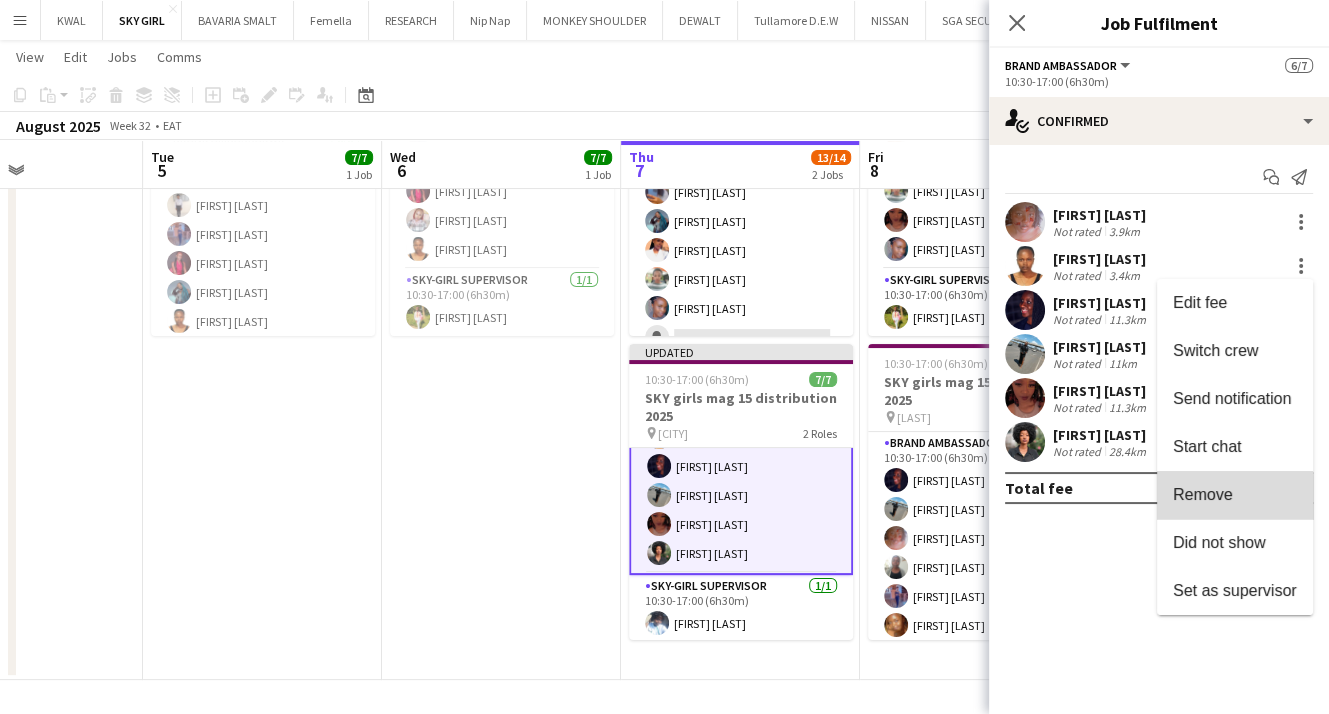 click on "Remove" at bounding box center [1203, 494] 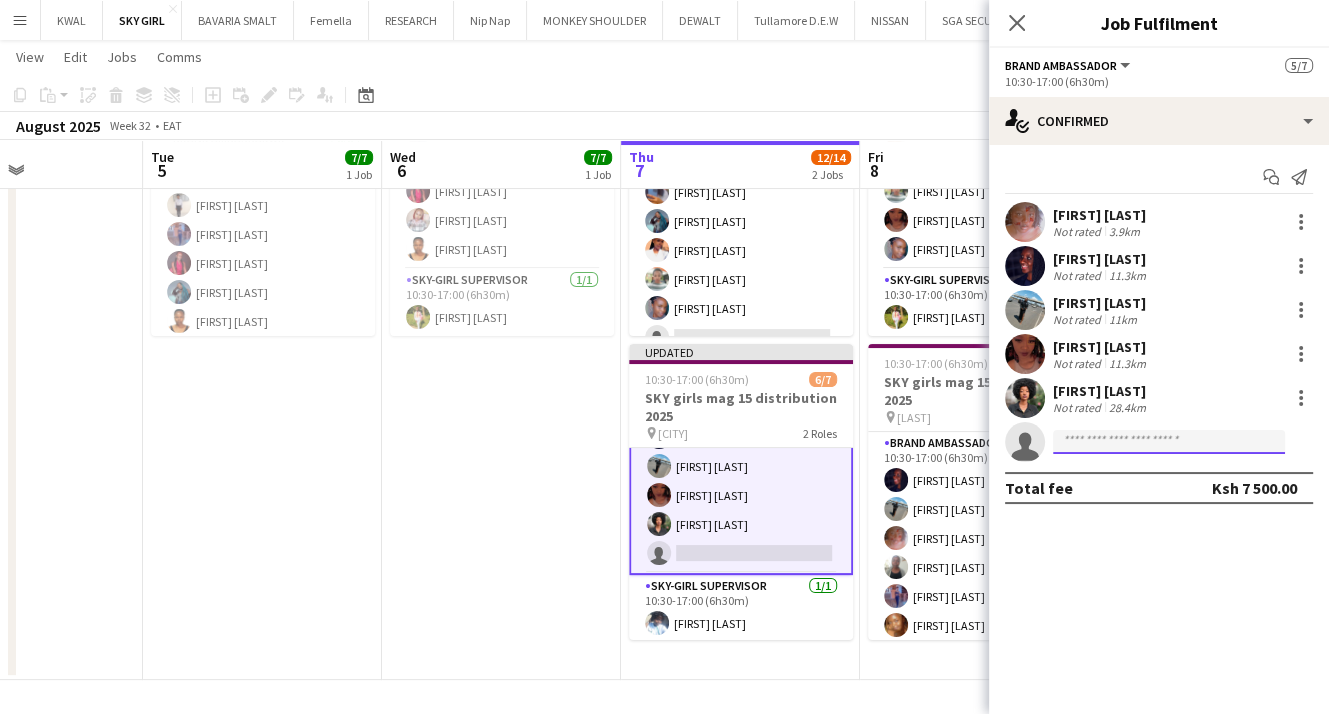 click 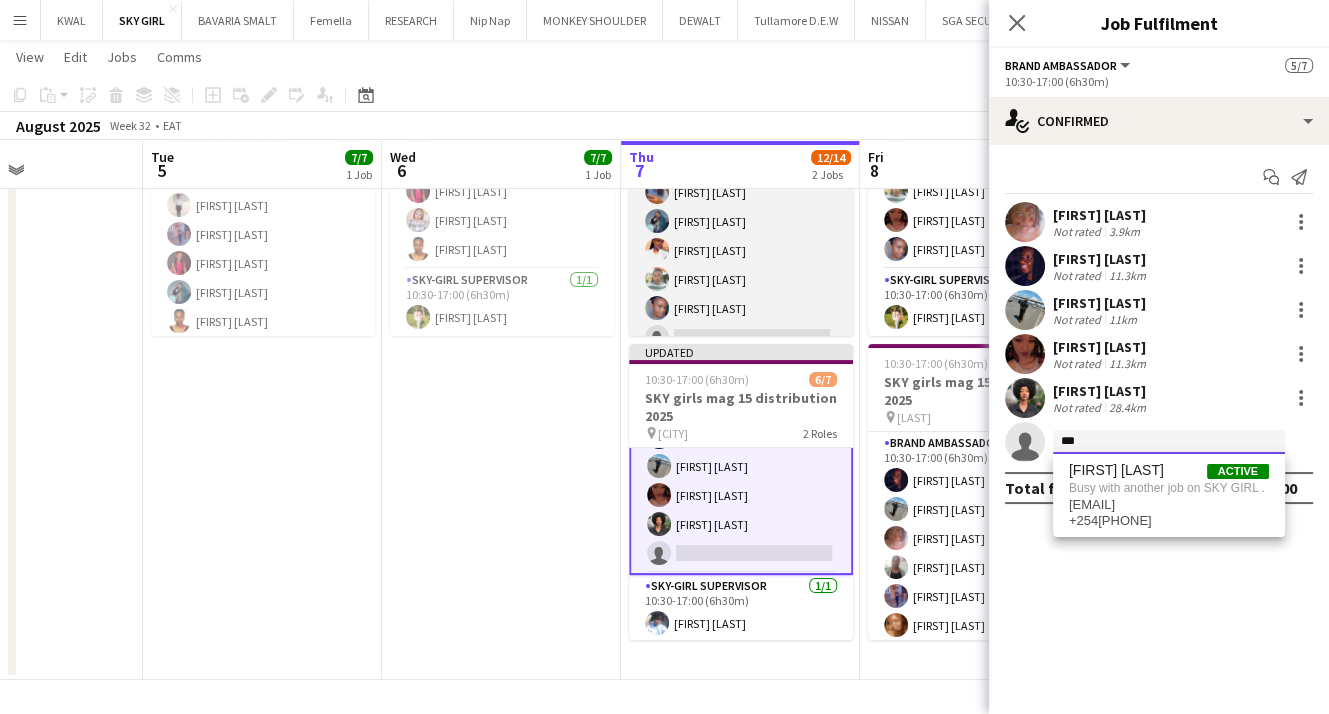 type on "***" 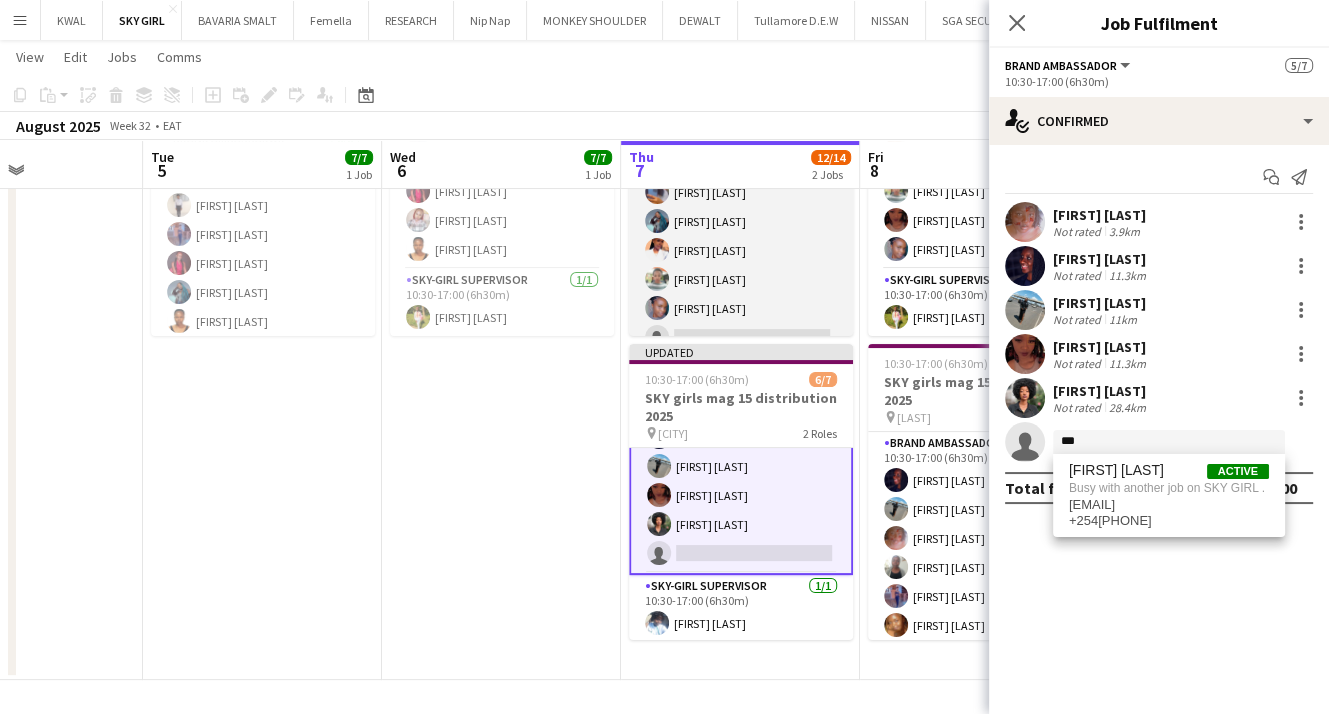 click on "Brand Ambassador   5/6   10:30-17:00 (6h30m)
Sumeiya Makungu Mary Aplina Mary Wambui Betty Katoloki Wanjiku Mungai
single-neutral-actions" at bounding box center [741, 250] 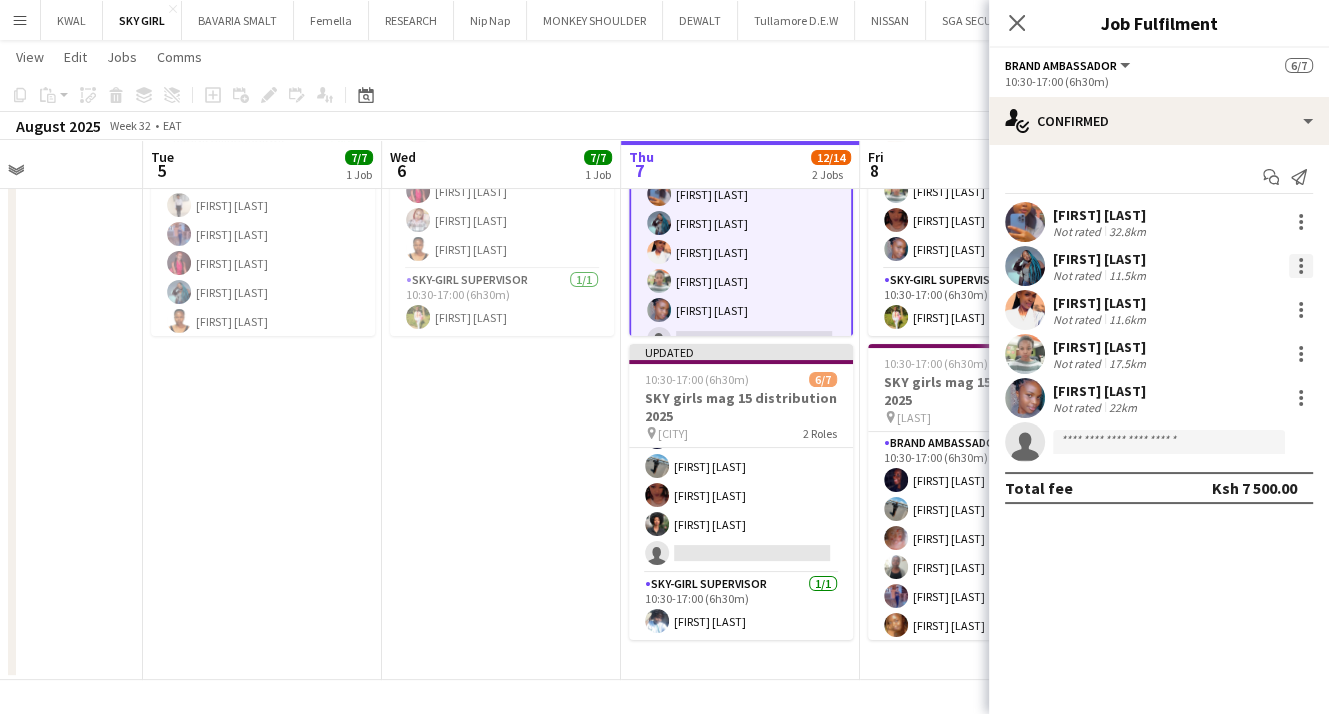 click at bounding box center (1301, 266) 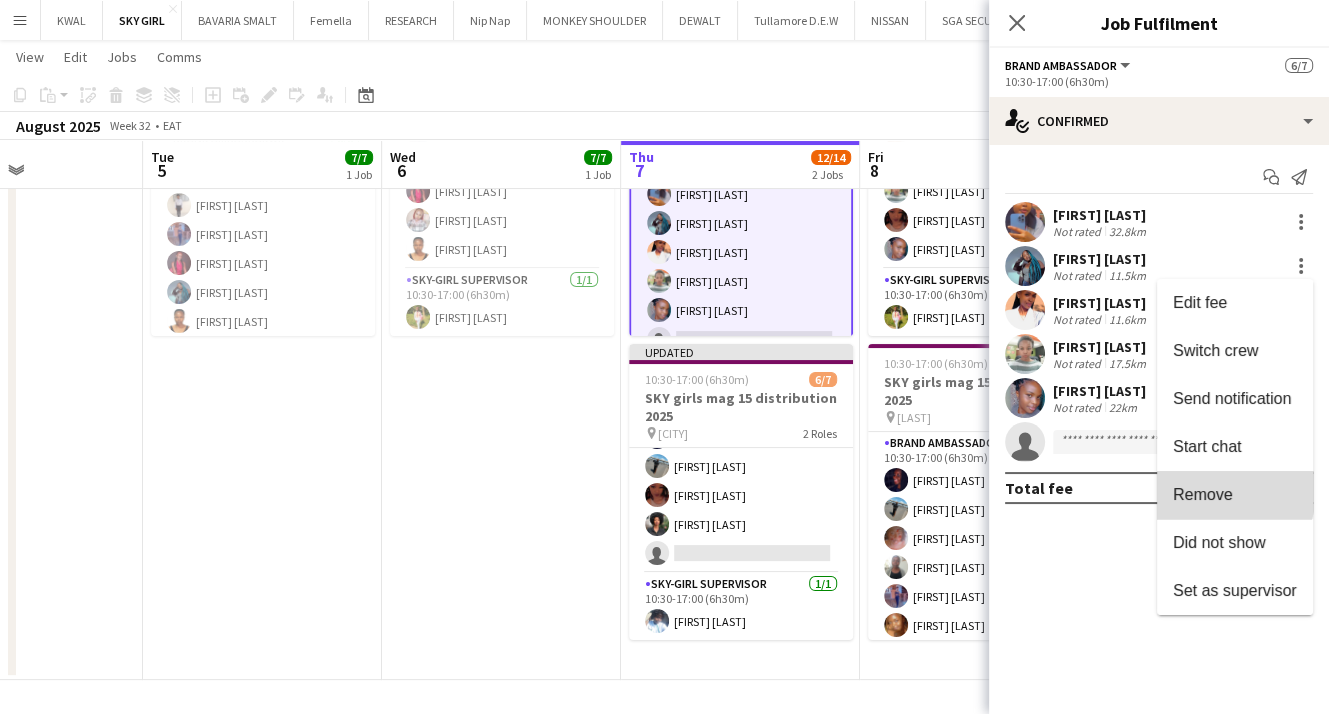 drag, startPoint x: 1209, startPoint y: 491, endPoint x: 588, endPoint y: 460, distance: 621.77325 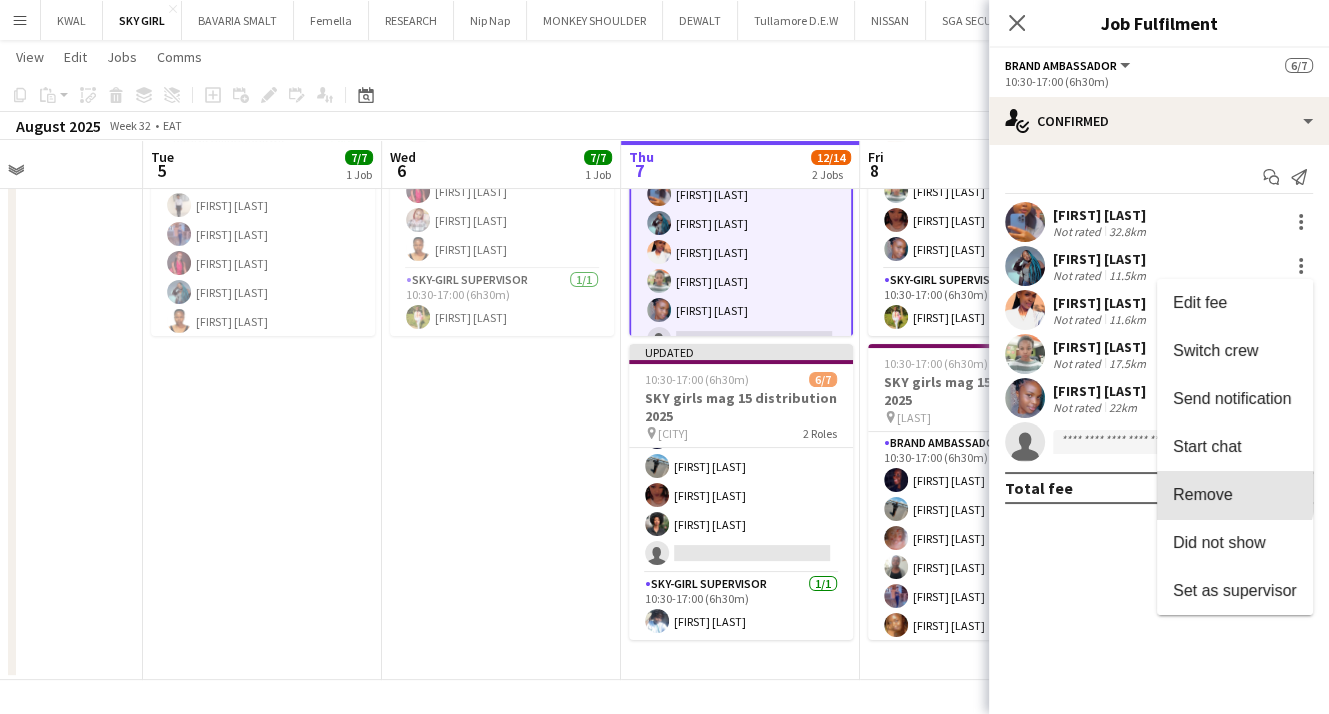 click on "Remove" at bounding box center [1203, 494] 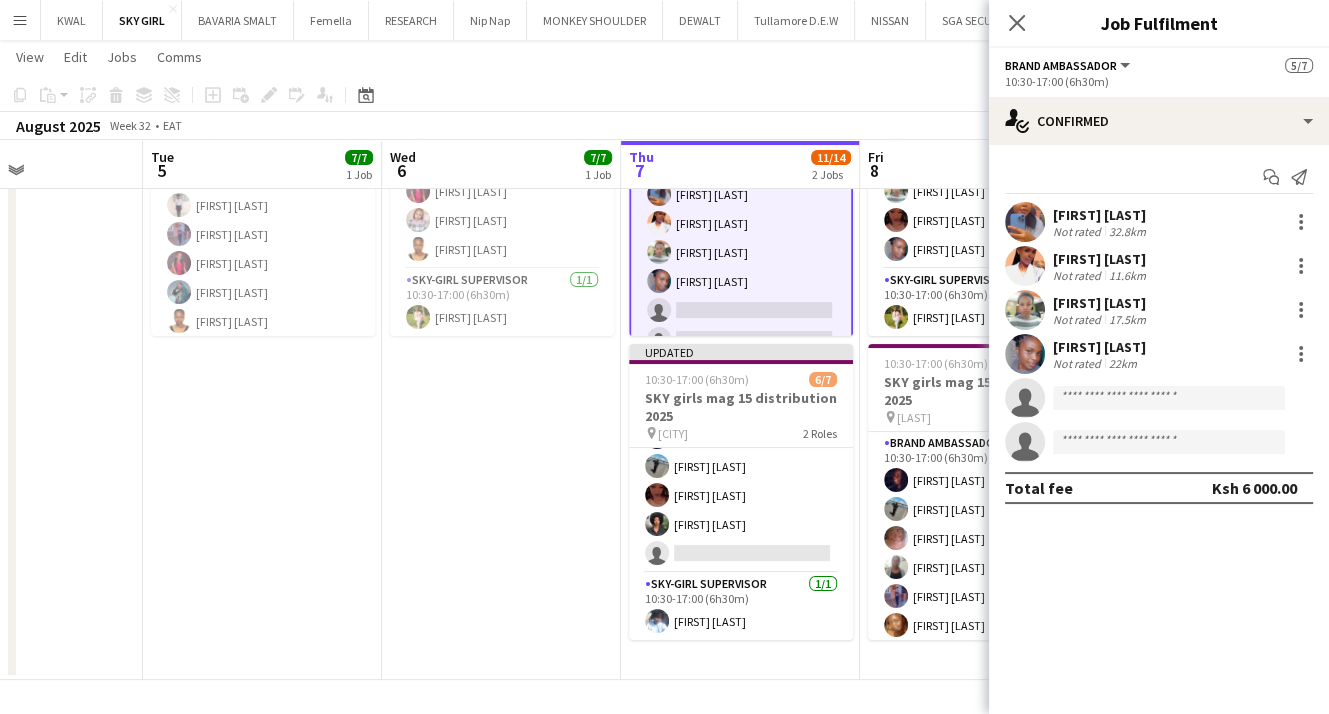 click on "10:30-17:00 (6h30m)    7/7   SKY girls mag 15 distribution 2025
pin
Congo    2 Roles   Brand Ambassador   6/6   10:30-17:00 (6h30m)
Mary Aplina Felista Gathogo Lisa Oduwo Beatrice Adembesa Violet Mulwa Grace Kiumbero  SKY-GIRL SUPERVISOR   1/1   10:30-17:00 (6h30m)
Jan Abila" at bounding box center (501, 356) 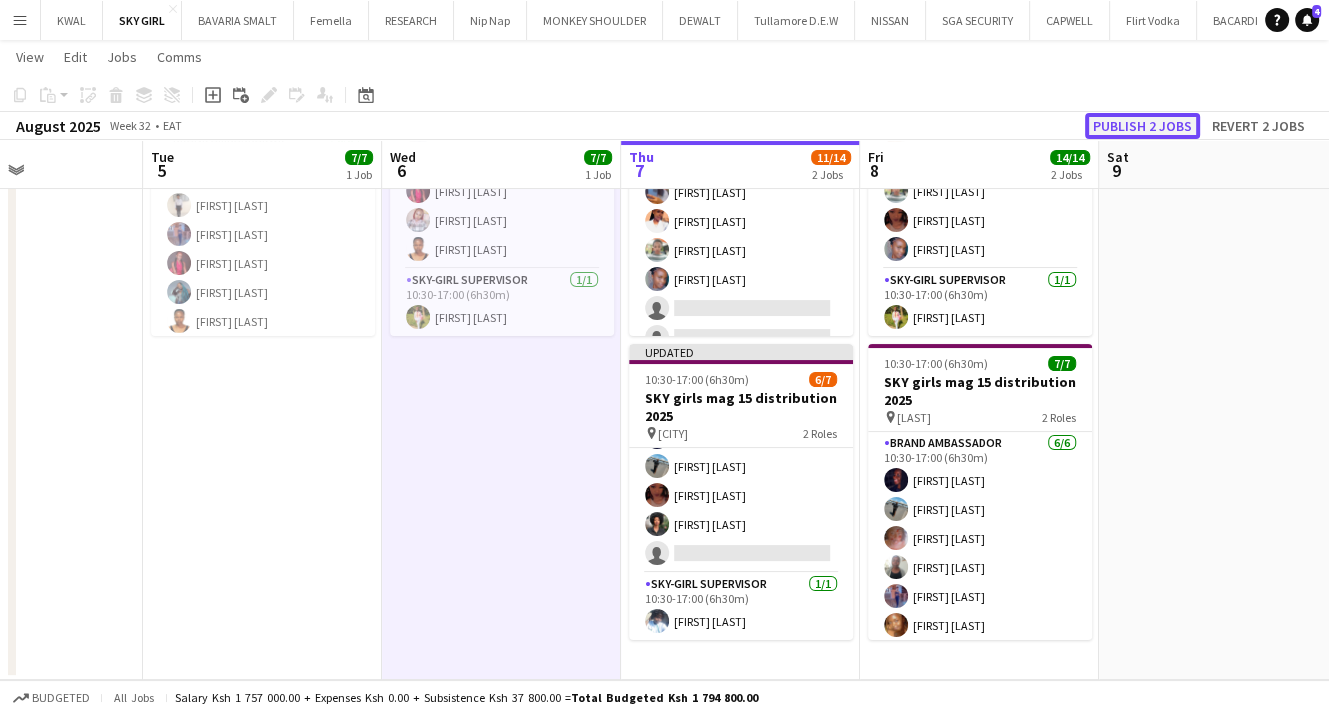 click on "Publish 2 jobs" 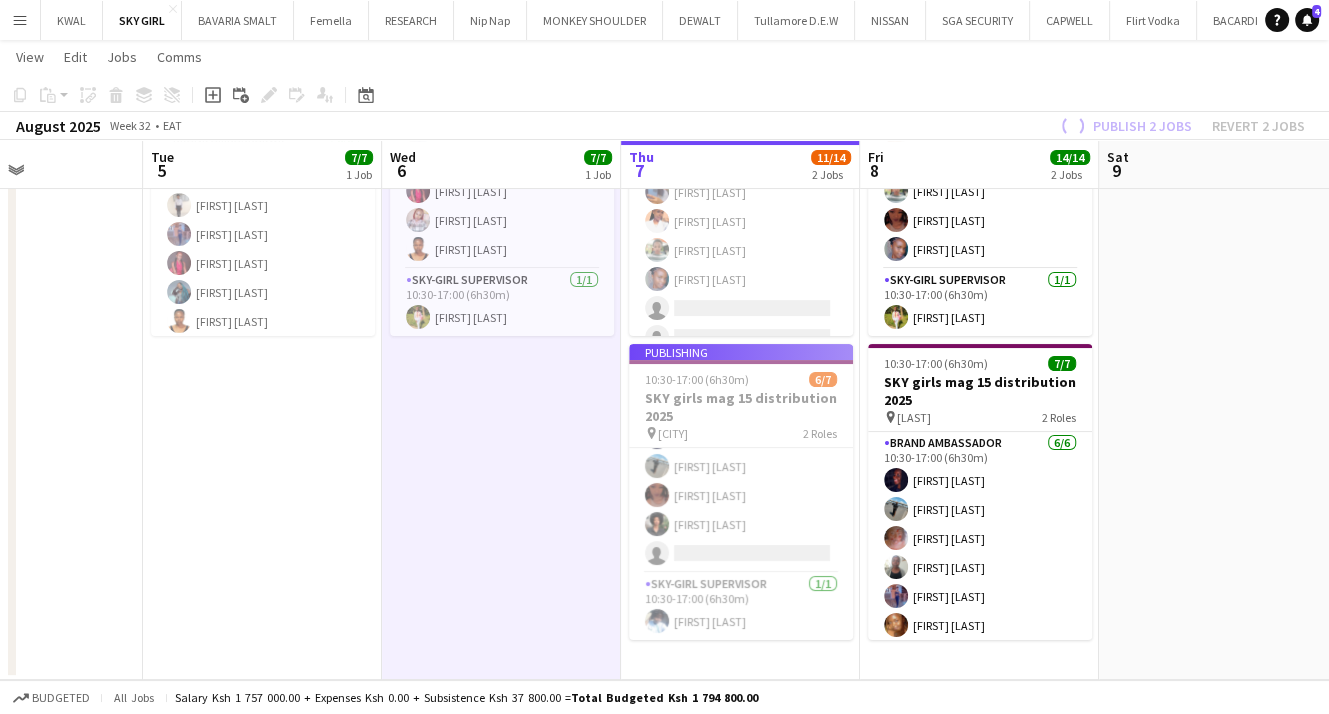 click on "Publishing   10:30-17:00 (6h30m)    6/7   SKY girls mag 15 distribution 2025
pin
kilimani   2 Roles   Brand Ambassador   5/6   10:30-17:00 (6h30m)
Marian Miruka Rehema Murunga Gladys gitau Esther Kareri Trizer Otieno
single-neutral-actions
SKY-GIRL SUPERVISOR   1/1   10:30-17:00 (6h30m)
Audrey Akinyi" at bounding box center [741, 492] 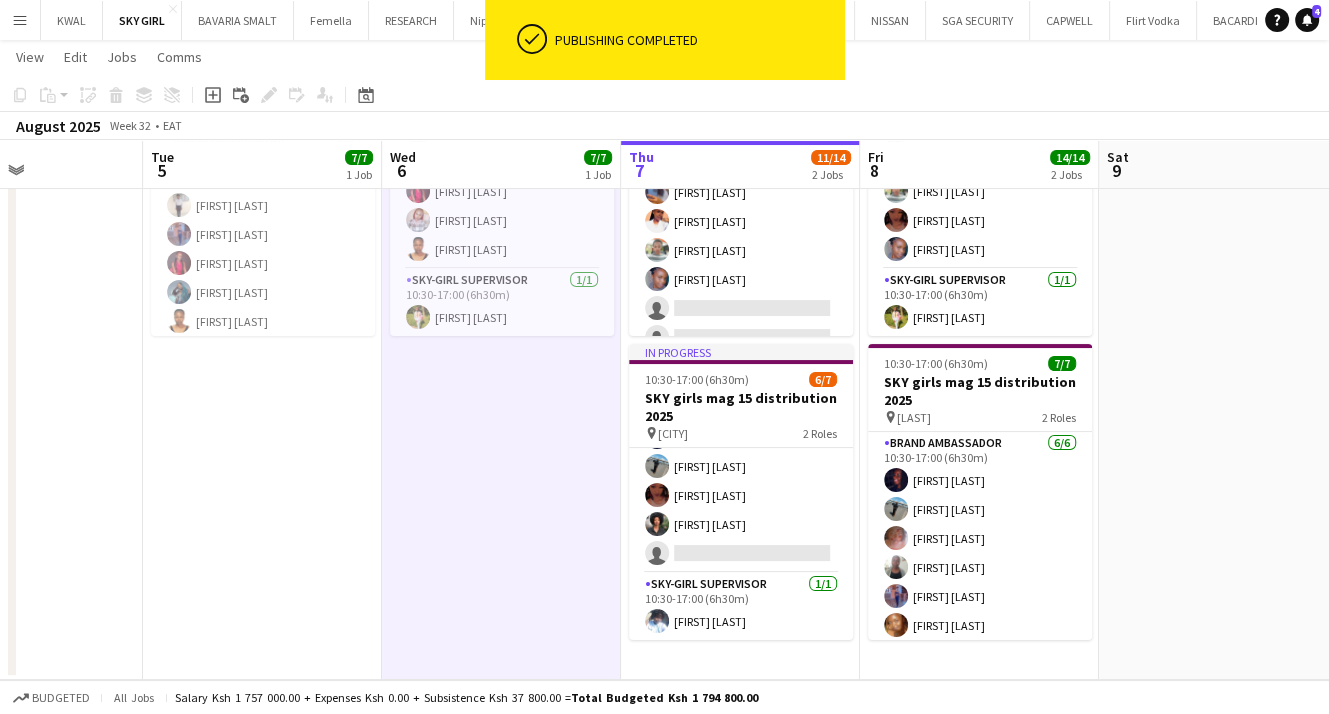 click on "Brand Ambassador   5/6   10:30-17:00 (6h30m)
Marian Miruka Rehema Murunga Gladys gitau Esther Kareri Trizer Otieno
single-neutral-actions" at bounding box center (741, 466) 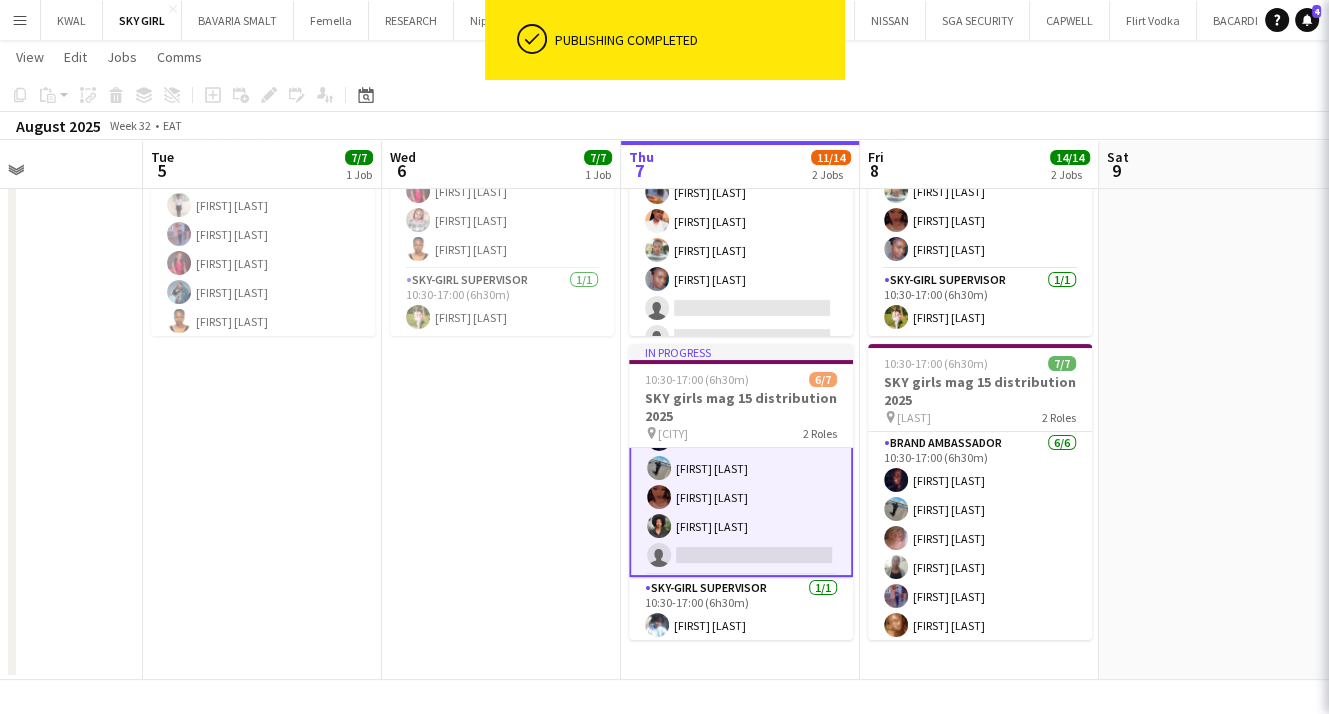 scroll, scrollTop: 90, scrollLeft: 0, axis: vertical 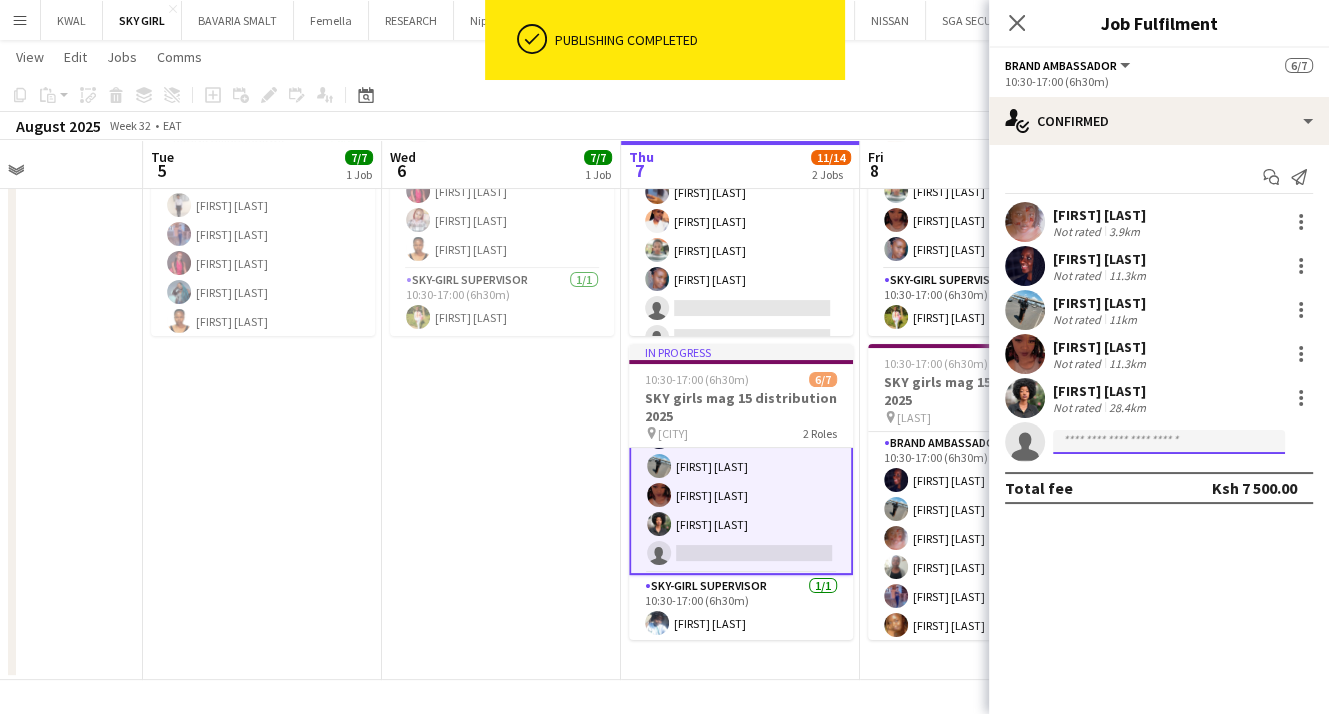 click 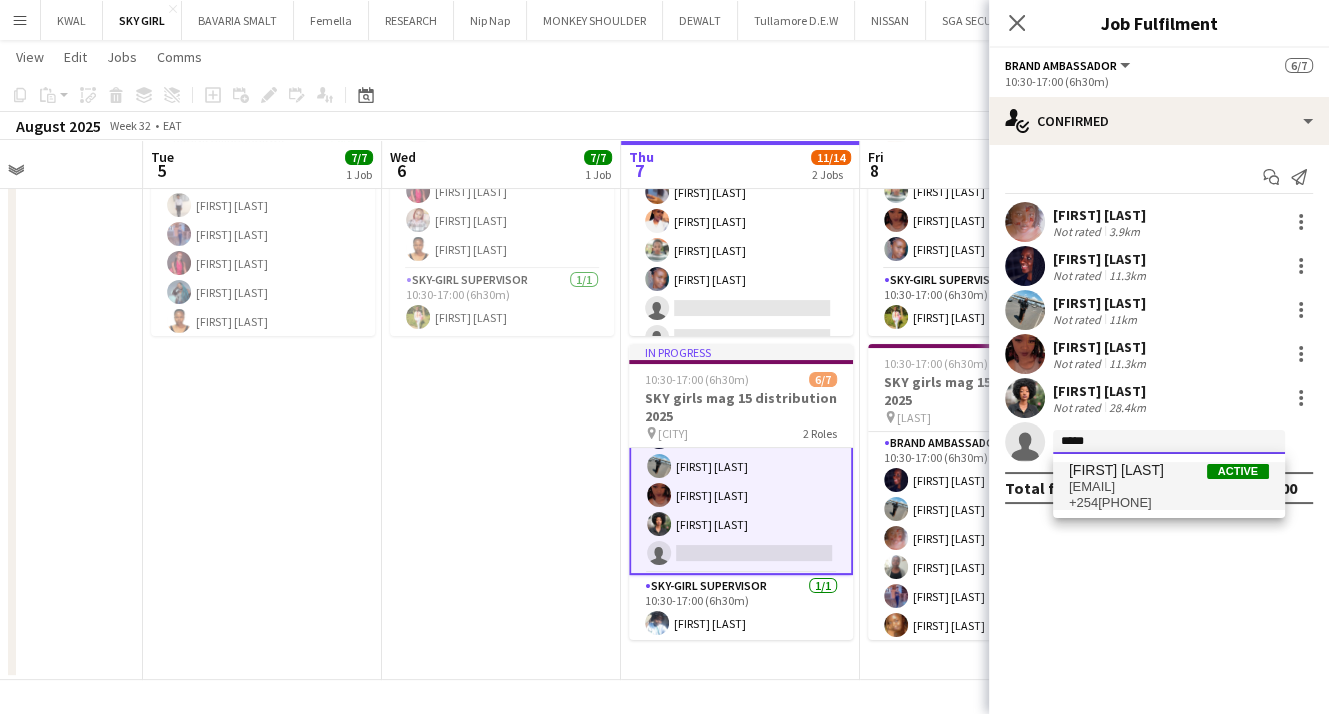 type on "*****" 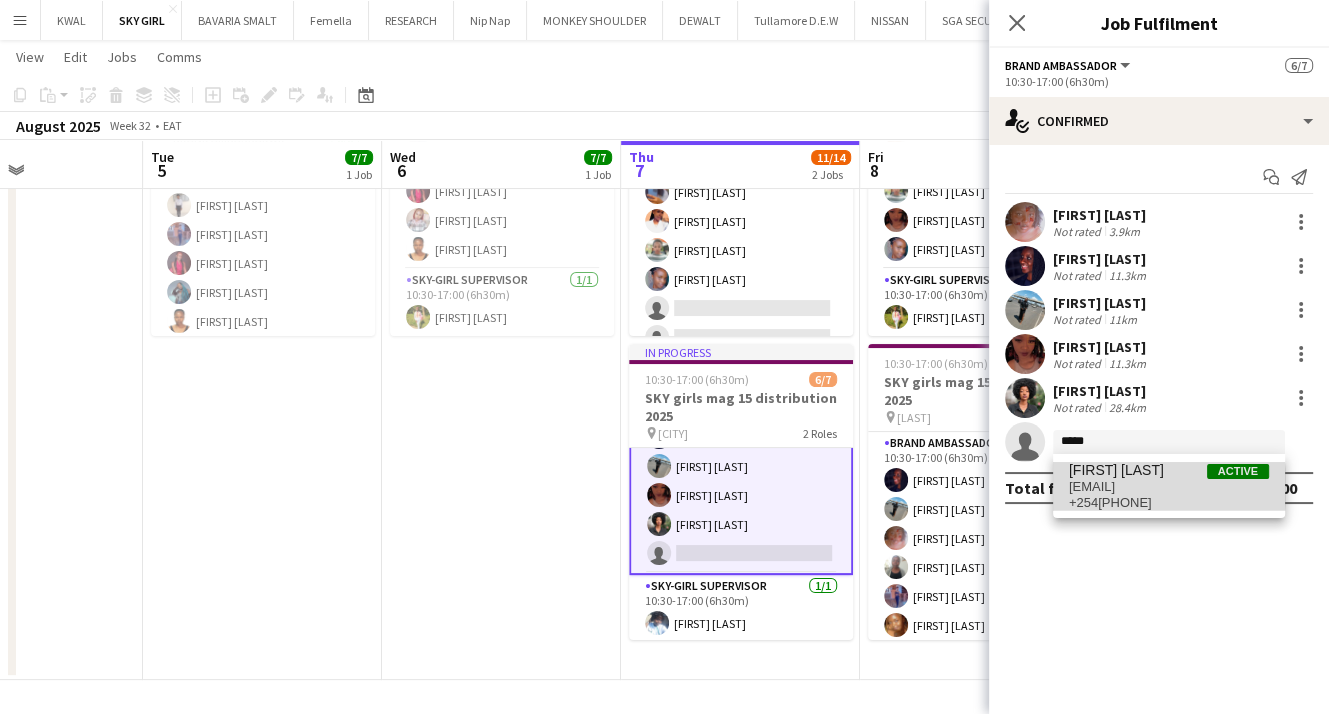 click on "aplinamary12@gmail.com" at bounding box center [1169, 487] 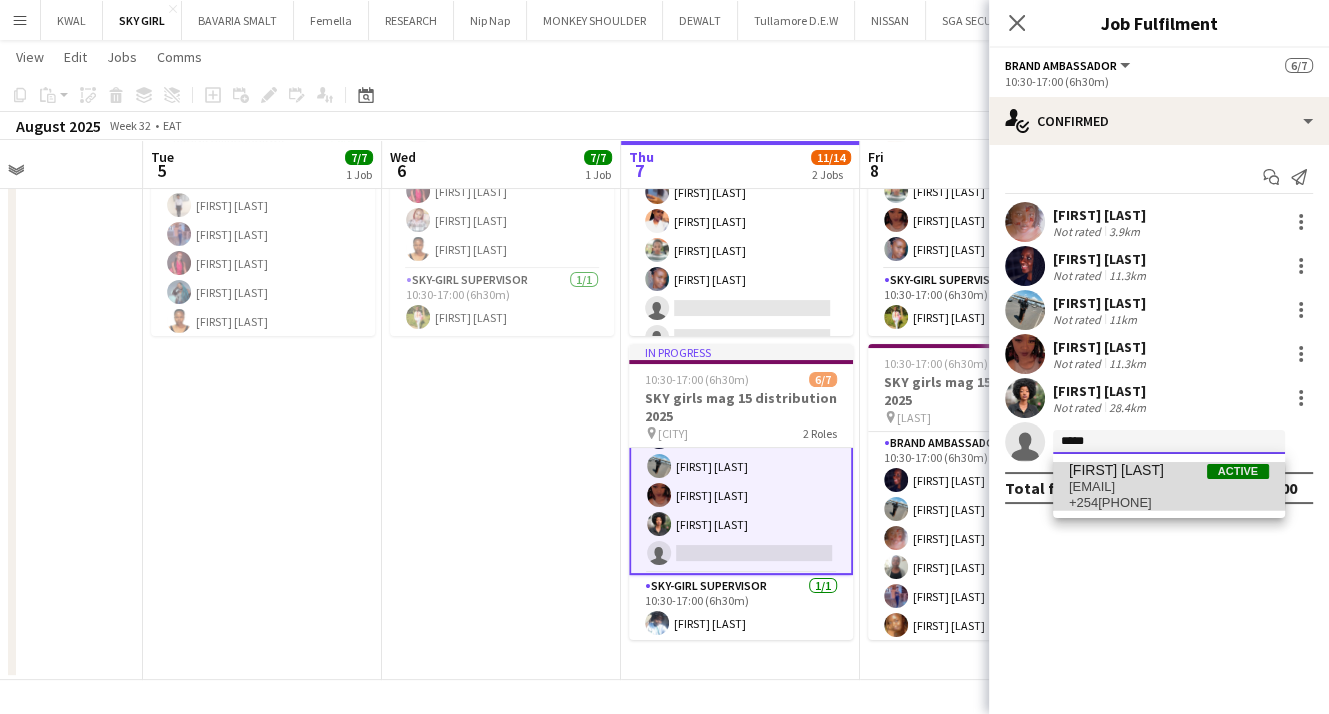 type 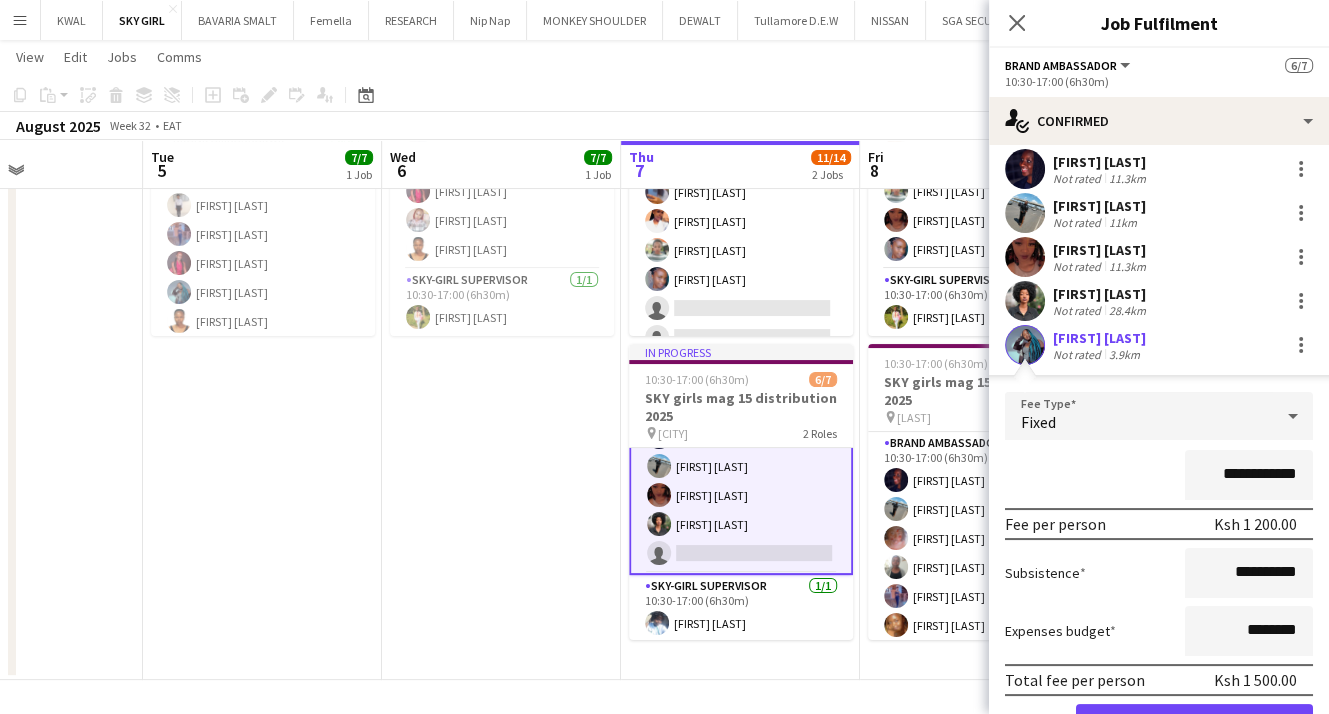 scroll, scrollTop: 200, scrollLeft: 0, axis: vertical 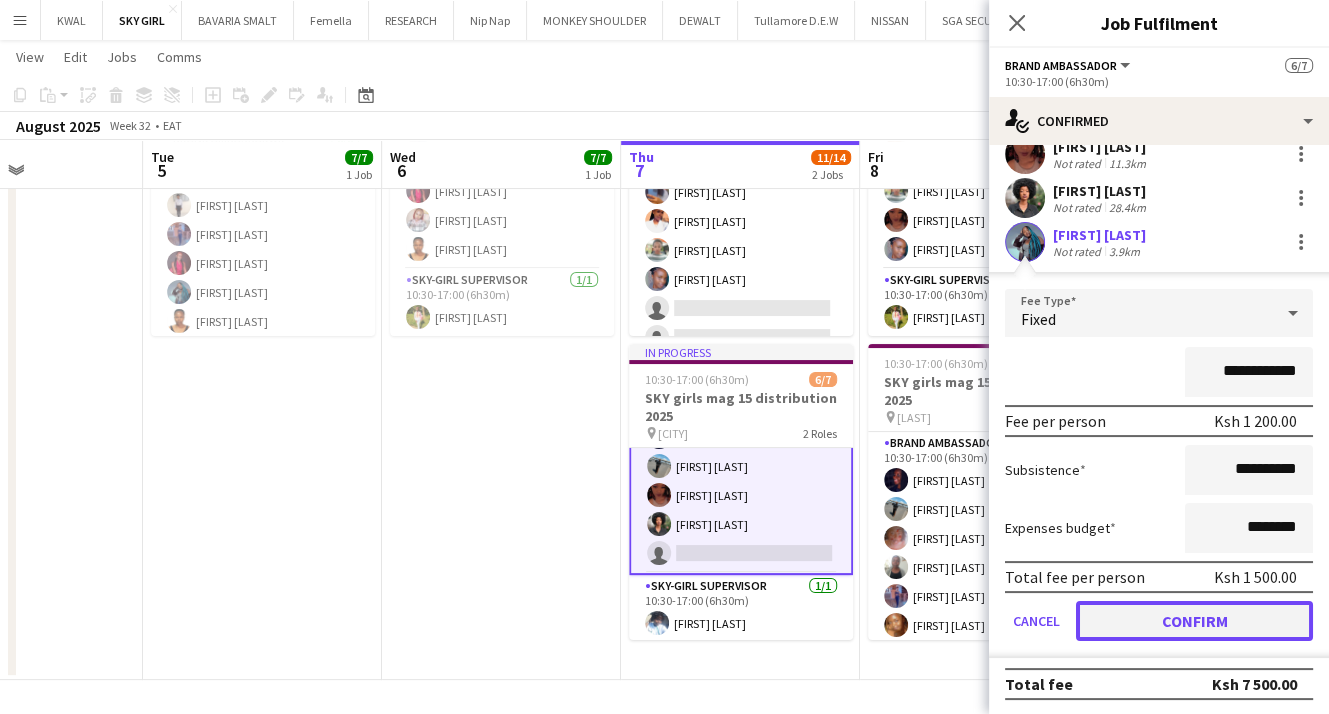 click on "Confirm" at bounding box center (1194, 621) 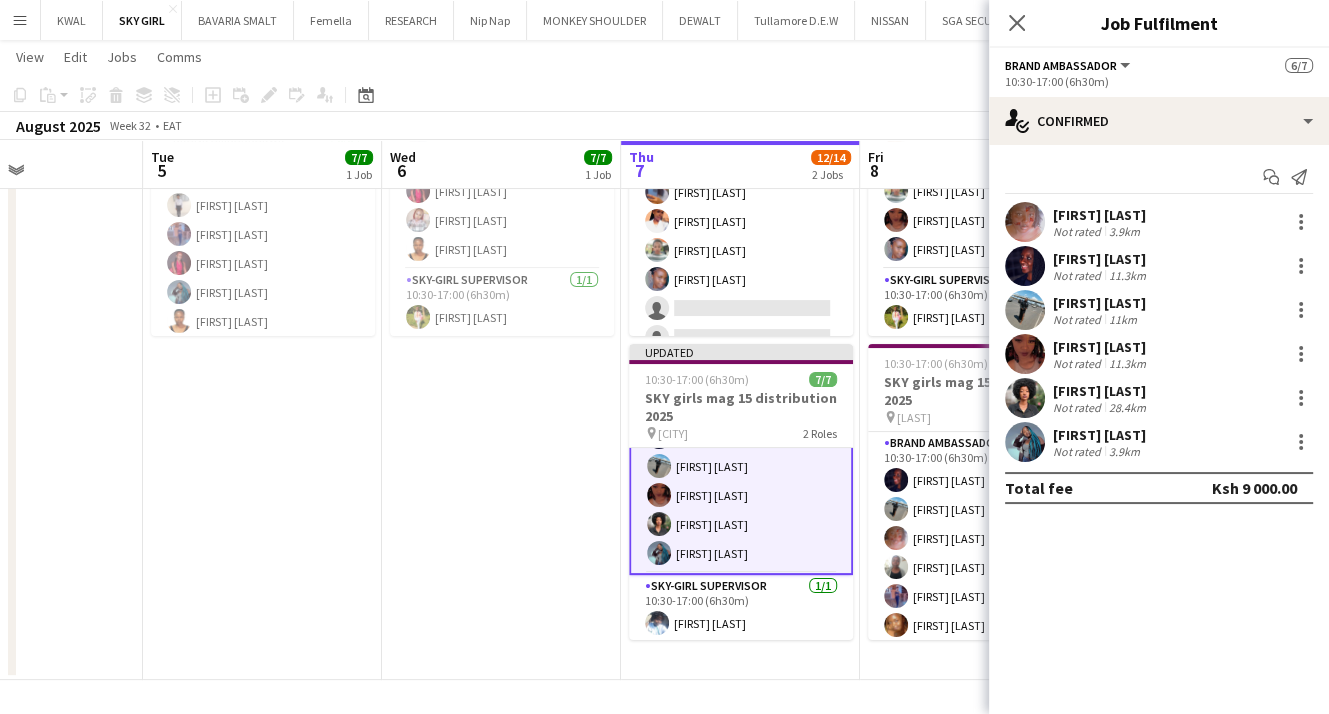 scroll, scrollTop: 0, scrollLeft: 0, axis: both 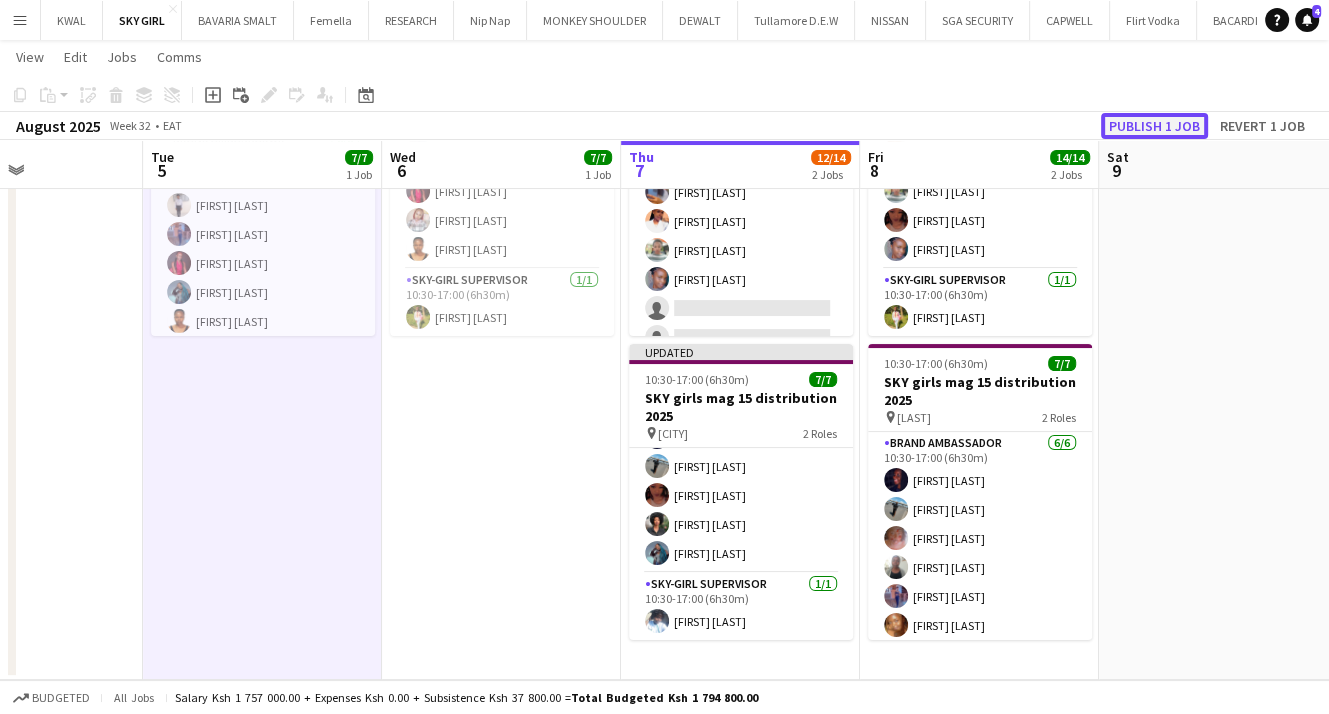 click on "Publish 1 job" 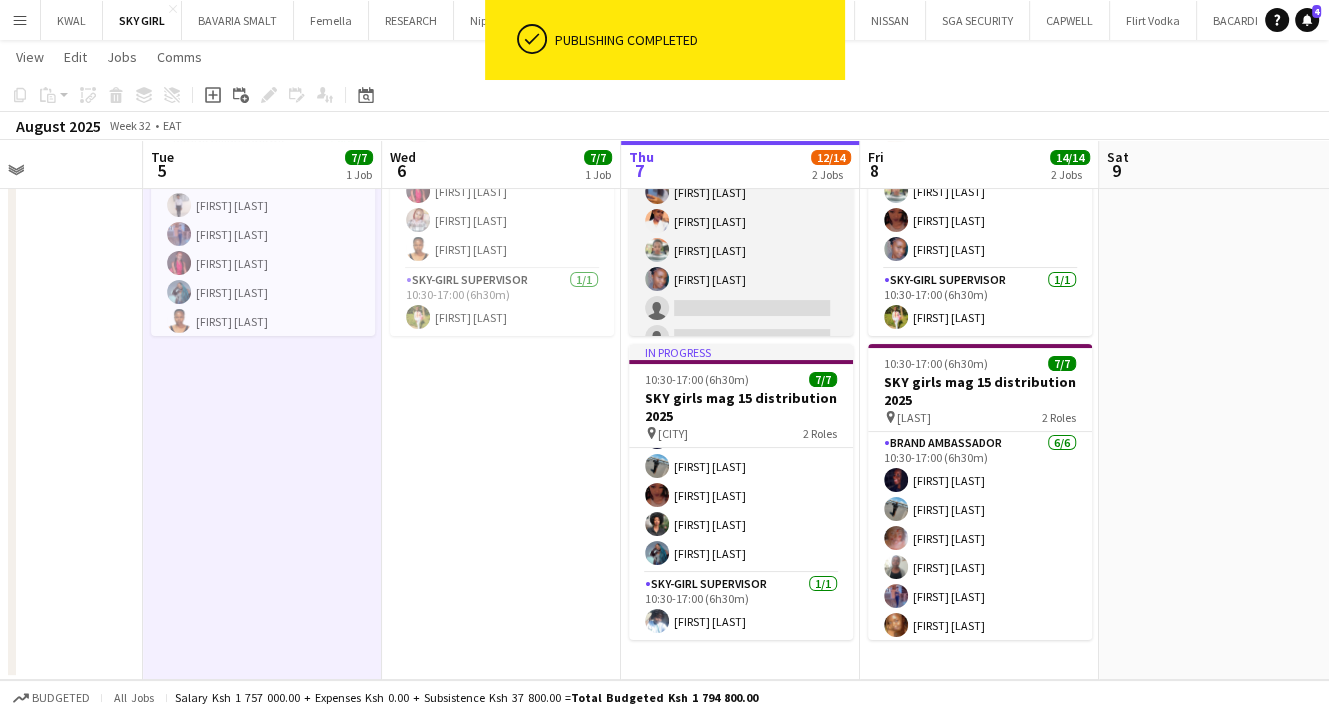 scroll, scrollTop: 88, scrollLeft: 0, axis: vertical 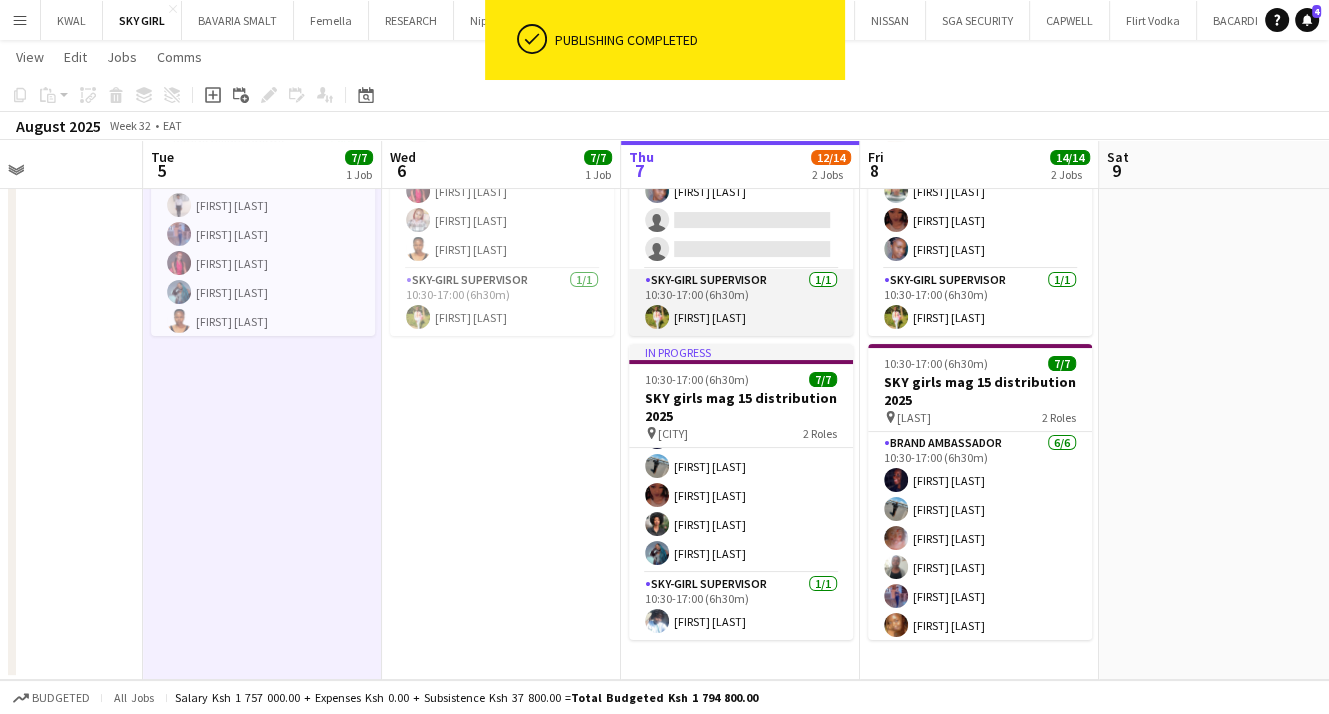 click on "SKY-GIRL SUPERVISOR   1/1   10:30-17:00 (6h30m)
Jan Abila" at bounding box center [741, 303] 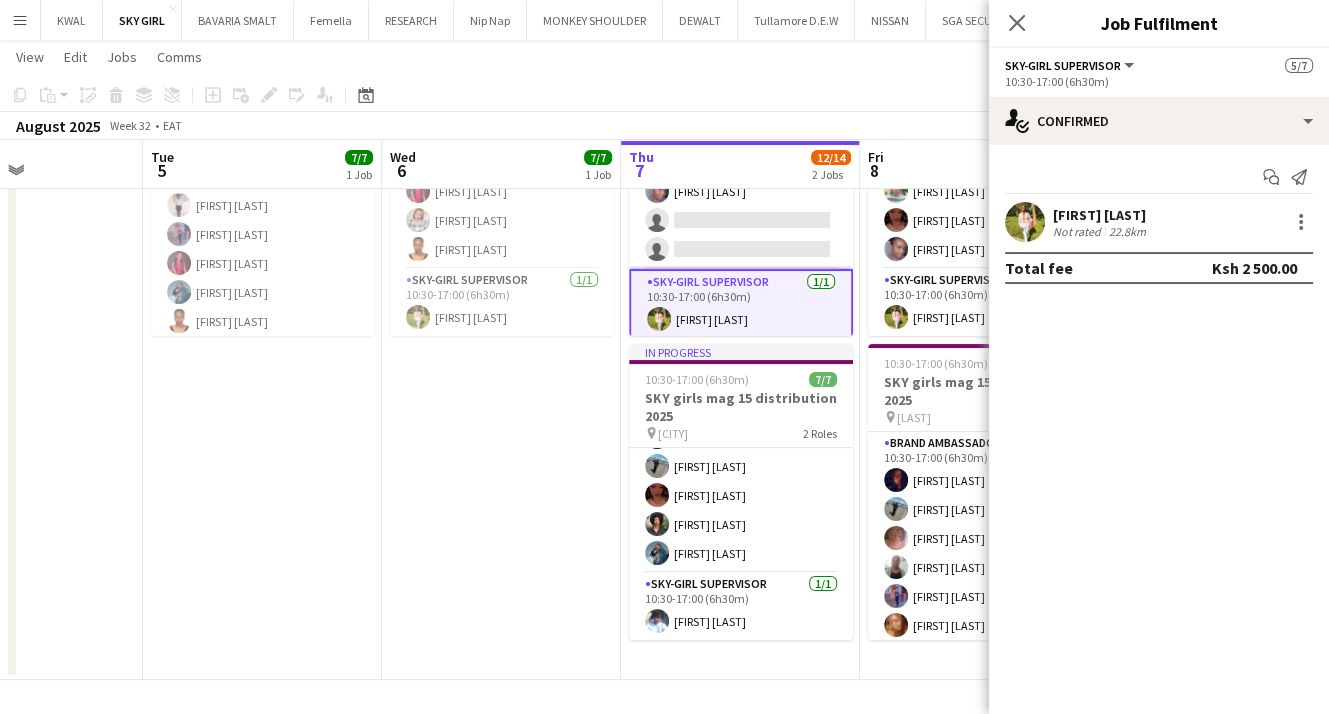click at bounding box center (1025, 222) 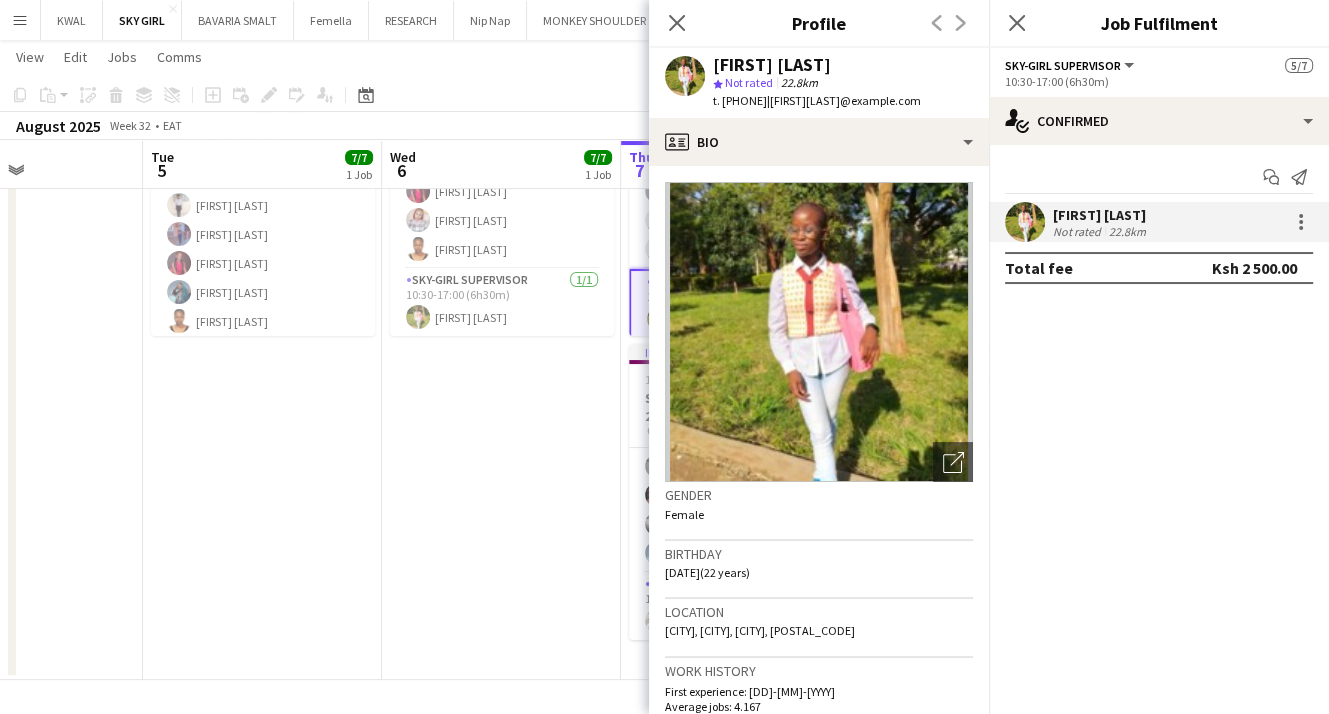 click on "10:30-17:00 (6h30m)    7/7   SKY girls mag 15 distribution 2025
pin
Congo    2 Roles   Brand Ambassador   6/6   10:30-17:00 (6h30m)
Mary Aplina Felista Gathogo Lisa Oduwo Beatrice Adembesa Violet Mulwa Grace Kiumbero  SKY-GIRL SUPERVISOR   1/1   10:30-17:00 (6h30m)
Jan Abila" at bounding box center [501, 356] 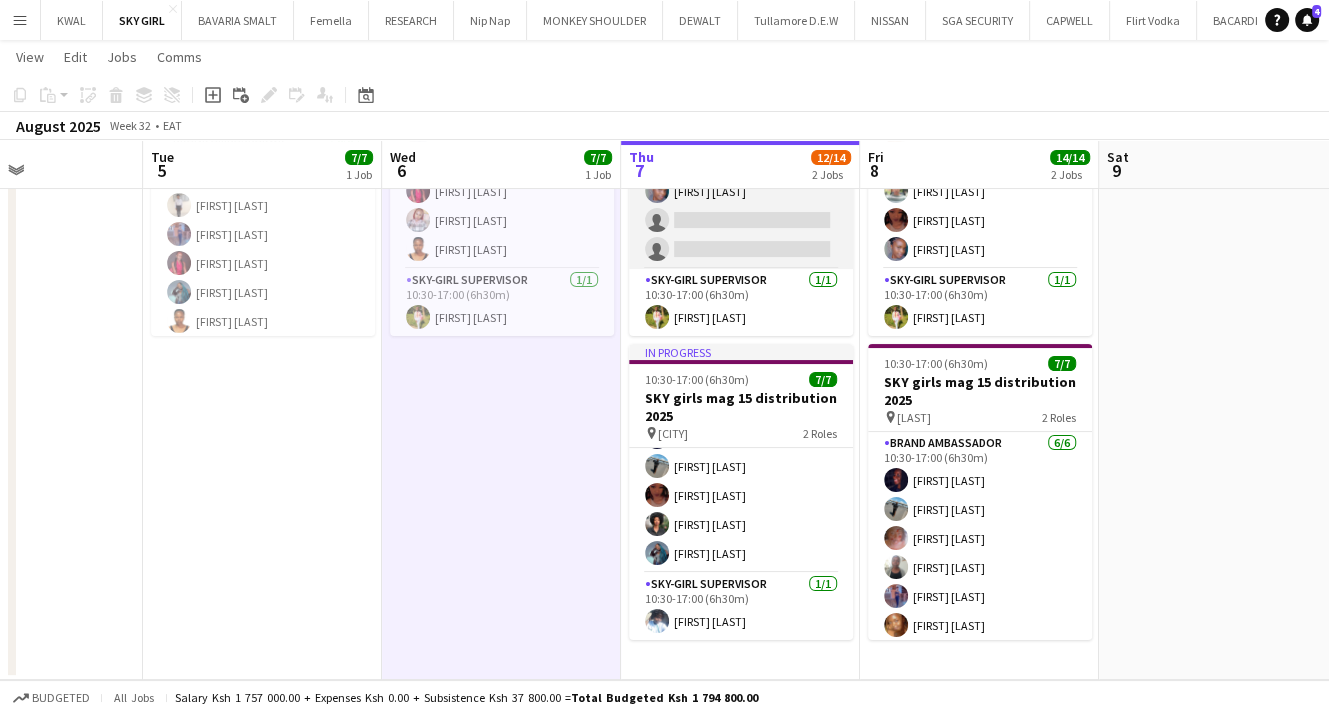 scroll, scrollTop: 0, scrollLeft: 0, axis: both 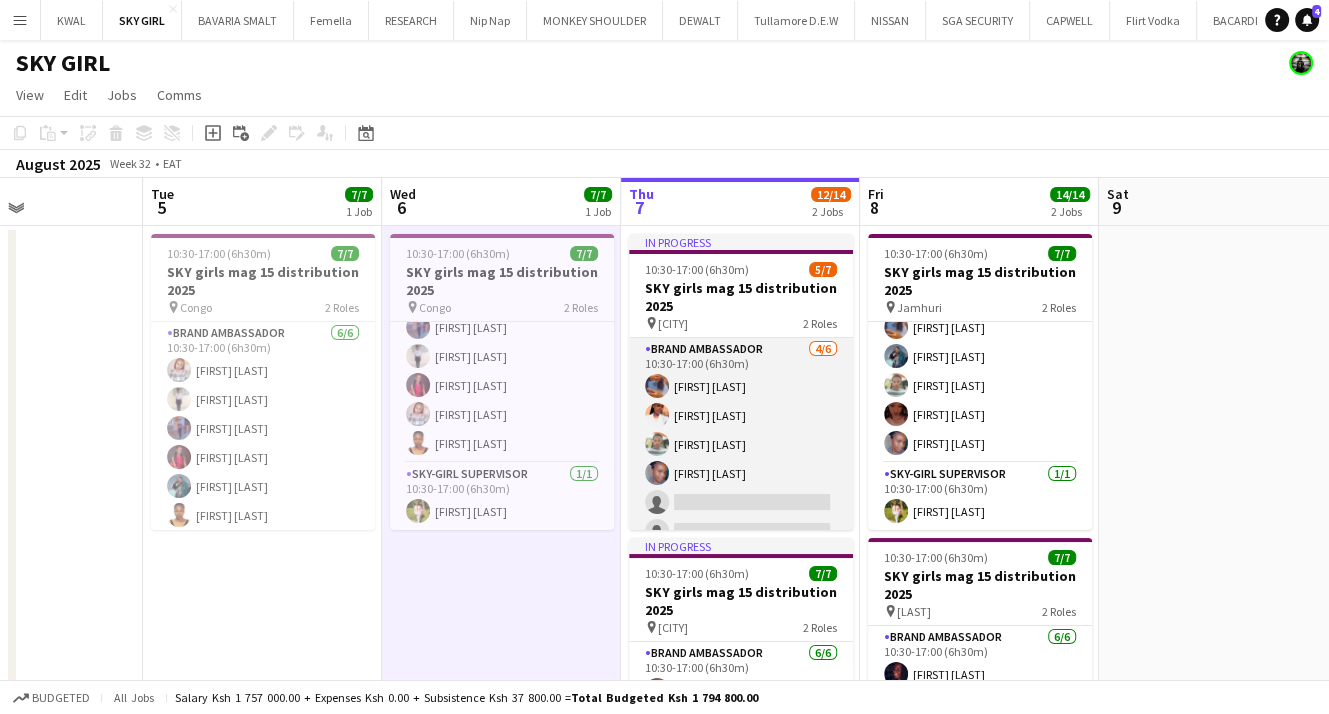 click on "Brand Ambassador   4/6   10:30-17:00 (6h30m)
Sumeiya Makungu Mary Wambui Betty Katoloki Wanjiku Mungai
single-neutral-actions
single-neutral-actions" at bounding box center (741, 444) 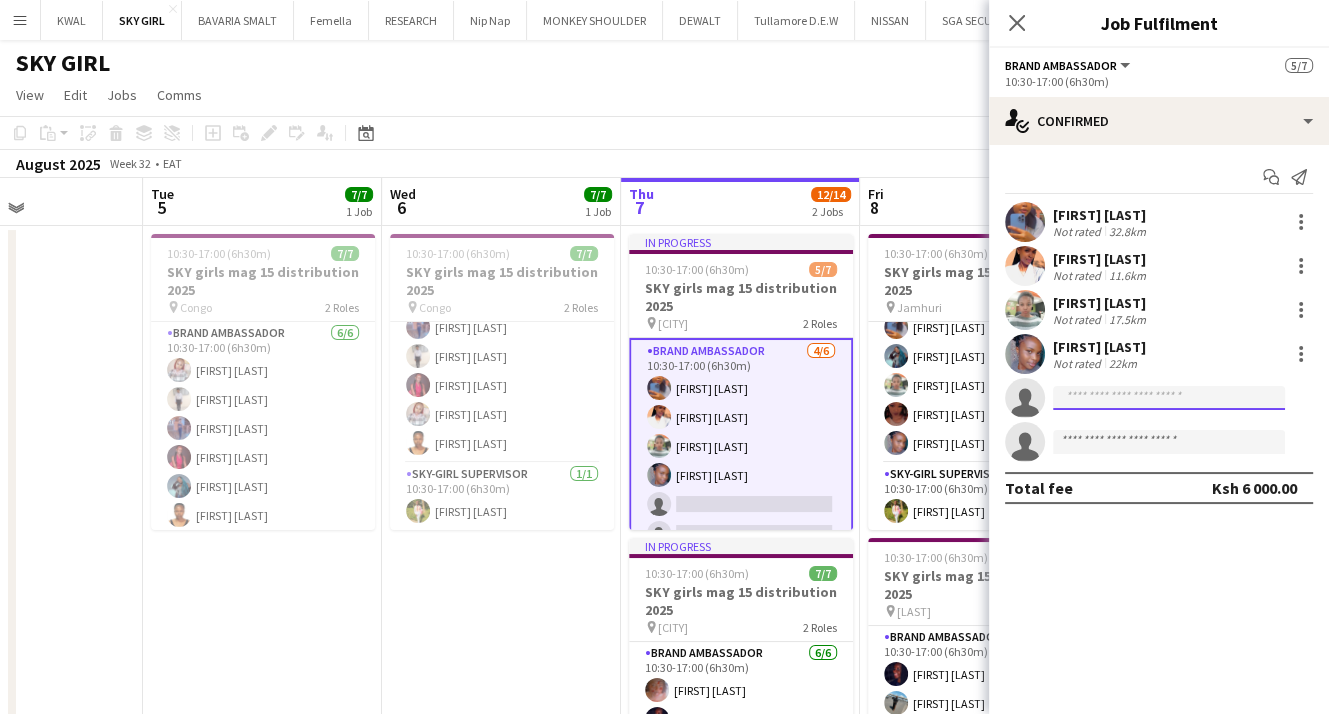 click 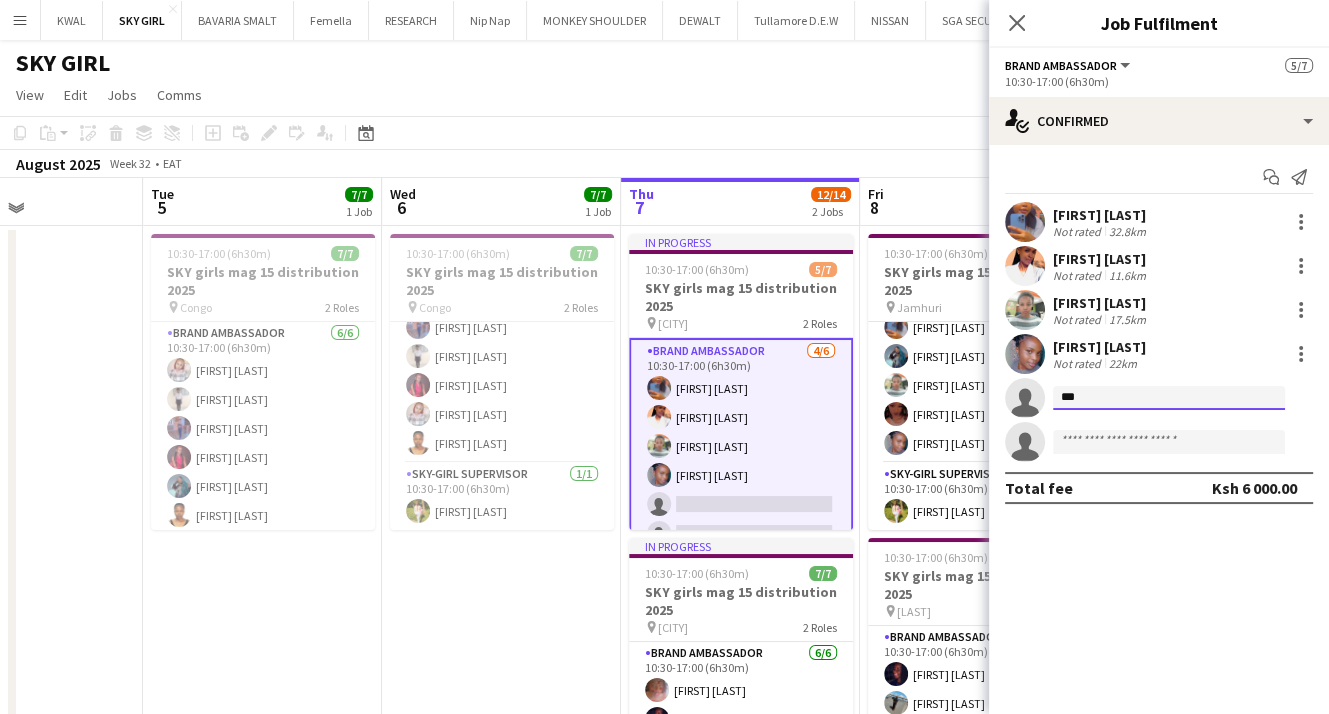 type on "****" 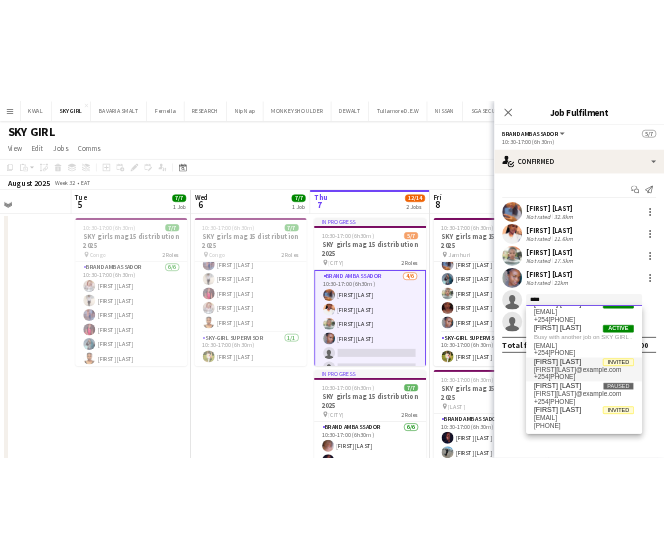 scroll, scrollTop: 33, scrollLeft: 0, axis: vertical 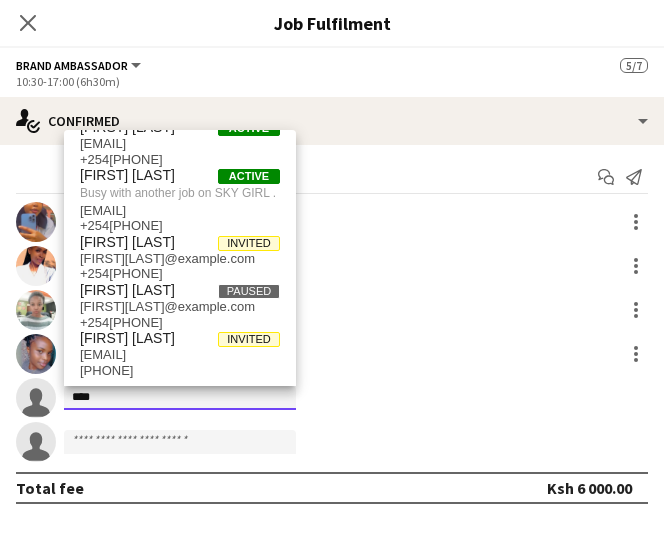 click on "****" 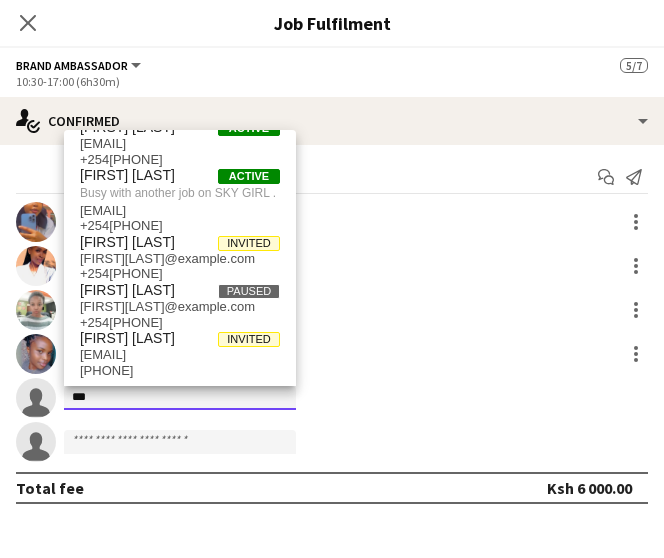 scroll, scrollTop: 0, scrollLeft: 0, axis: both 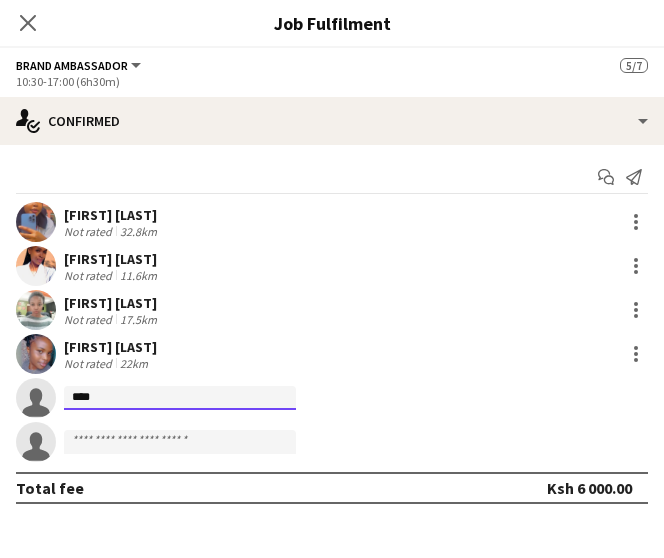 click on "****" 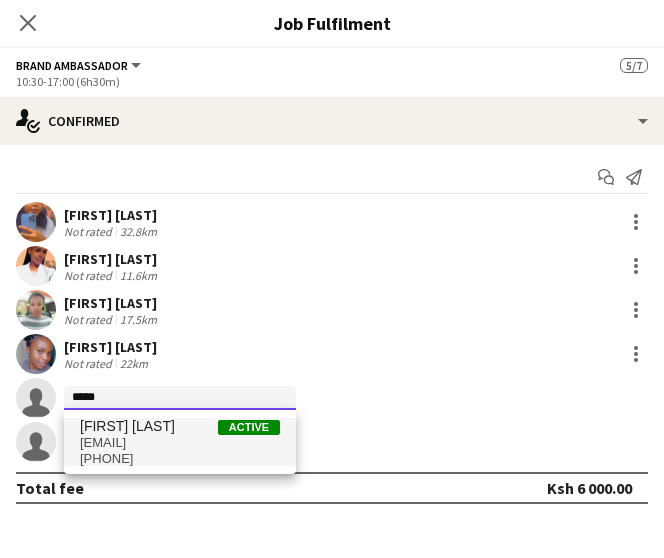 type on "*****" 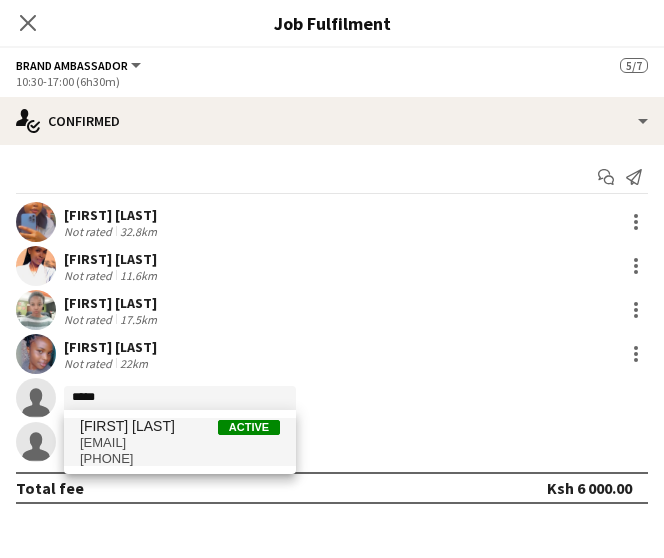 click on "marythukubobo@gmail.com" at bounding box center (180, 443) 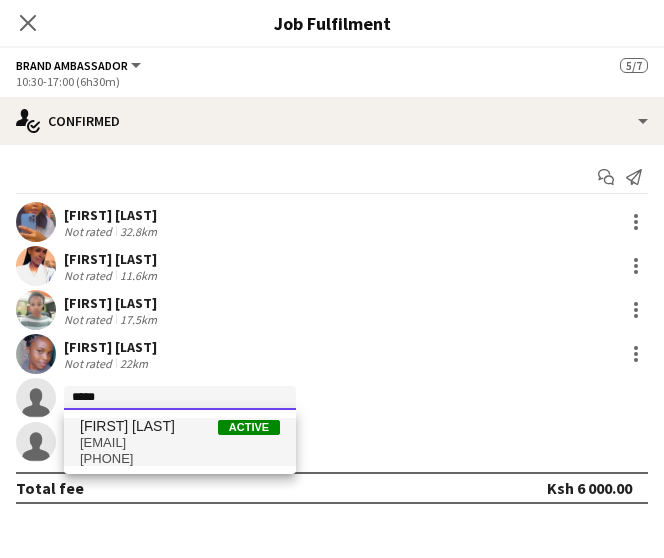 type 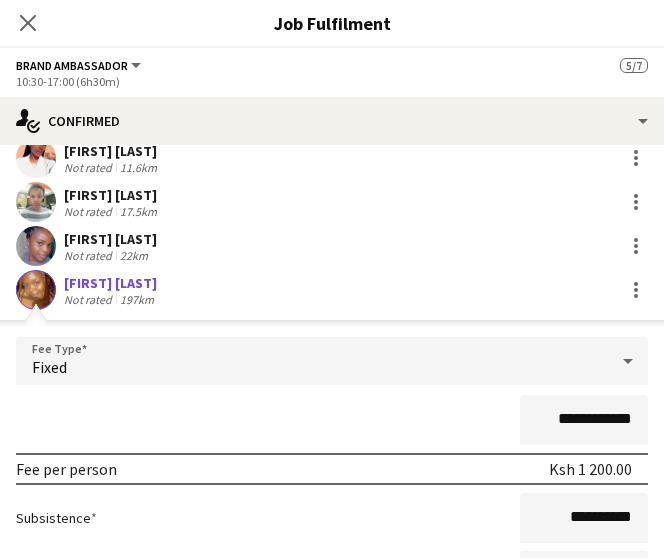 scroll, scrollTop: 300, scrollLeft: 0, axis: vertical 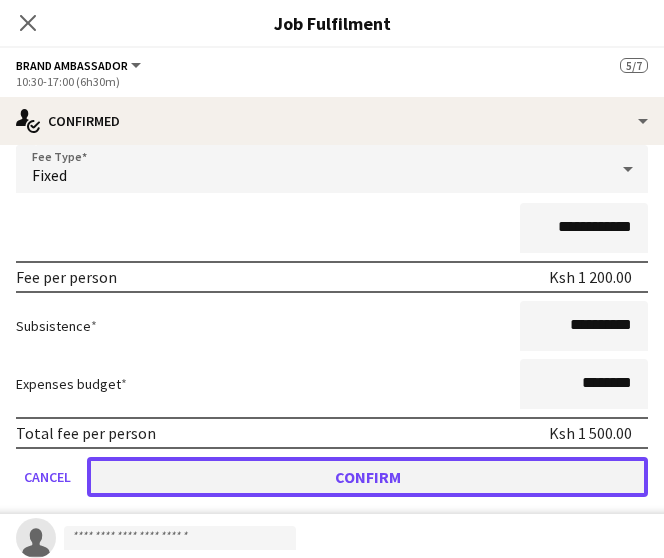 click on "Confirm" at bounding box center [367, 477] 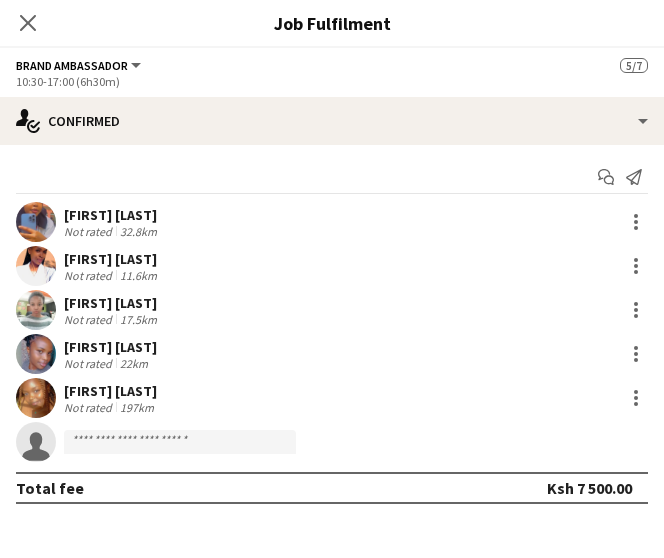 scroll, scrollTop: 0, scrollLeft: 0, axis: both 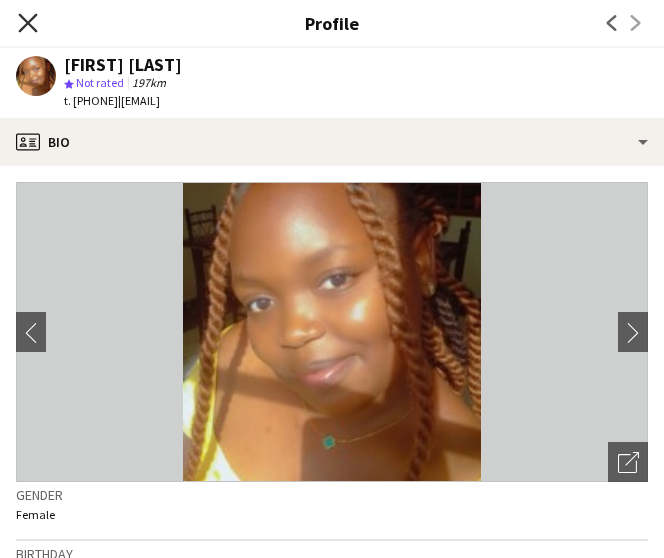 click on "Close pop-in" 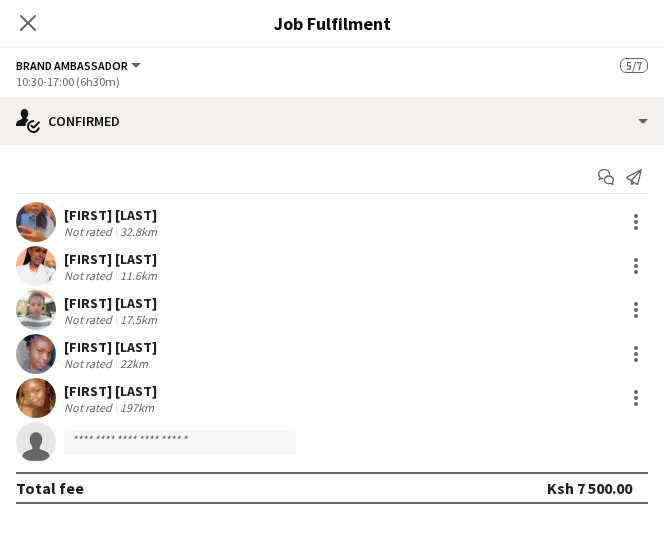 click on "22km" at bounding box center [134, 363] 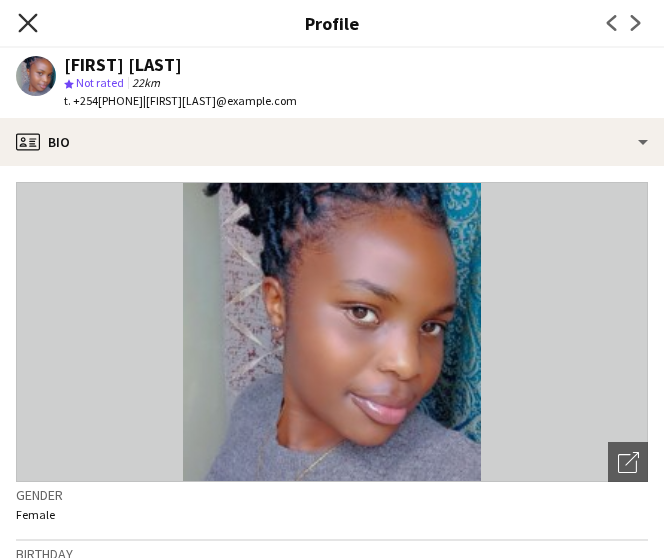 click on "Close pop-in" 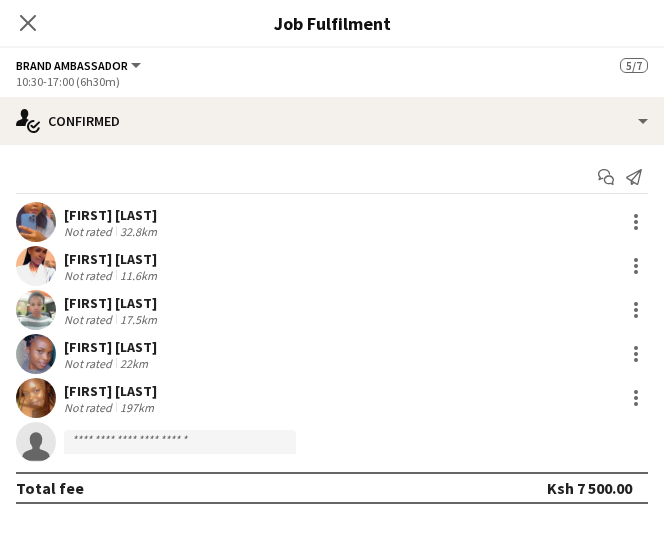 click on "Not rated   22km" at bounding box center (110, 363) 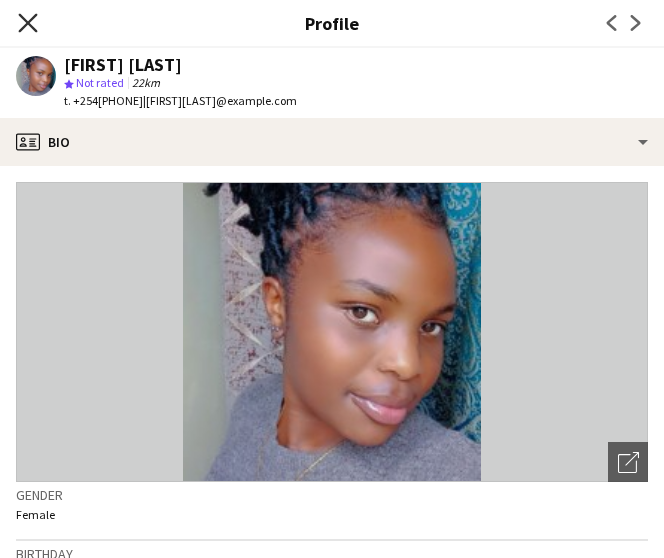 click on "Close pop-in" 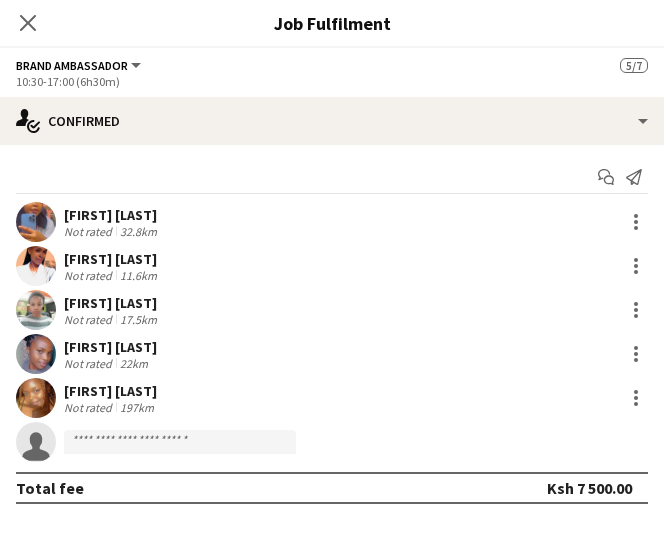 click on "Wanjiku Mungai" at bounding box center [110, 347] 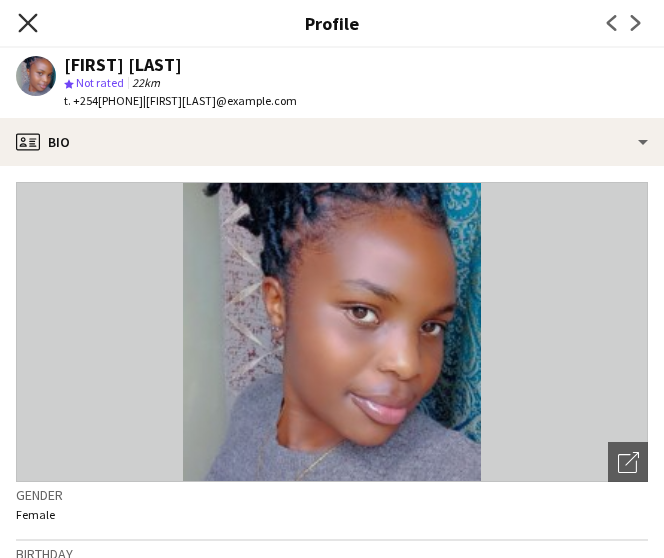 click on "Close pop-in" 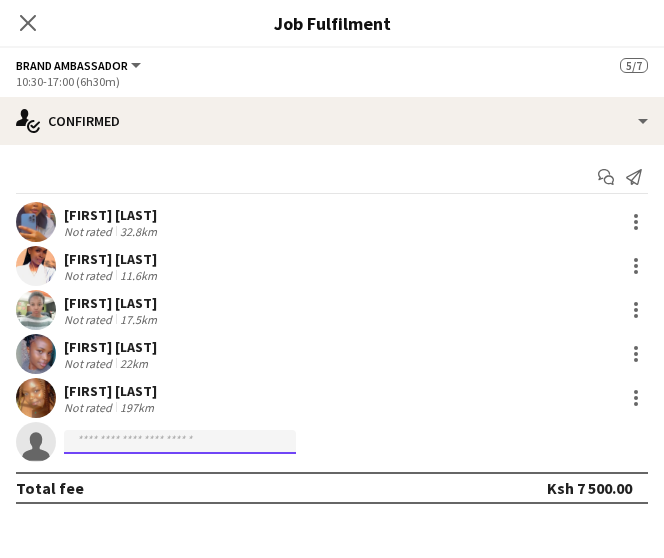 click 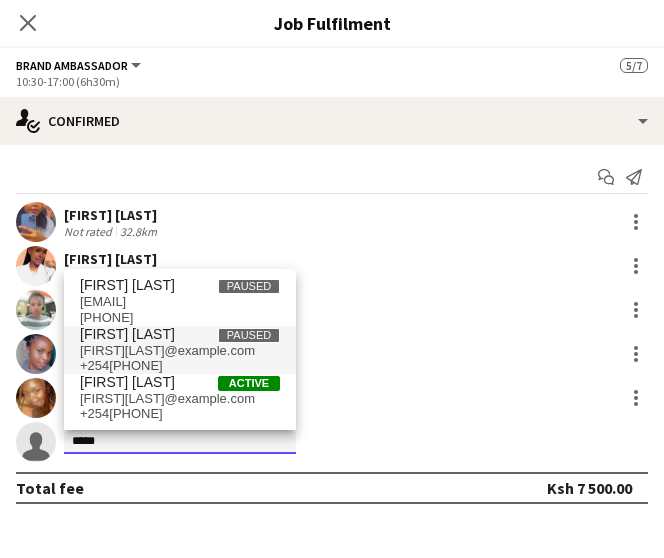 type on "*****" 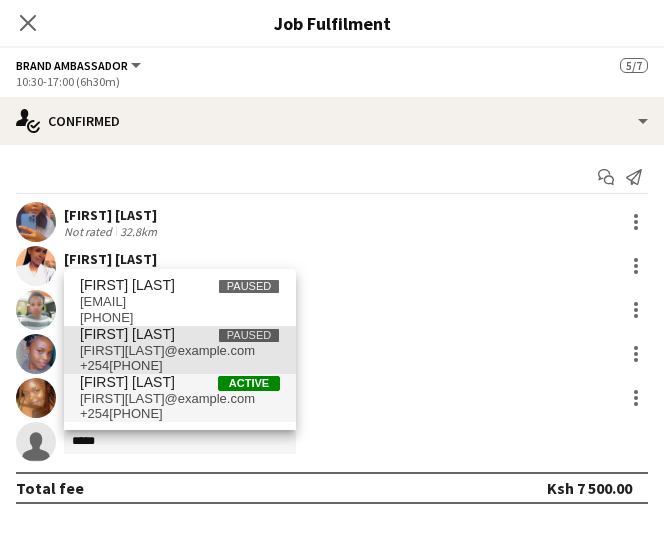 click on "Sarah Achieng  Paused   sarahachiengoleo1@gmail.com   +254115703559  Sarah Mwangi  Paused   sarahmwangi893@gmail.com   +254707786076  Sarah Njoroge  Active   njorosarah9@gmail.com   +25457133960" at bounding box center (180, 349) 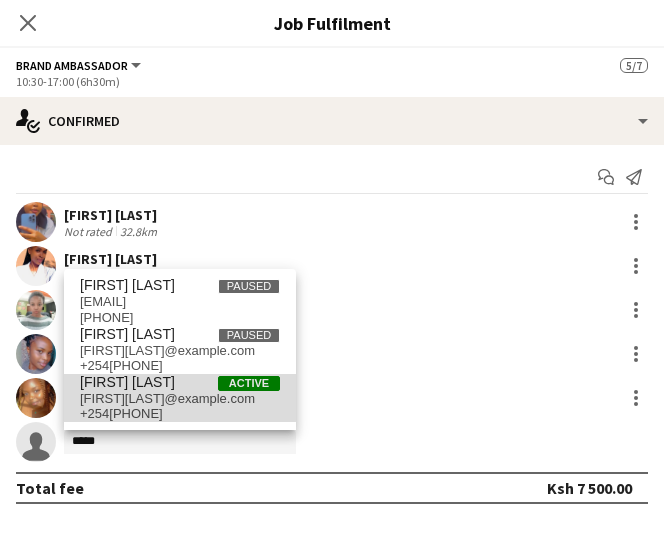 click on "njorosarah9@gmail.com" at bounding box center (180, 399) 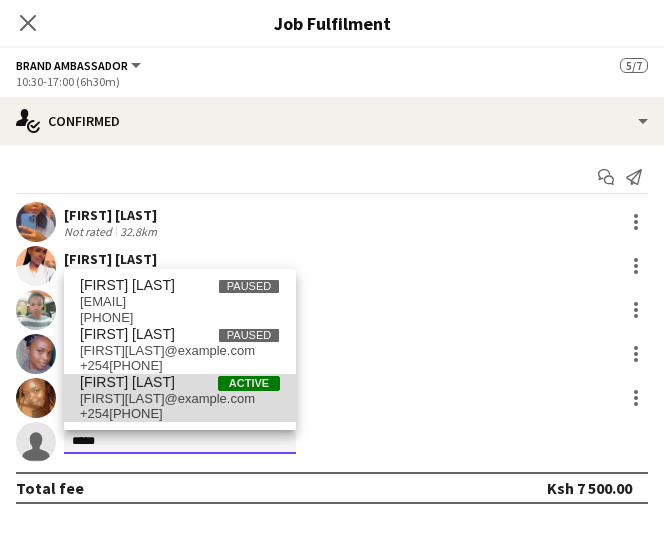 type 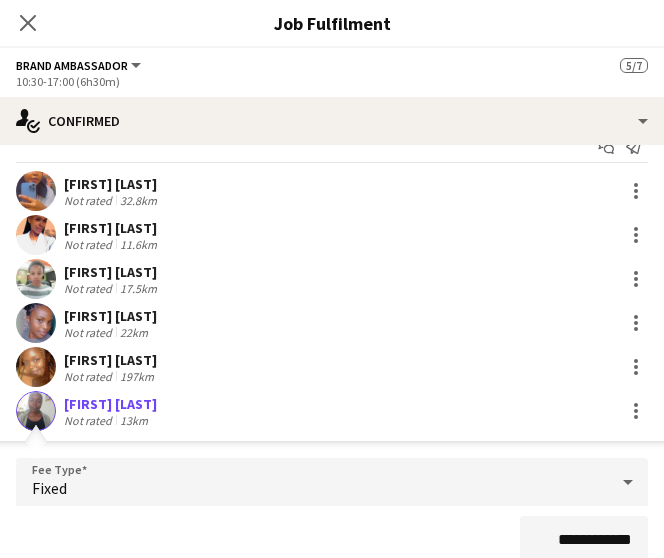 scroll, scrollTop: 356, scrollLeft: 0, axis: vertical 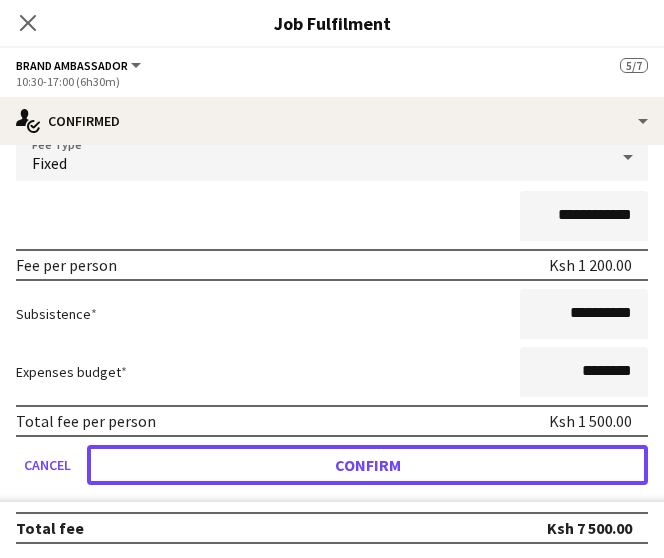 drag, startPoint x: 468, startPoint y: 467, endPoint x: 411, endPoint y: 423, distance: 72.00694 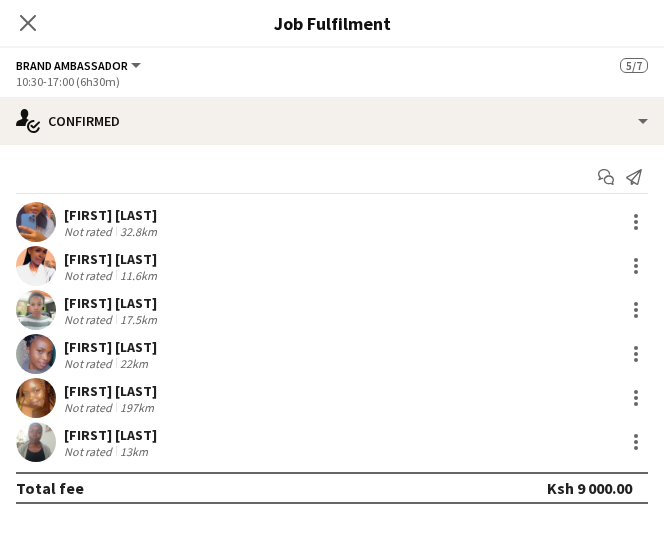 scroll, scrollTop: 0, scrollLeft: 0, axis: both 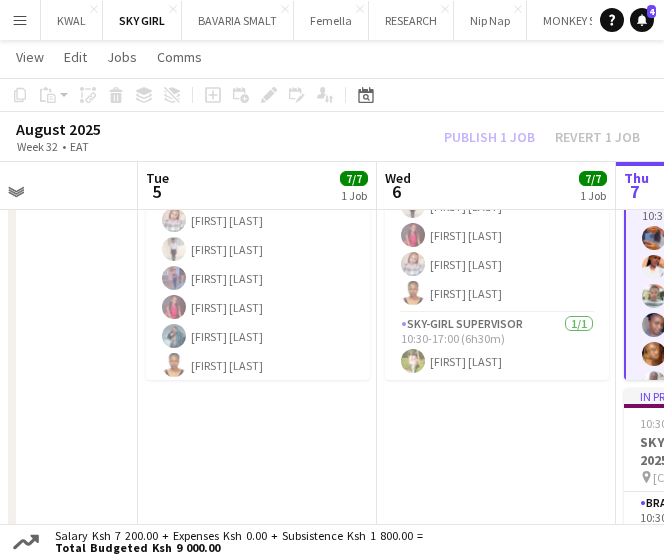 drag, startPoint x: 462, startPoint y: 440, endPoint x: 455, endPoint y: 432, distance: 10.630146 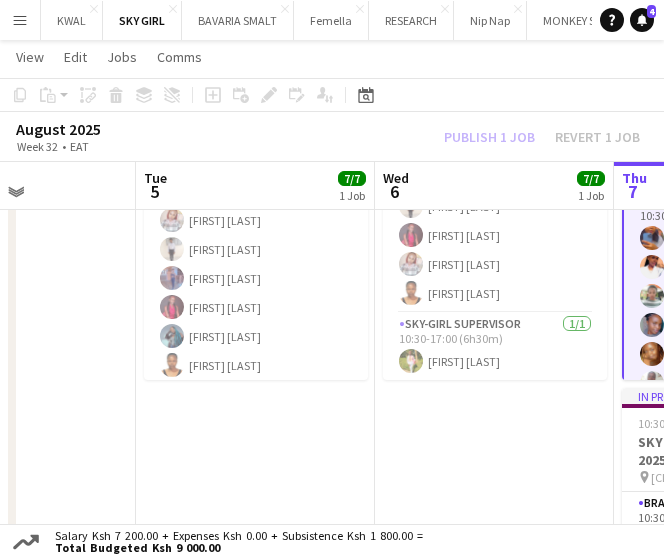 click on "Publish 1 job   Revert 1 job" 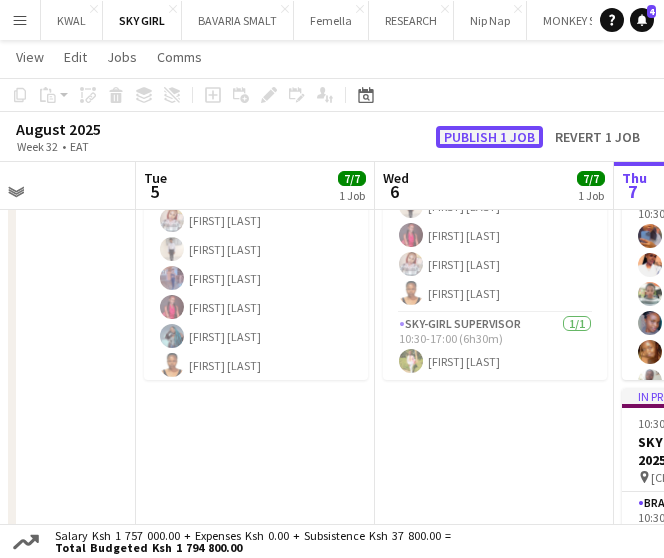 click on "Publish 1 job" 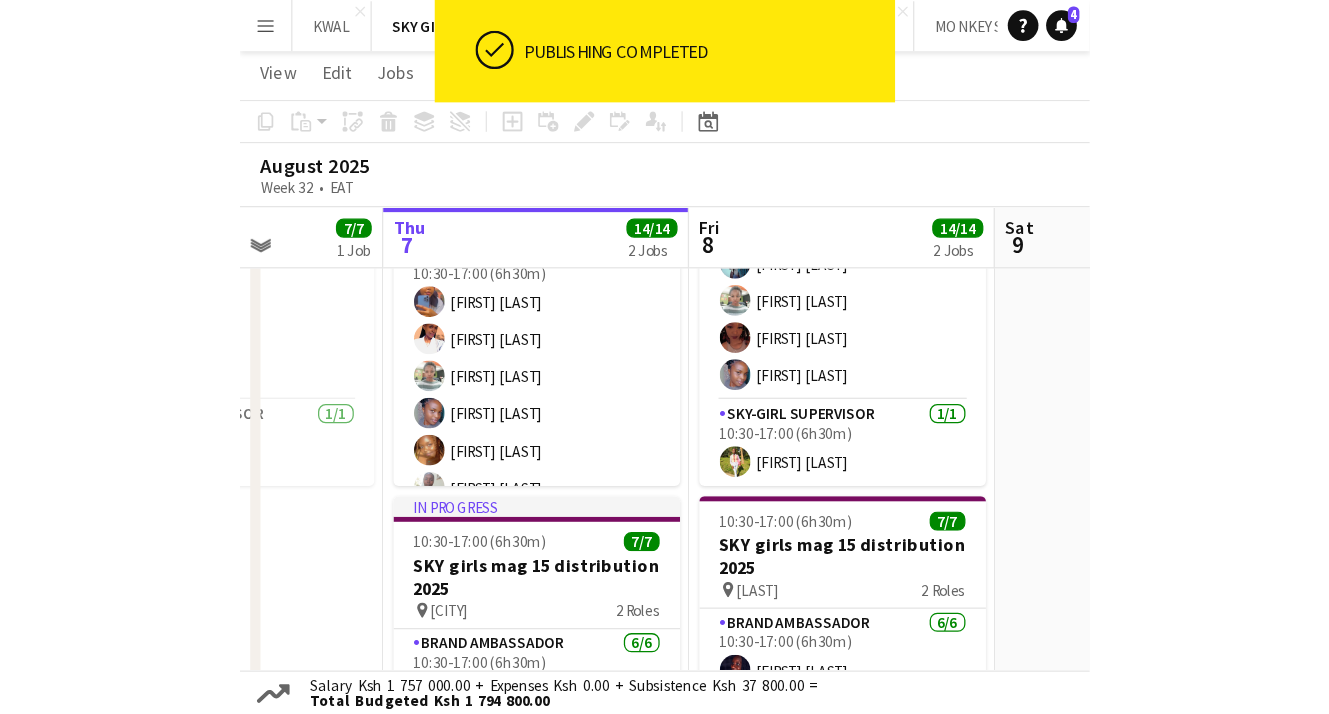 scroll, scrollTop: 0, scrollLeft: 682, axis: horizontal 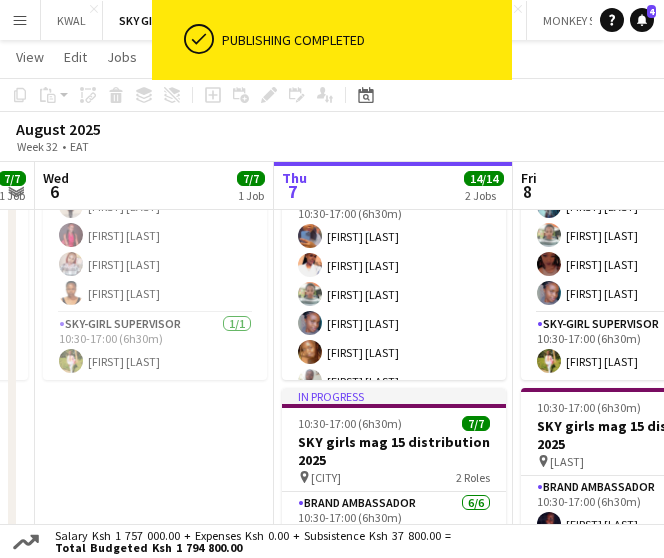 drag, startPoint x: 512, startPoint y: 461, endPoint x: 172, endPoint y: 423, distance: 342.11694 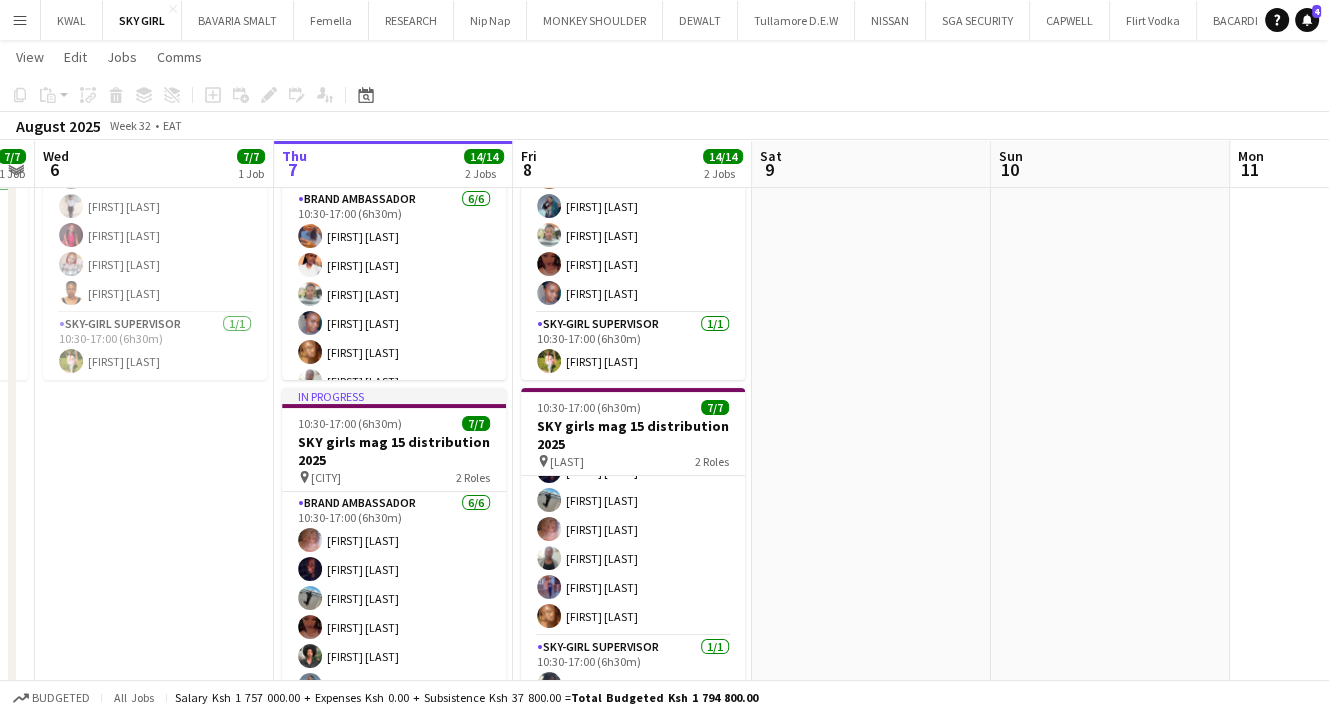 scroll, scrollTop: 72, scrollLeft: 0, axis: vertical 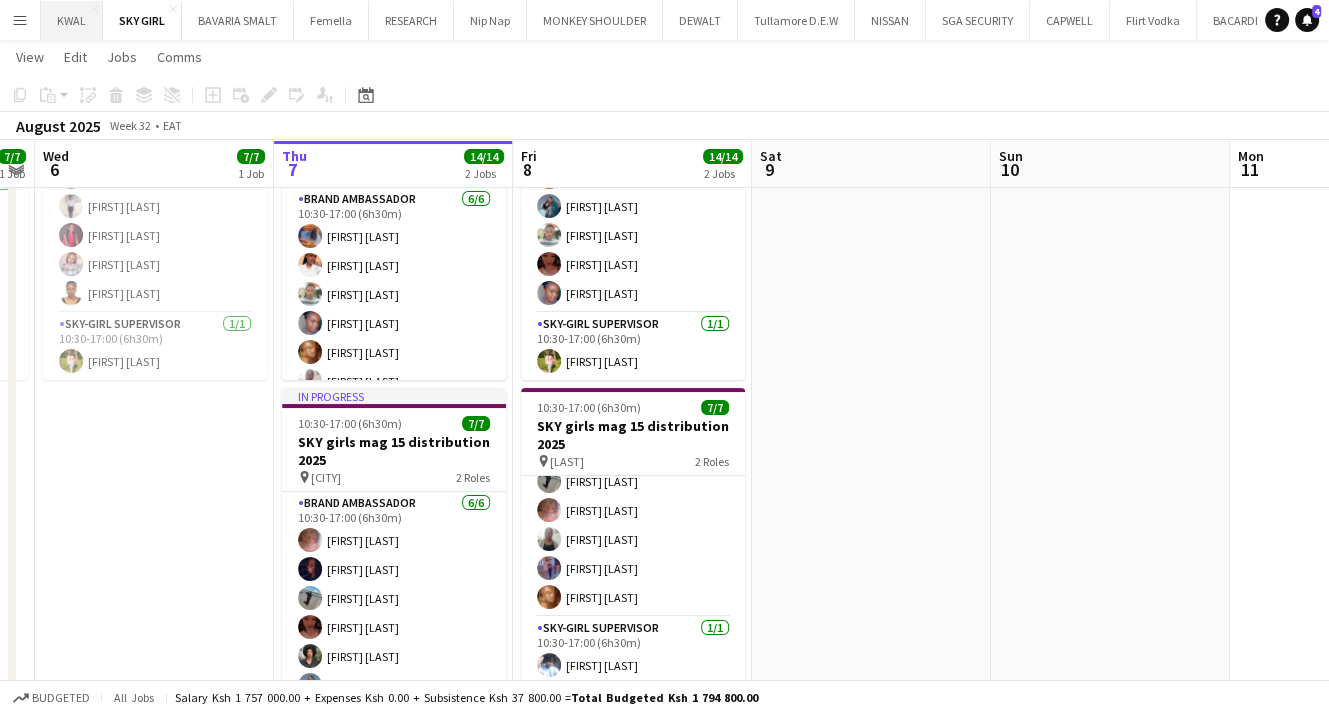 click on "KWAL
Close" at bounding box center [72, 20] 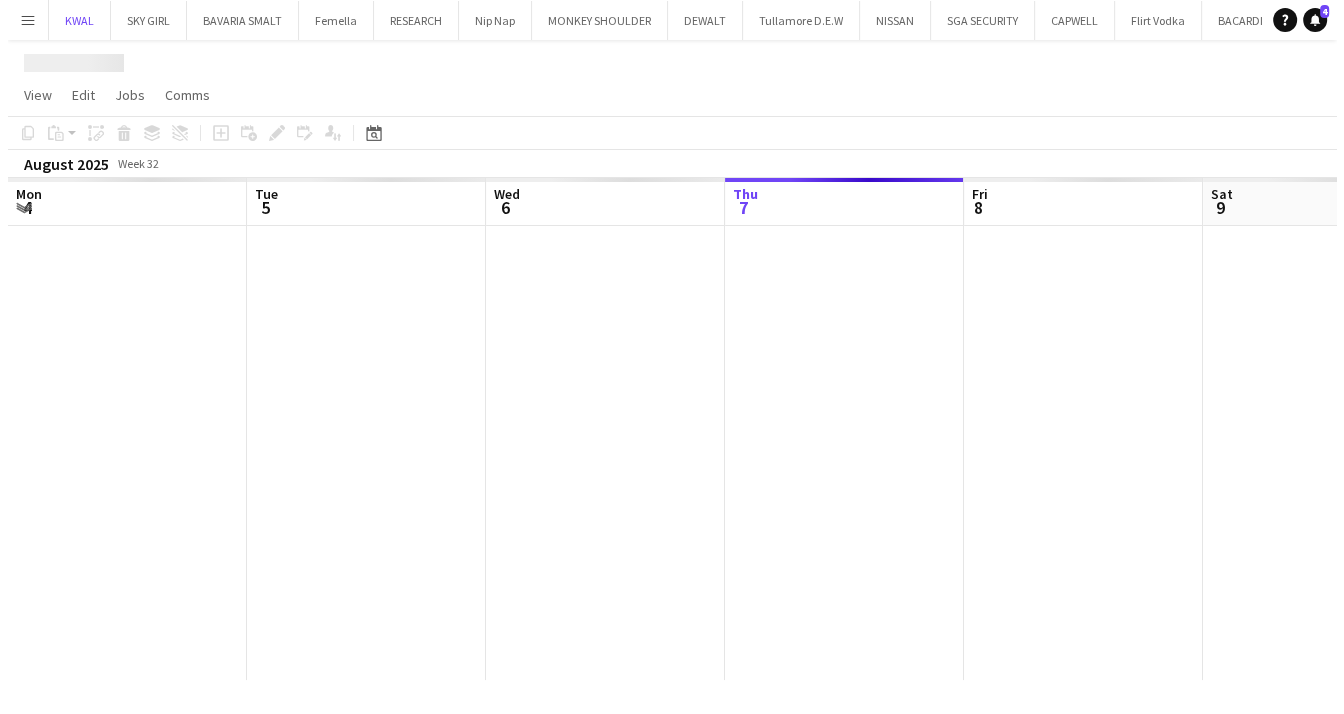 scroll, scrollTop: 0, scrollLeft: 0, axis: both 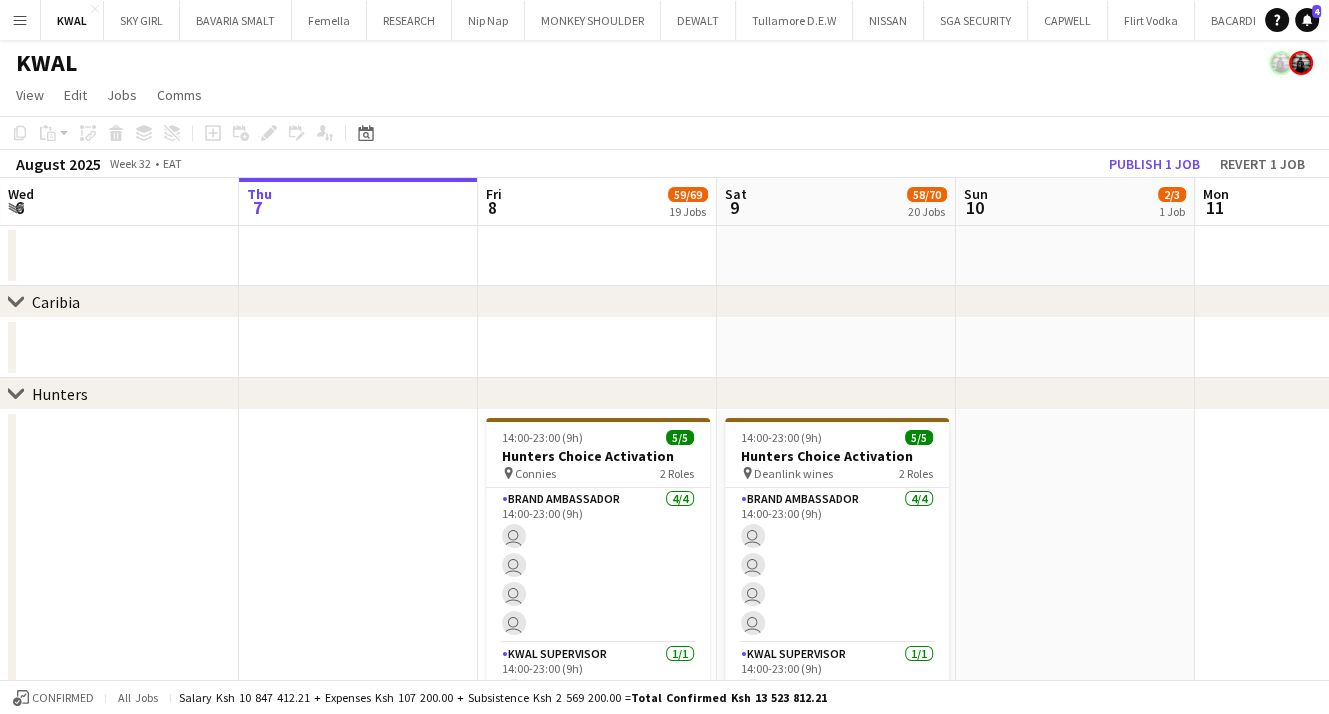 drag, startPoint x: 318, startPoint y: 469, endPoint x: 763, endPoint y: 474, distance: 445.02808 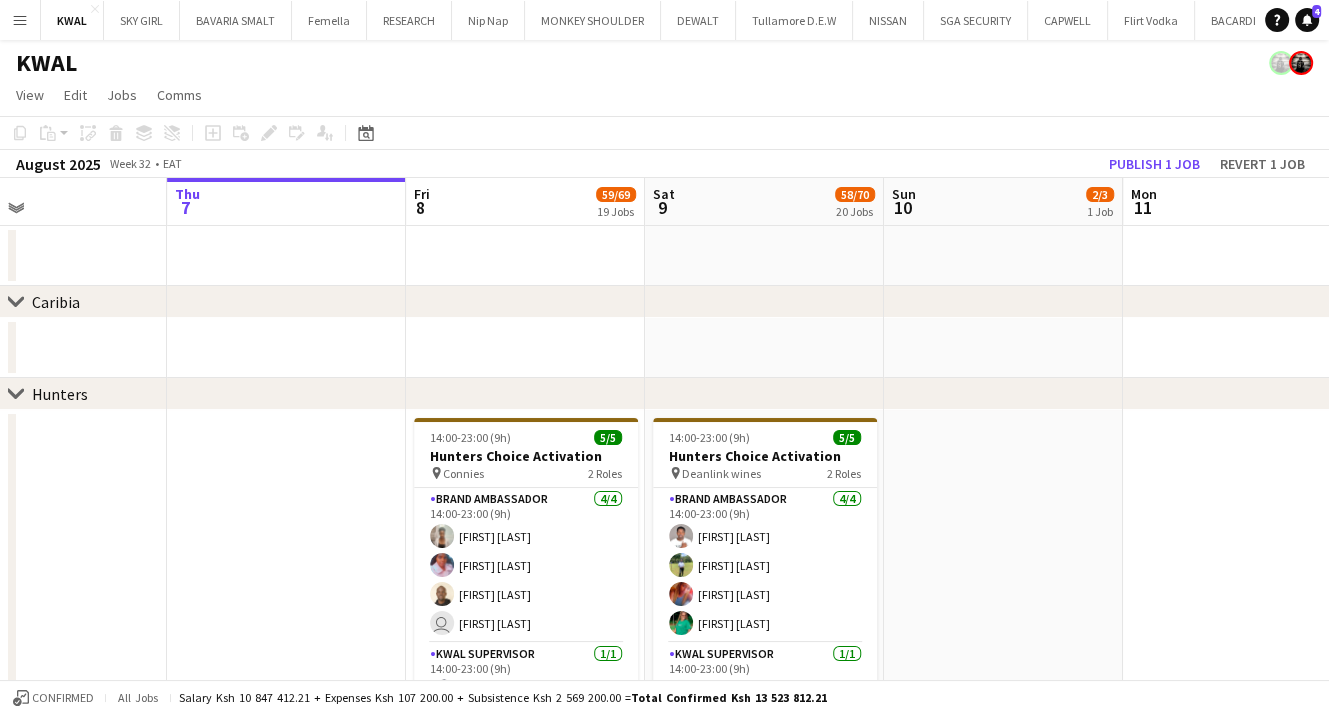 drag, startPoint x: 614, startPoint y: 556, endPoint x: 253, endPoint y: 524, distance: 362.4155 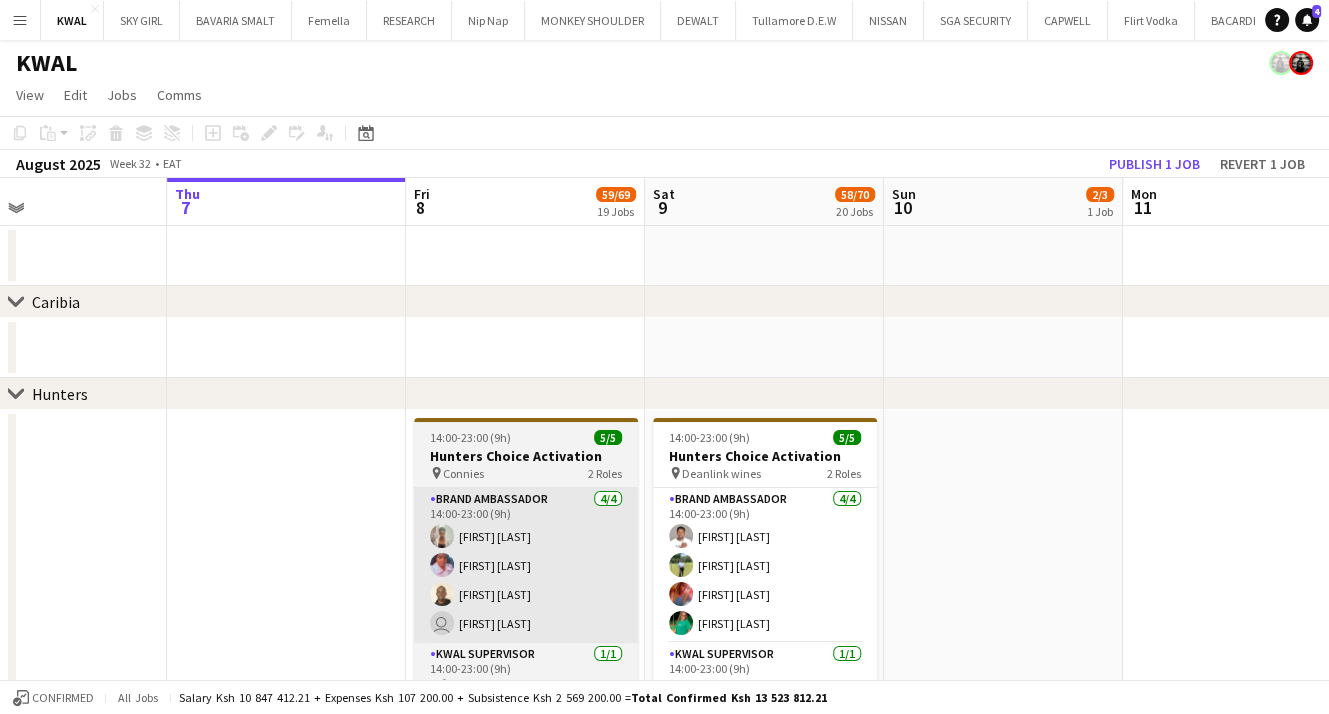 scroll, scrollTop: 0, scrollLeft: 787, axis: horizontal 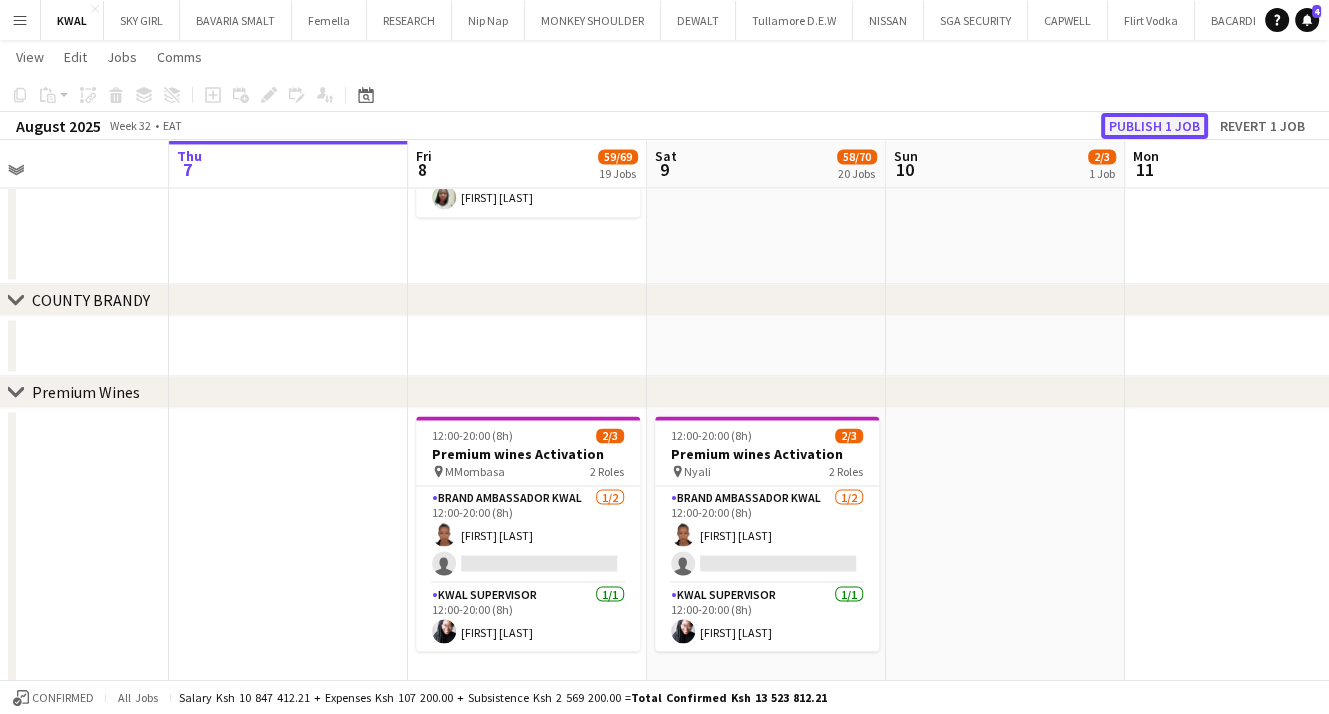 click on "Publish 1 job" 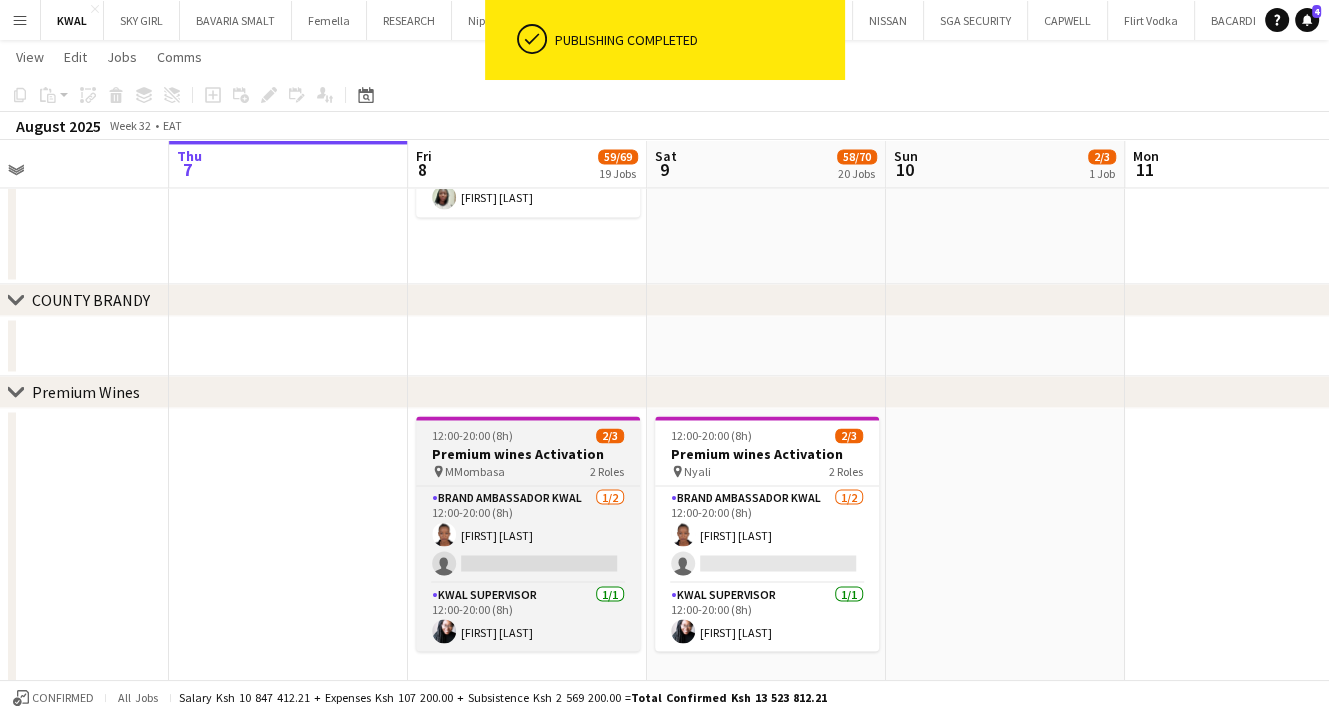 click on "MMombasa" at bounding box center [475, 471] 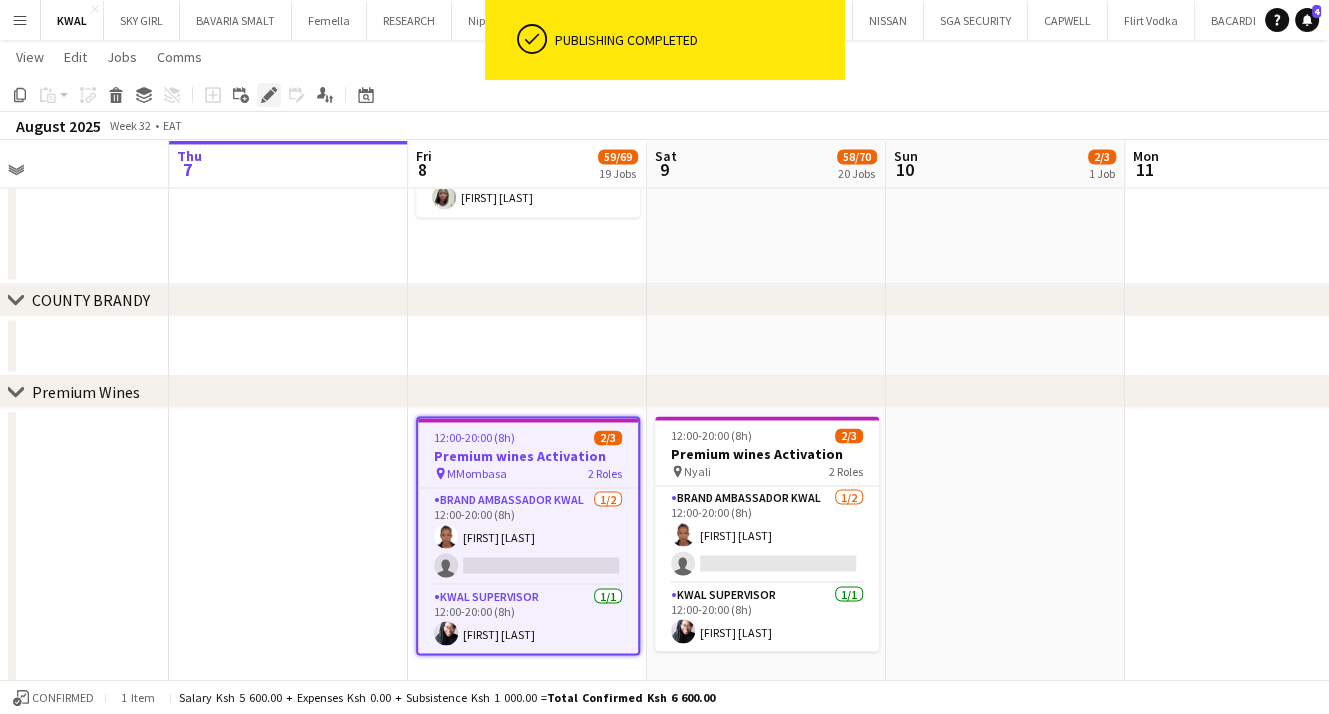 click on "Edit" 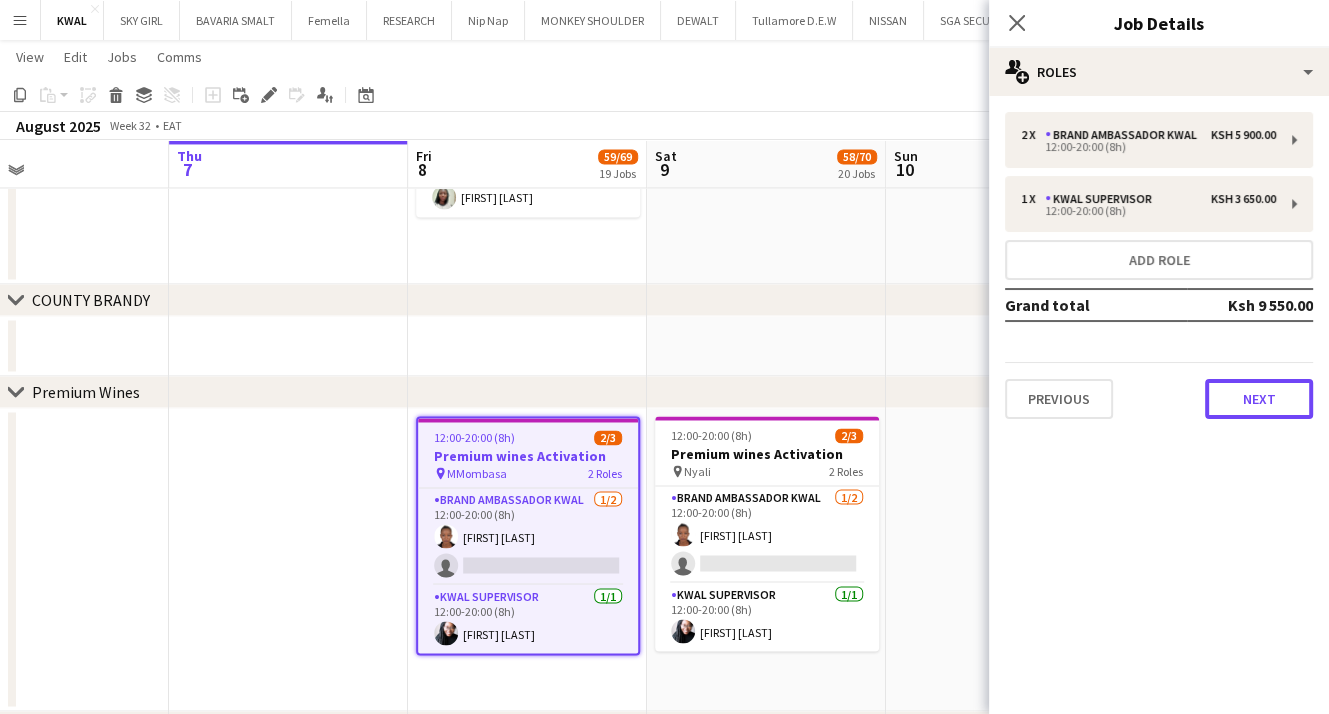 drag, startPoint x: 1252, startPoint y: 398, endPoint x: 941, endPoint y: 156, distance: 394.06216 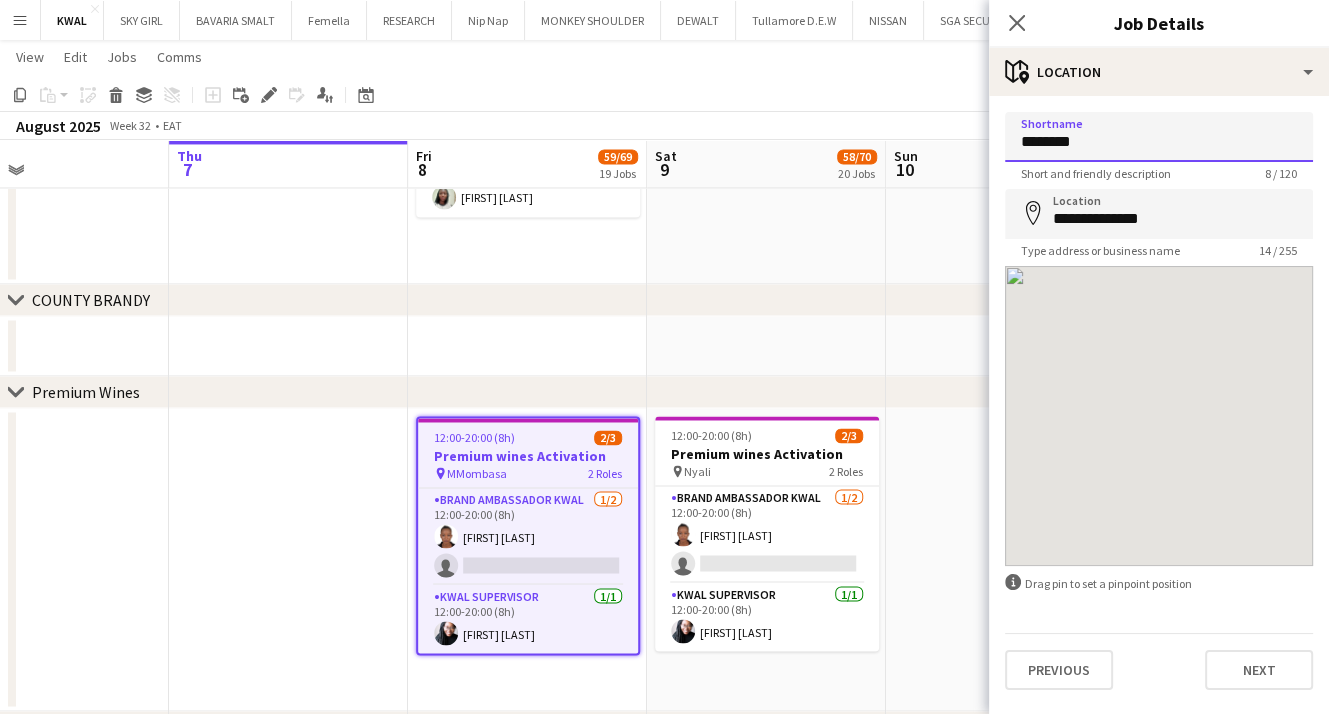 click on "********" at bounding box center (1159, 137) 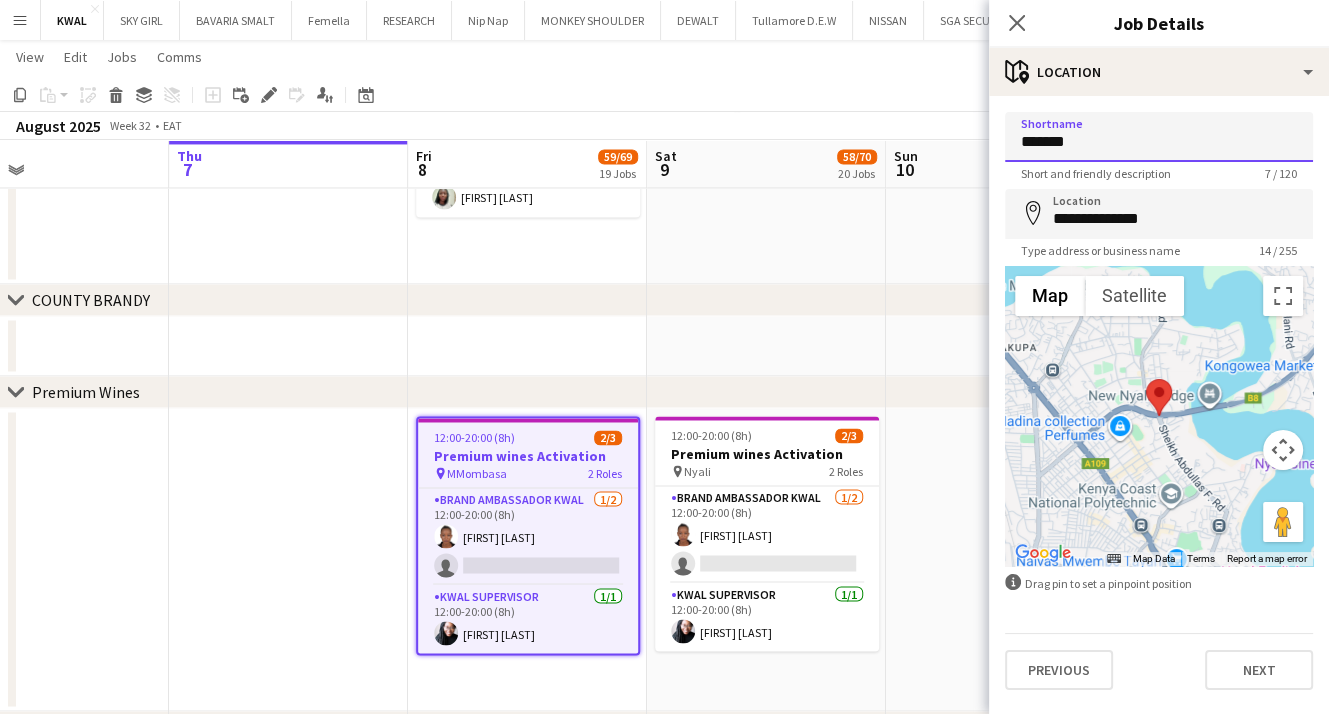 type on "*******" 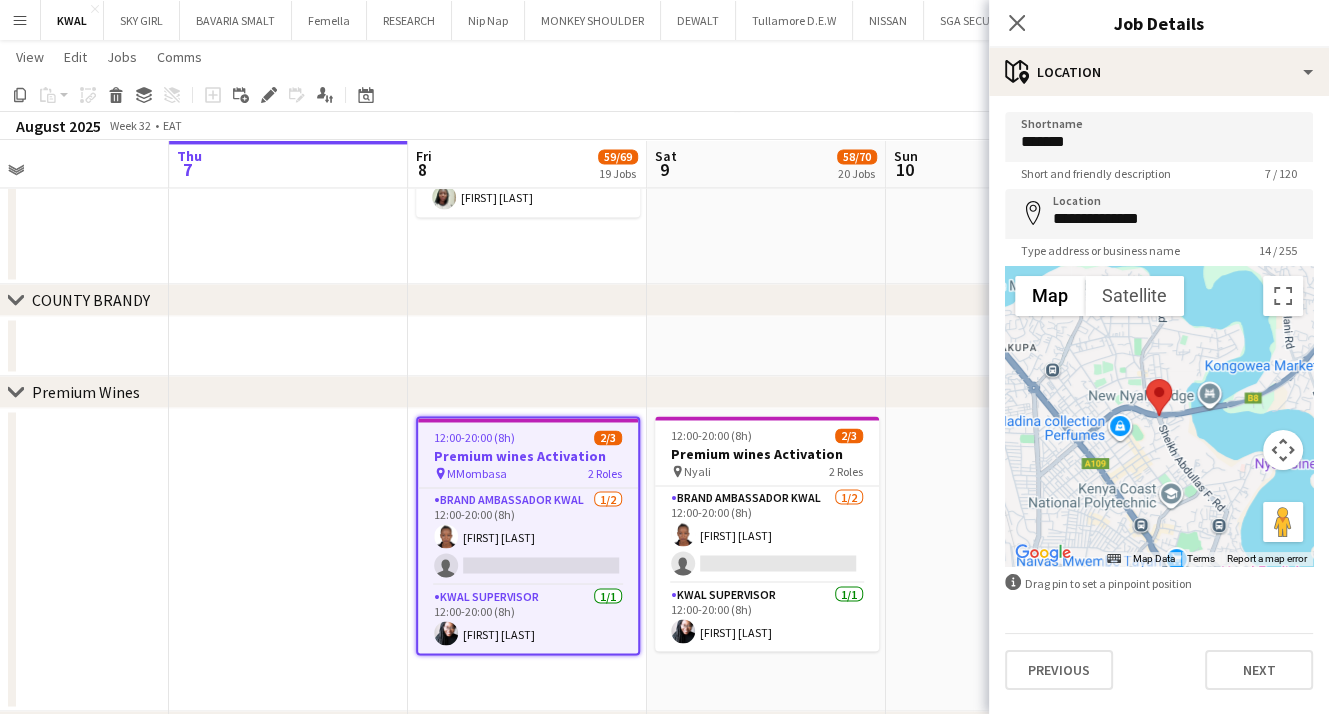 drag, startPoint x: 219, startPoint y: 562, endPoint x: 216, endPoint y: 542, distance: 20.22375 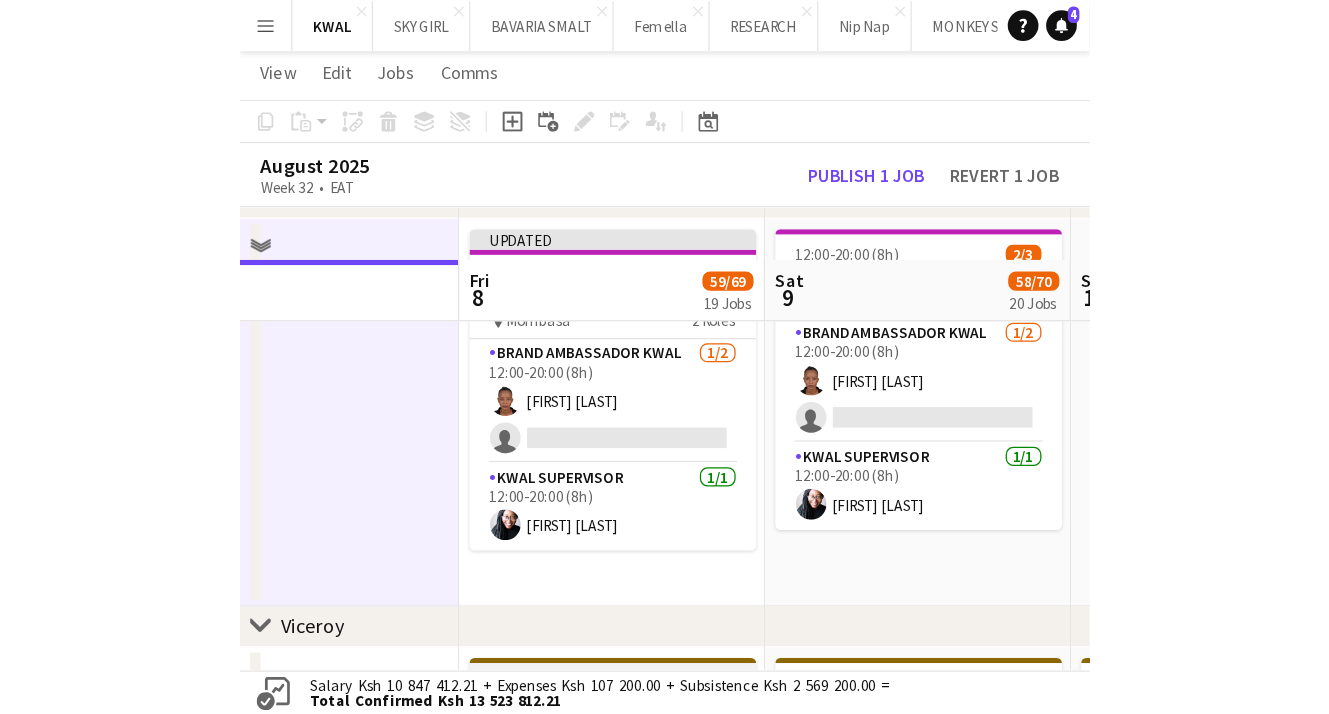 scroll, scrollTop: 3100, scrollLeft: 0, axis: vertical 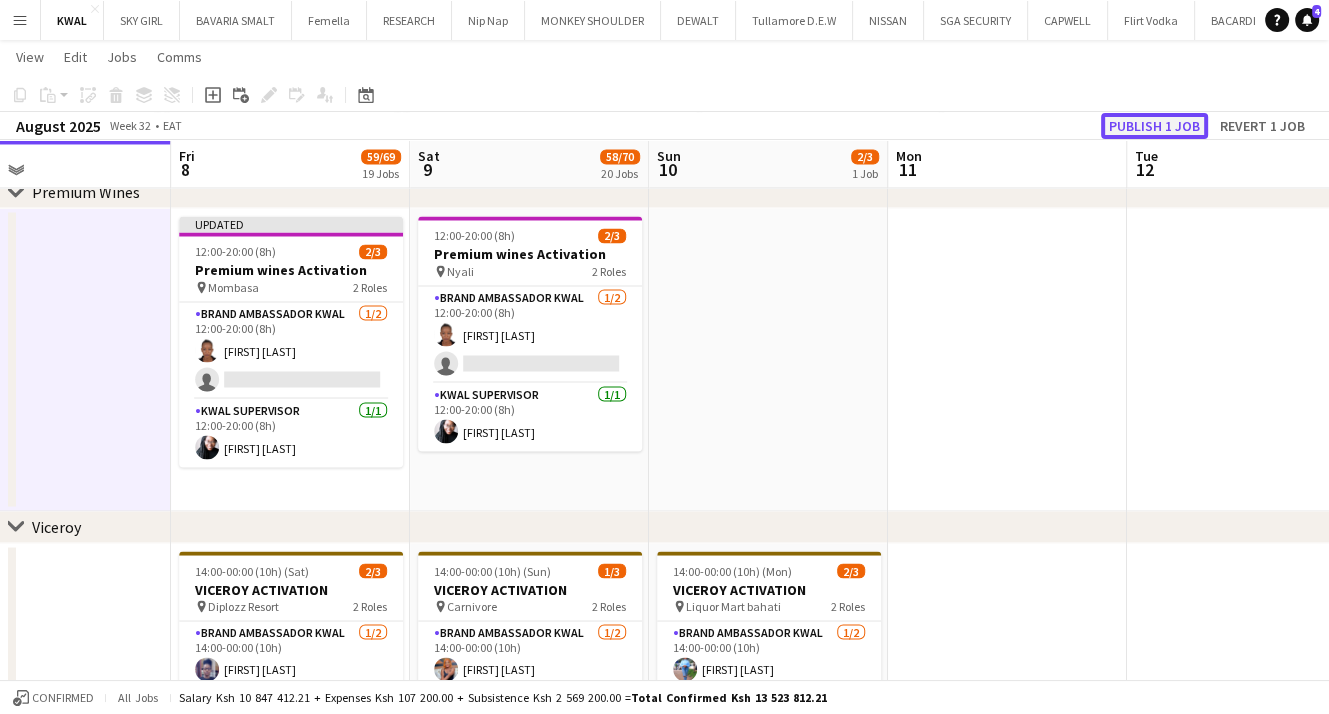 click on "Publish 1 job" 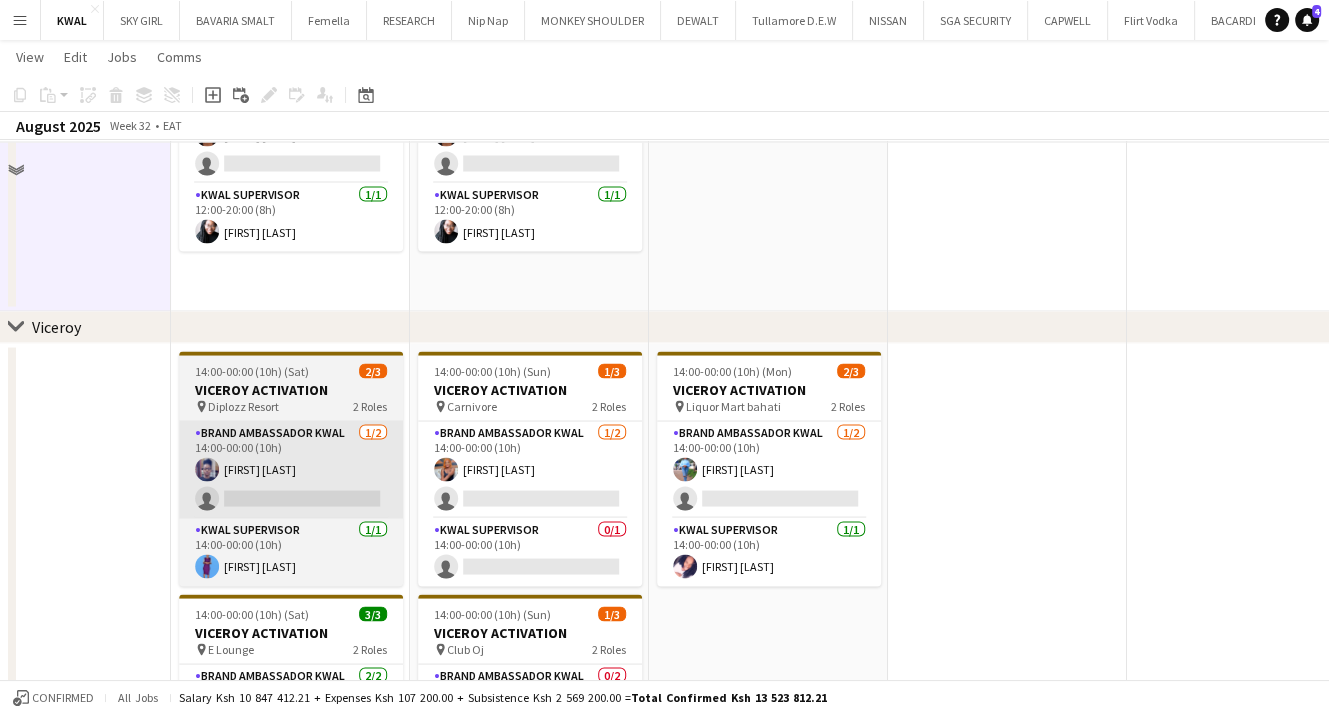 scroll, scrollTop: 3000, scrollLeft: 0, axis: vertical 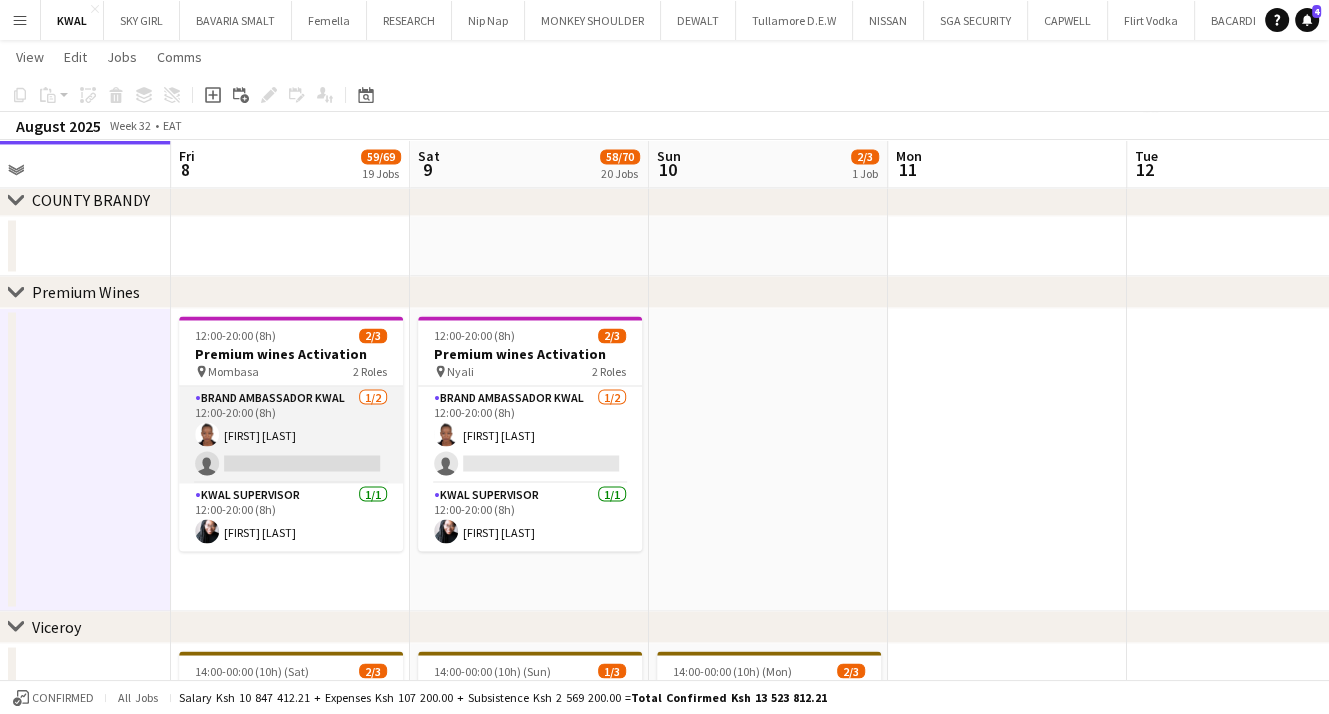click on "Brand Ambassador kwal   1/2   12:00-20:00 (8h)
Rachel Natasia
single-neutral-actions" at bounding box center [291, 434] 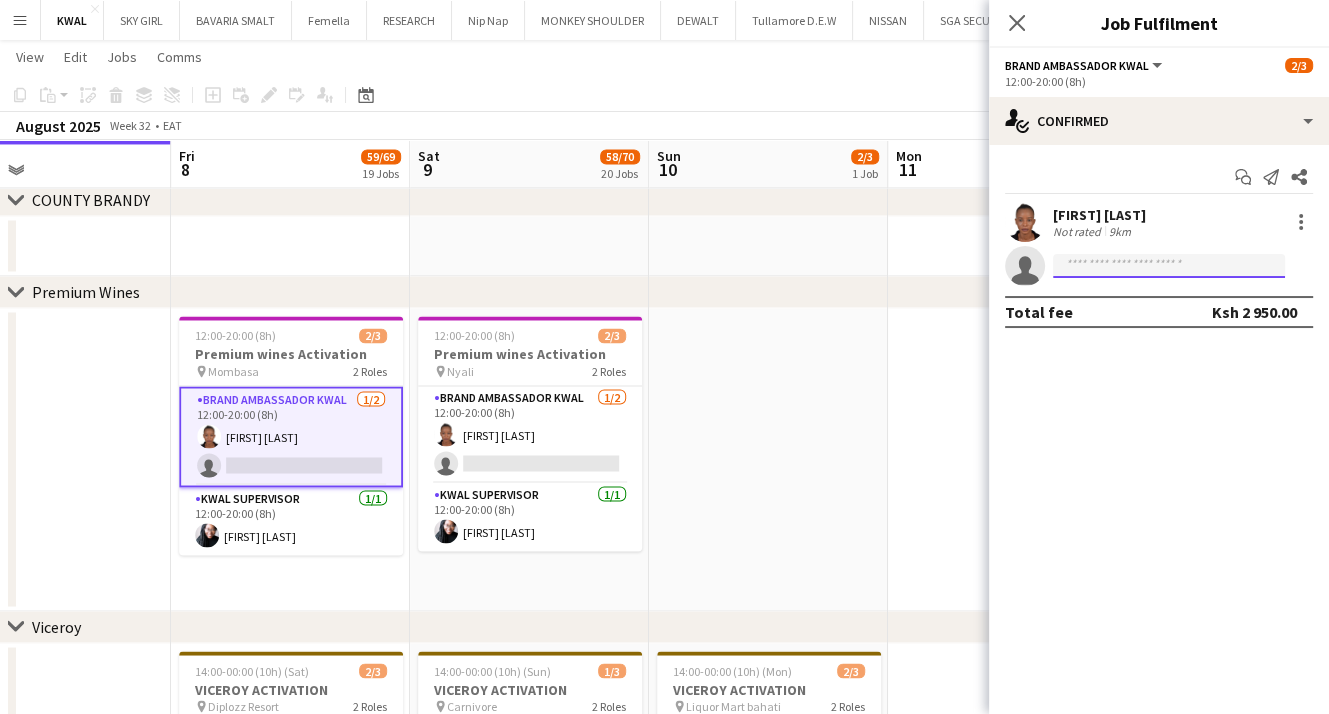 click 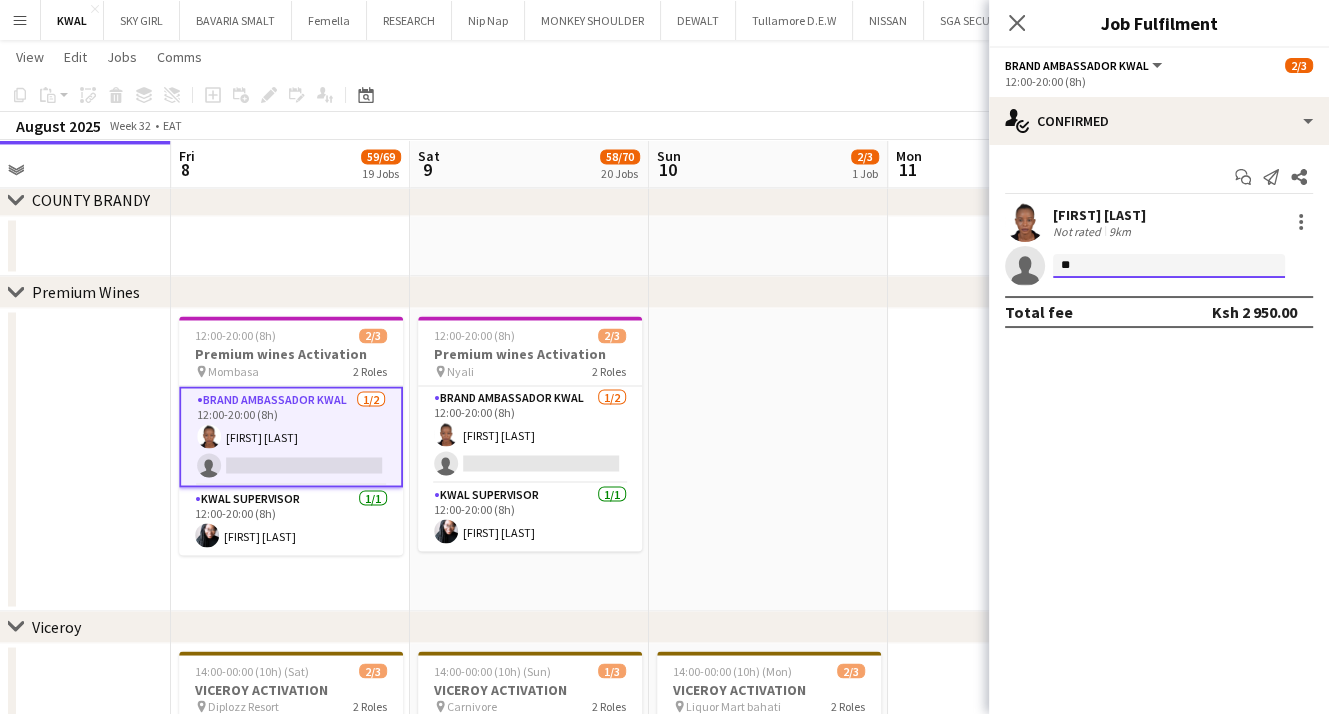 type on "*" 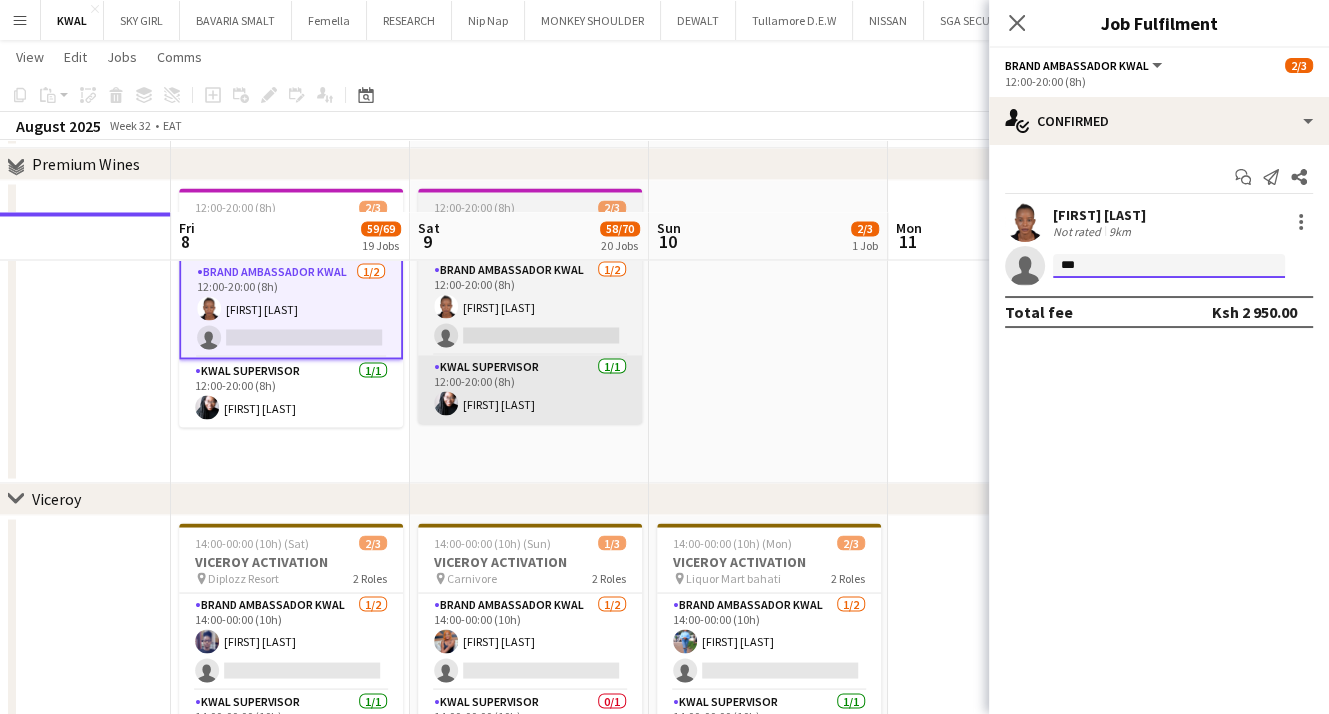 scroll, scrollTop: 3100, scrollLeft: 0, axis: vertical 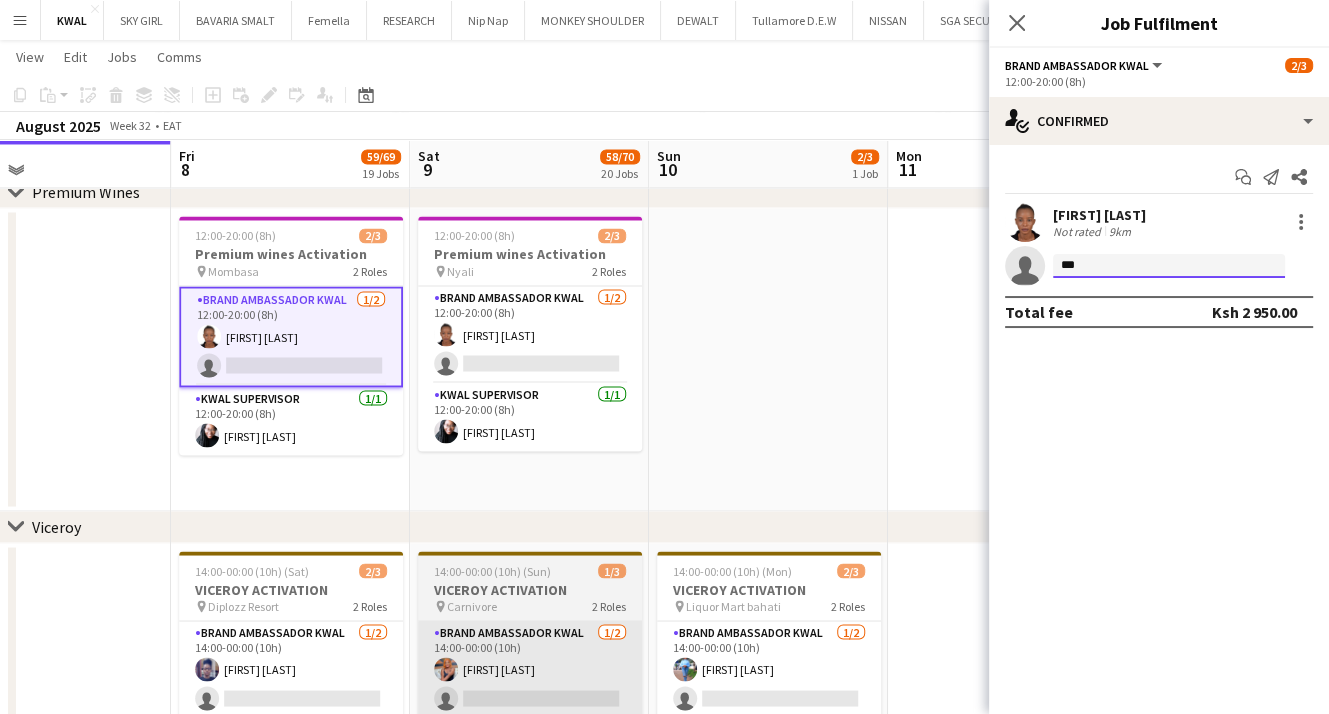 type on "***" 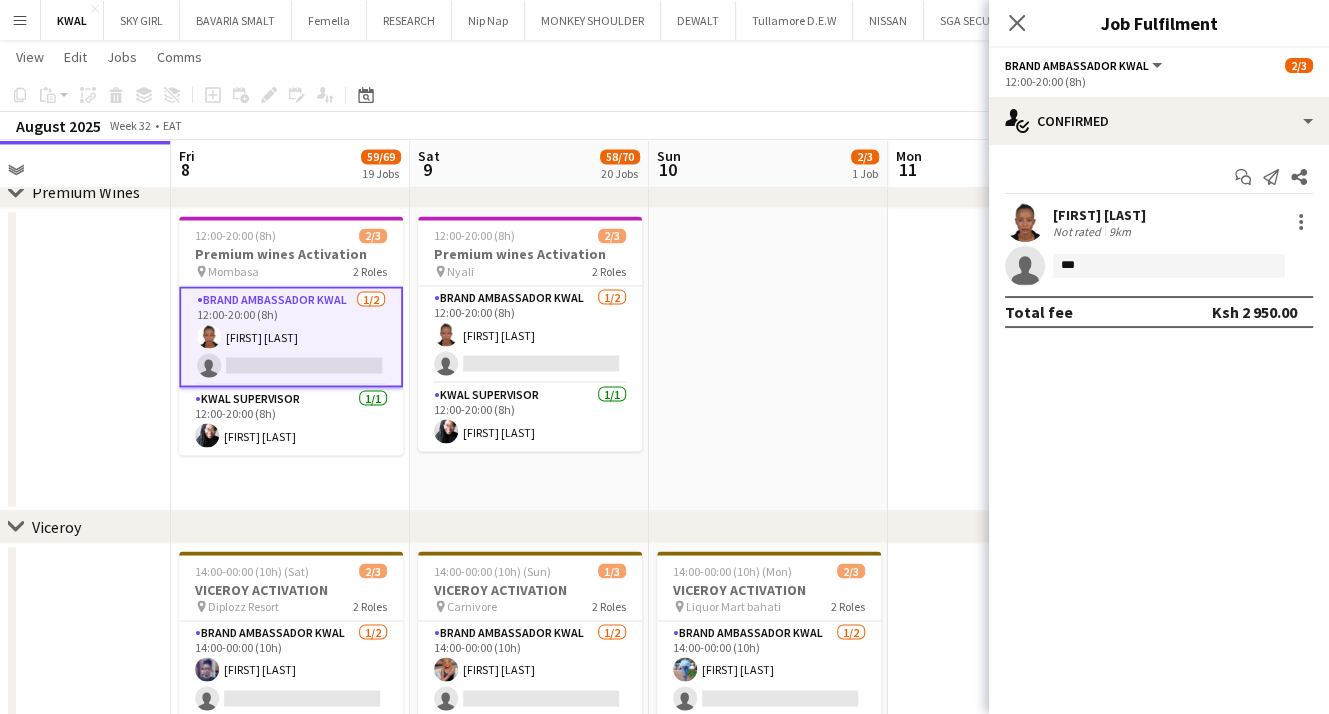 drag, startPoint x: 959, startPoint y: 389, endPoint x: 959, endPoint y: 370, distance: 19 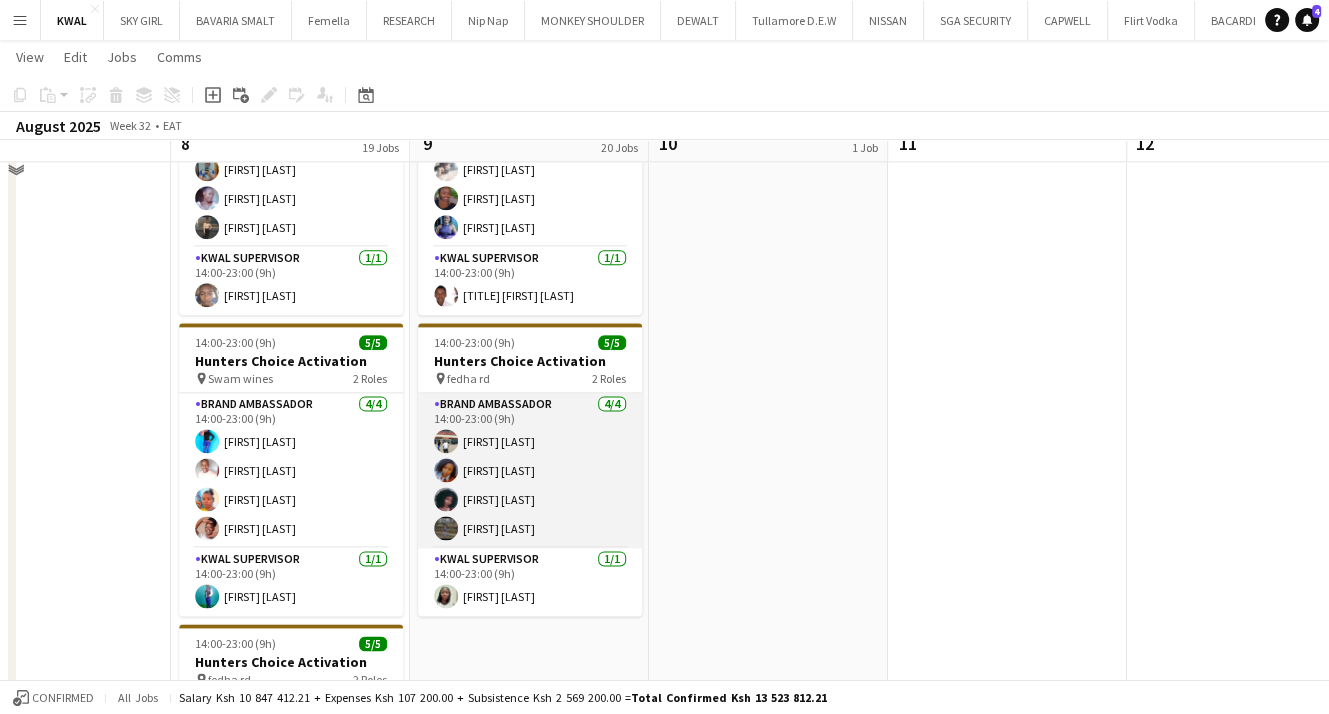 scroll, scrollTop: 2100, scrollLeft: 0, axis: vertical 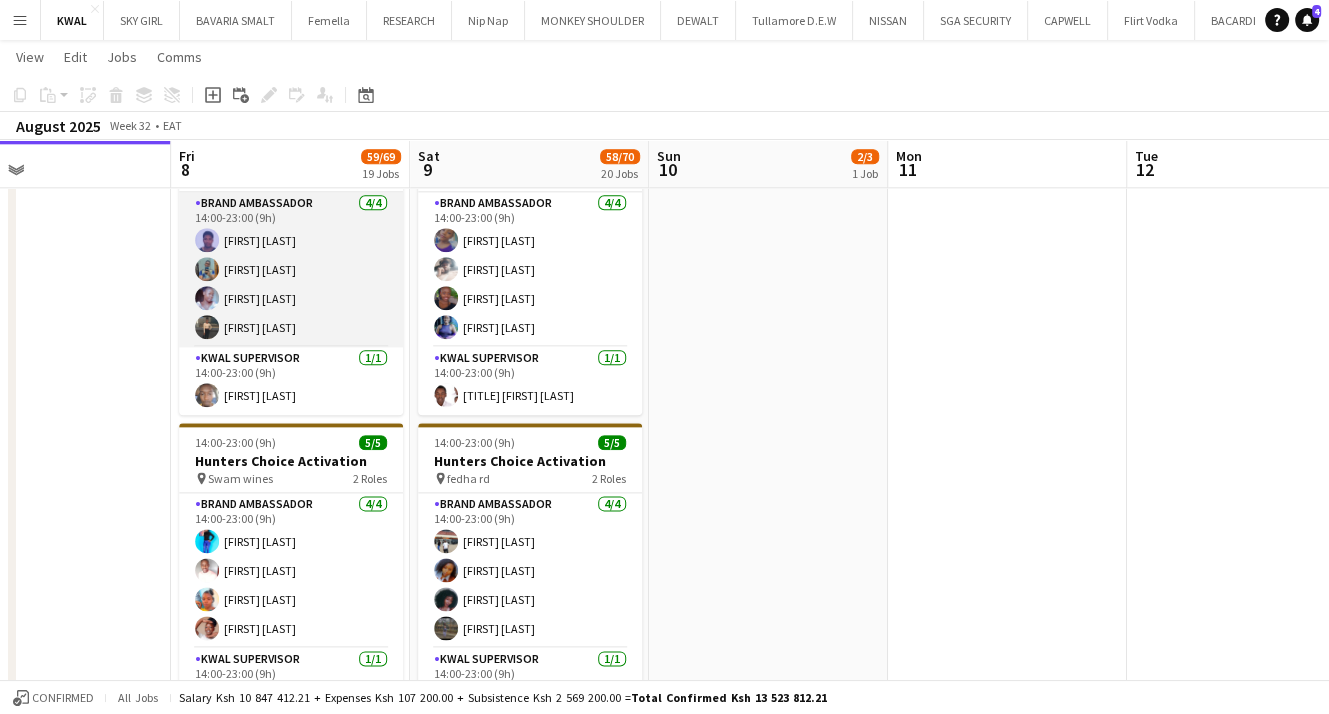 click on "Brand Ambassador   4/4   14:00-23:00 (9h)
Mohammed Hussein Morris Kirimi Faiza Boto Silvia ngugi" at bounding box center [291, 269] 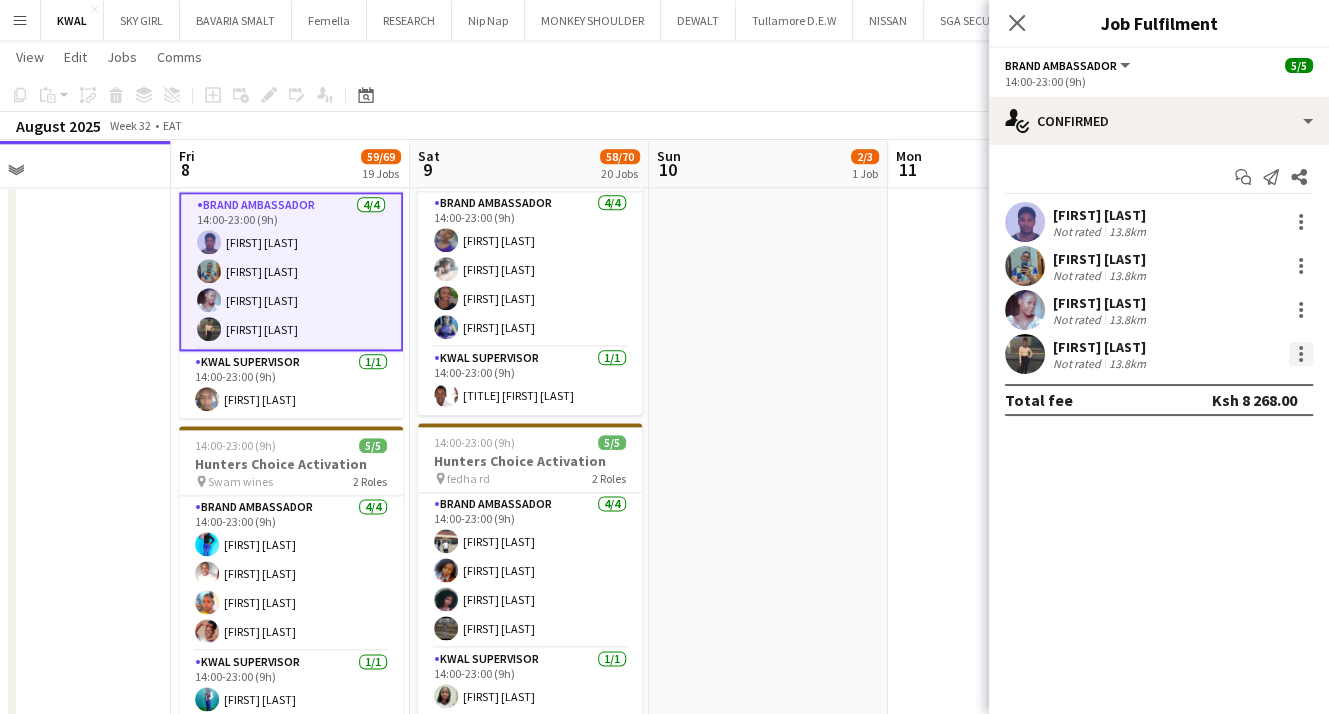 click at bounding box center (1301, 354) 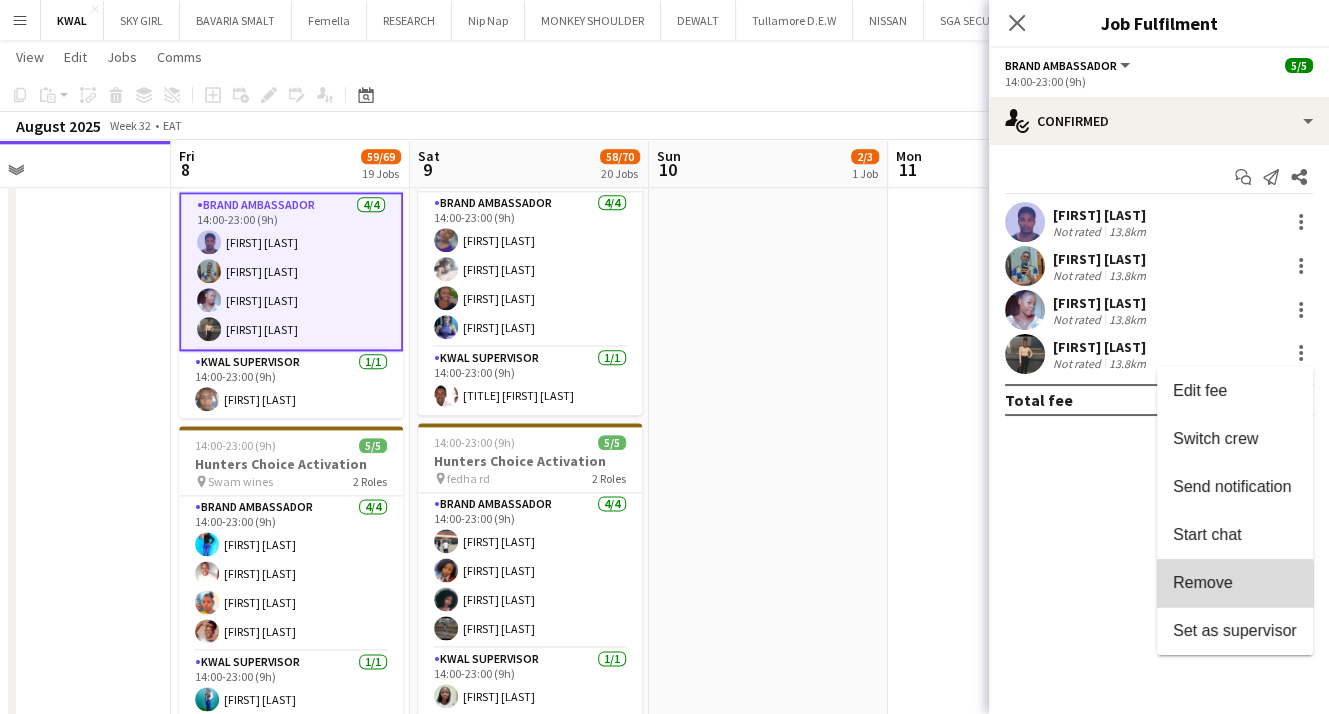 click on "Remove" at bounding box center (1203, 582) 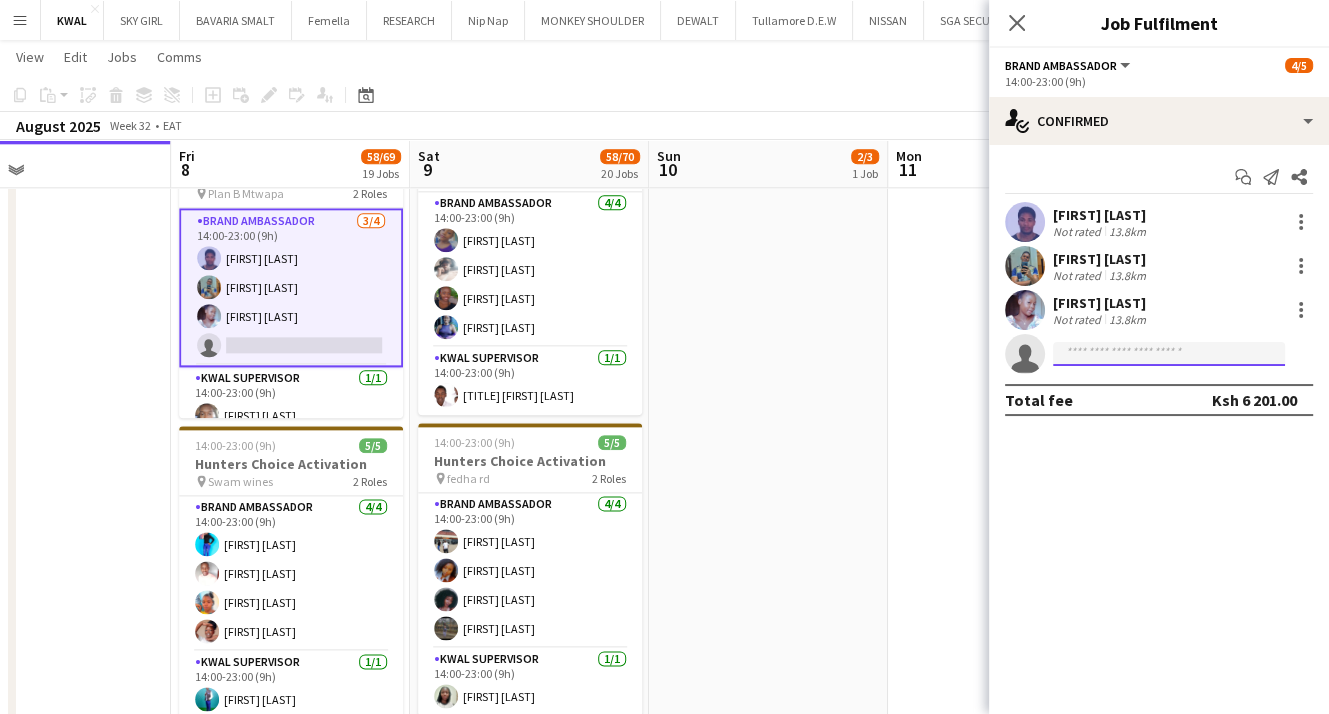 click 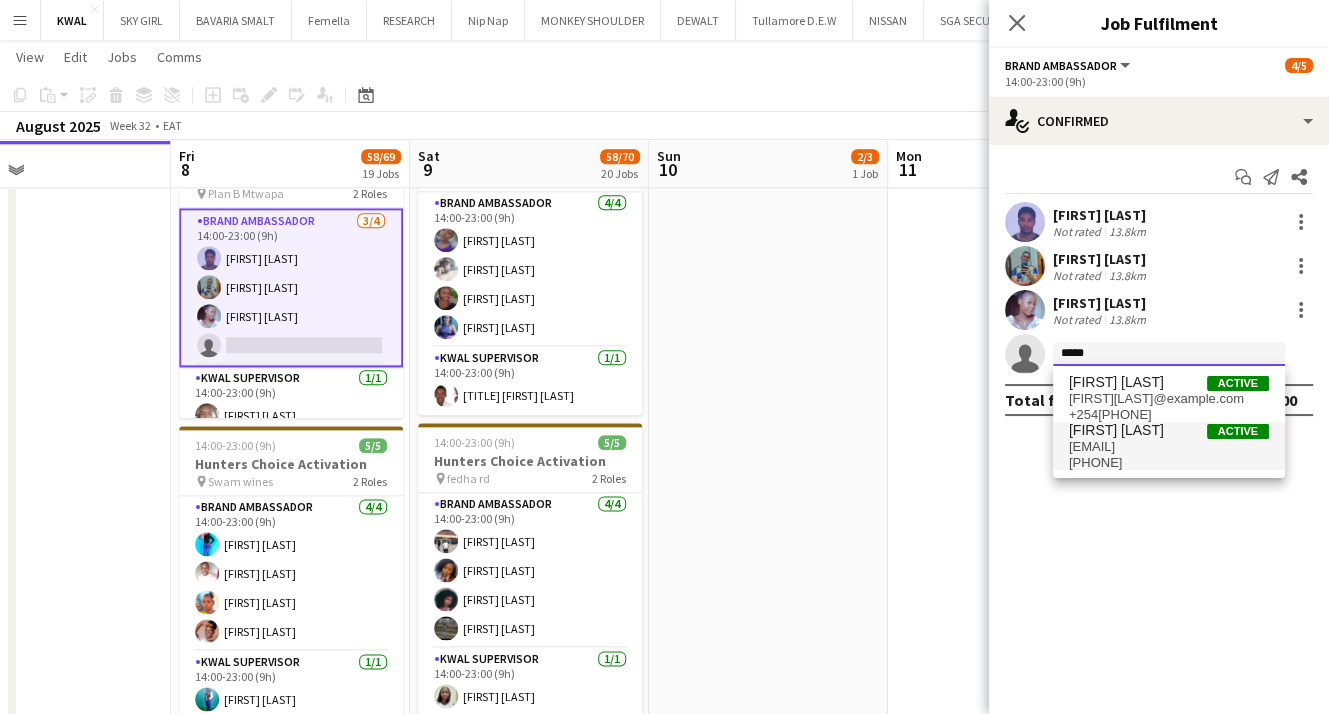 type on "*****" 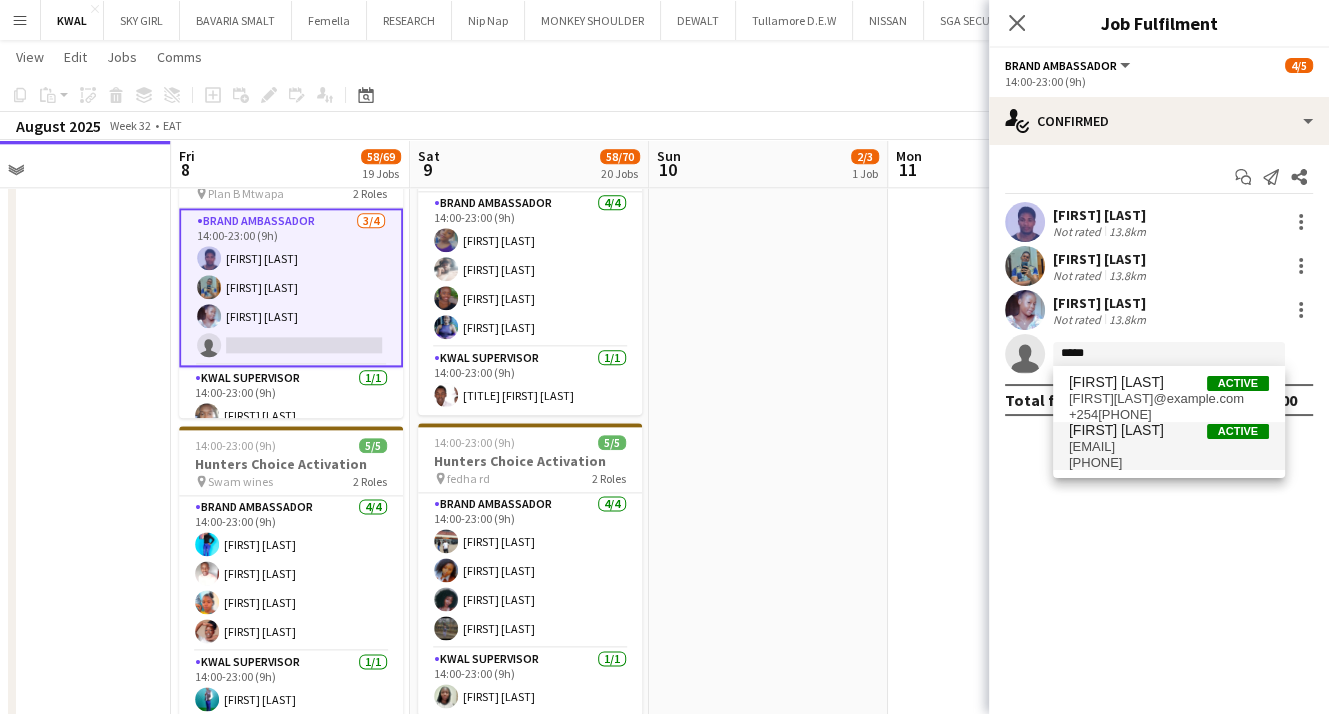 click on "ndonyenancy1@gmail.com" at bounding box center [1169, 447] 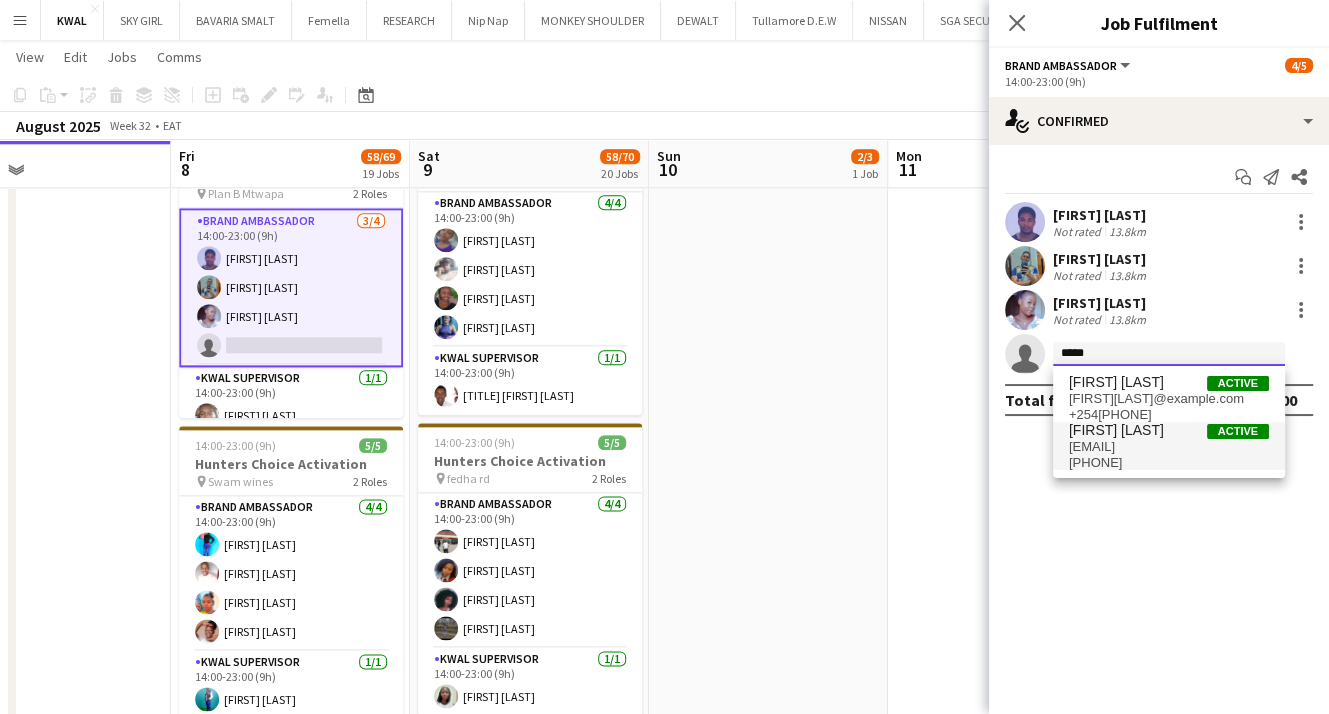 type 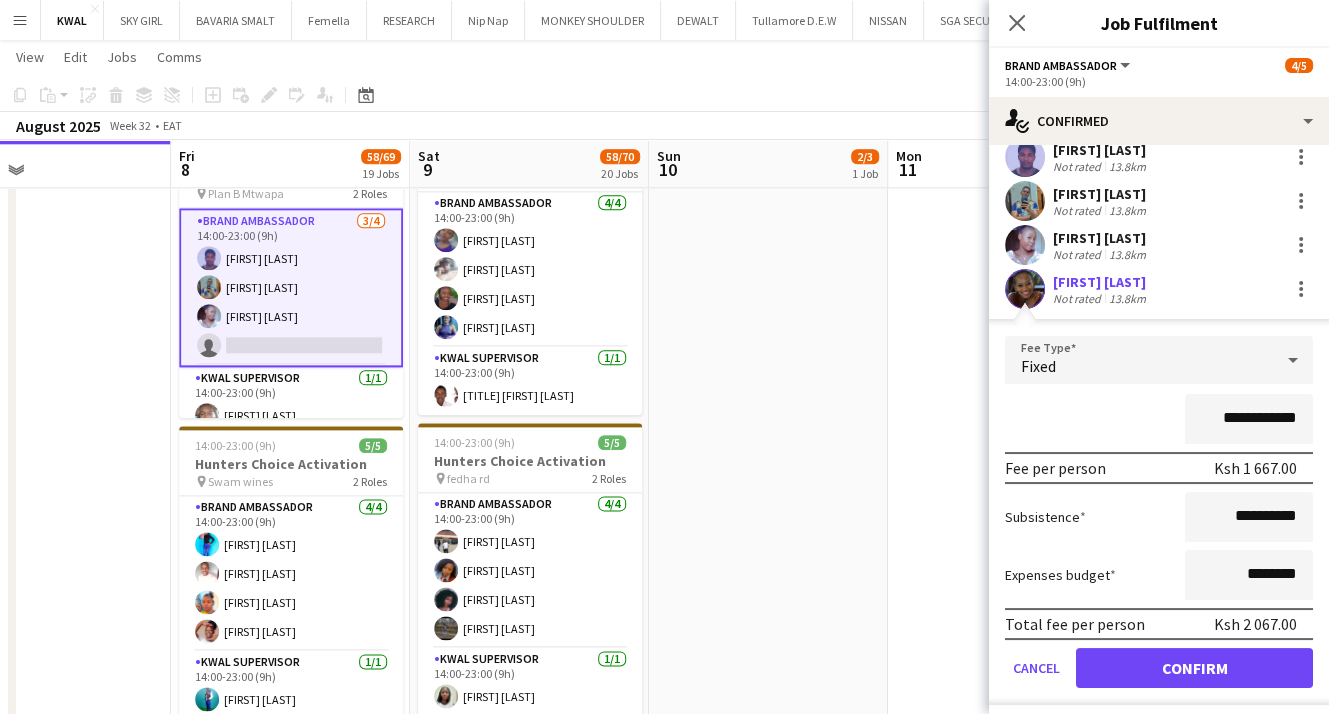 scroll, scrollTop: 112, scrollLeft: 0, axis: vertical 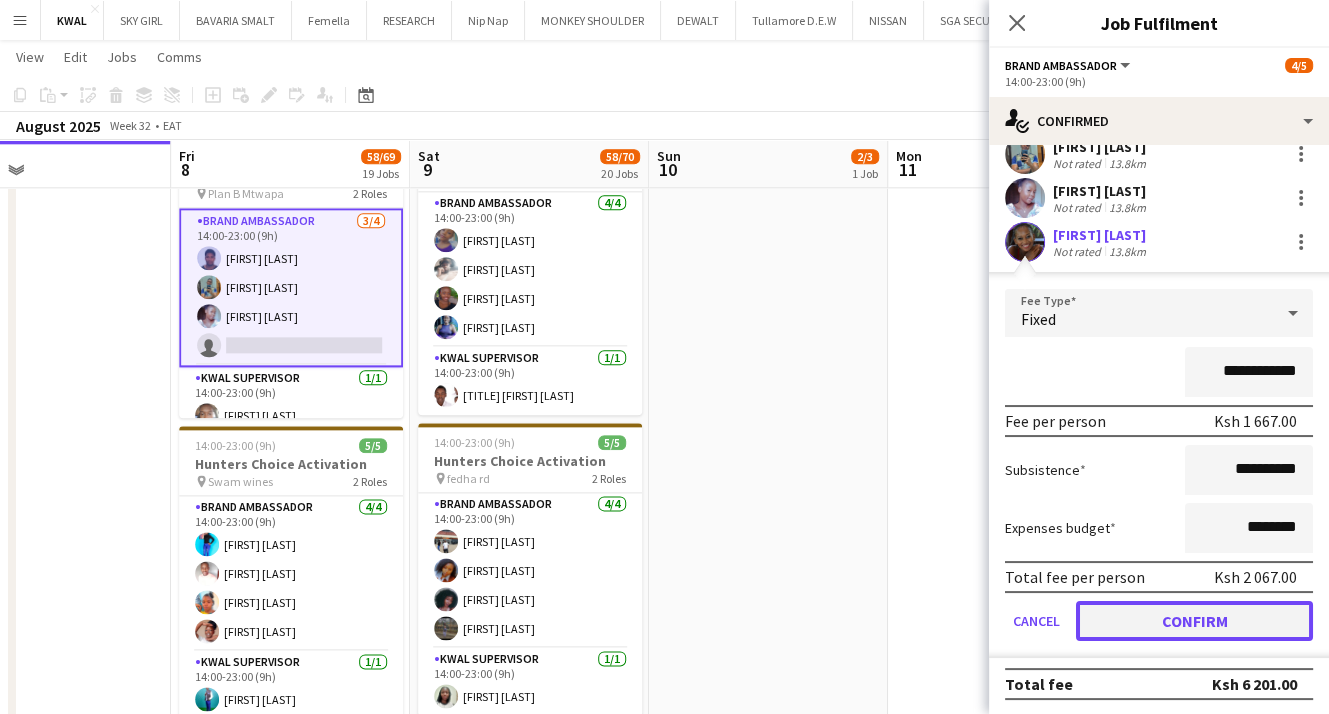 drag, startPoint x: 1232, startPoint y: 626, endPoint x: 1180, endPoint y: 632, distance: 52.34501 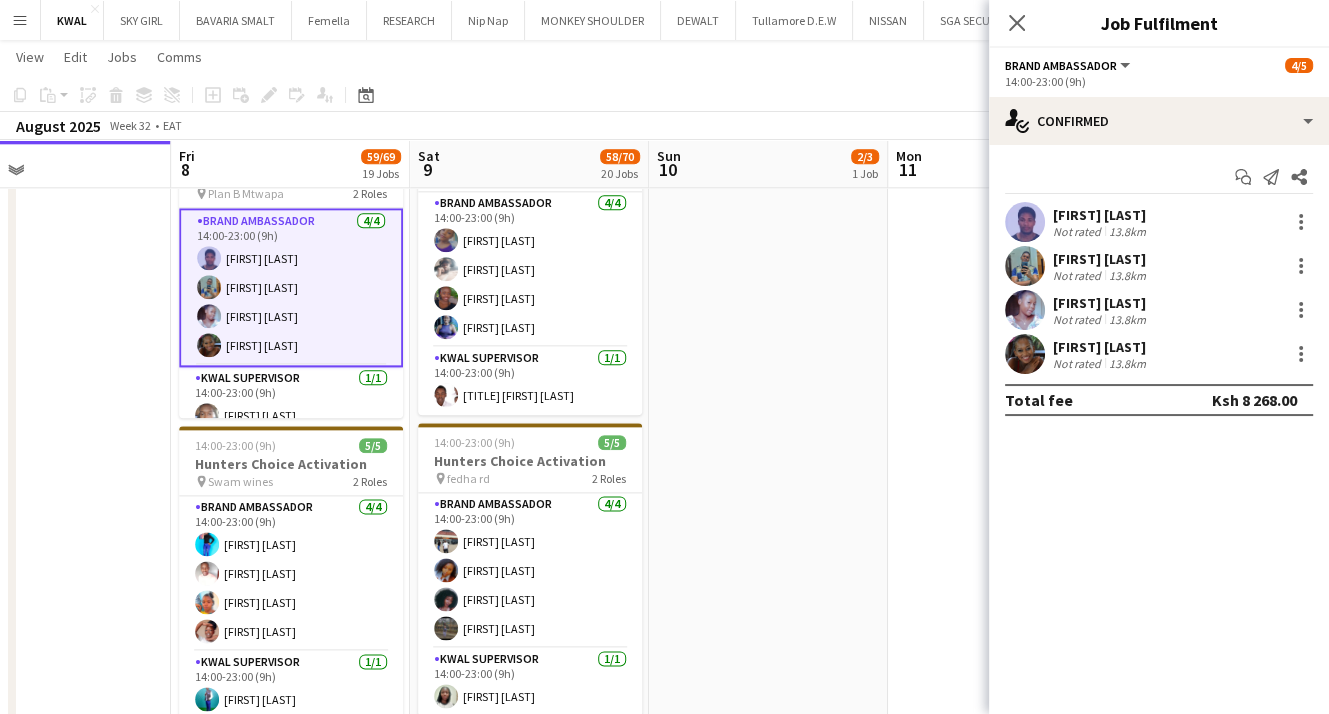 scroll, scrollTop: 0, scrollLeft: 0, axis: both 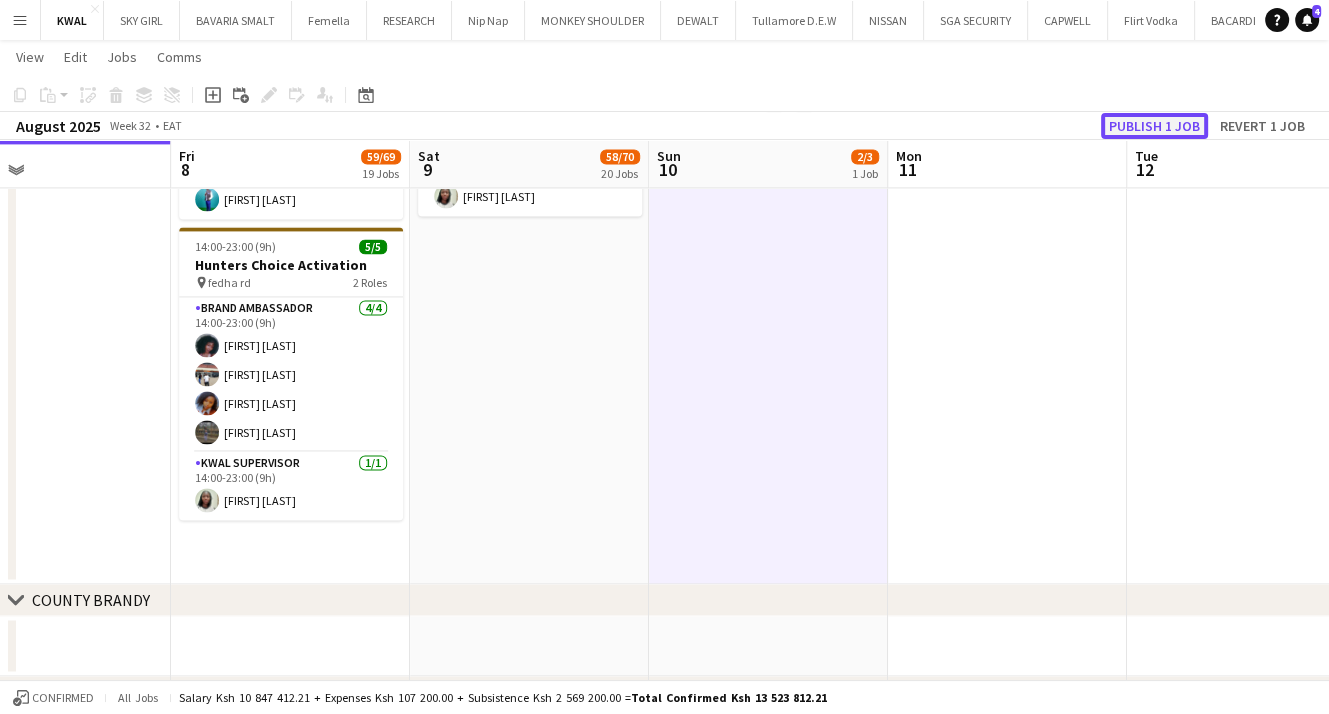 click on "Publish 1 job" 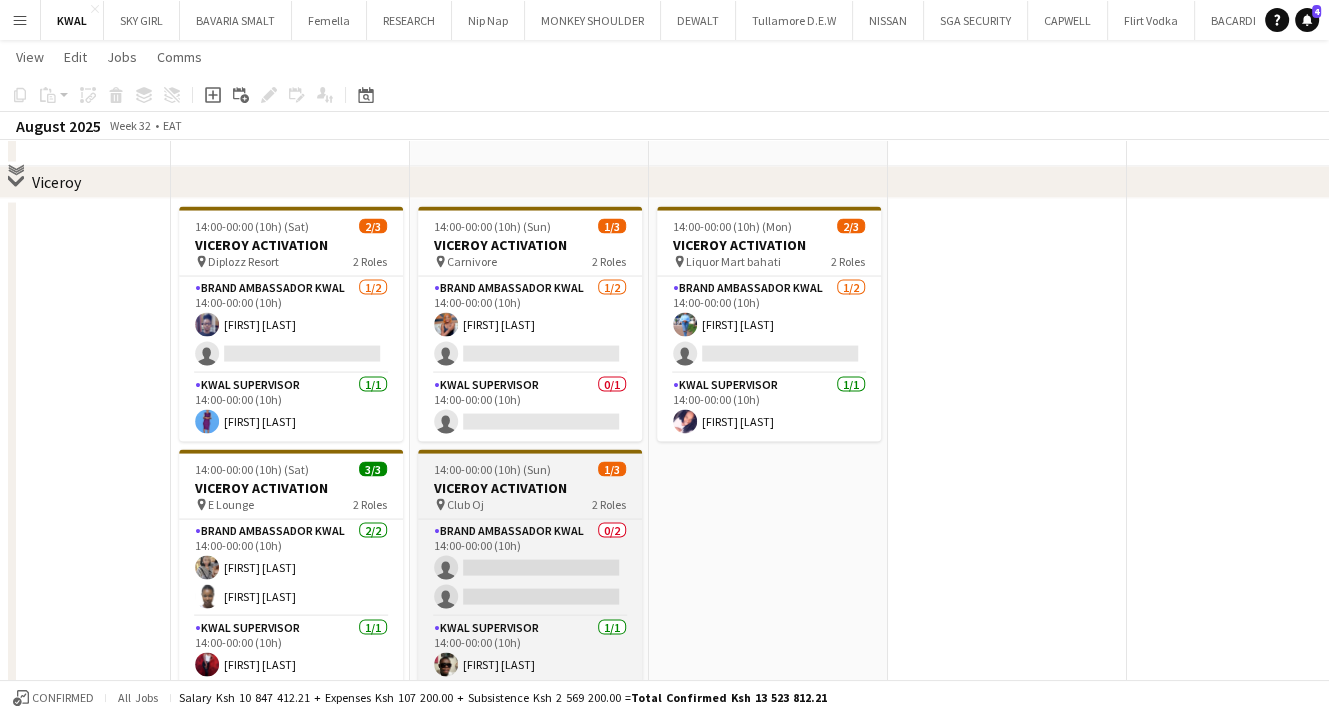 scroll, scrollTop: 3500, scrollLeft: 0, axis: vertical 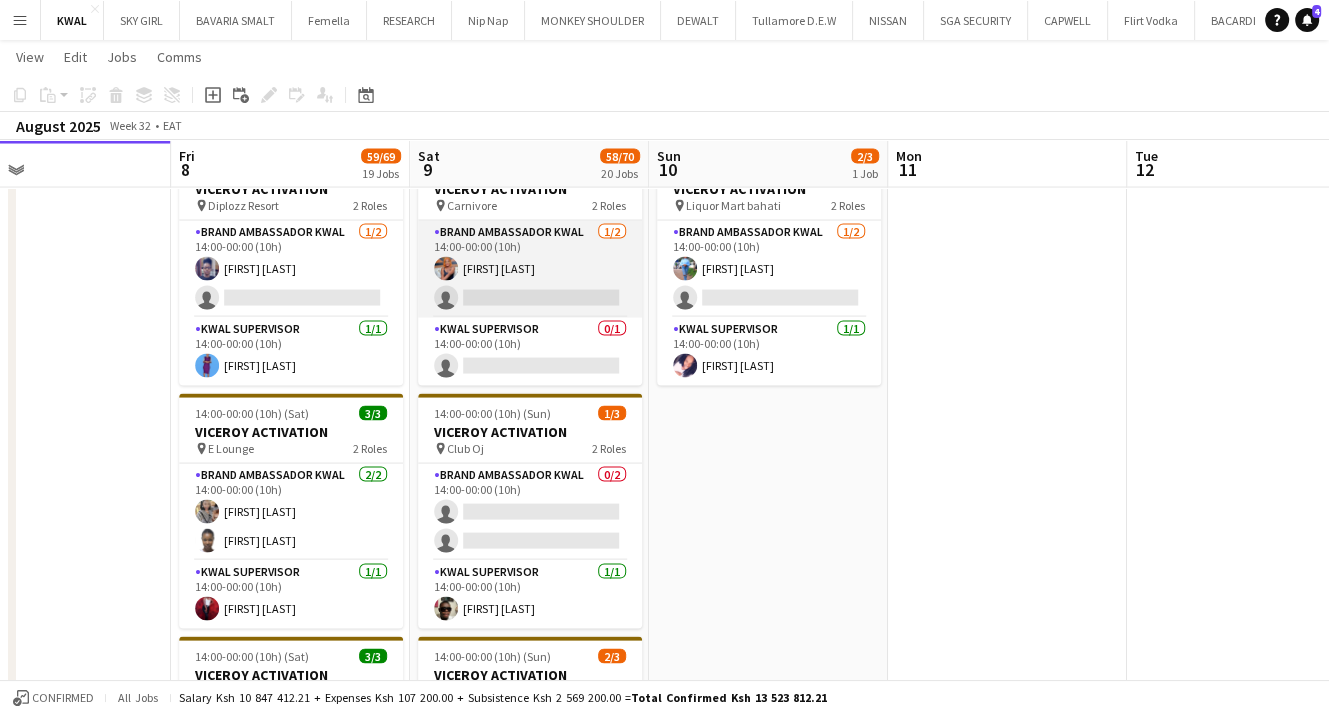 click on "Brand Ambassador kwal   1/2   14:00-00:00 (10h)
Dorothy Oyugi
single-neutral-actions" at bounding box center (530, 269) 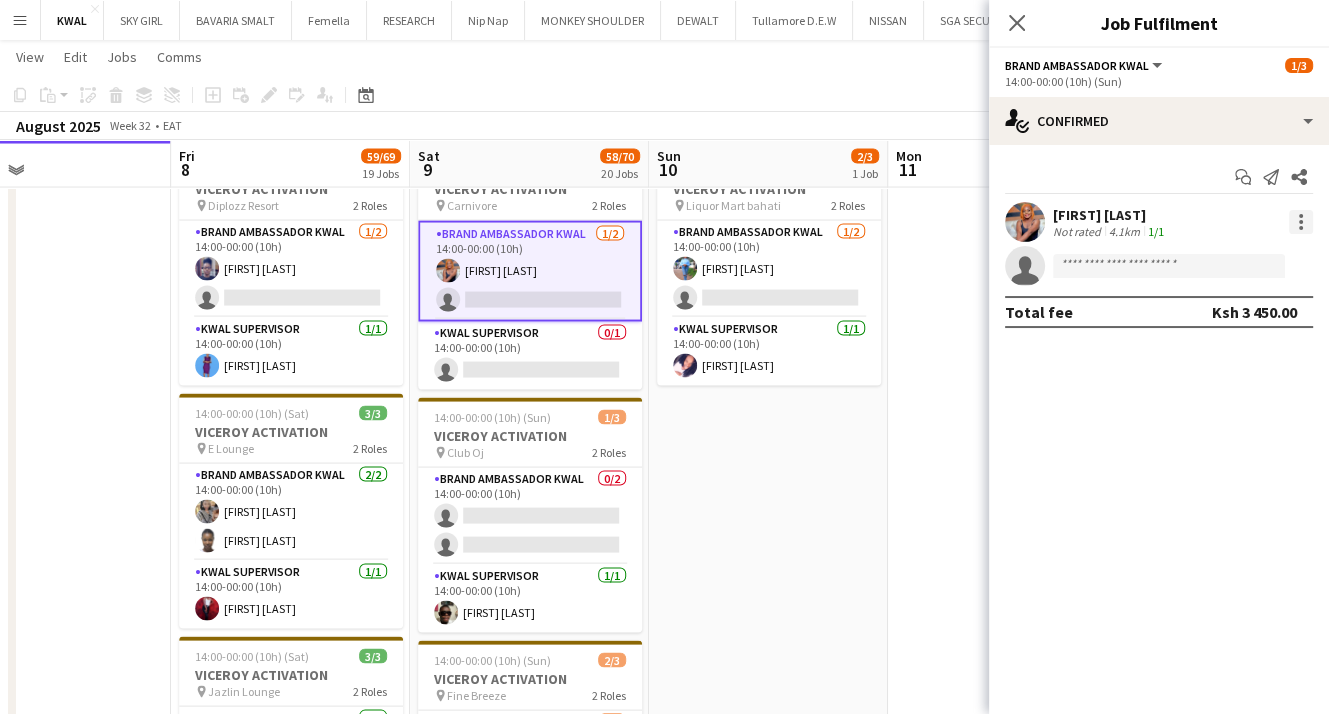 click at bounding box center (1301, 222) 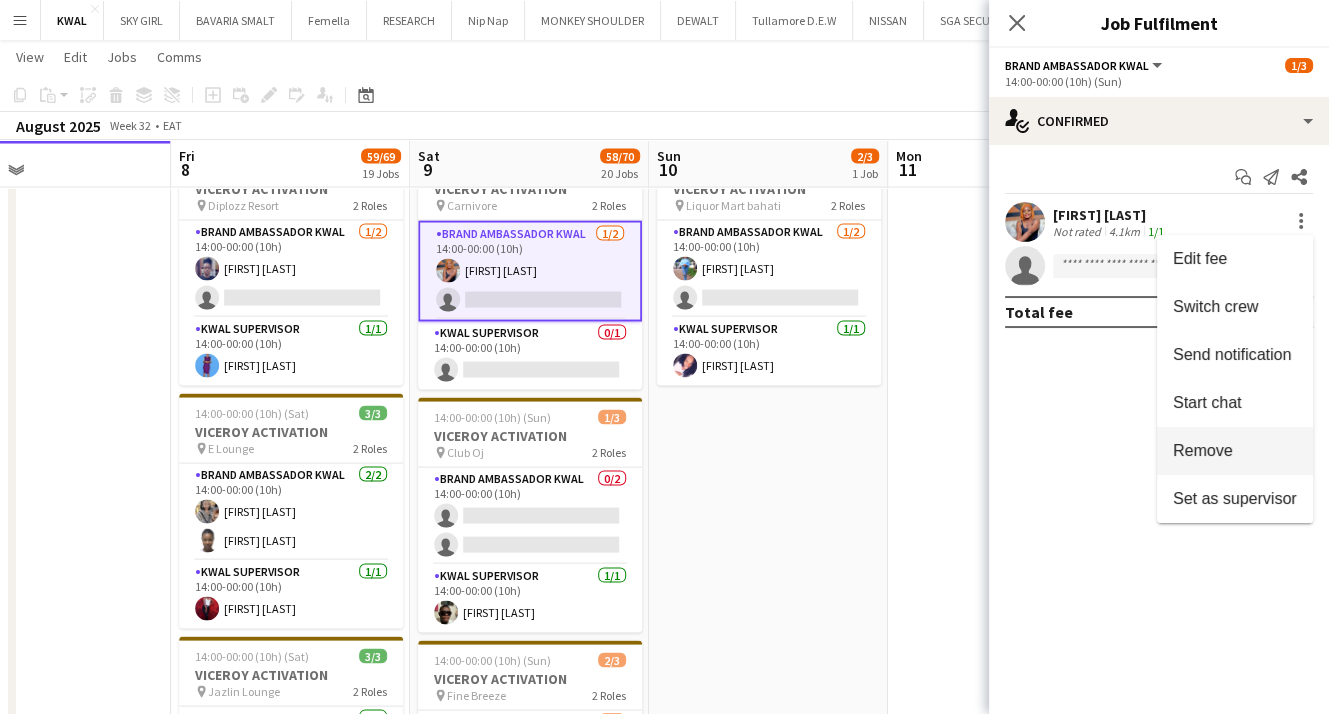click on "Remove" at bounding box center [1235, 451] 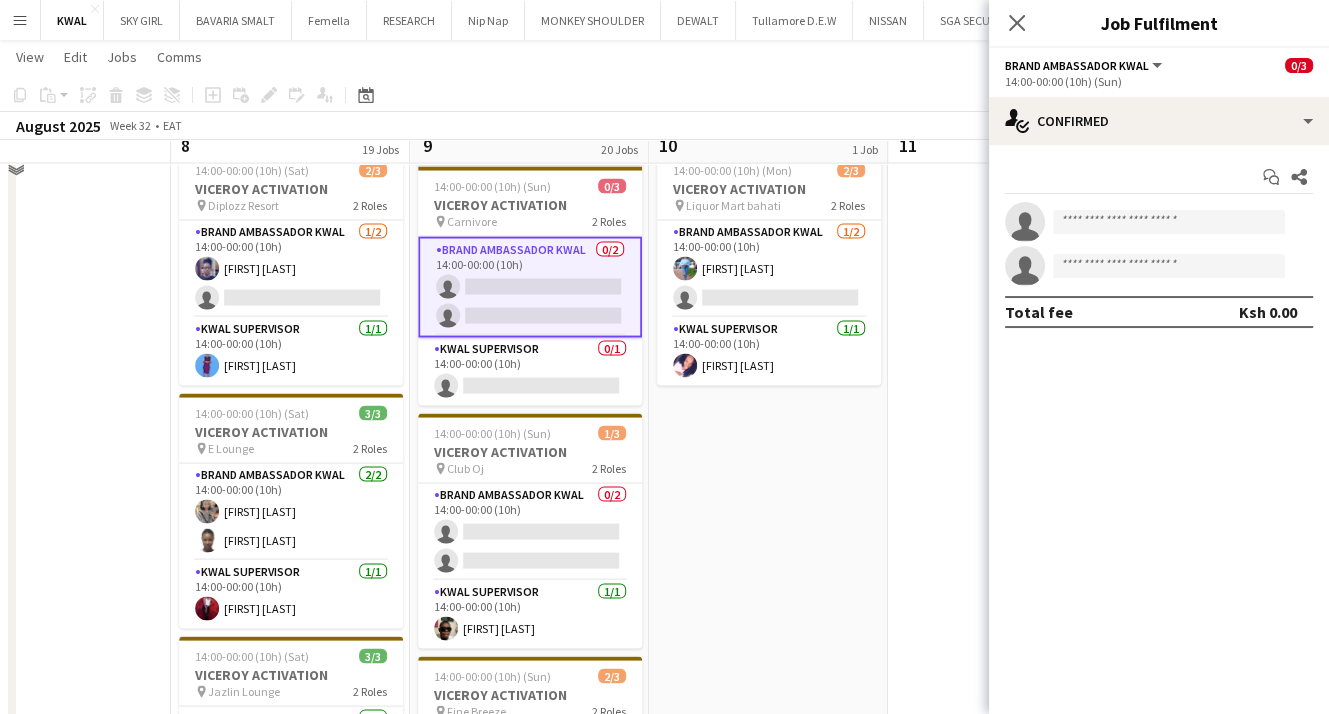 scroll, scrollTop: 3400, scrollLeft: 0, axis: vertical 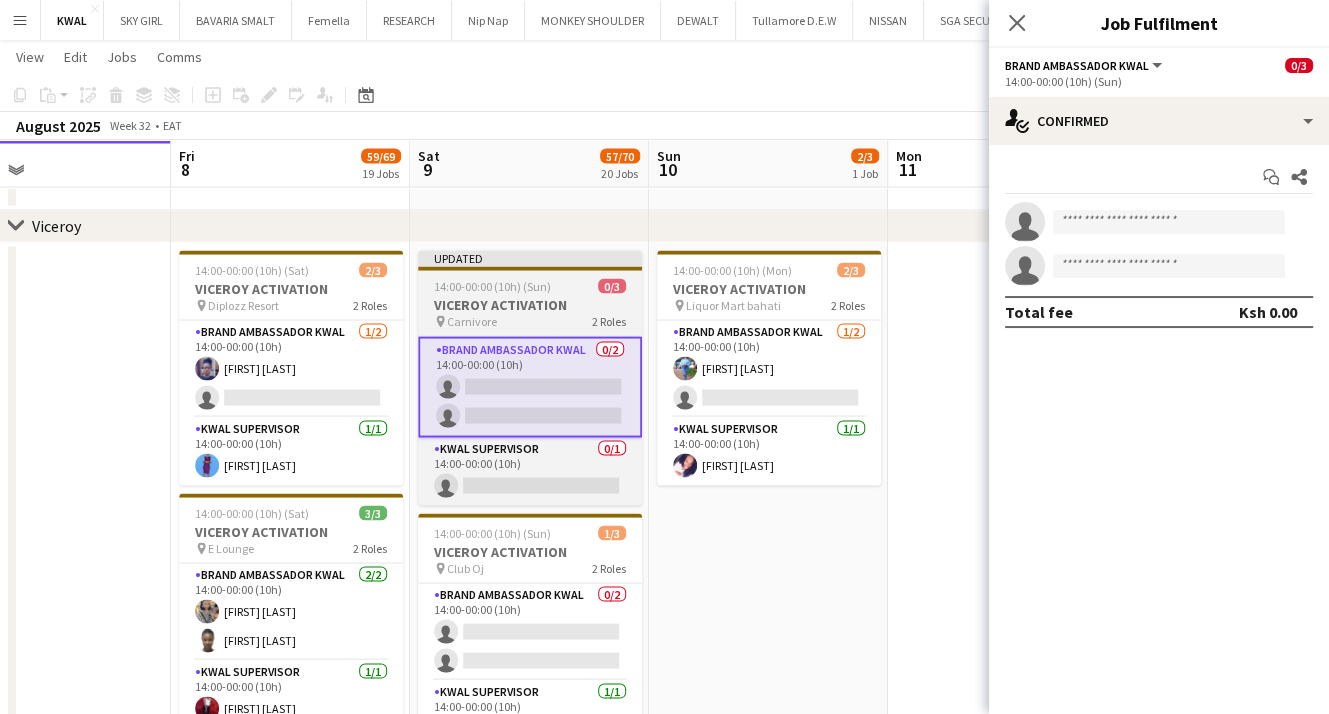 click on "VICEROY  ACTIVATION" at bounding box center [530, 305] 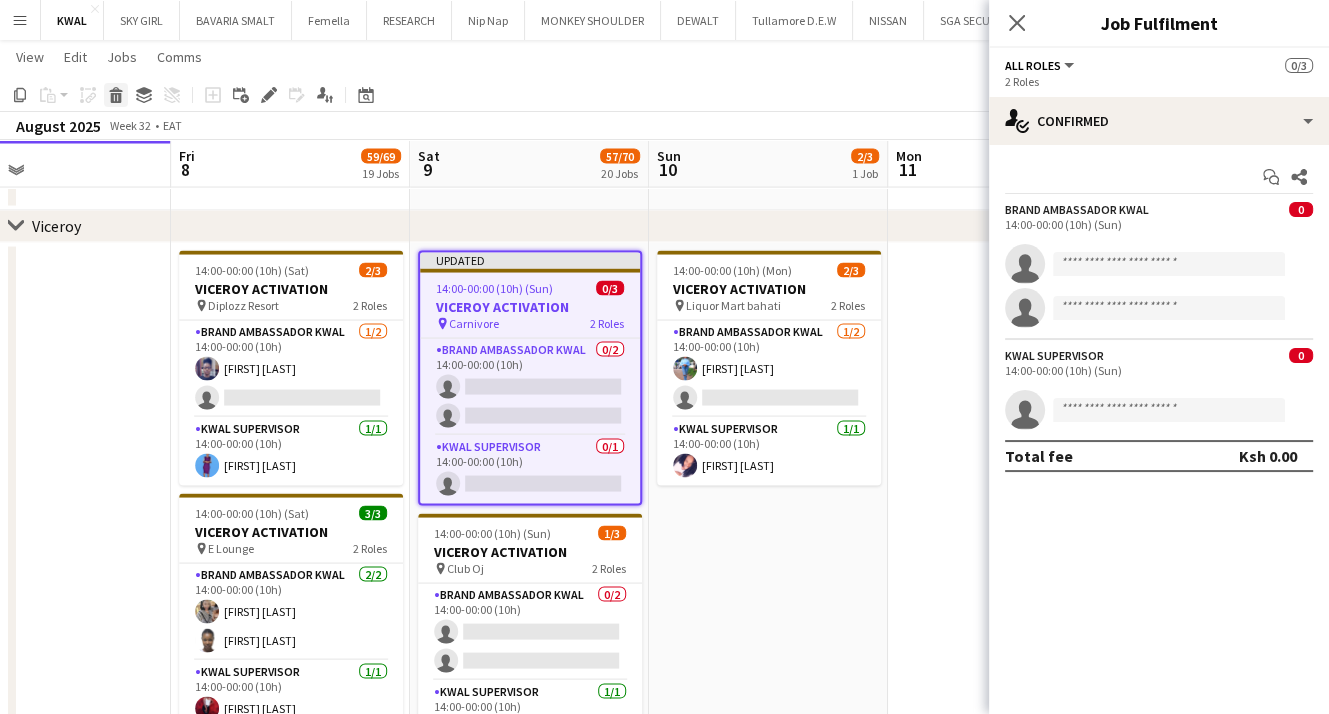 click 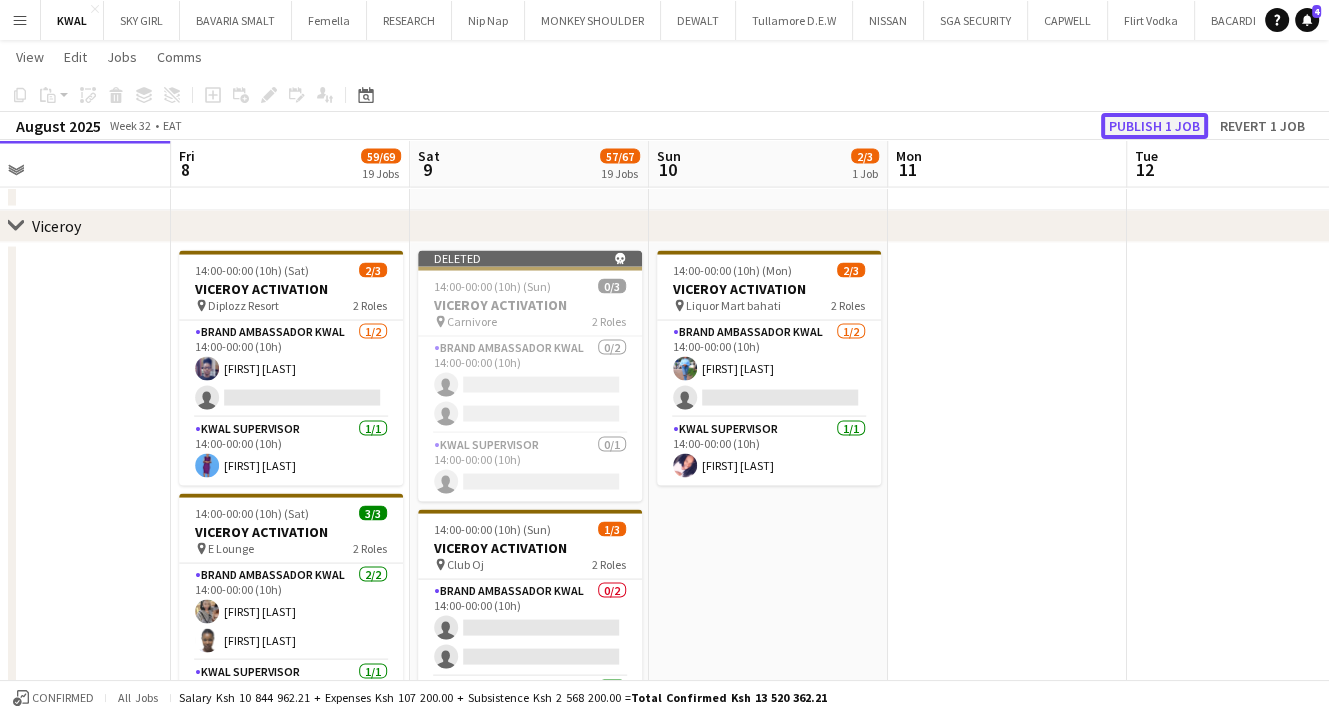 click on "Publish 1 job" 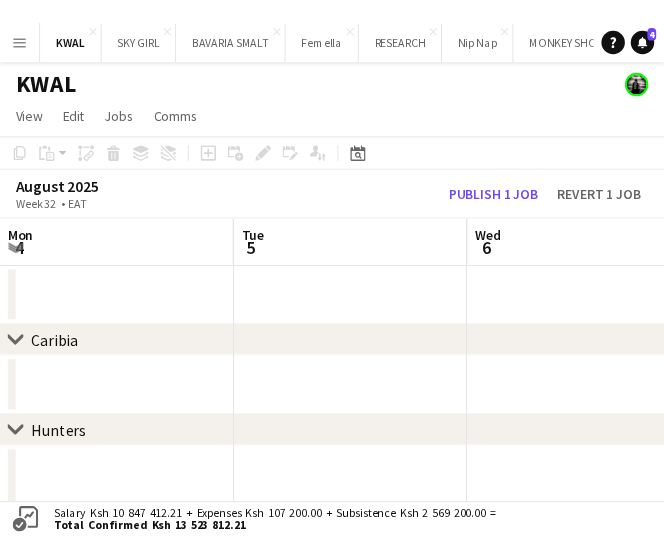 scroll, scrollTop: 0, scrollLeft: 0, axis: both 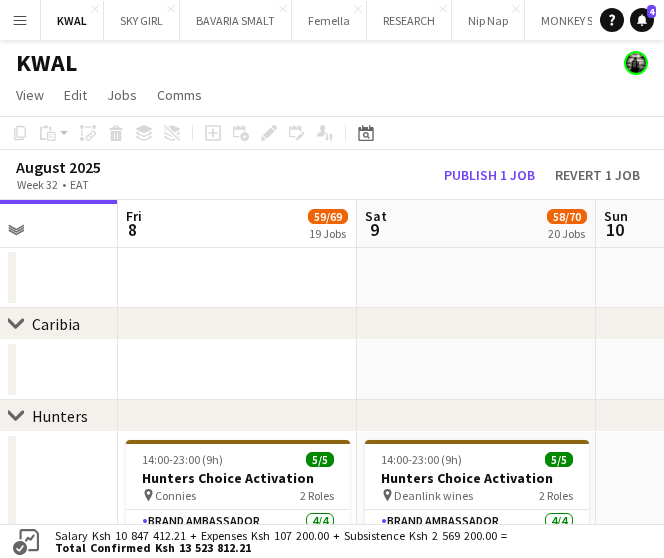 drag, startPoint x: 424, startPoint y: 486, endPoint x: 64, endPoint y: 437, distance: 363.31943 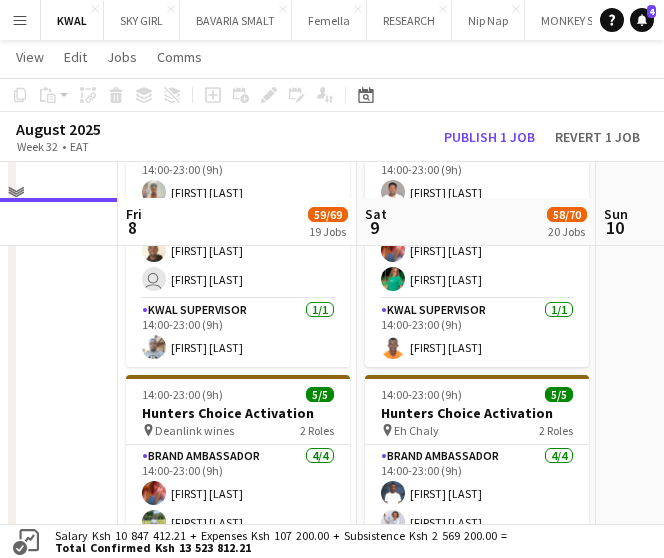 scroll, scrollTop: 400, scrollLeft: 0, axis: vertical 